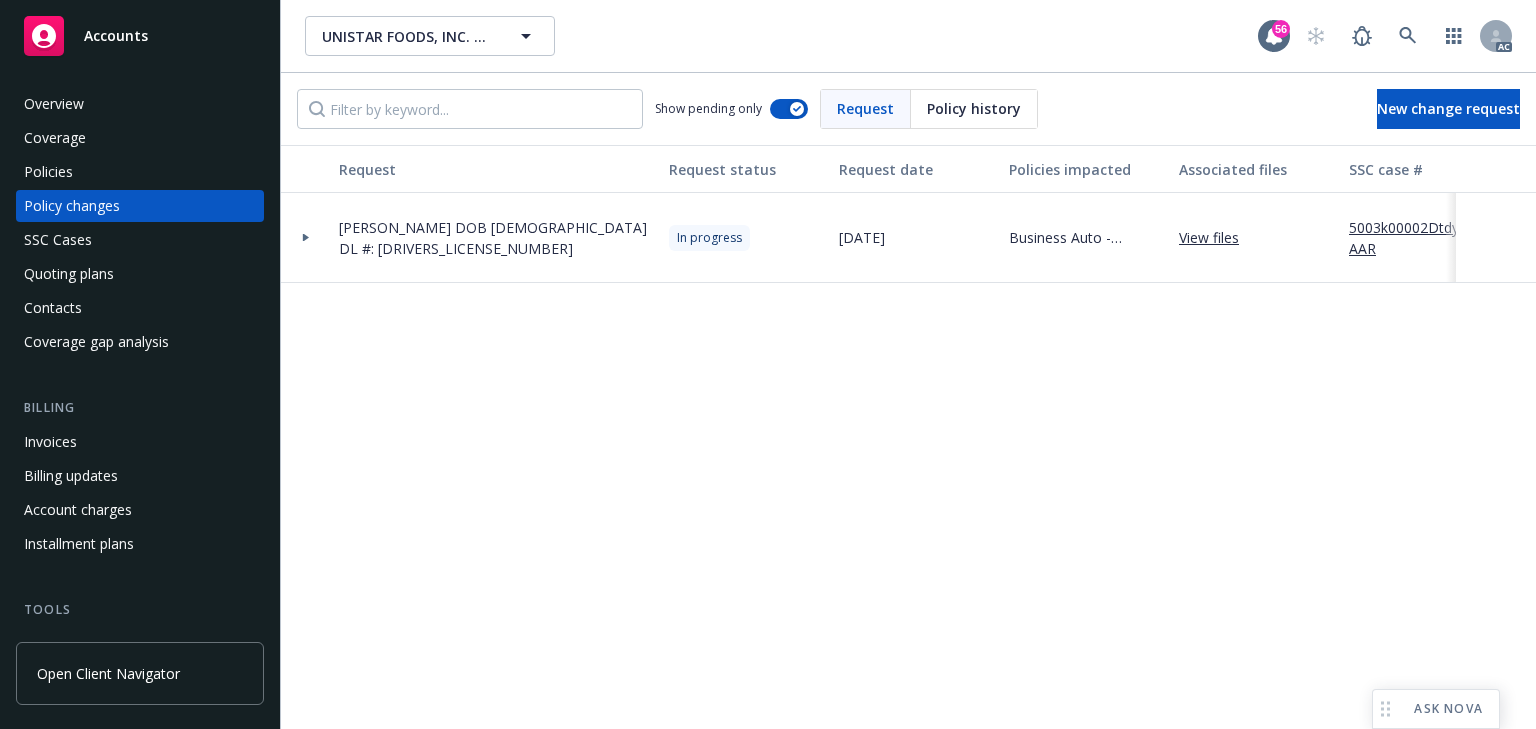 scroll, scrollTop: 0, scrollLeft: 0, axis: both 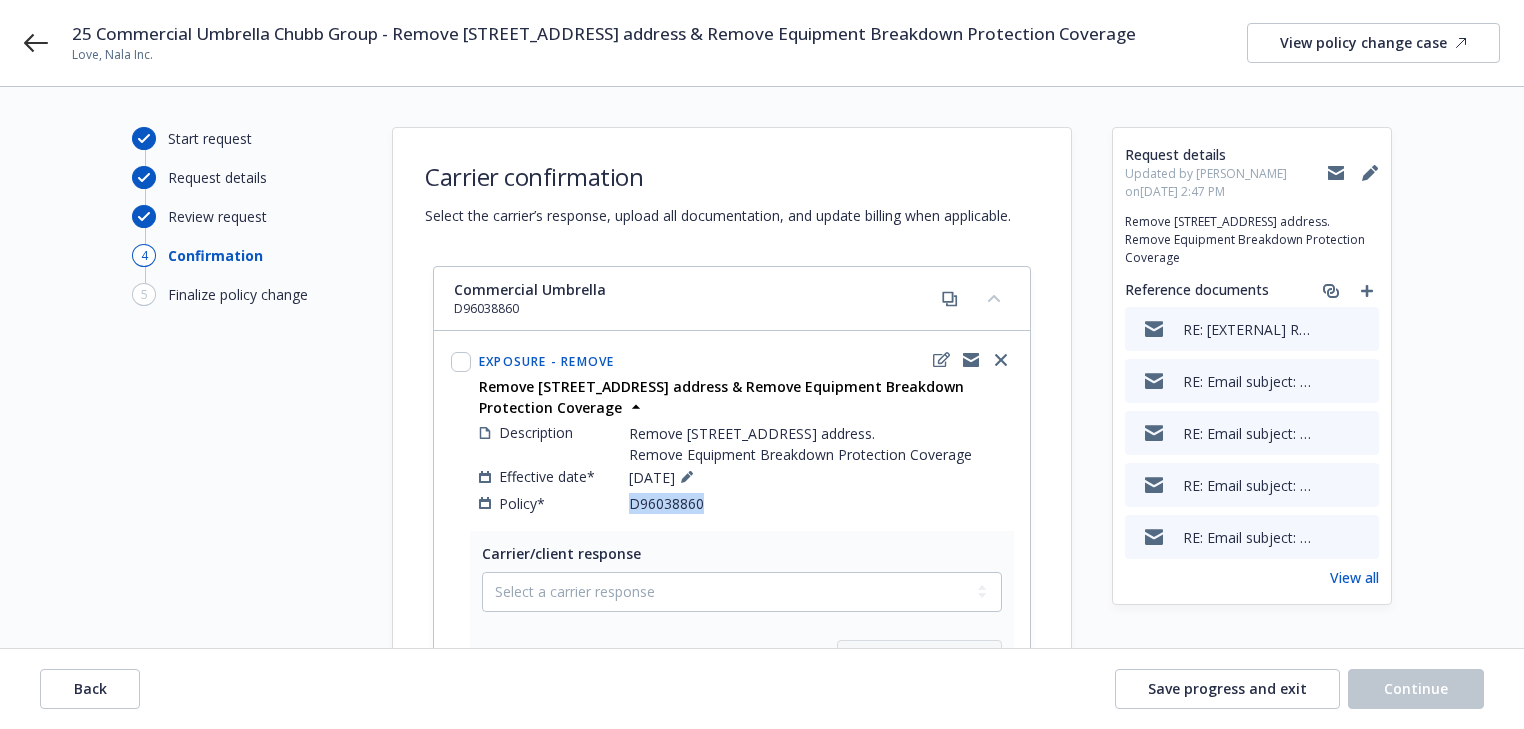 drag, startPoint x: 624, startPoint y: 541, endPoint x: 755, endPoint y: 544, distance: 131.03435 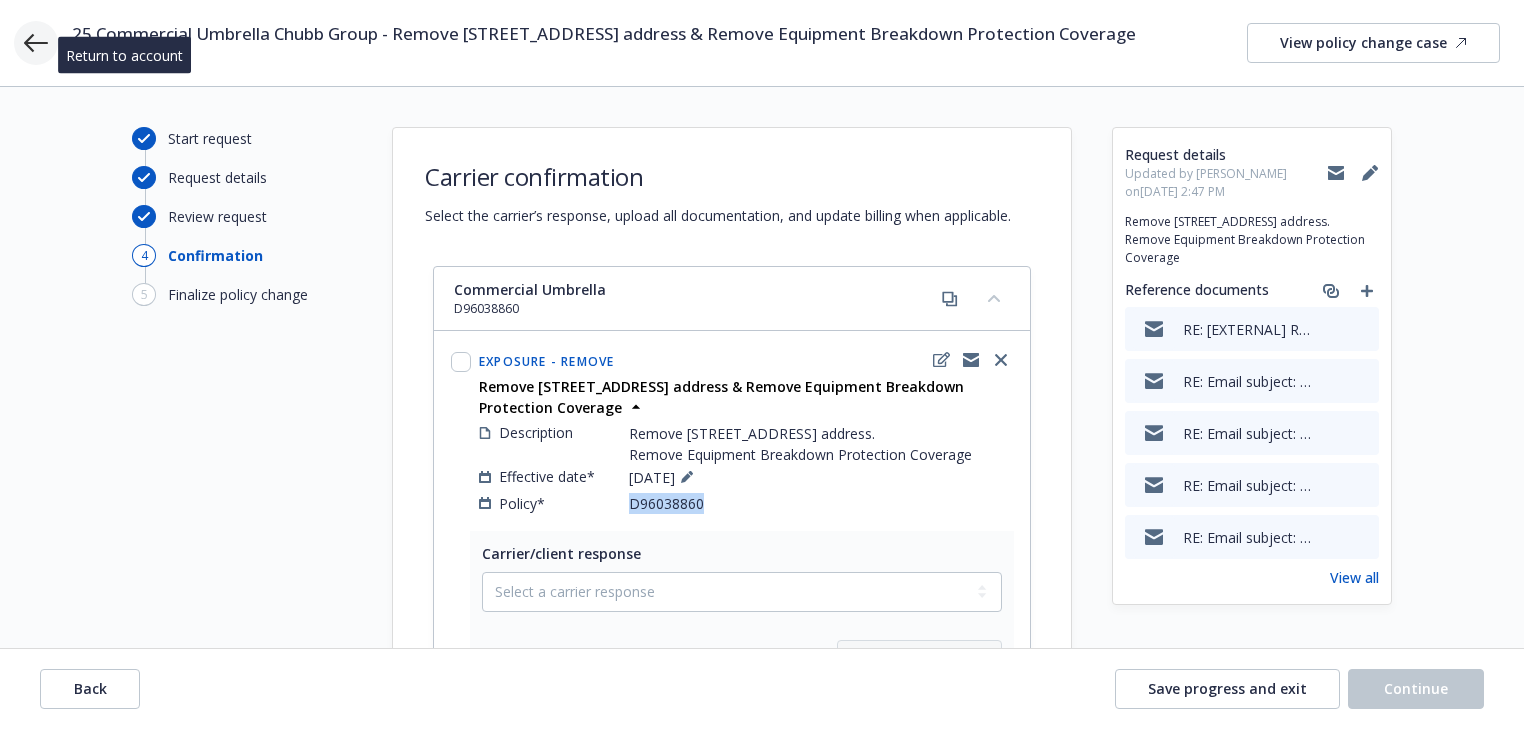 click 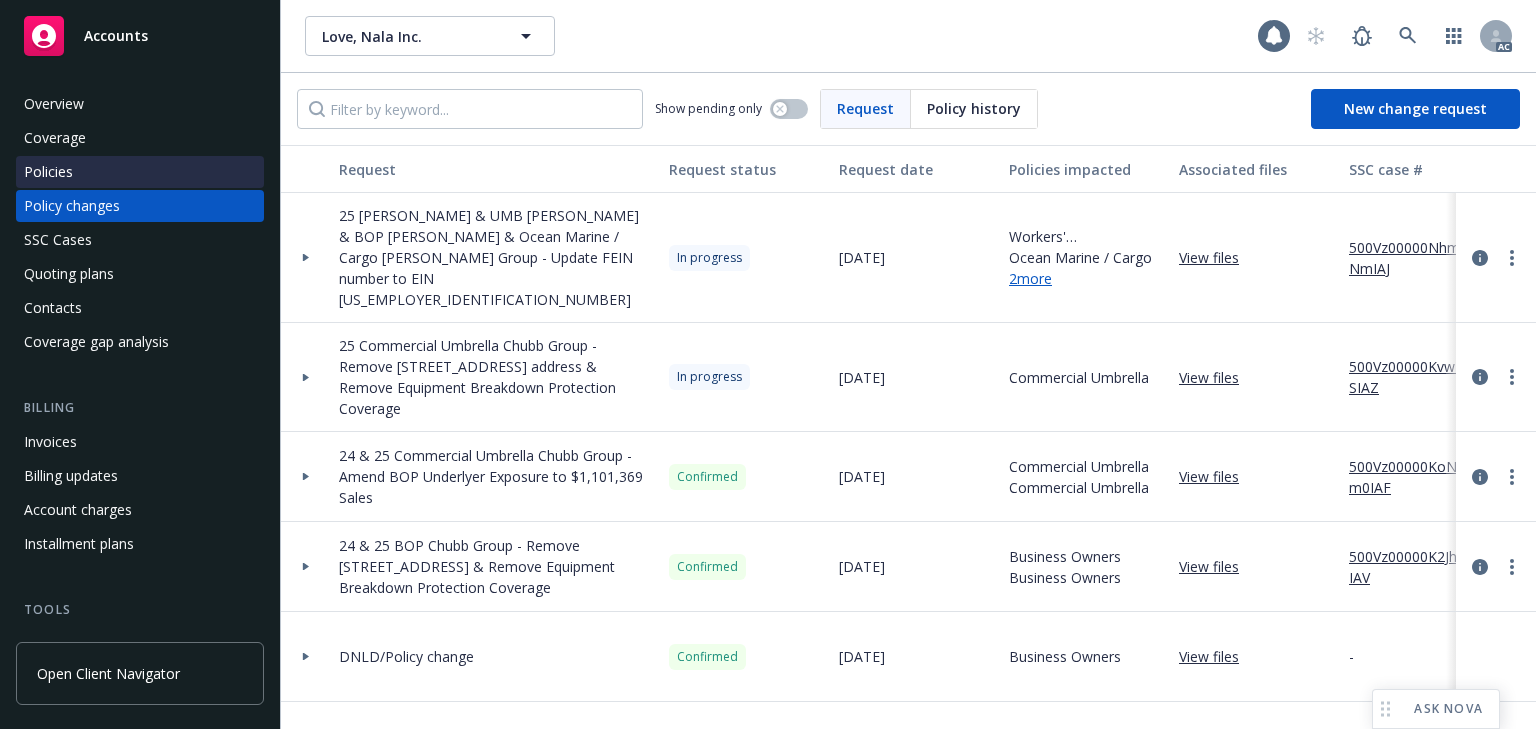 click on "Policies" at bounding box center (140, 172) 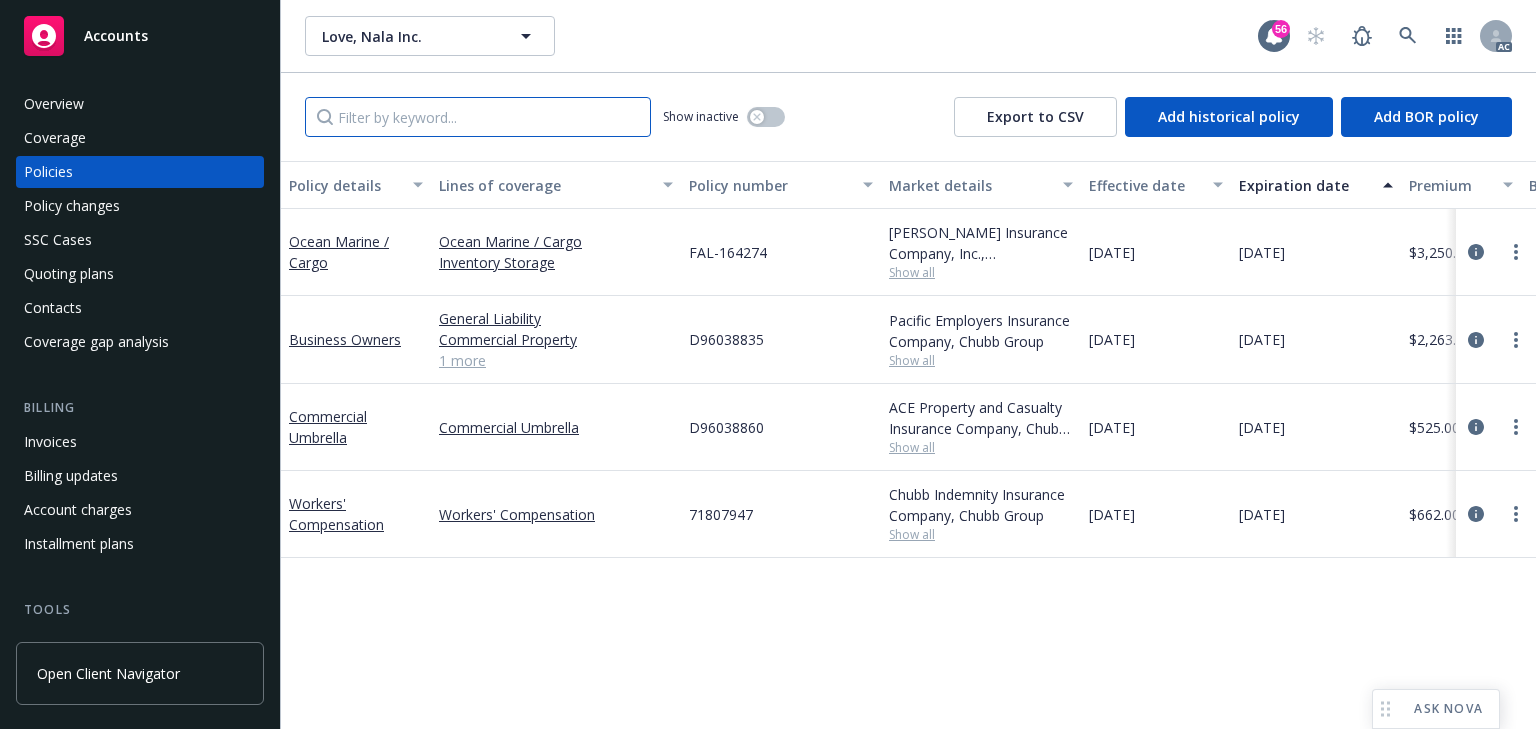 click at bounding box center (478, 117) 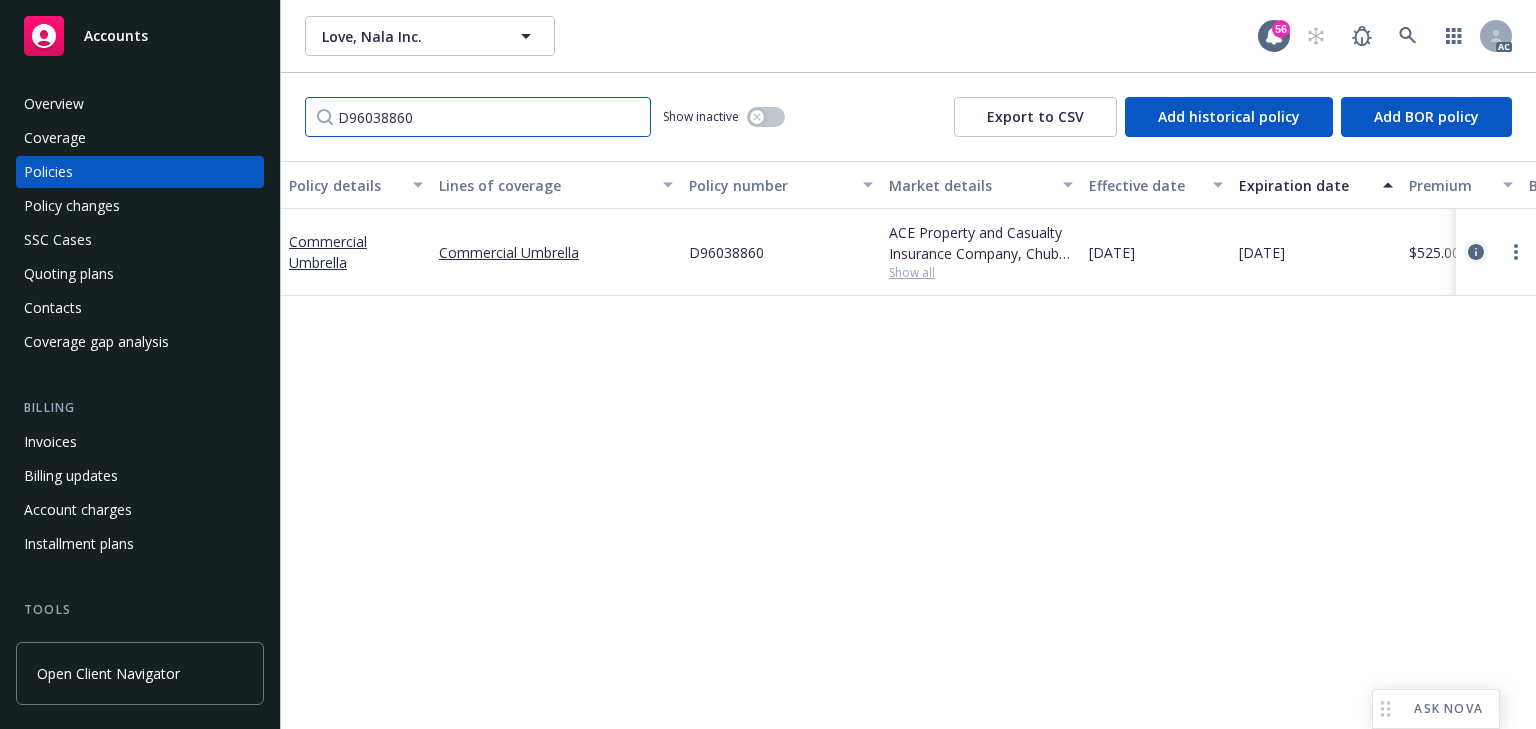 type on "D96038860" 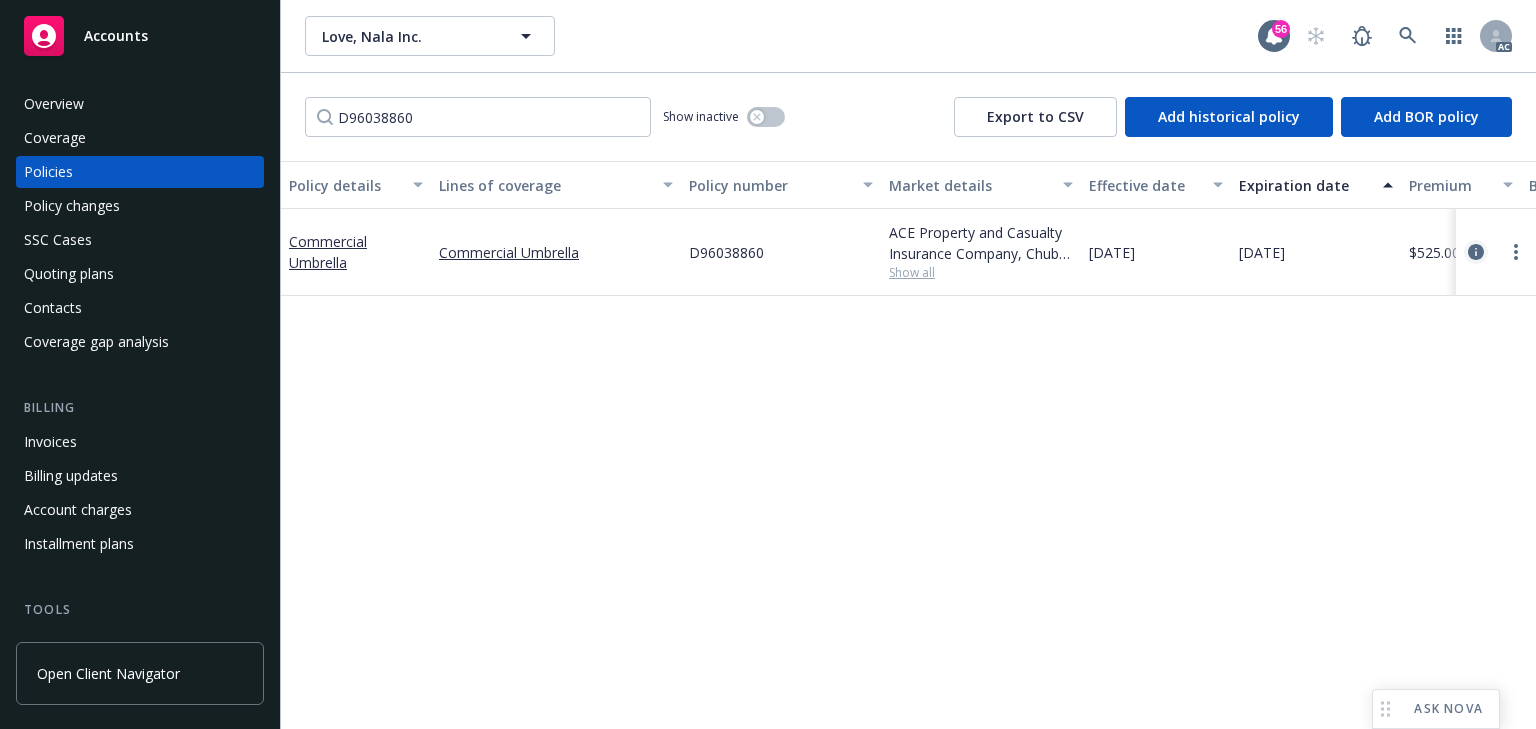 click 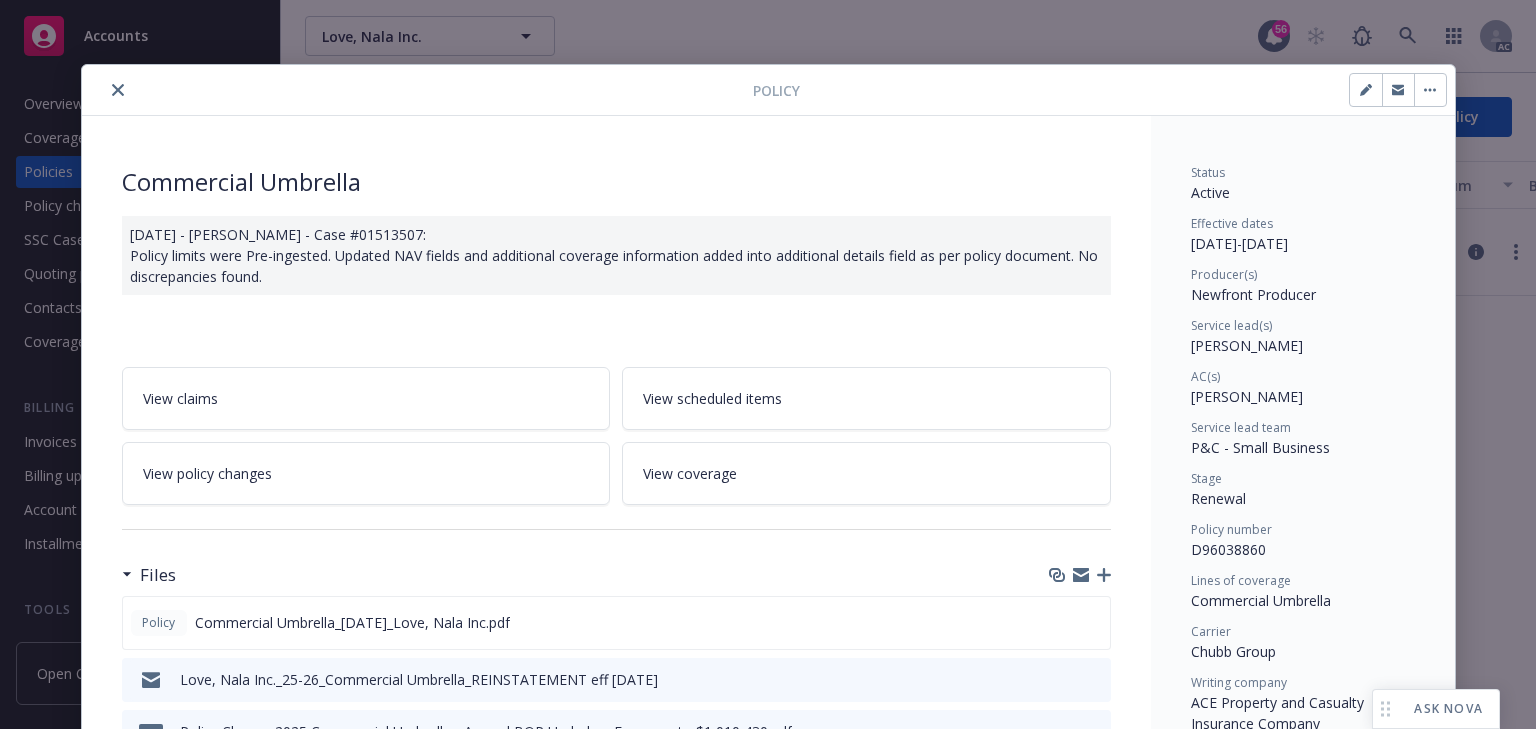scroll, scrollTop: 60, scrollLeft: 0, axis: vertical 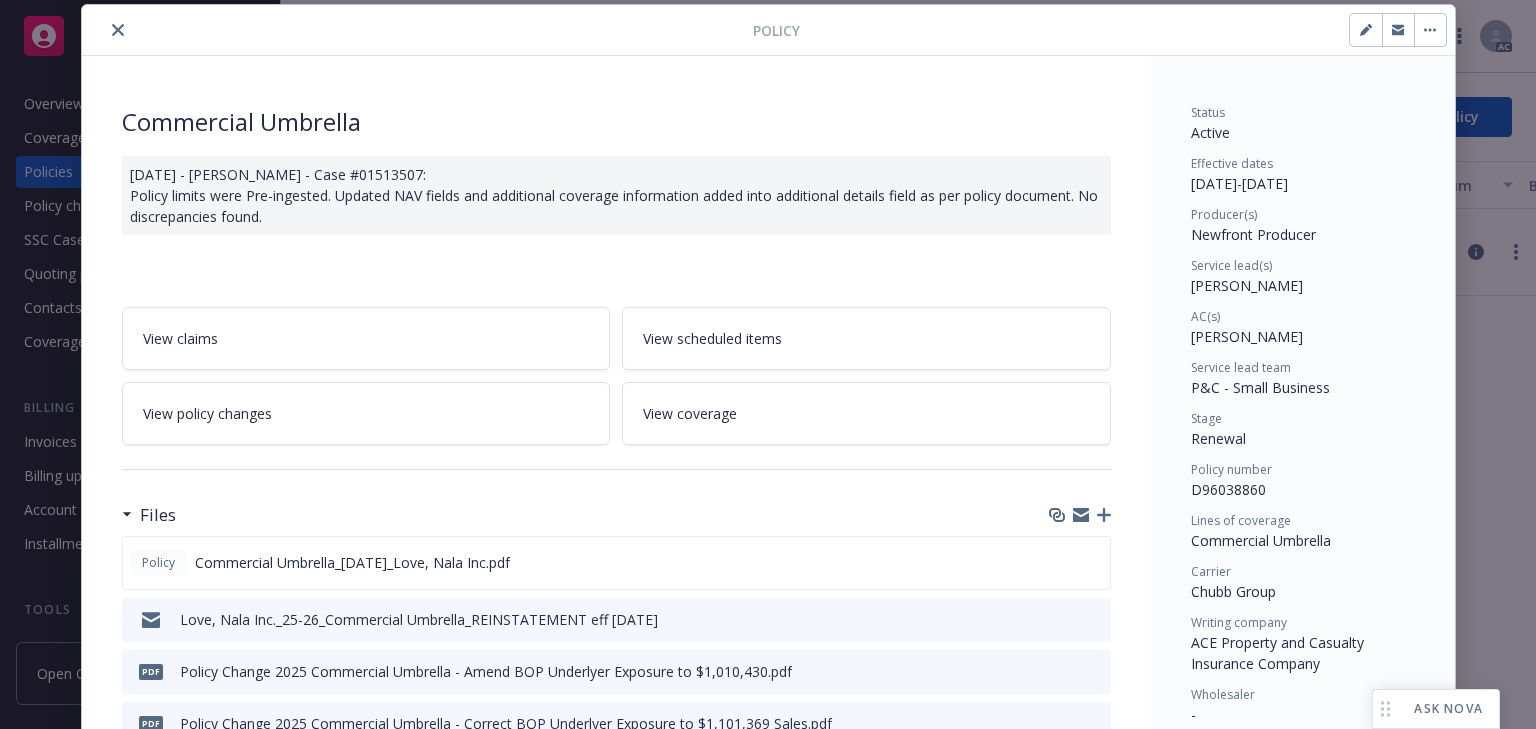 drag, startPoint x: 1169, startPoint y: 285, endPoint x: 1315, endPoint y: 285, distance: 146 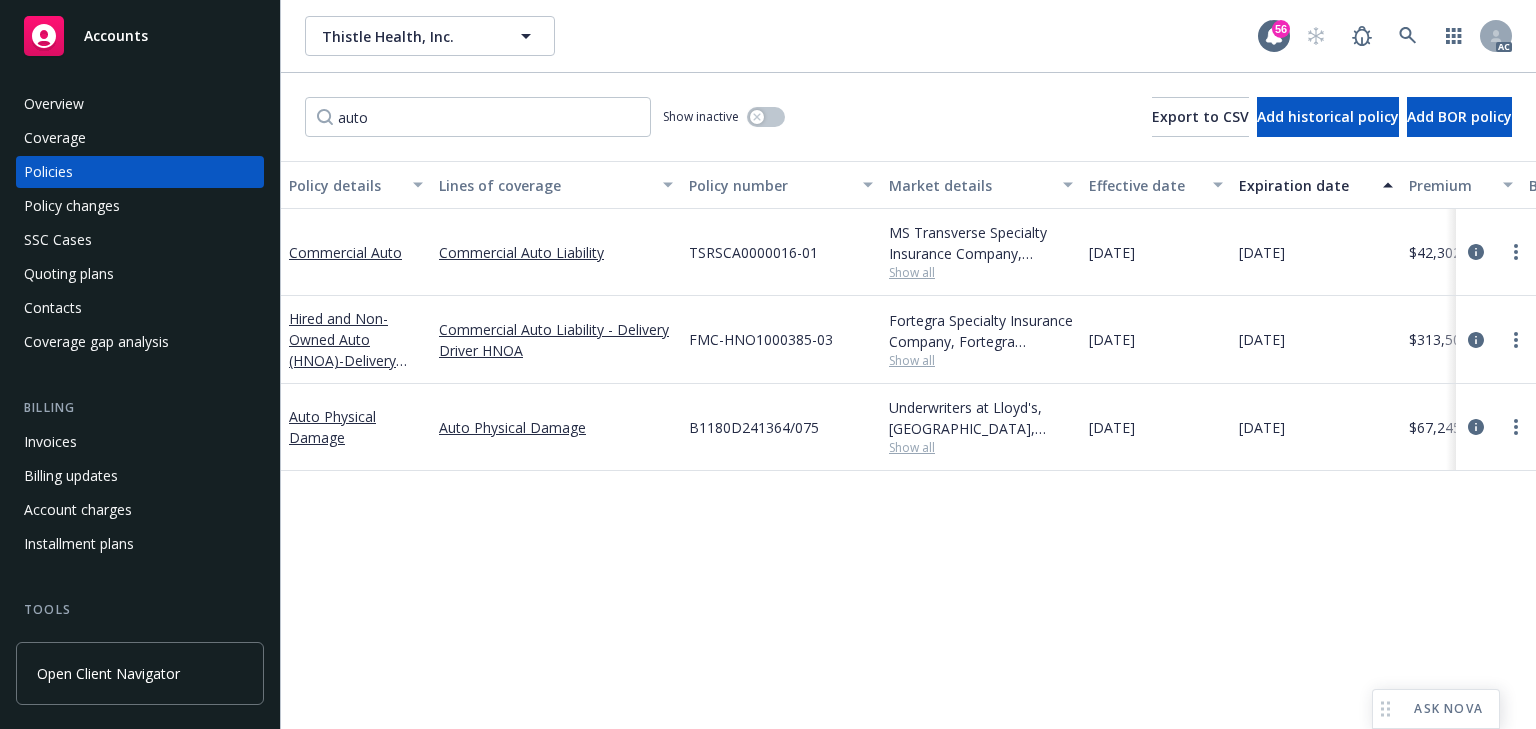 scroll, scrollTop: 0, scrollLeft: 0, axis: both 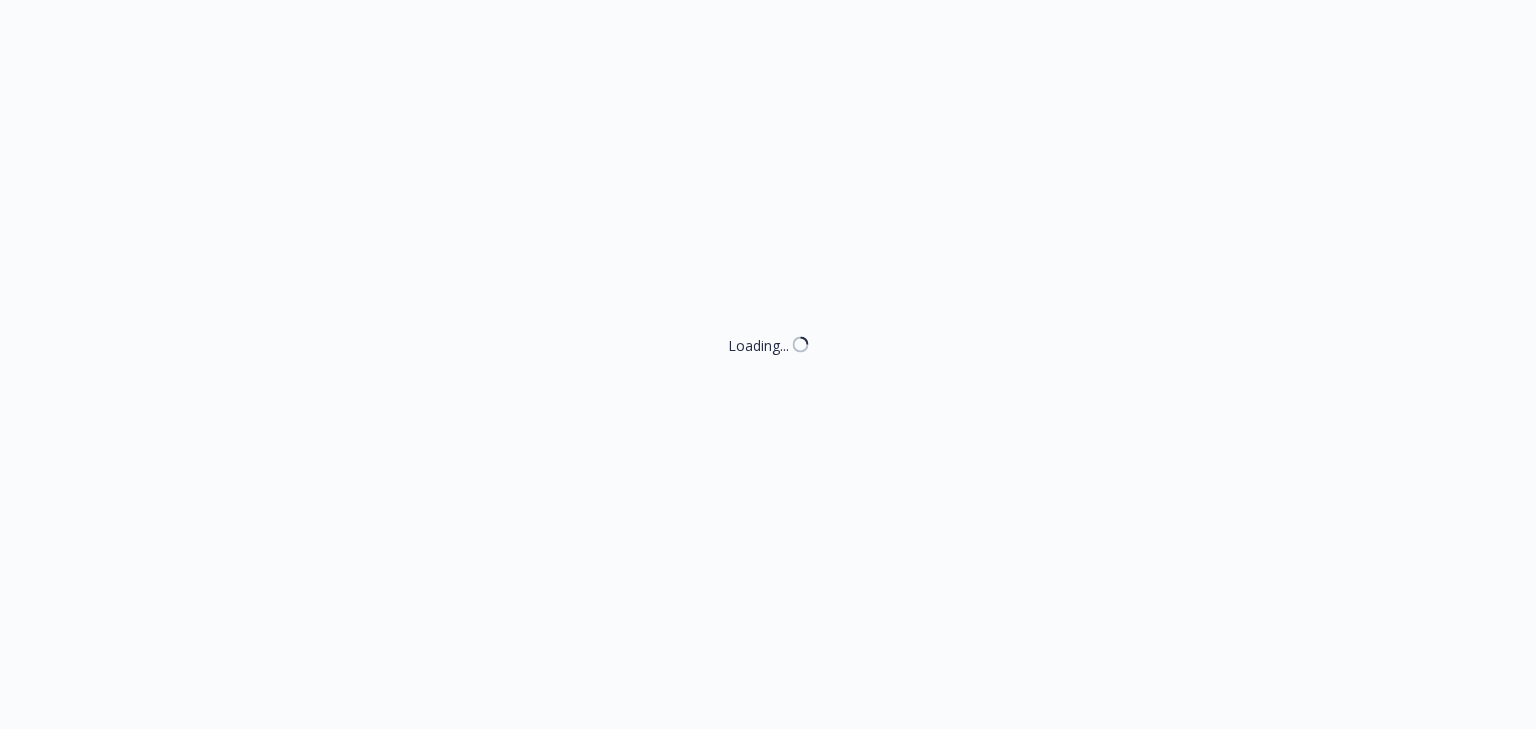 select on "ACCEPTED" 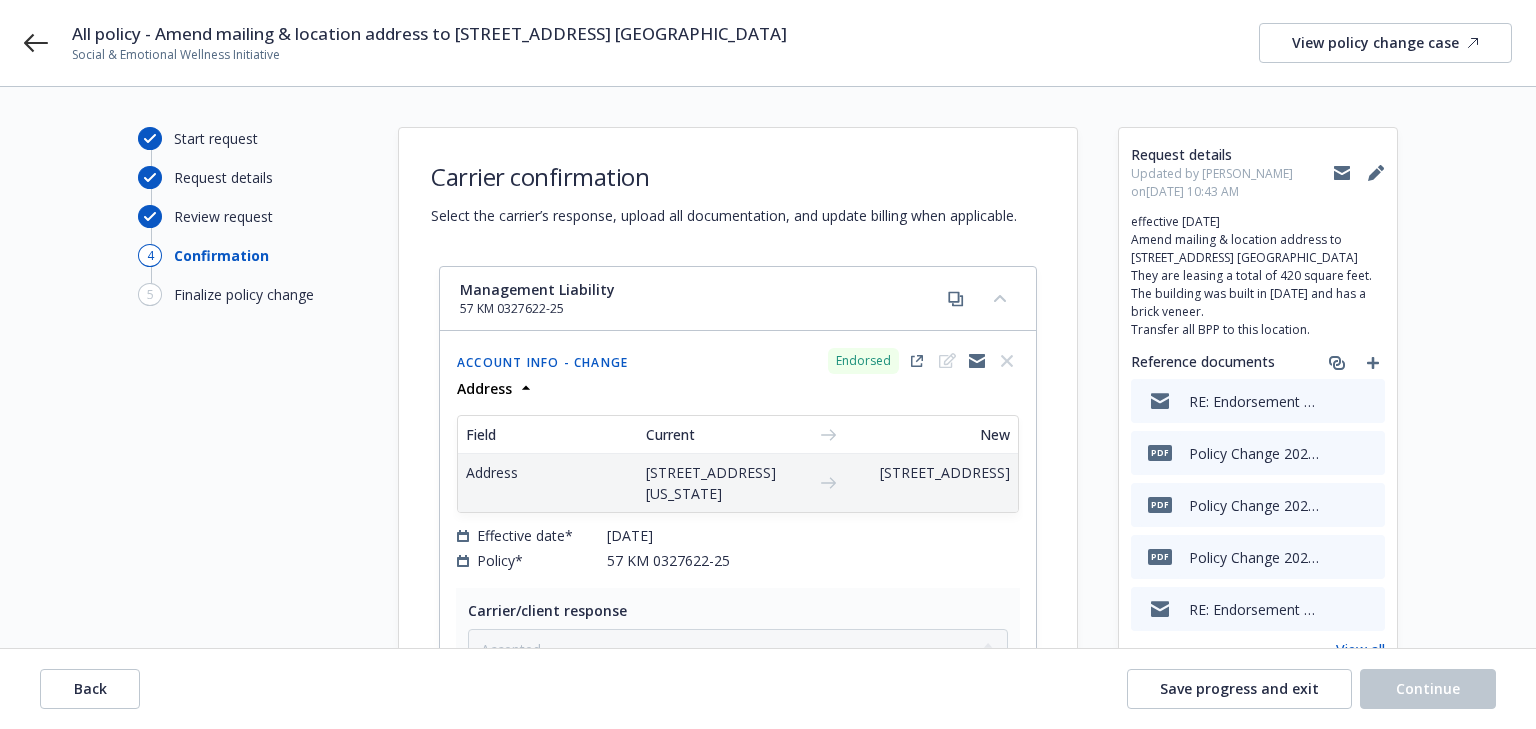 scroll, scrollTop: 0, scrollLeft: 0, axis: both 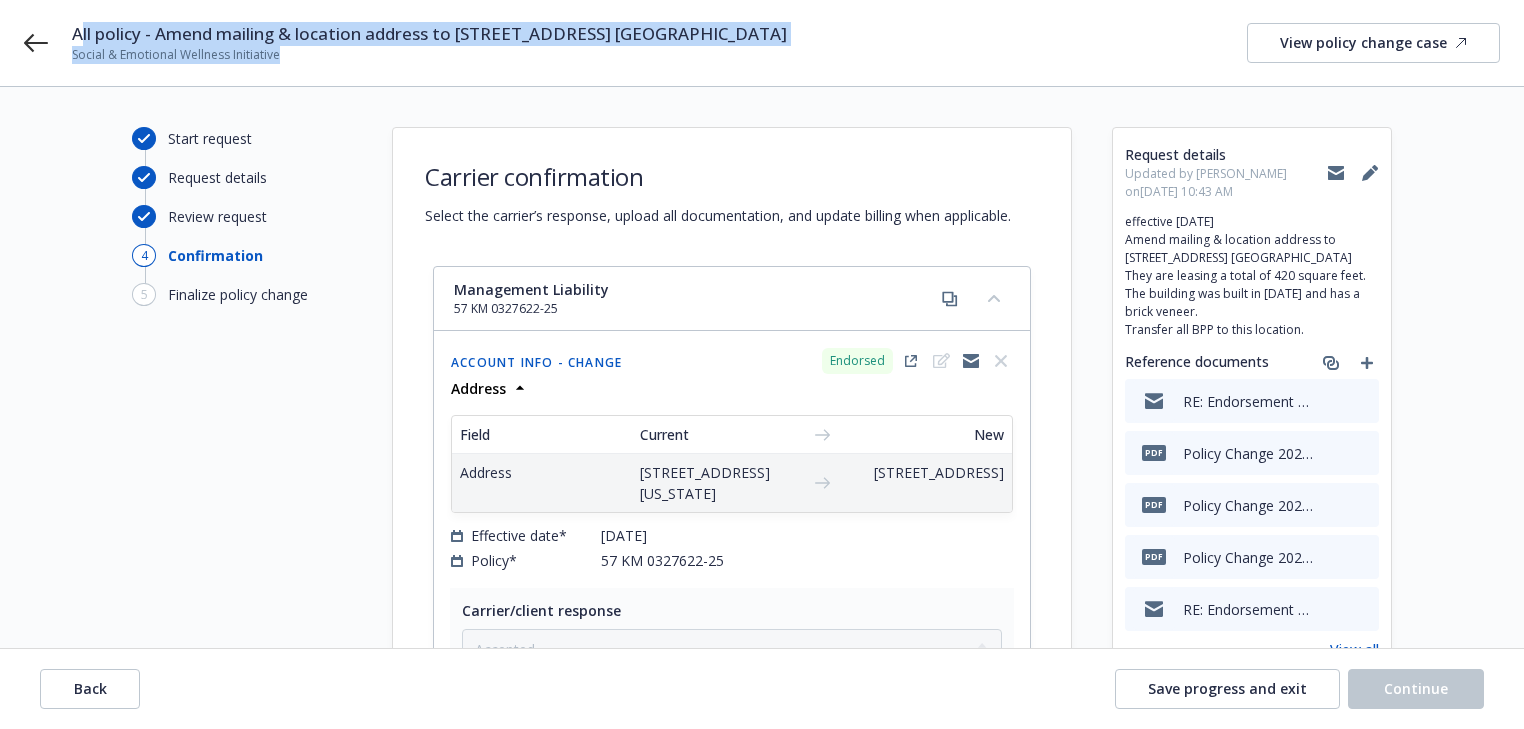 drag, startPoint x: 84, startPoint y: 31, endPoint x: 829, endPoint y: 67, distance: 745.86926 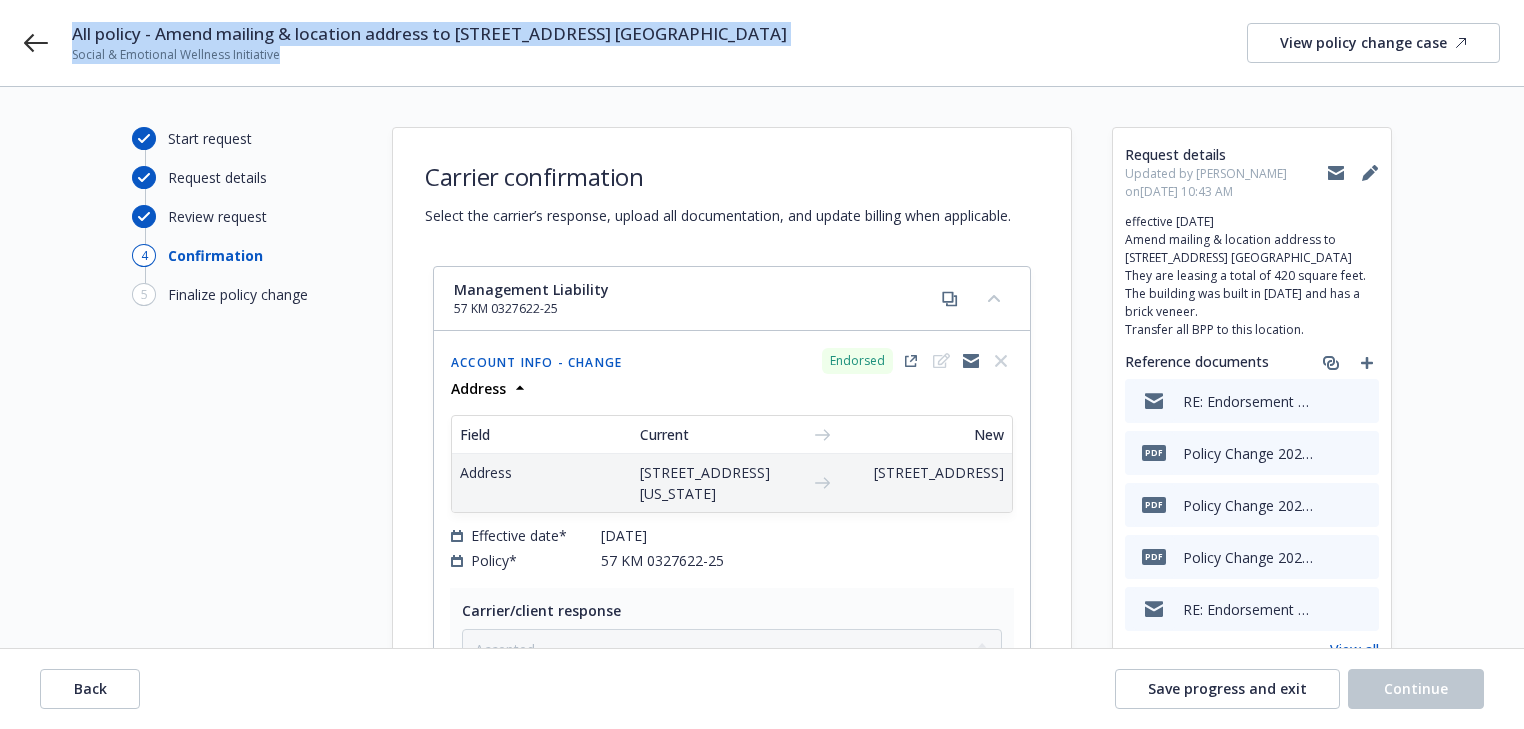 copy on "All policy - Amend mailing & location address to 1853 Lincoln Blvd. Santa Monica CA 90404 Social & Emotional Wellness Initiative" 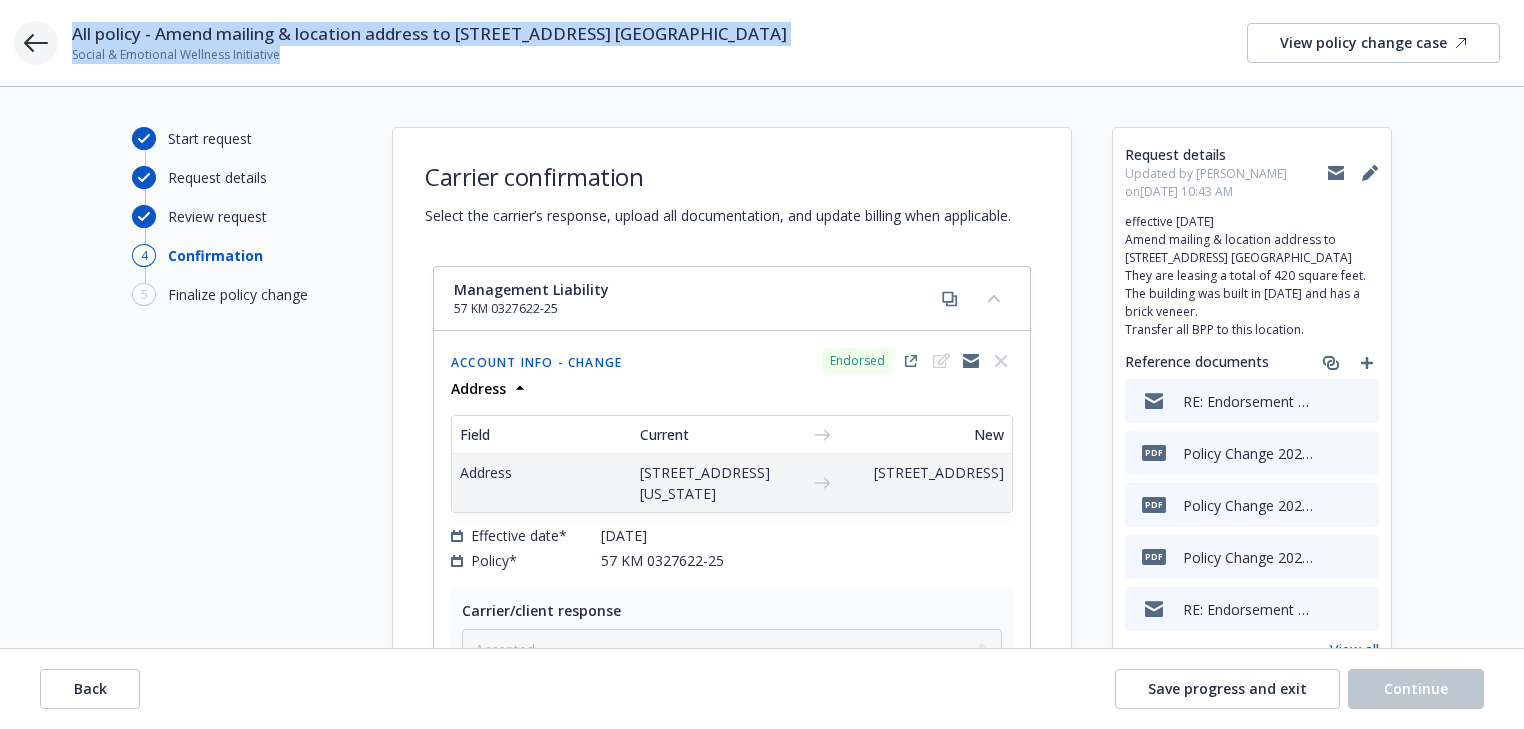 click 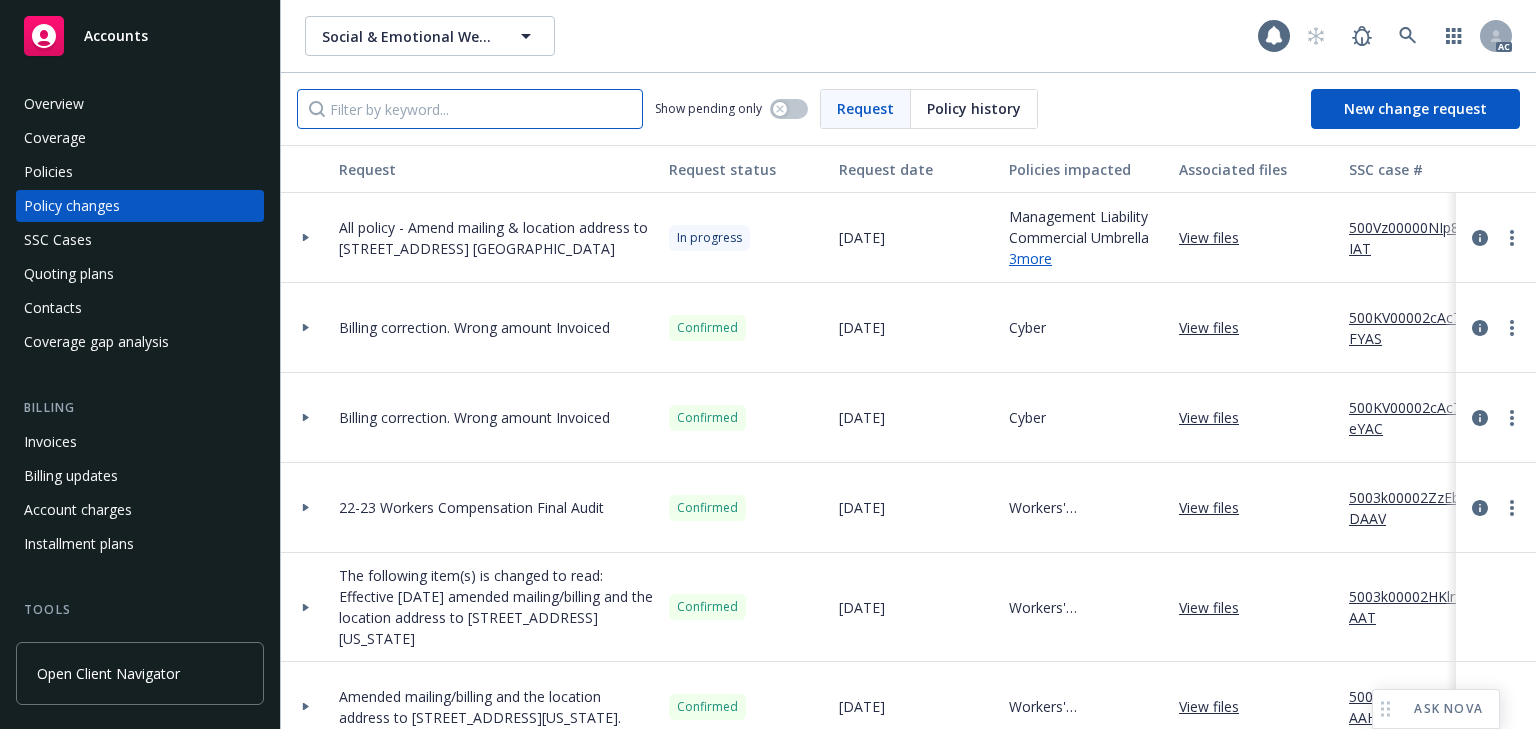 click at bounding box center (470, 109) 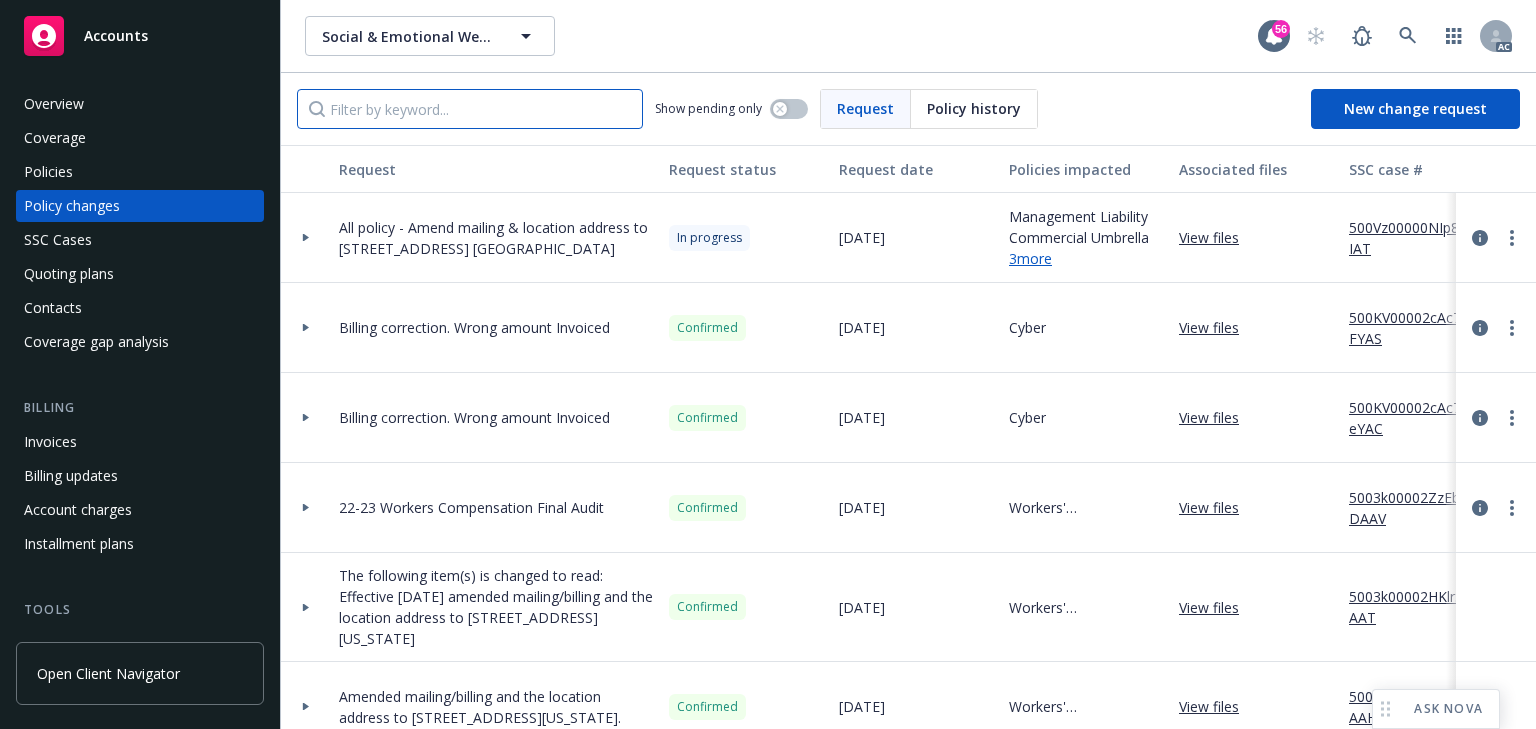 paste on "All policy - Amend mailing & location address to 1853 Lincoln Blvd. Santa Monica CA 9" 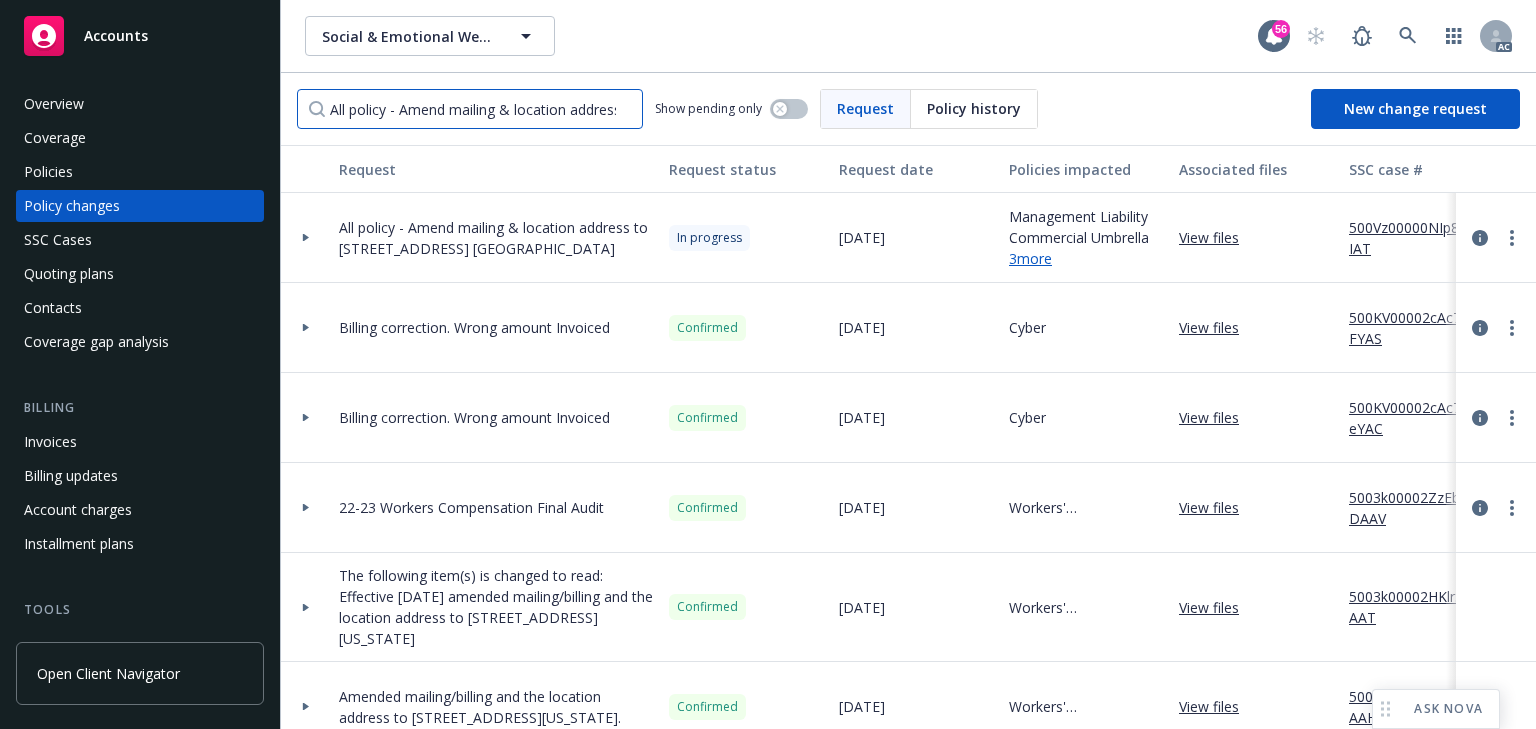 scroll, scrollTop: 0, scrollLeft: 268, axis: horizontal 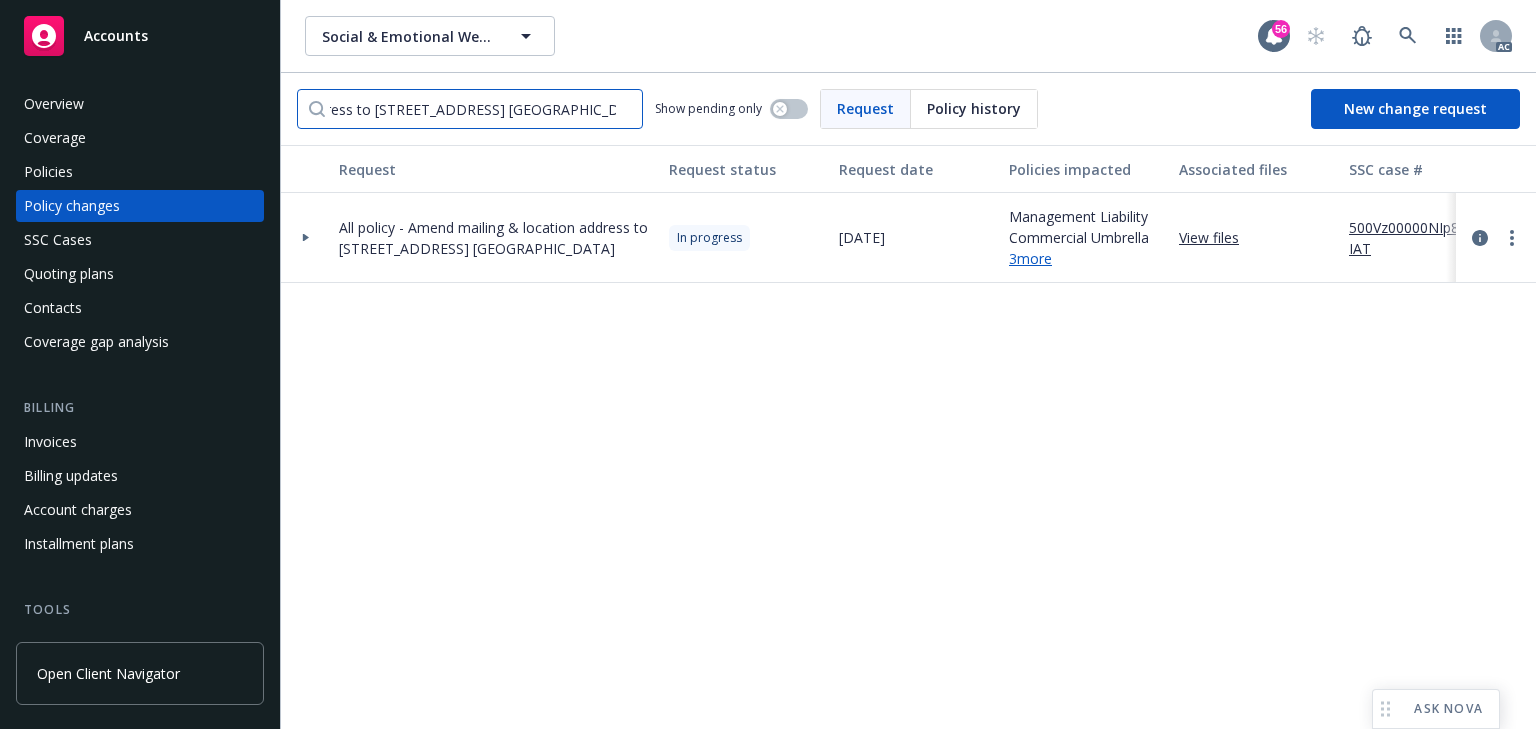 type on "All policy - Amend mailing & location address to 1853 Lincoln Blvd. Santa Monica CA 9" 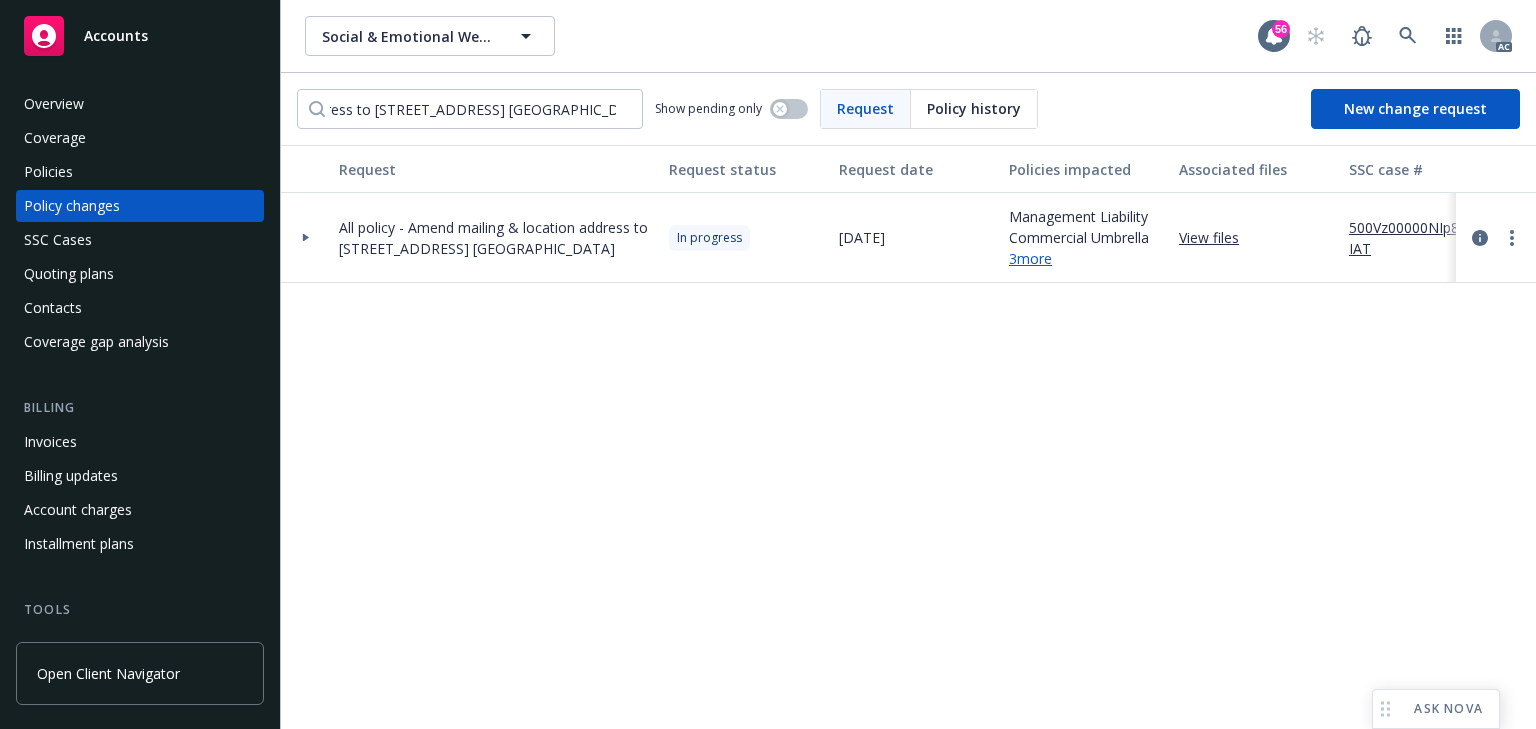 scroll, scrollTop: 0, scrollLeft: 0, axis: both 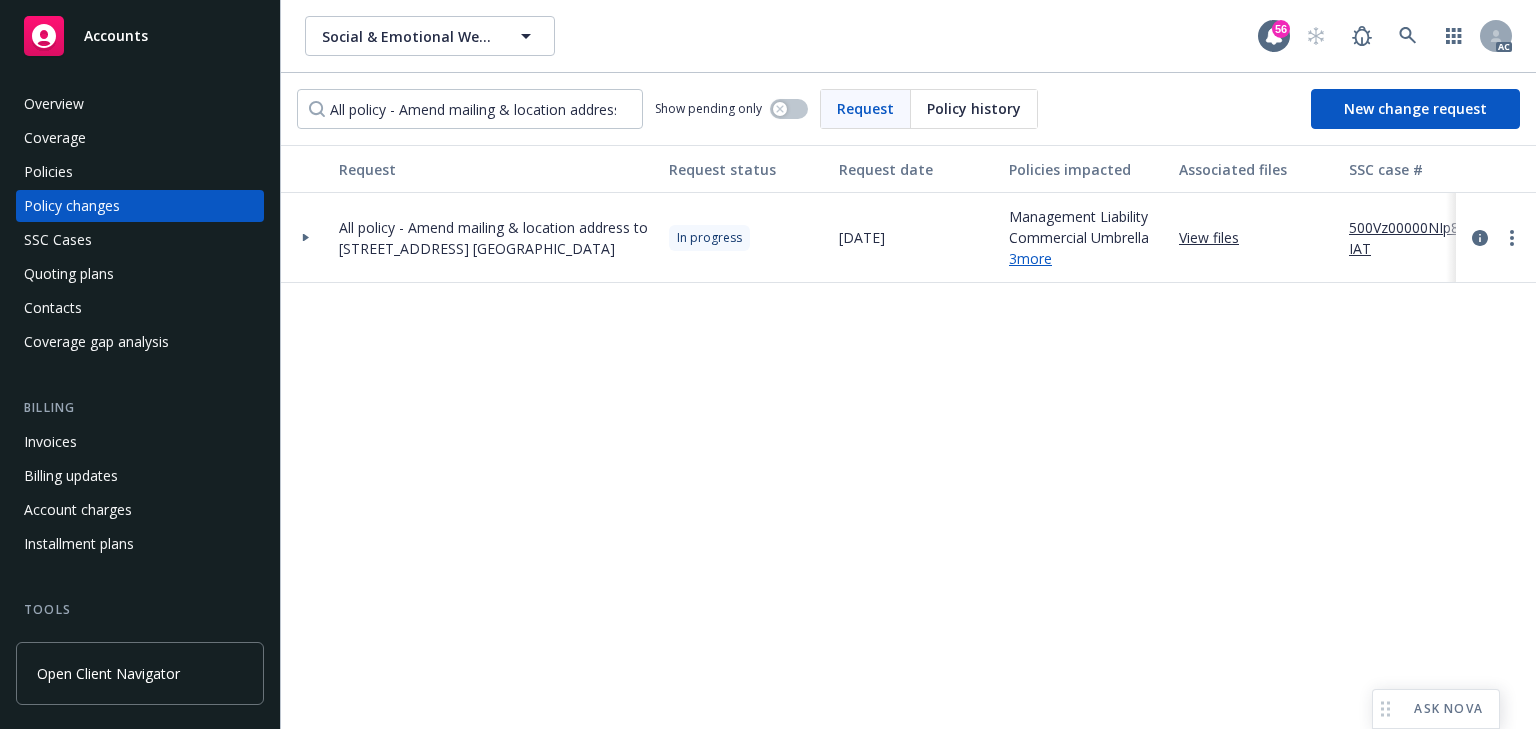 click at bounding box center (306, 237) 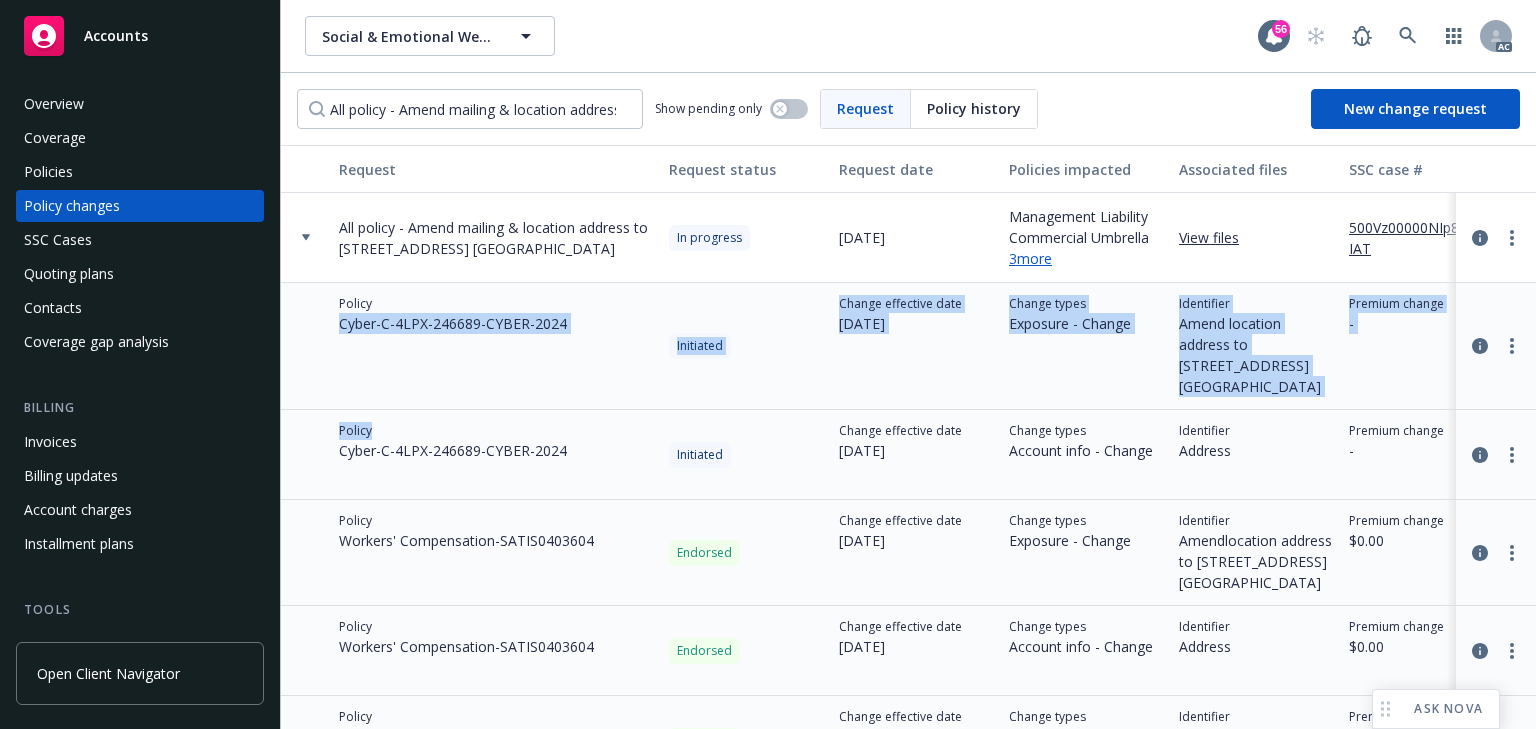 drag, startPoint x: 337, startPoint y: 332, endPoint x: 581, endPoint y: 439, distance: 266.4301 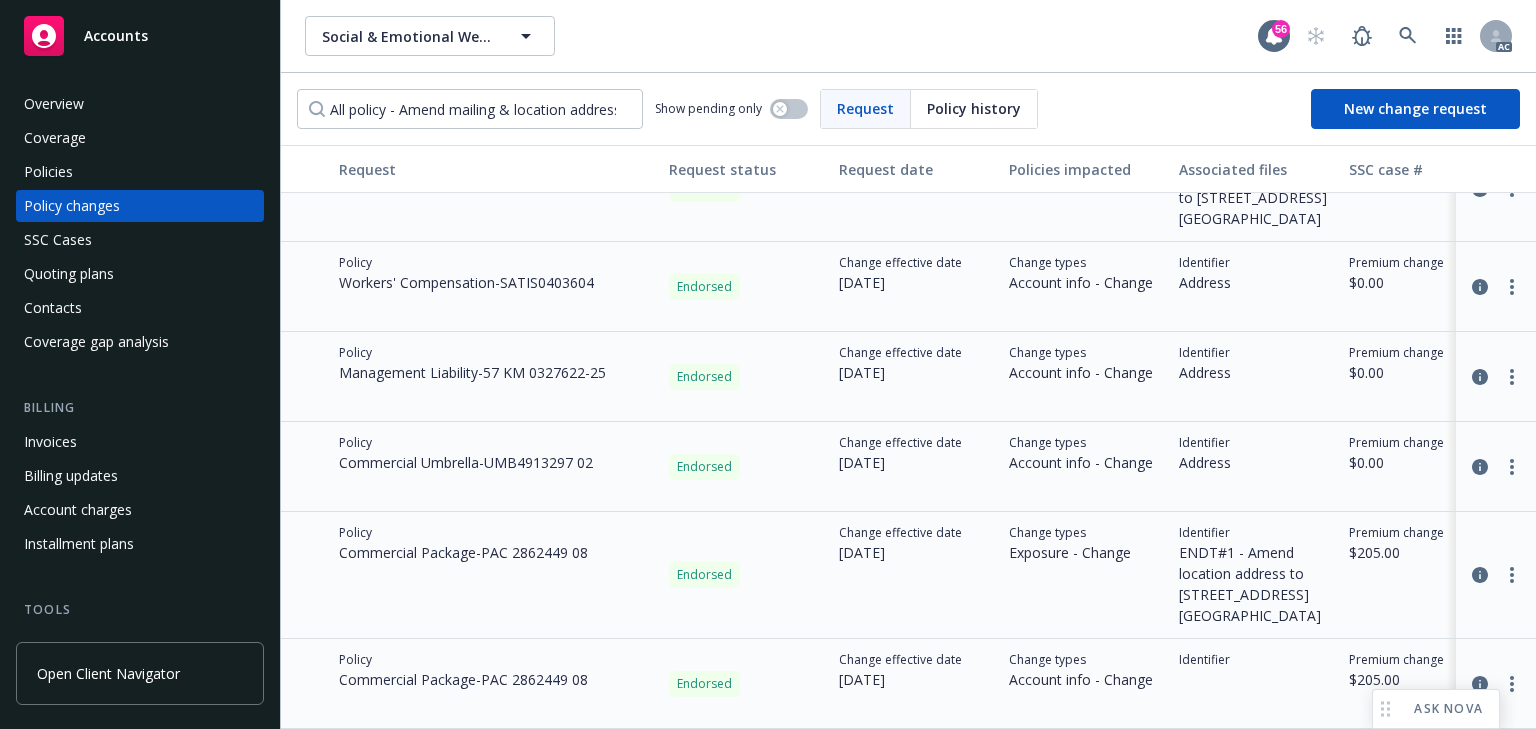 scroll, scrollTop: 360, scrollLeft: 0, axis: vertical 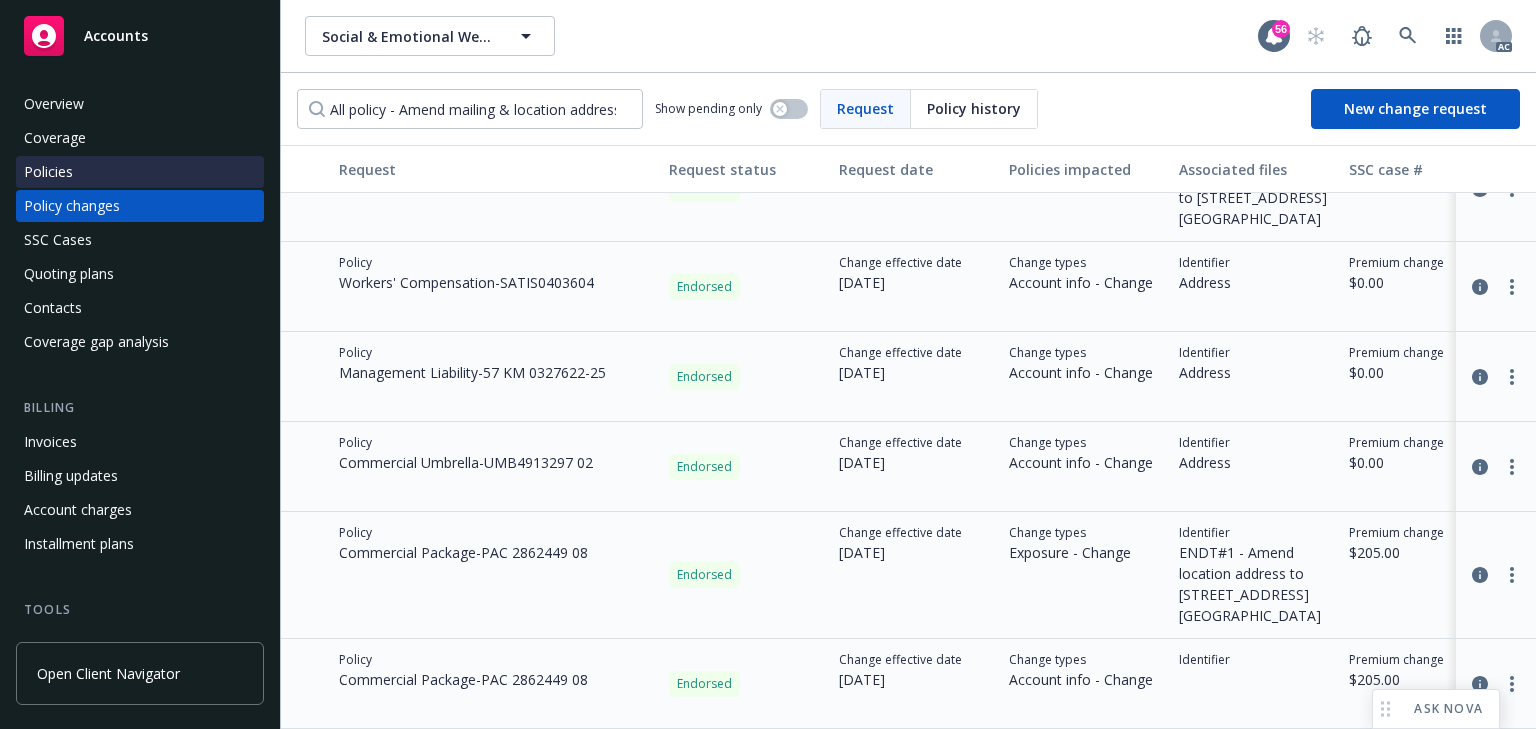 click on "Policies" at bounding box center (140, 172) 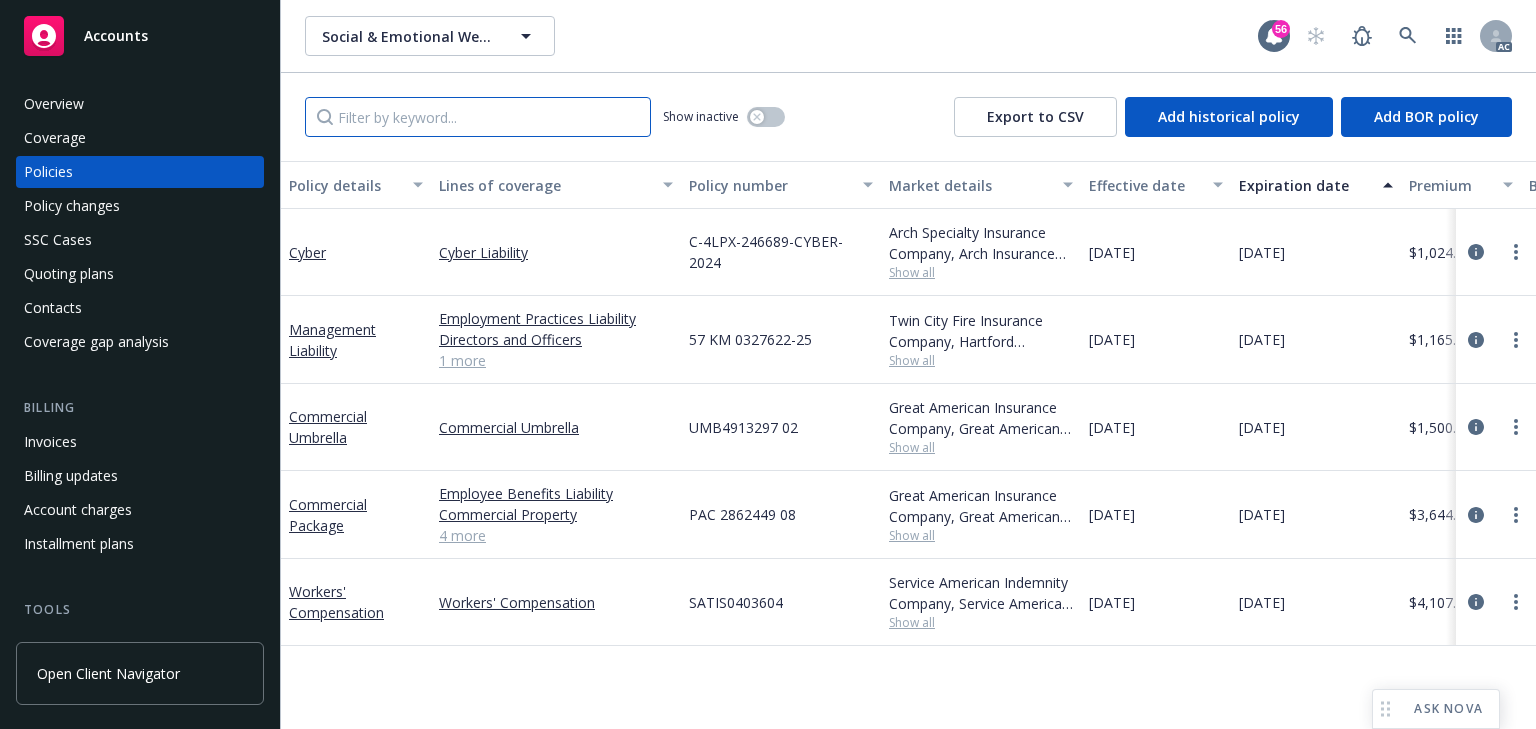 click at bounding box center (478, 117) 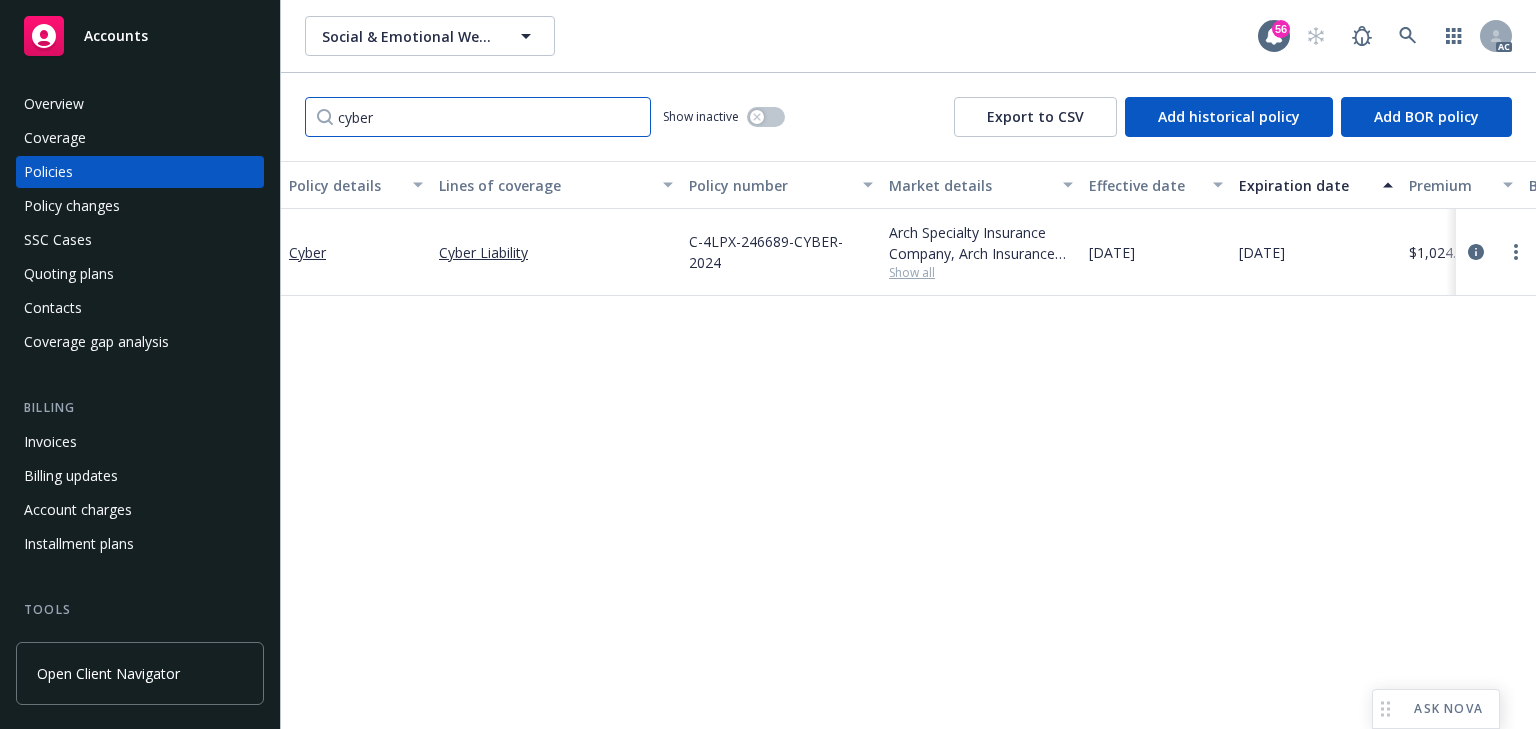 type on "cyber" 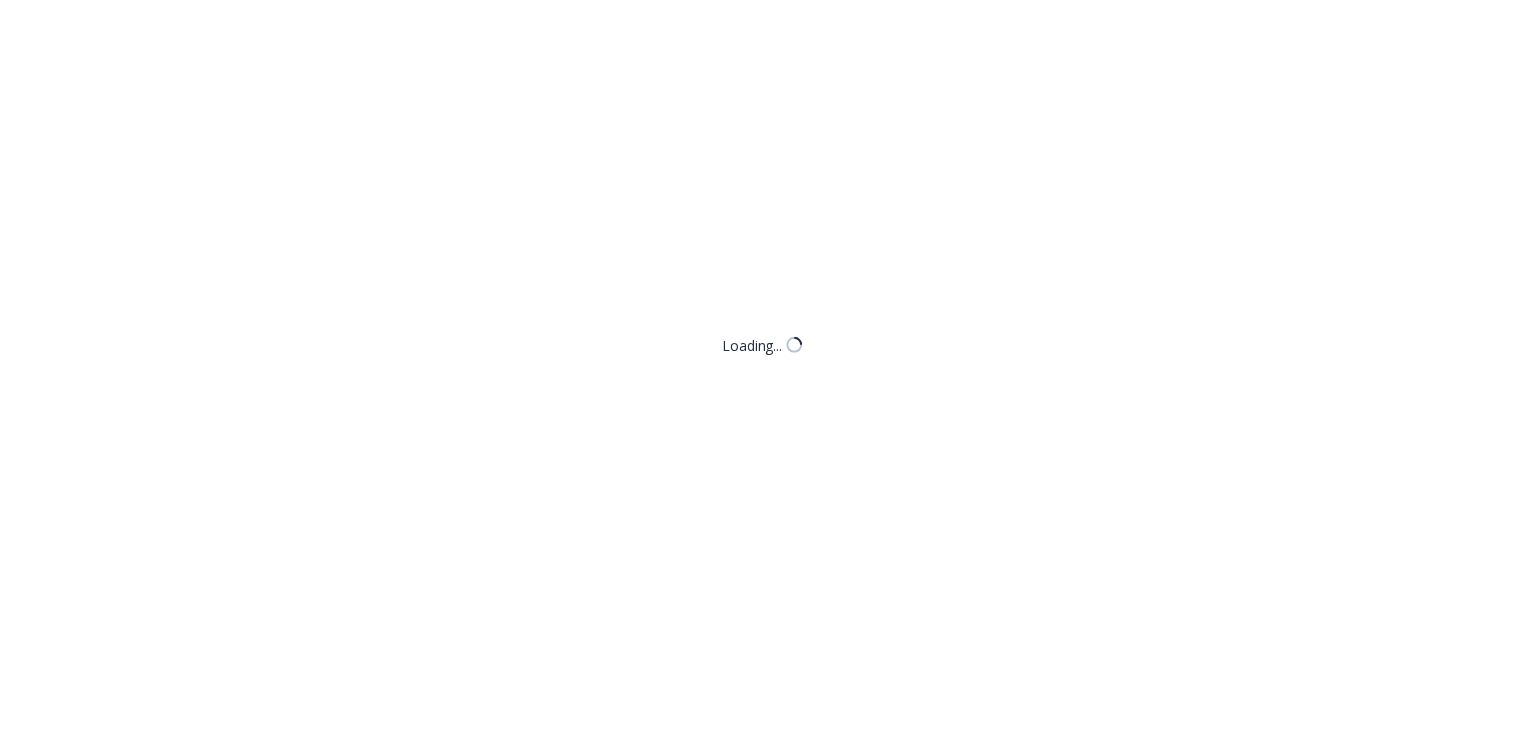 scroll, scrollTop: 0, scrollLeft: 0, axis: both 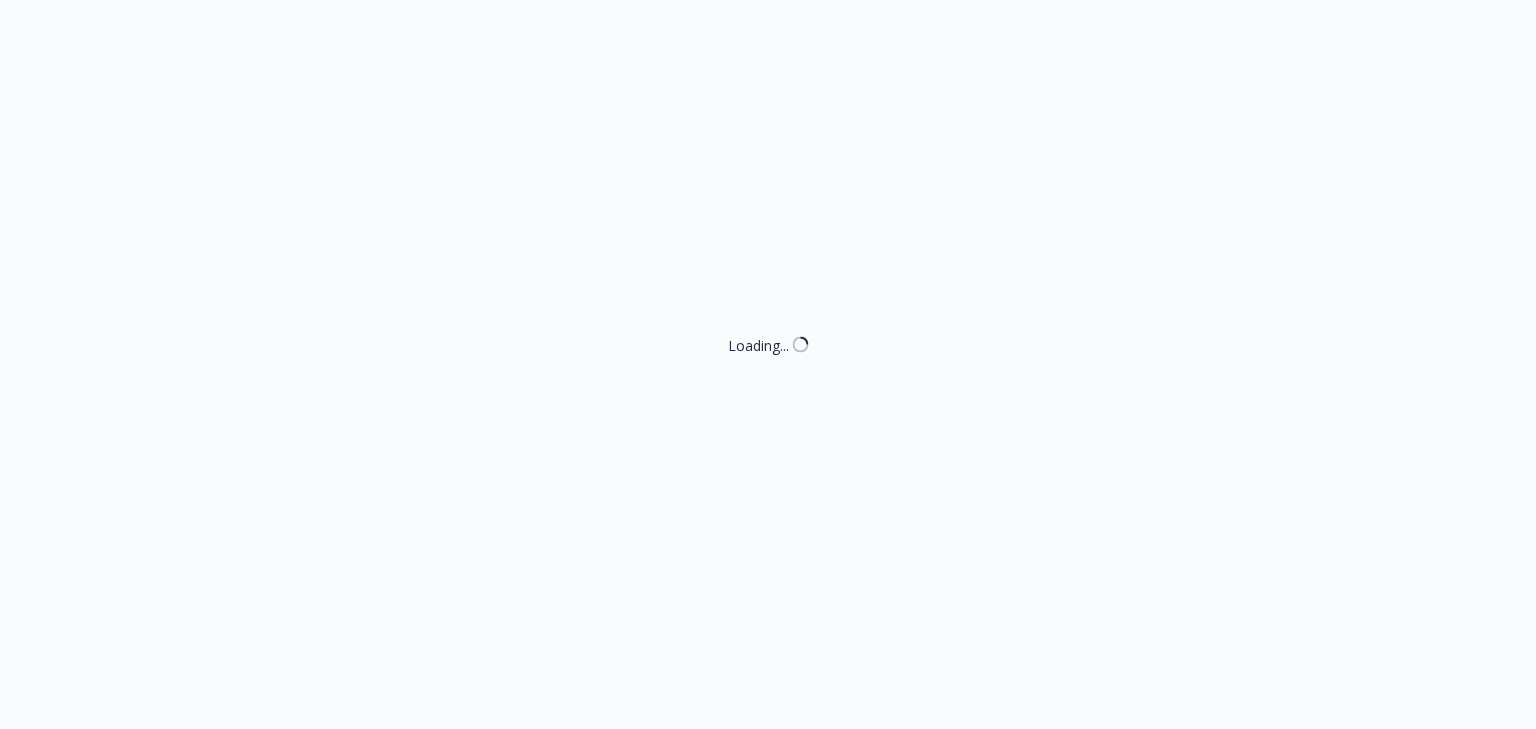 select on "ACCEPTED" 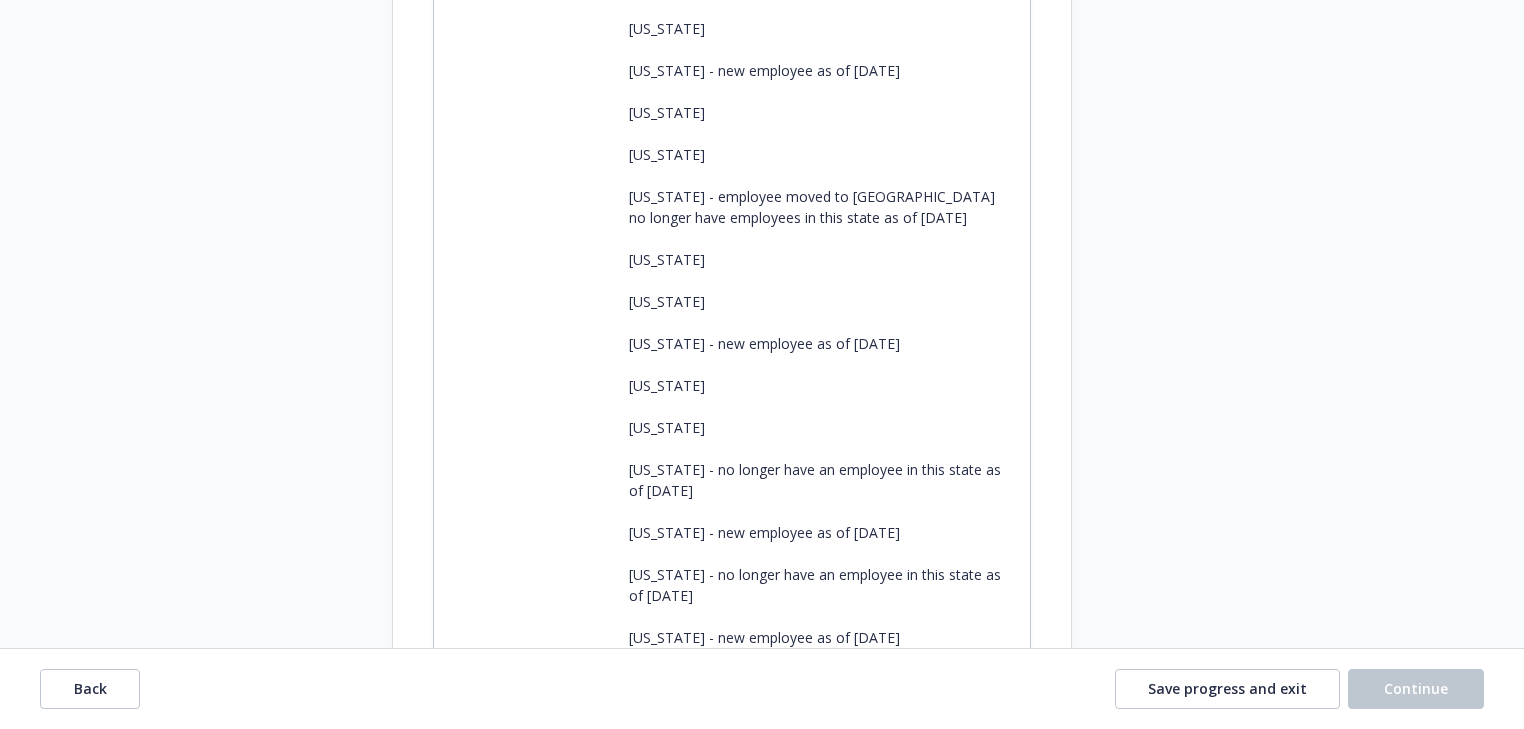 scroll, scrollTop: 4240, scrollLeft: 0, axis: vertical 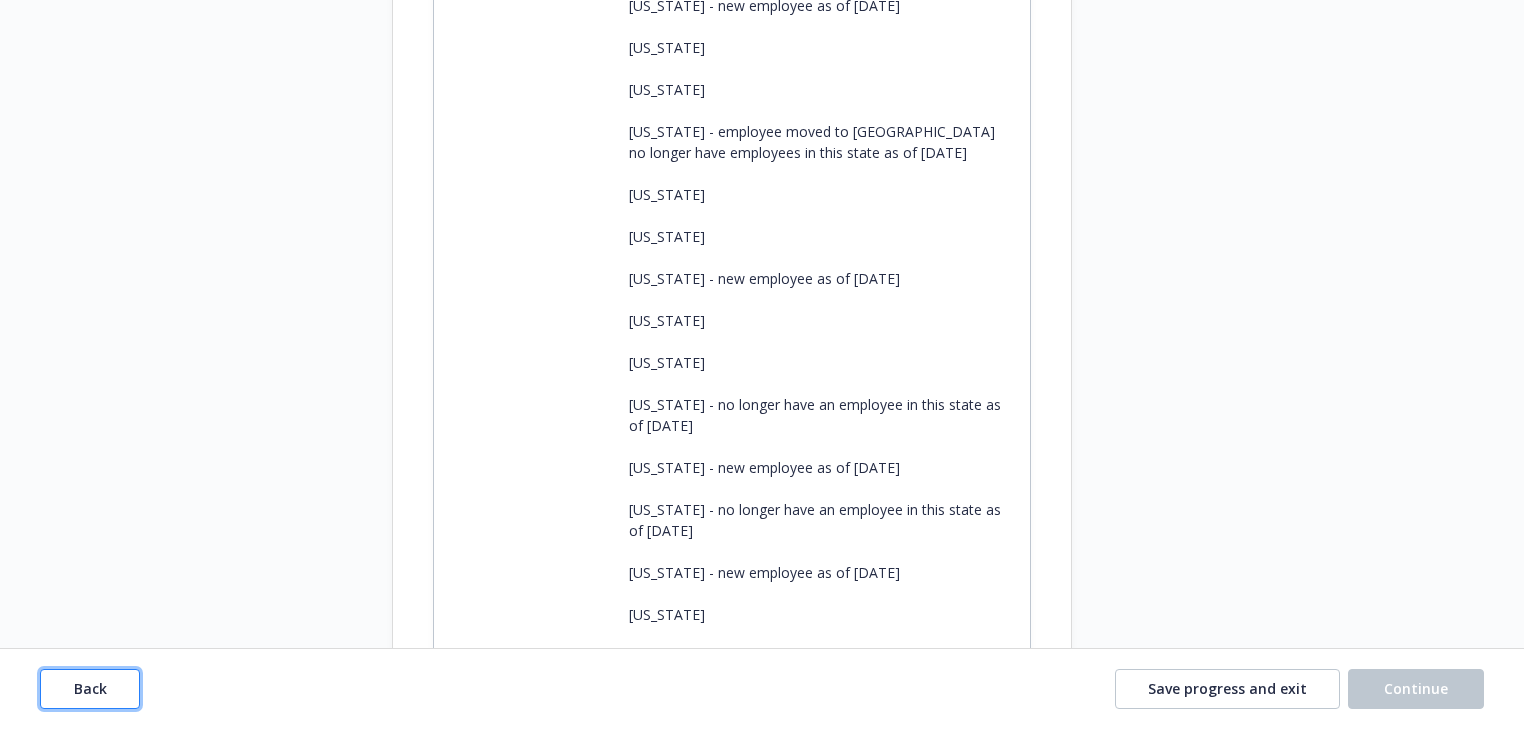 click on "Back" at bounding box center [90, 689] 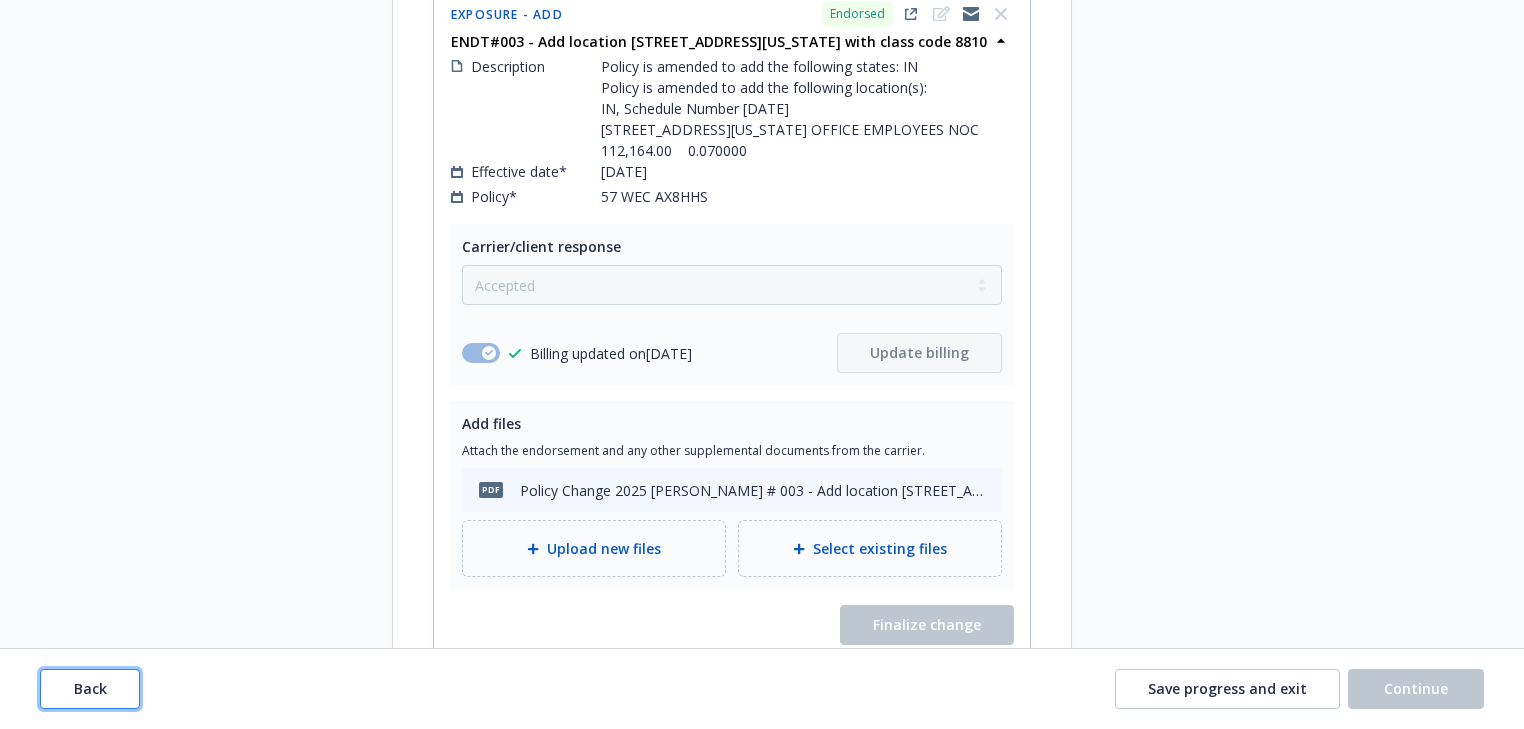 click on "Back" at bounding box center [90, 689] 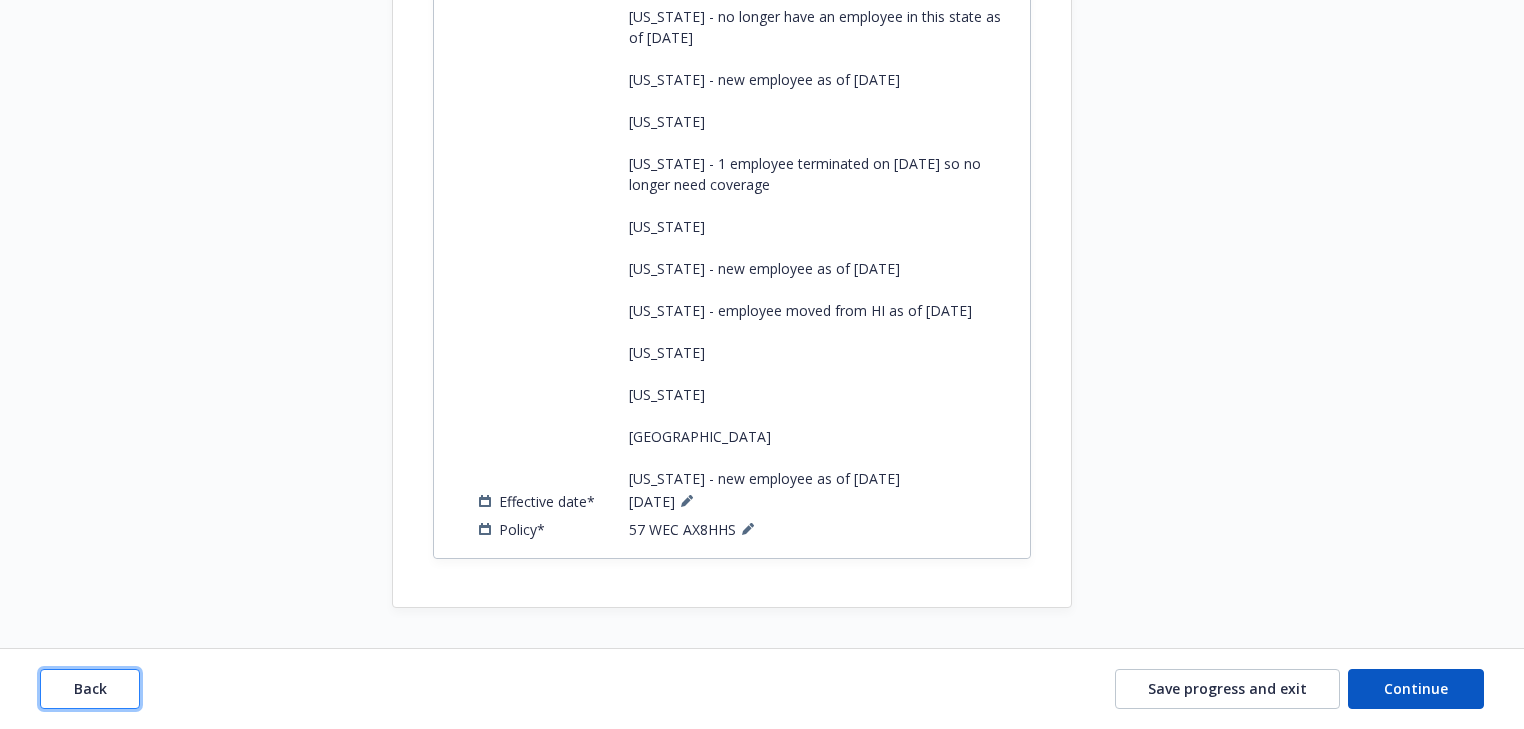 click on "Back" at bounding box center (90, 689) 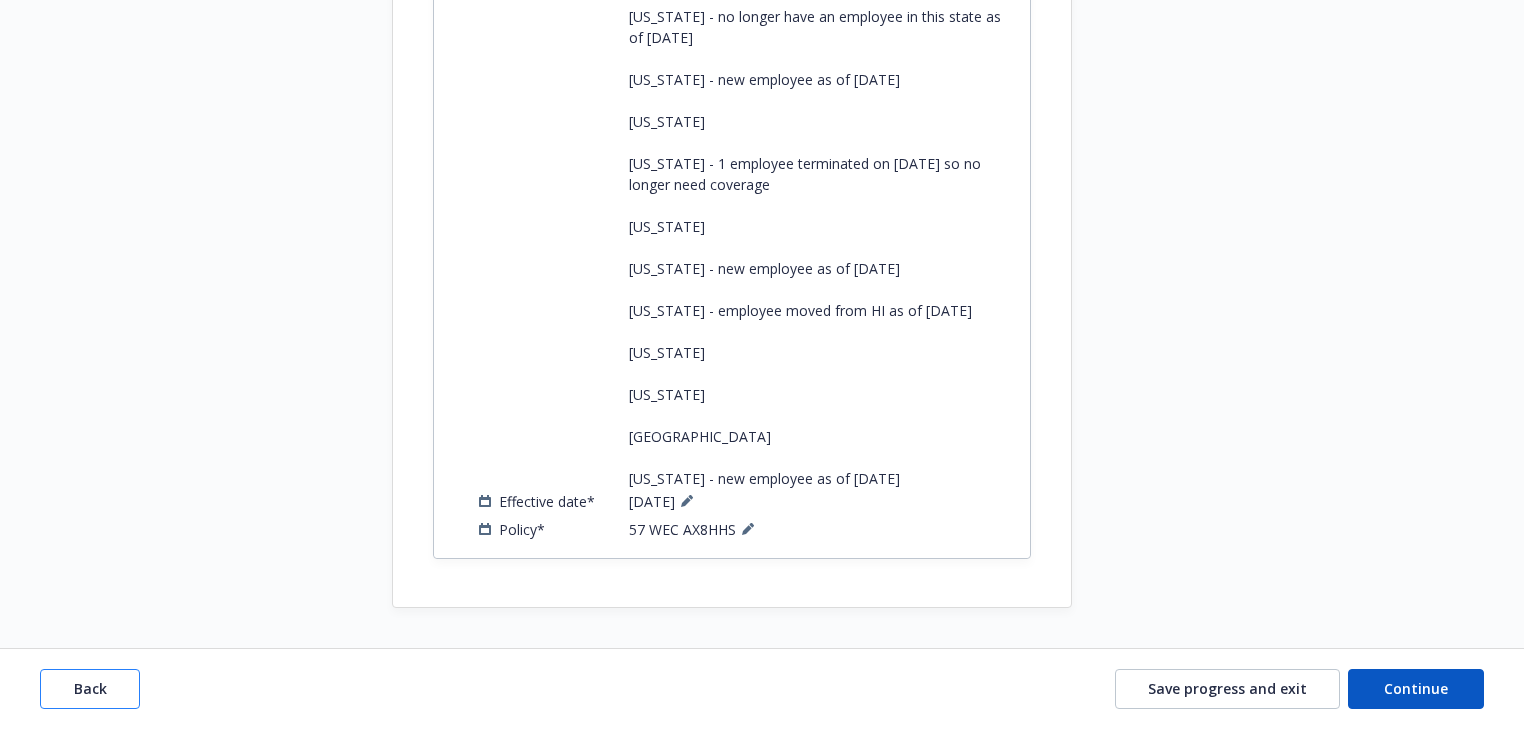 scroll, scrollTop: 1392, scrollLeft: 0, axis: vertical 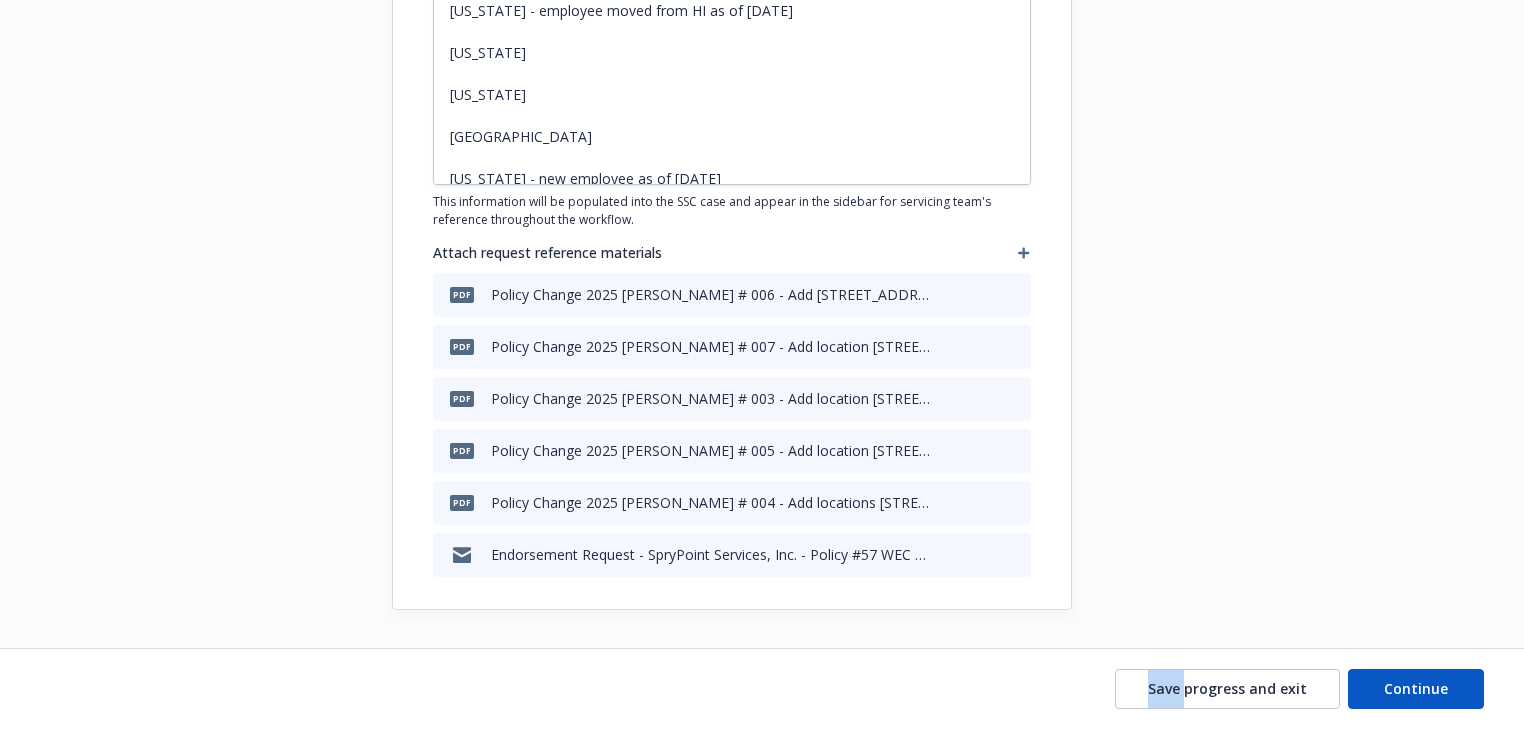 click on "Save progress and exit Continue" at bounding box center [762, 689] 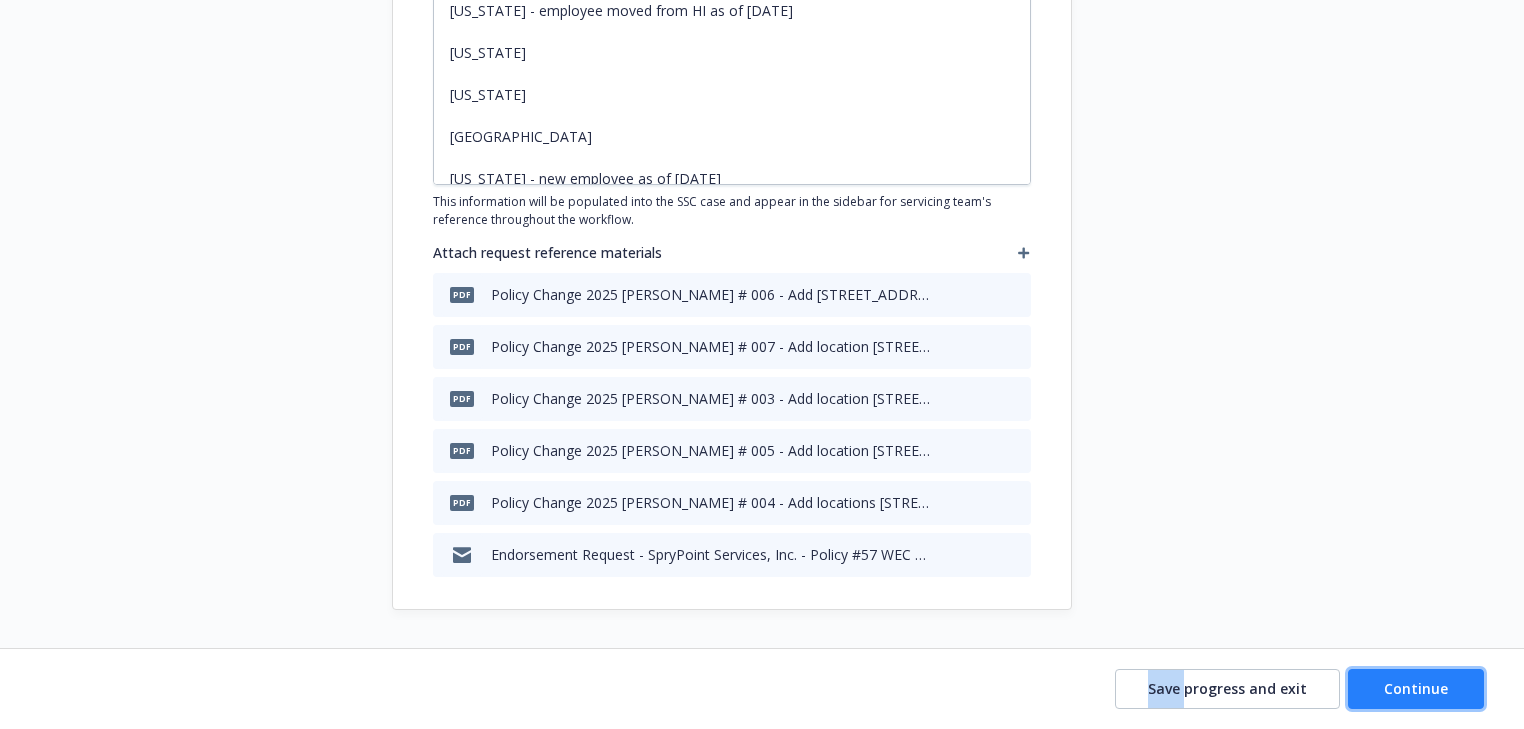 click on "Continue" at bounding box center [1416, 689] 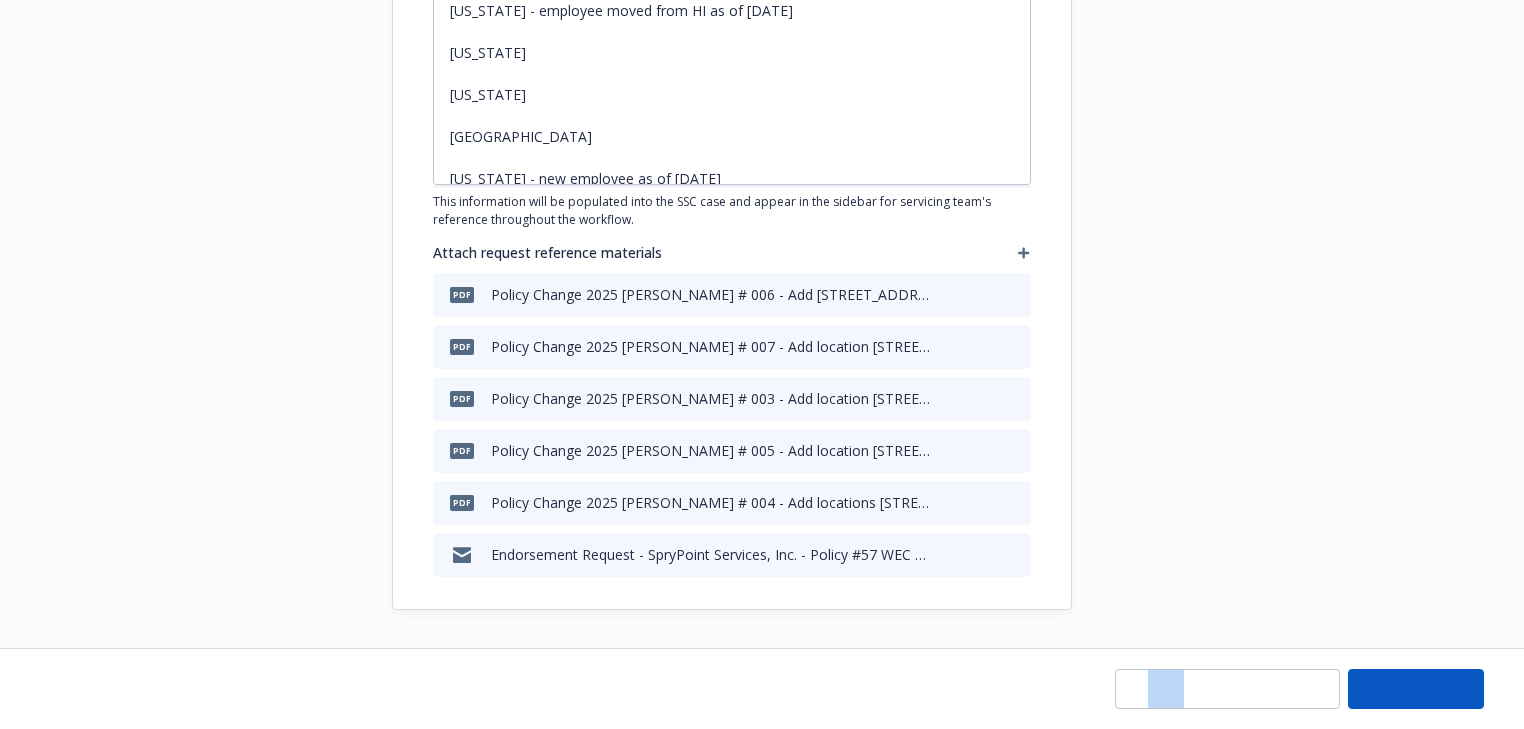 type on "x" 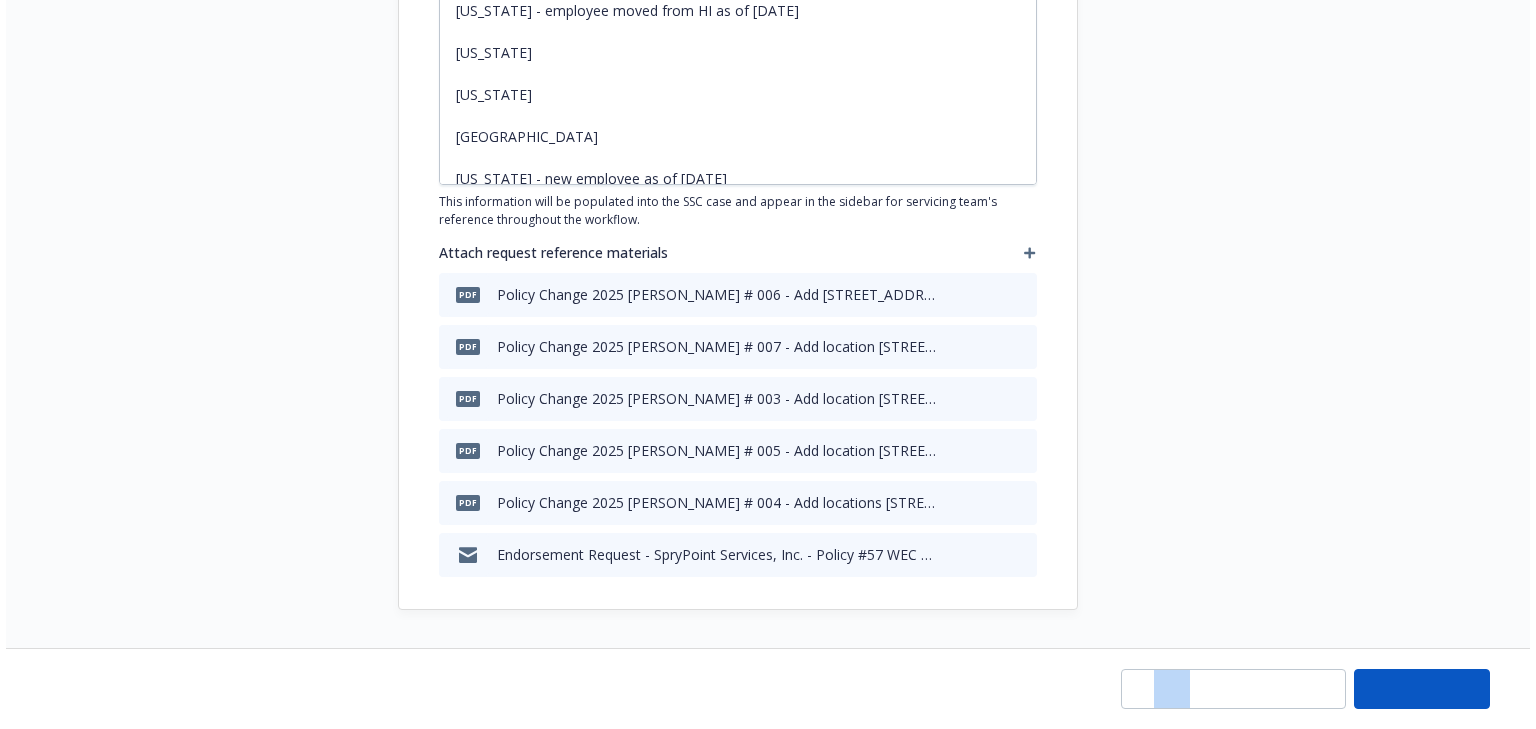 scroll, scrollTop: 0, scrollLeft: 0, axis: both 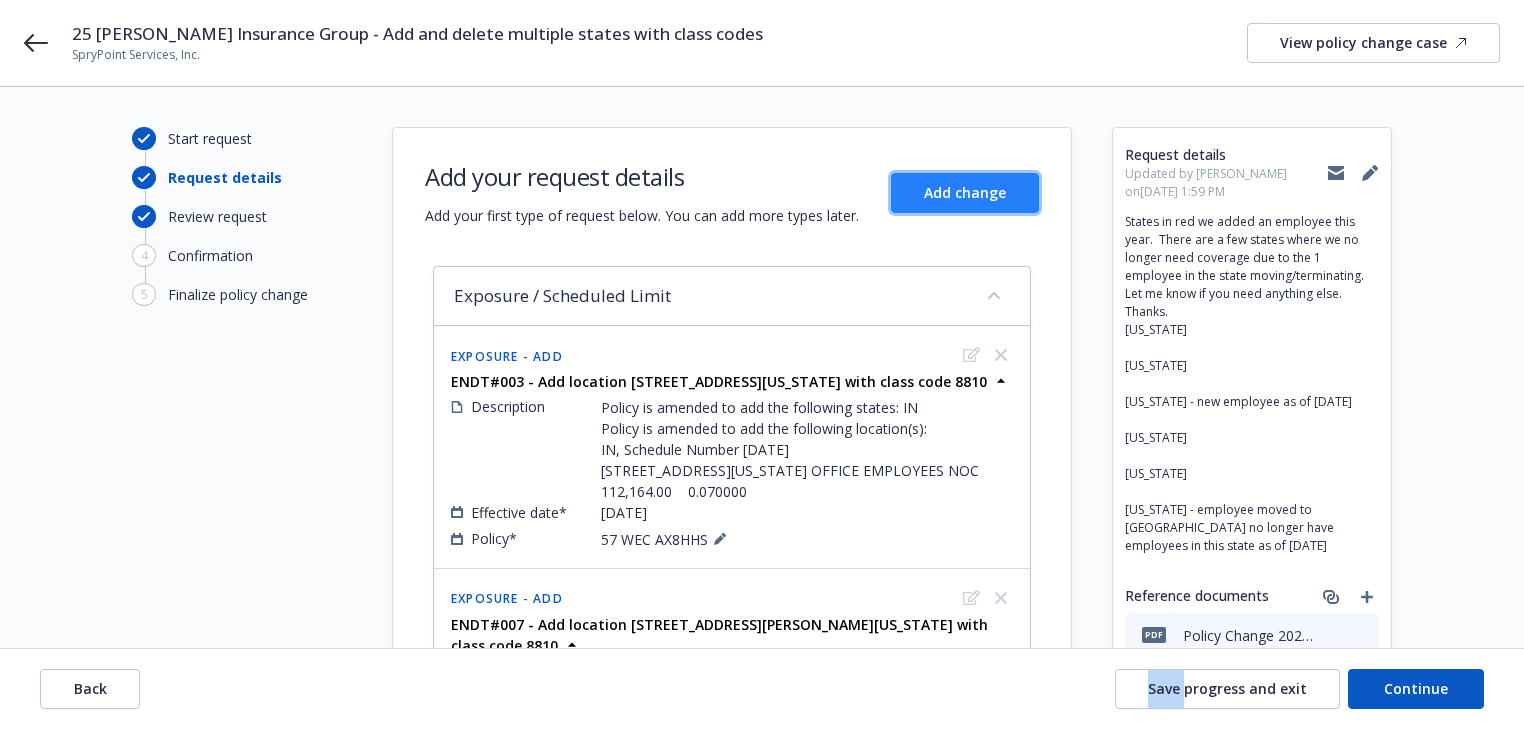 click on "Add change" at bounding box center [965, 192] 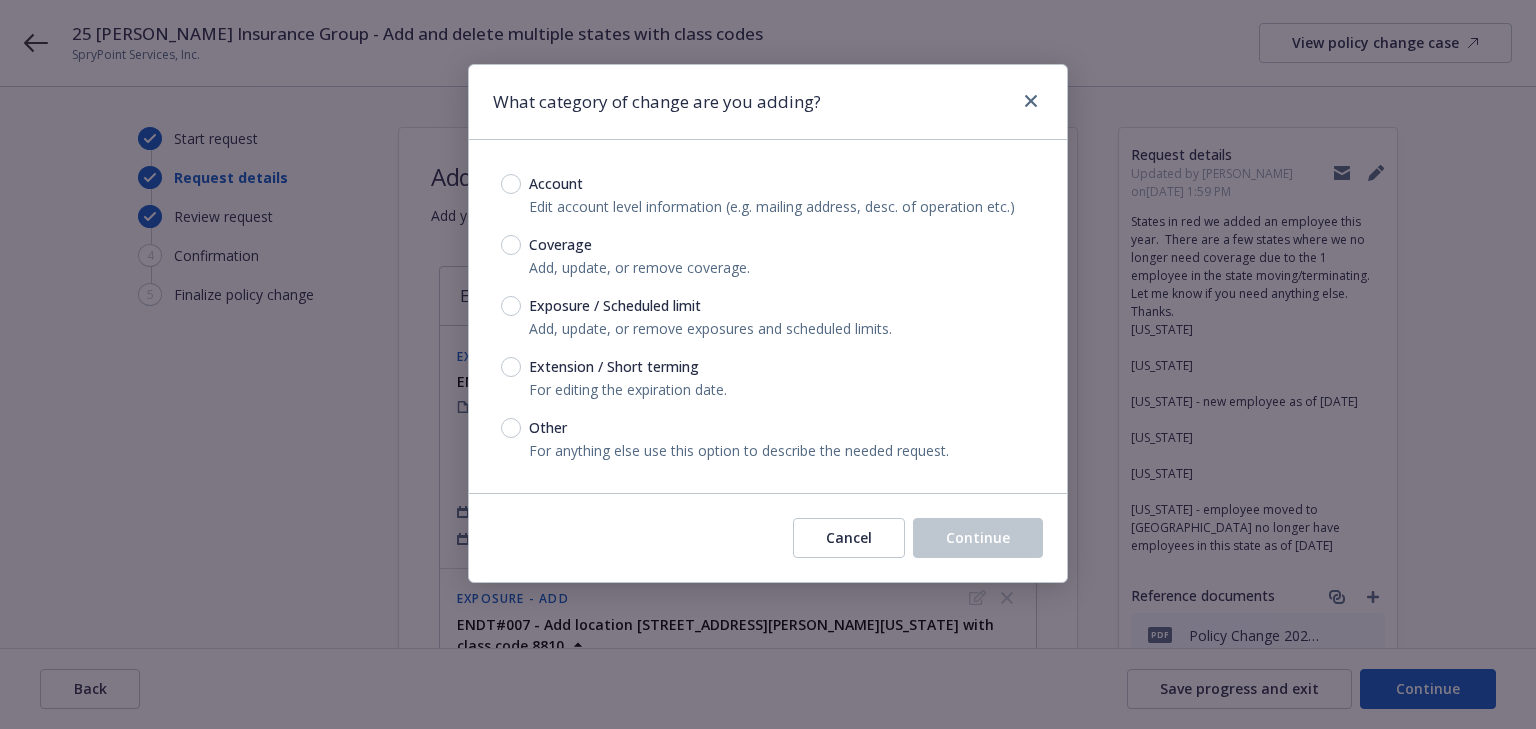 click on "Account Edit account level information (e.g. mailing address, desc. of operation etc.) Coverage Add, update, or remove coverage. Exposure / Scheduled limit Add, update, or remove exposures and scheduled limits. Extension / Short terming For editing the expiration date. Other For anything else use this option to describe the needed request." at bounding box center (768, 316) 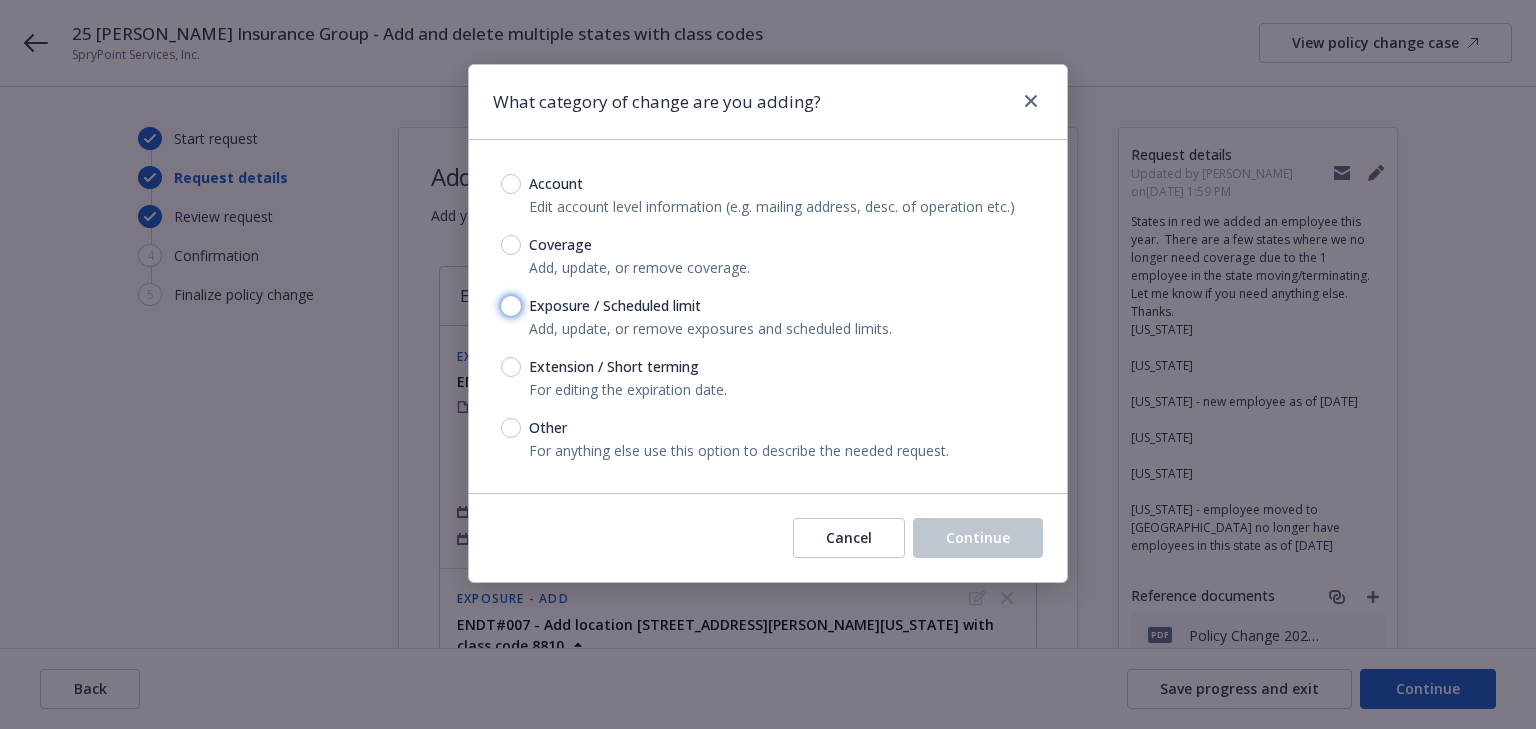 click on "Exposure / Scheduled limit" at bounding box center [511, 306] 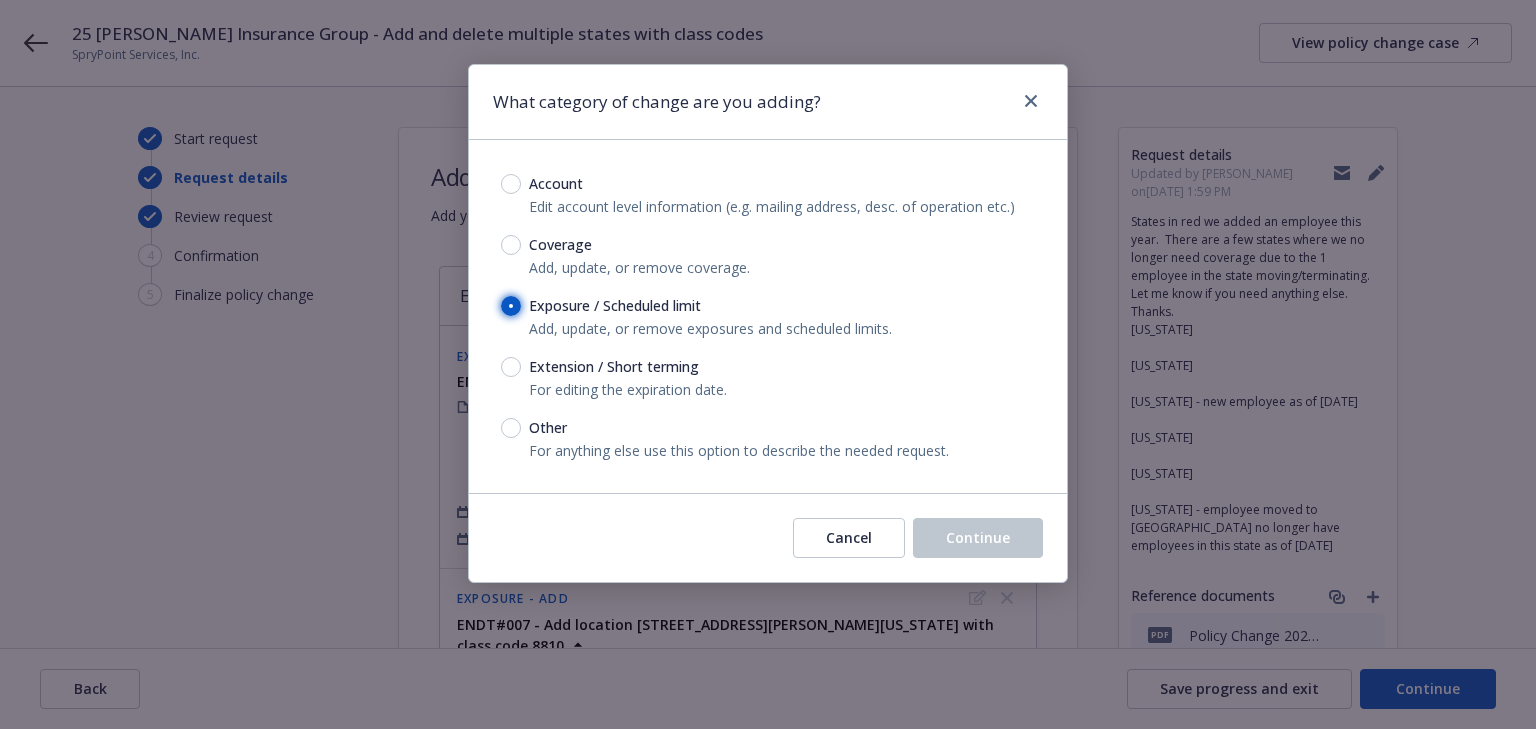 radio on "true" 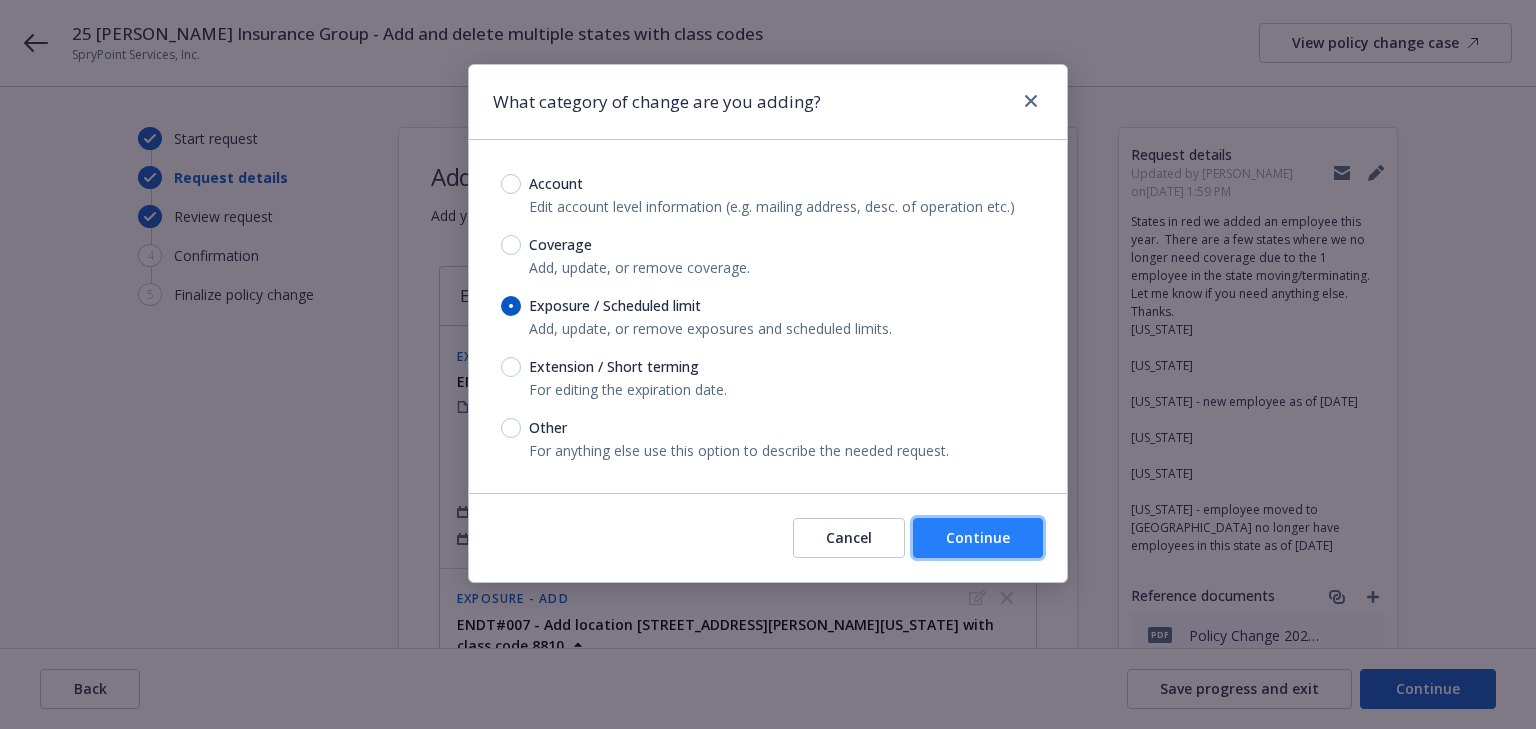 click on "Continue" at bounding box center [978, 537] 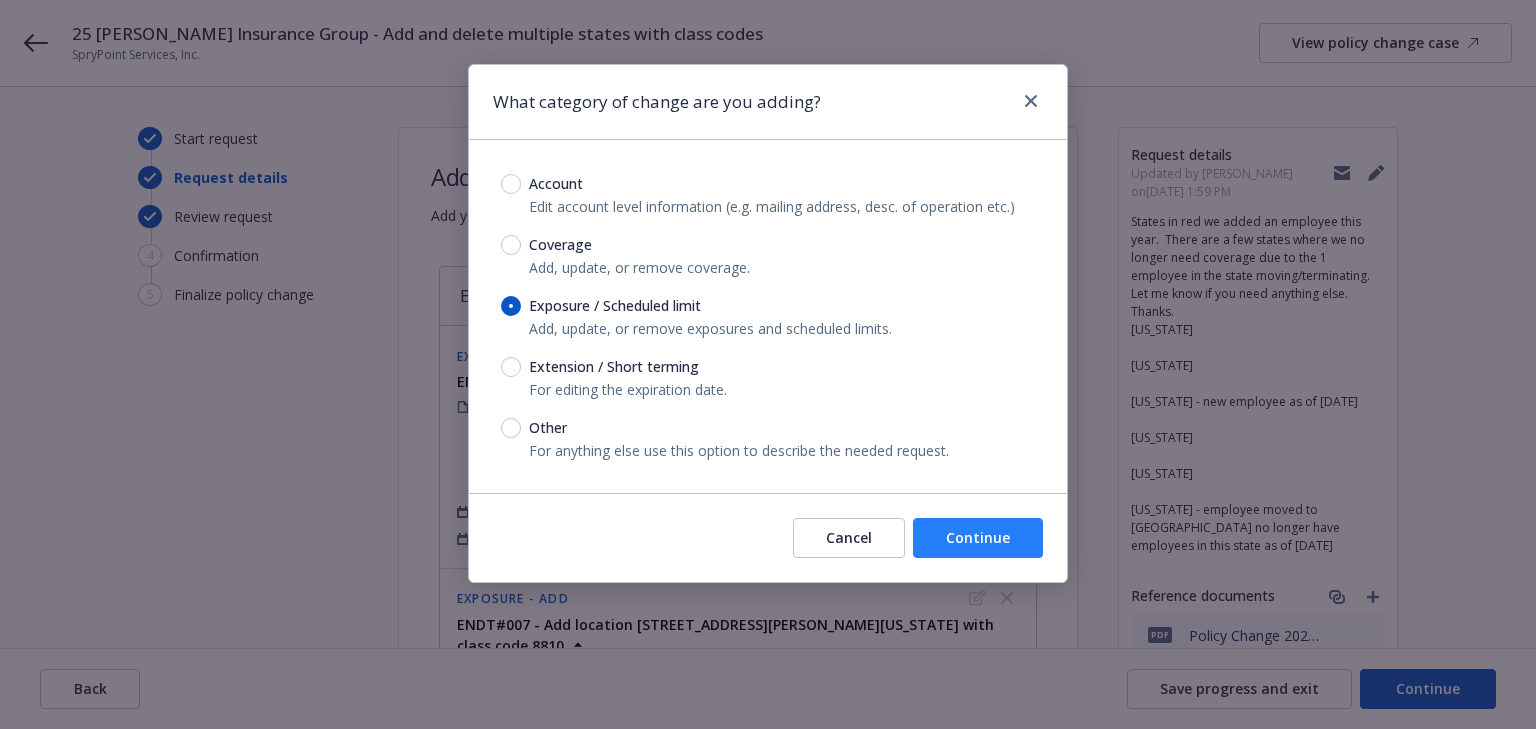 type on "x" 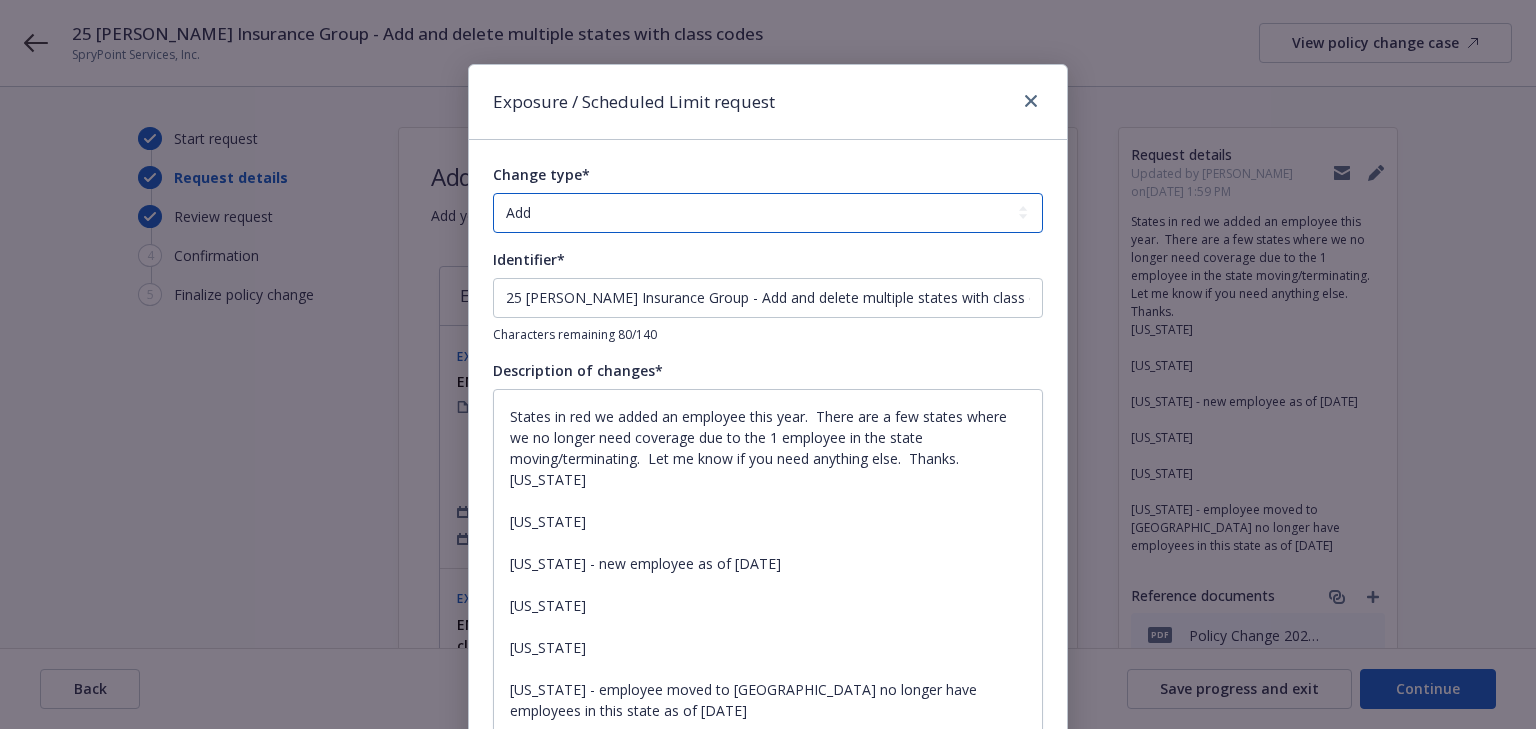 click on "Add Audit Change Remove" at bounding box center (768, 213) 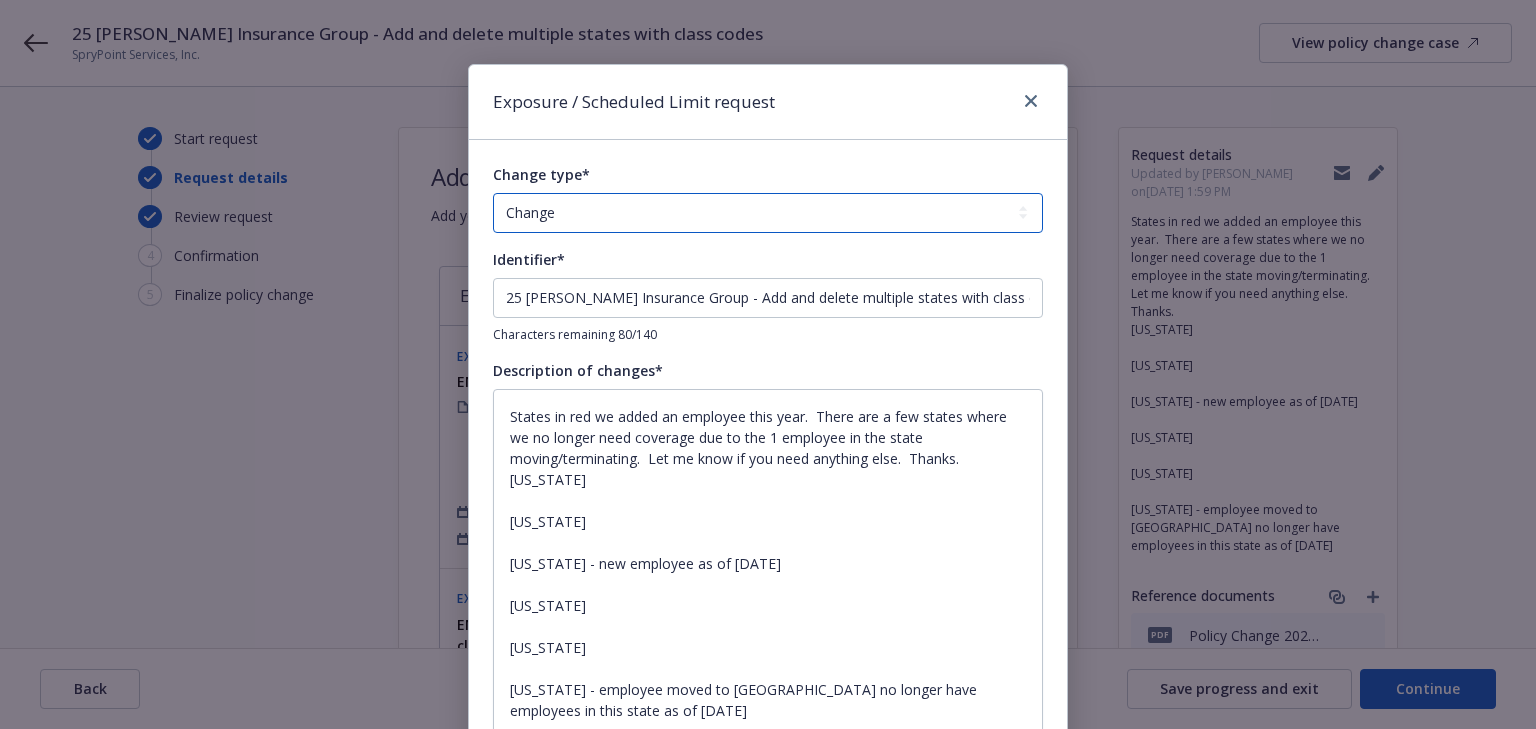click on "Add Audit Change Remove" at bounding box center [768, 213] 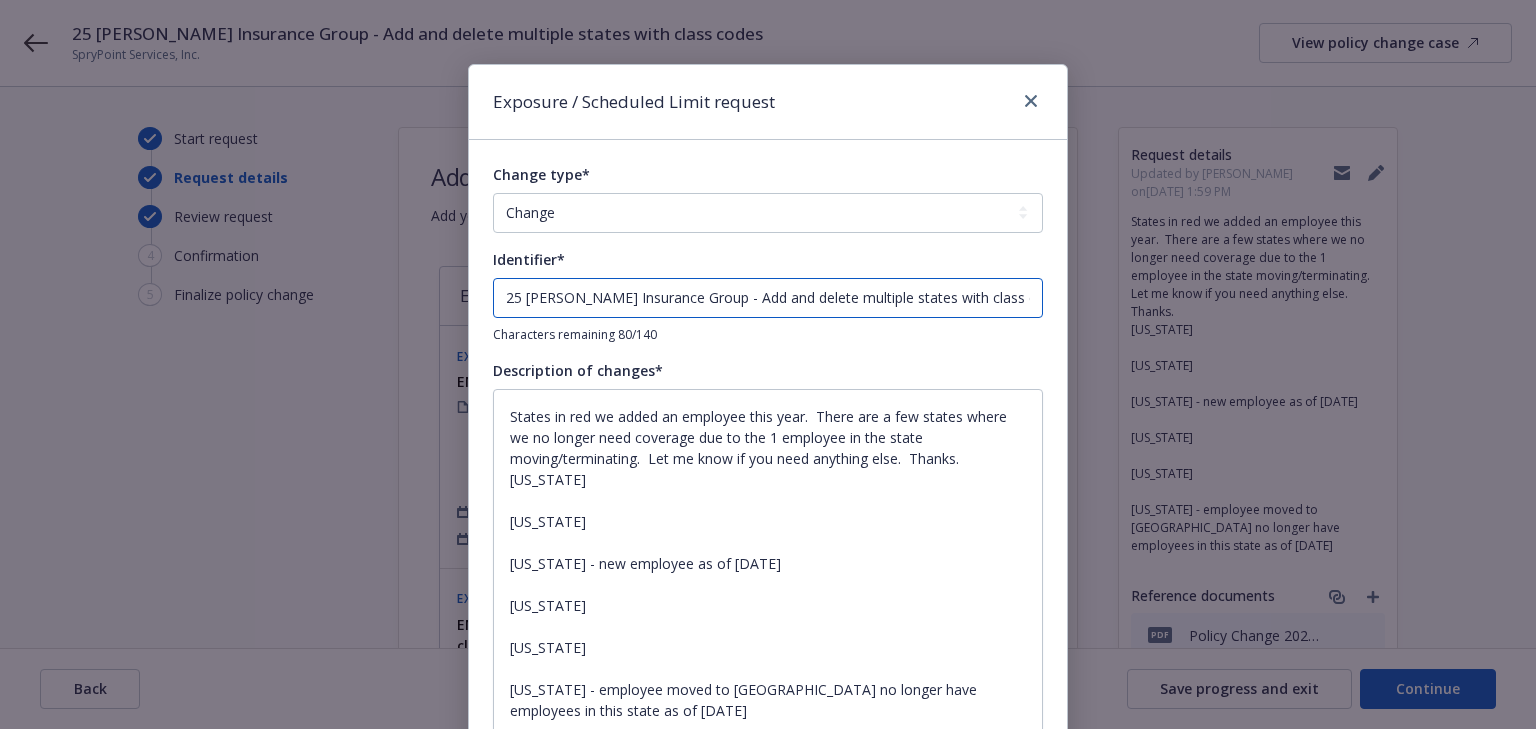 drag, startPoint x: 717, startPoint y: 299, endPoint x: 0, endPoint y: 290, distance: 717.05646 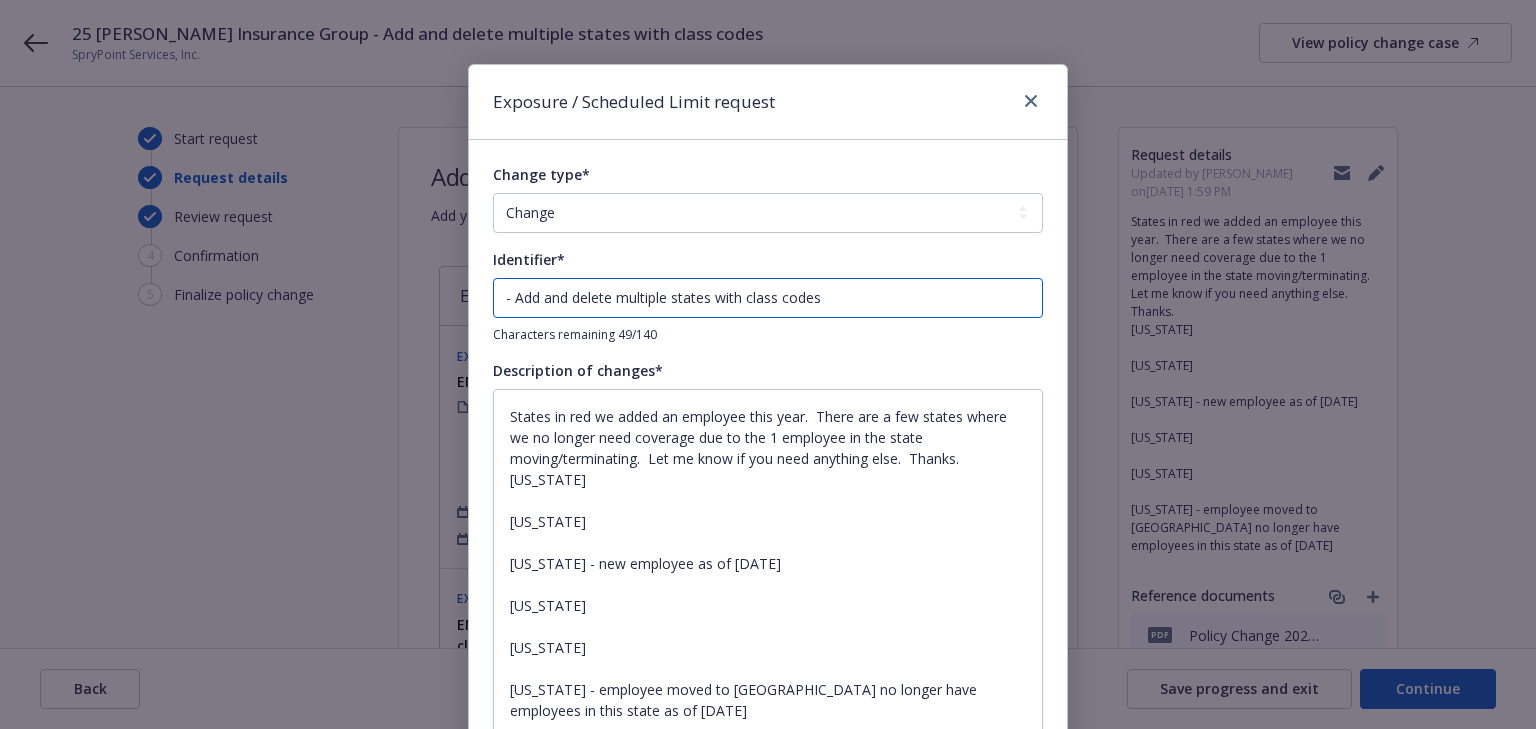 type on "x" 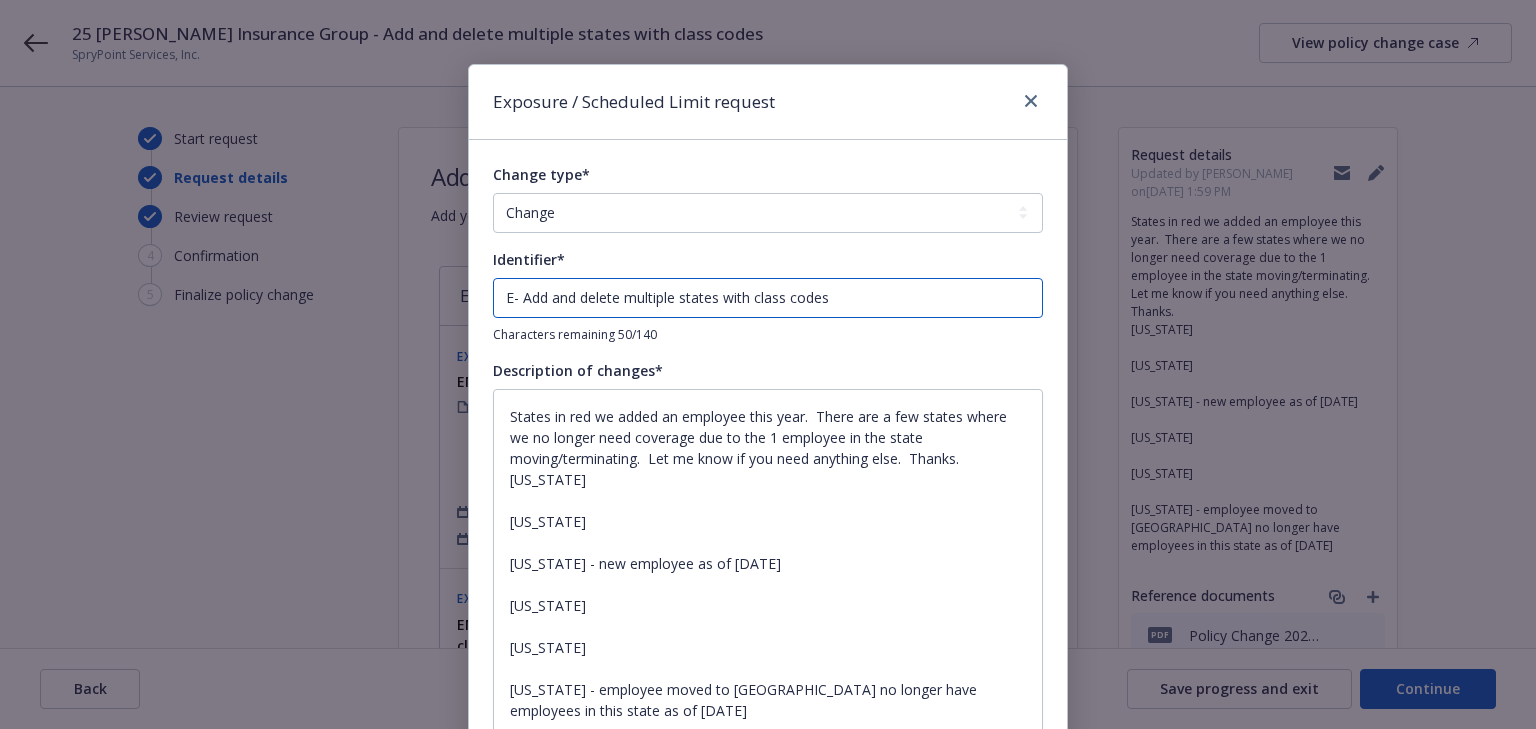 type on "x" 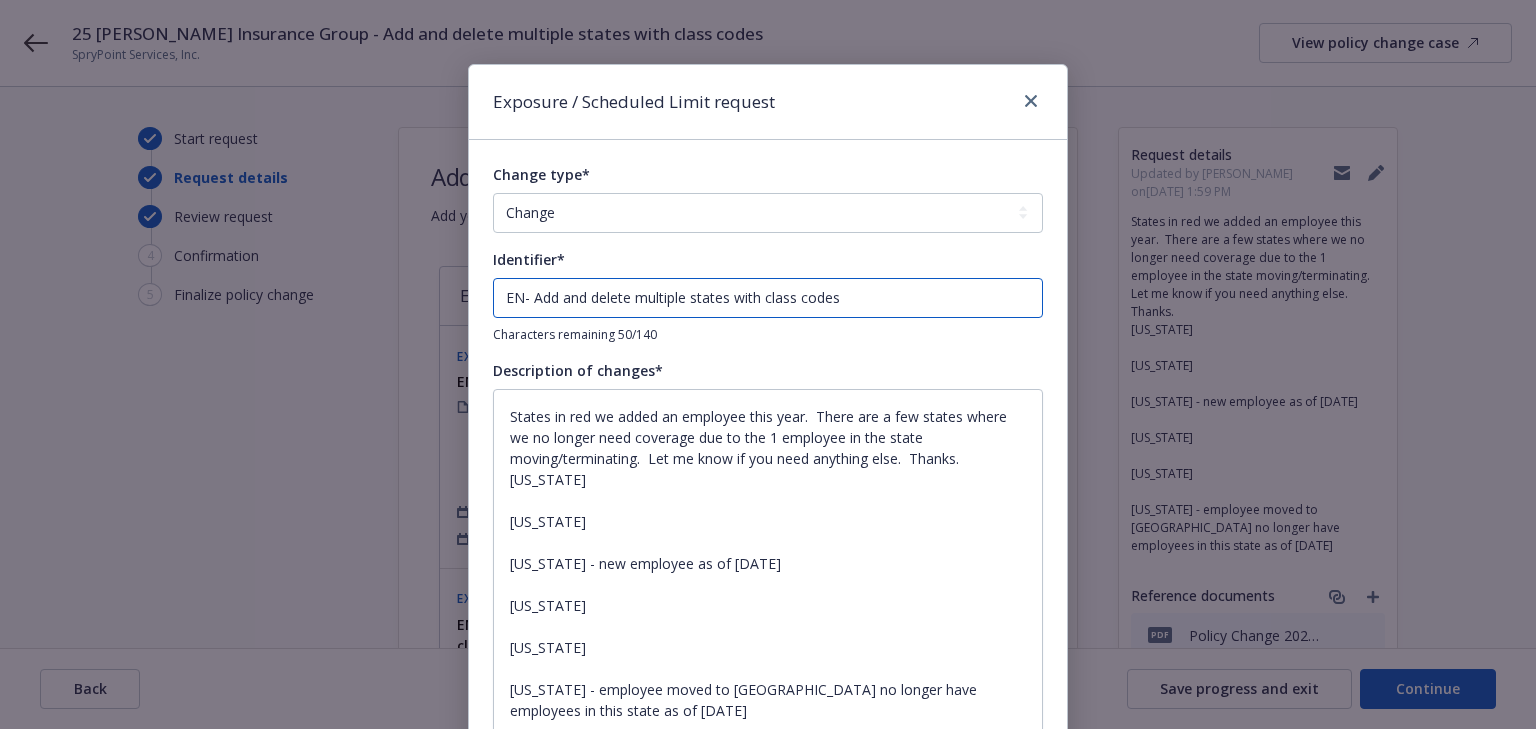 type on "x" 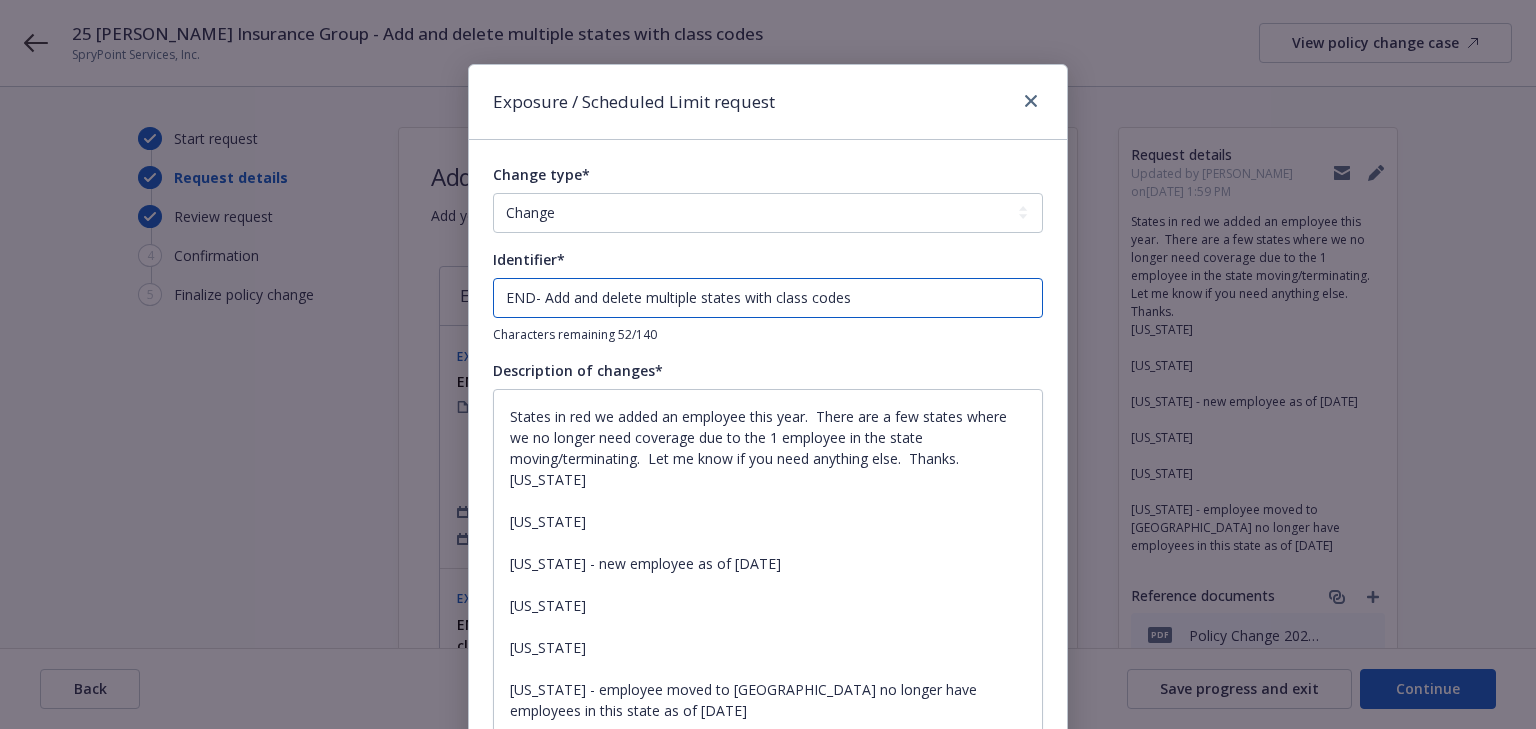 type on "x" 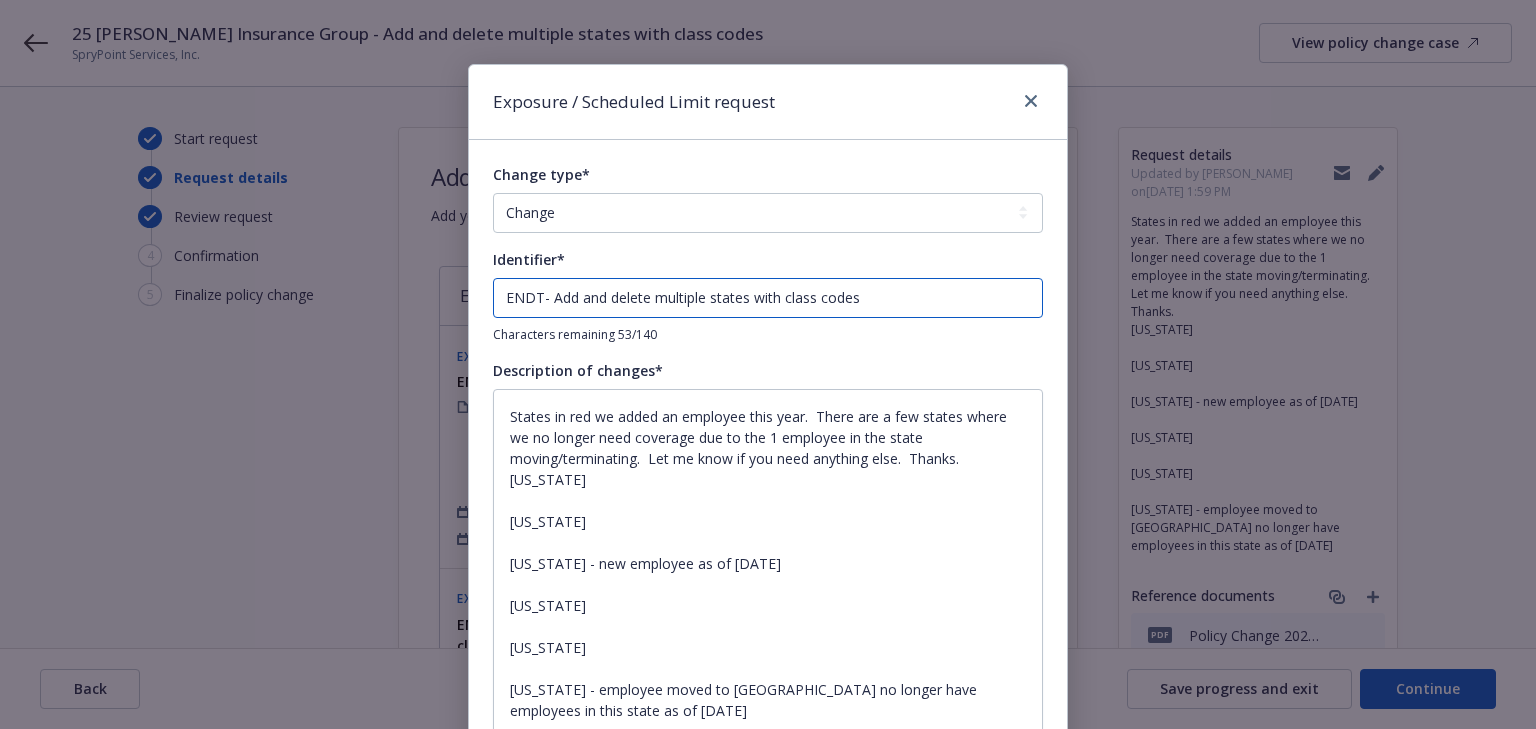 type on "x" 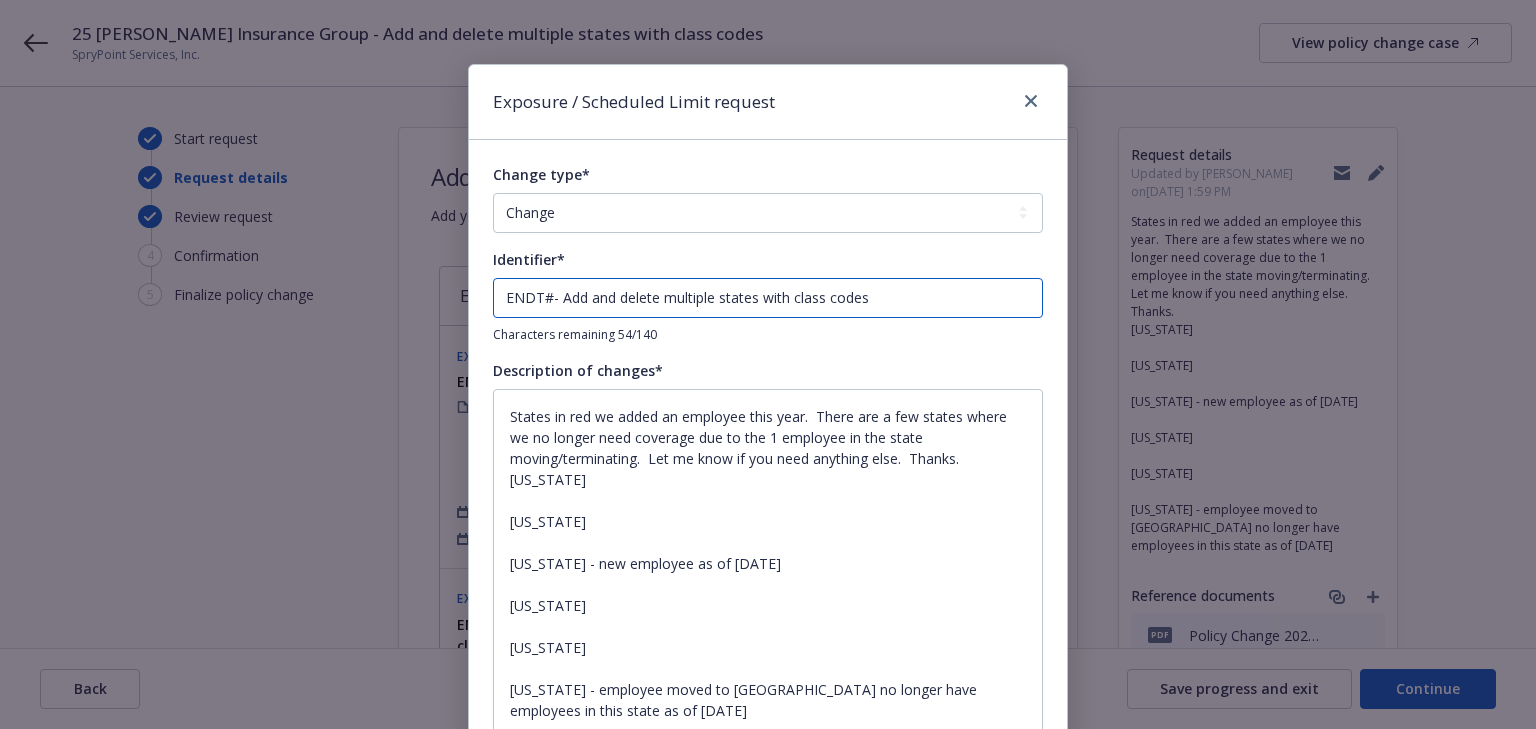 type on "x" 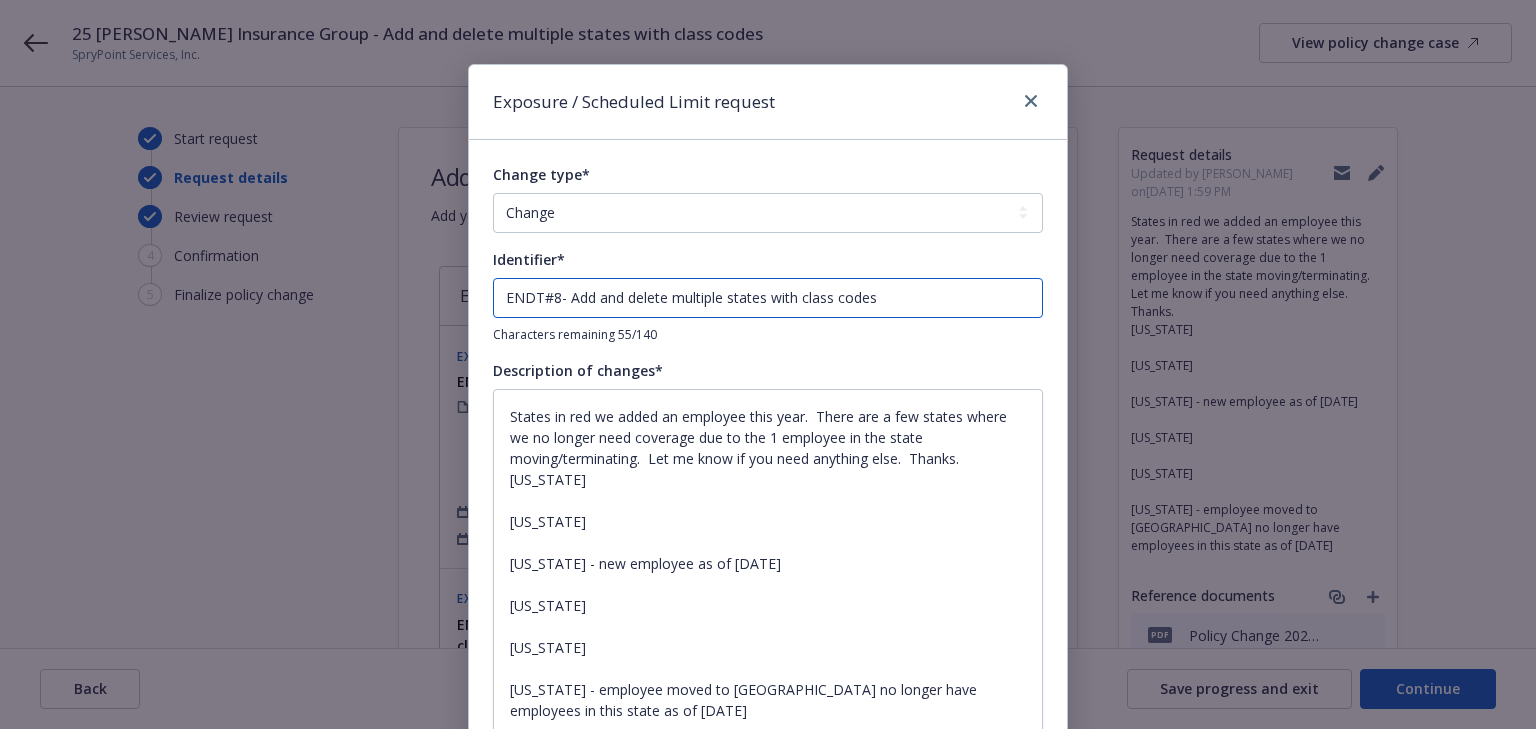 type on "x" 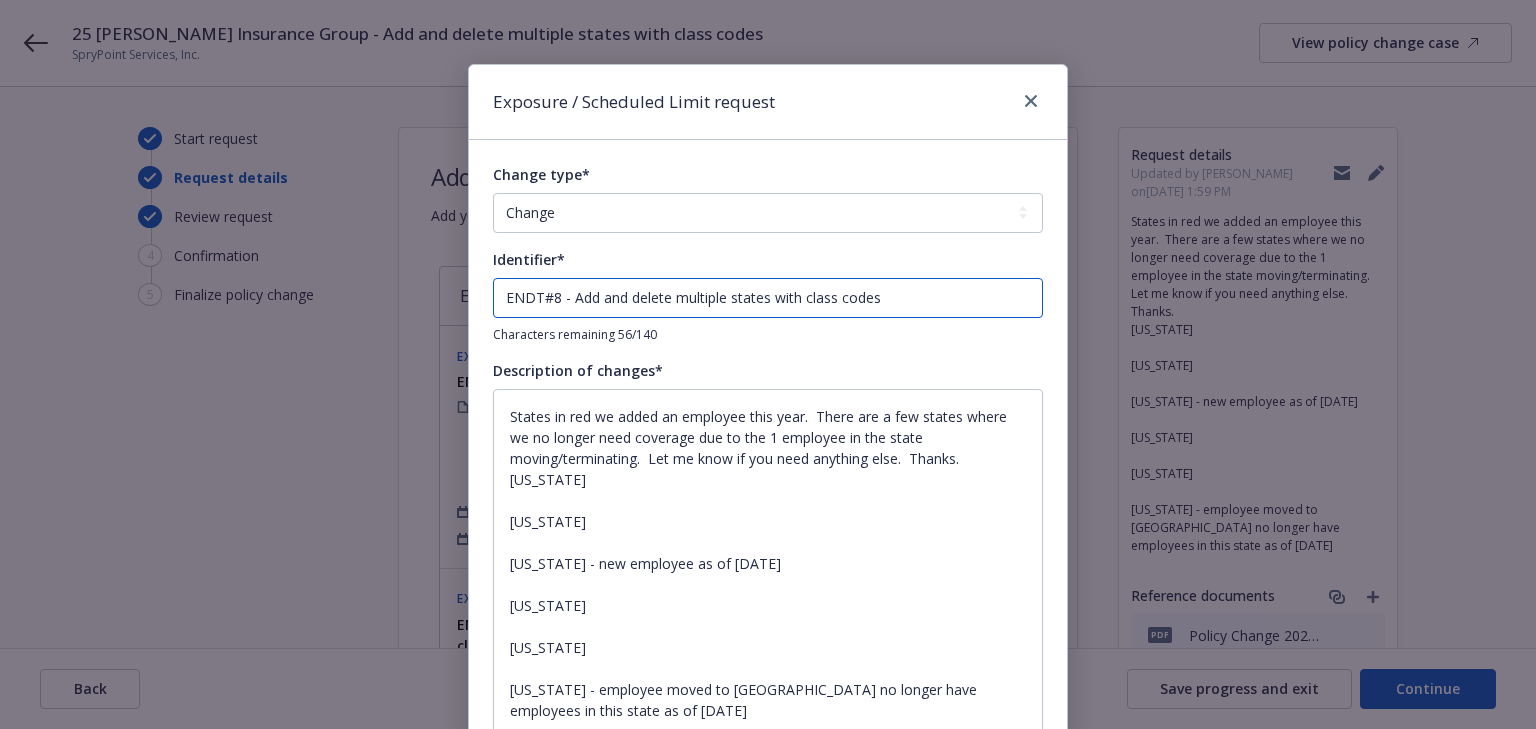type on "ENDT#8 - Add and delete multiple states with class codes" 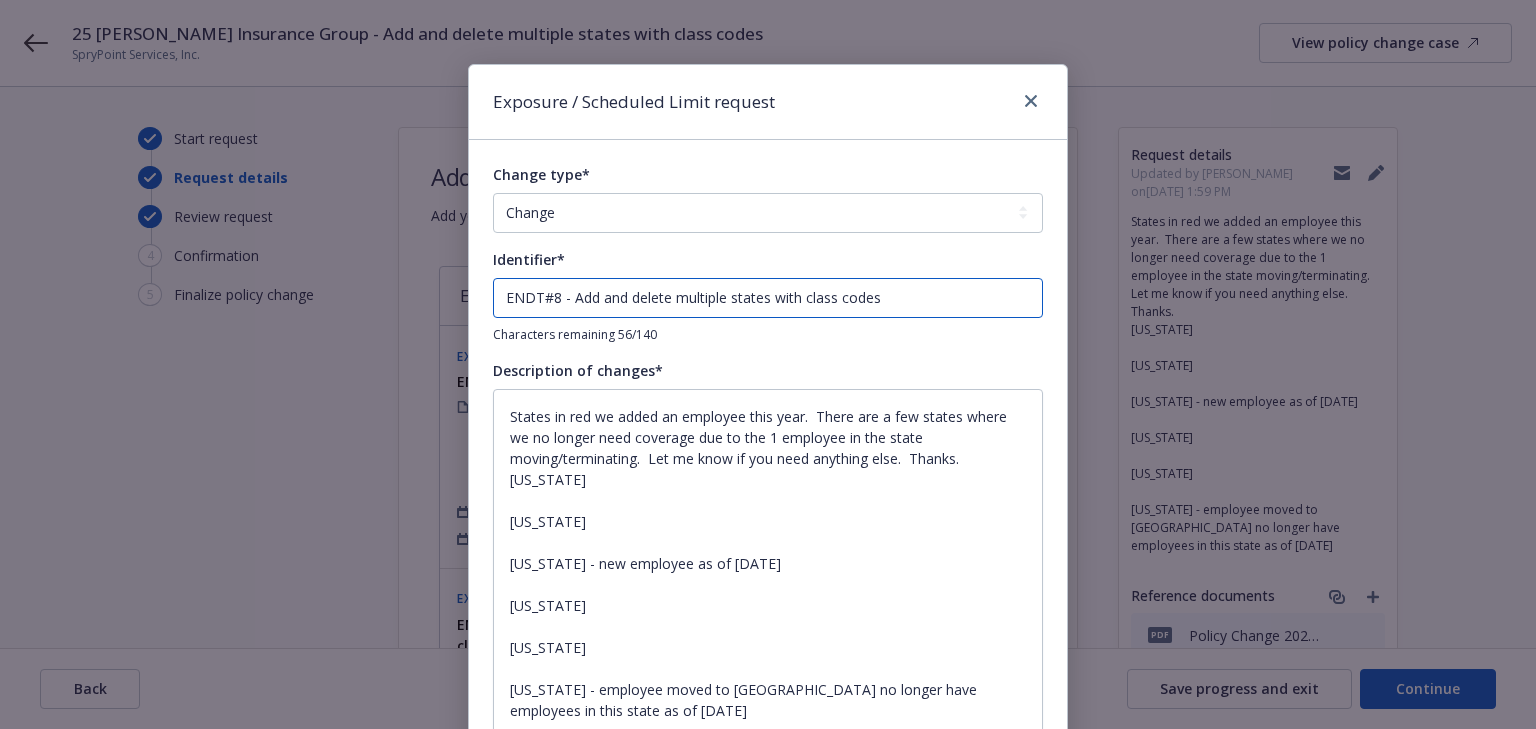 click on "ENDT#8 - Add and delete multiple states with class codes" at bounding box center (768, 298) 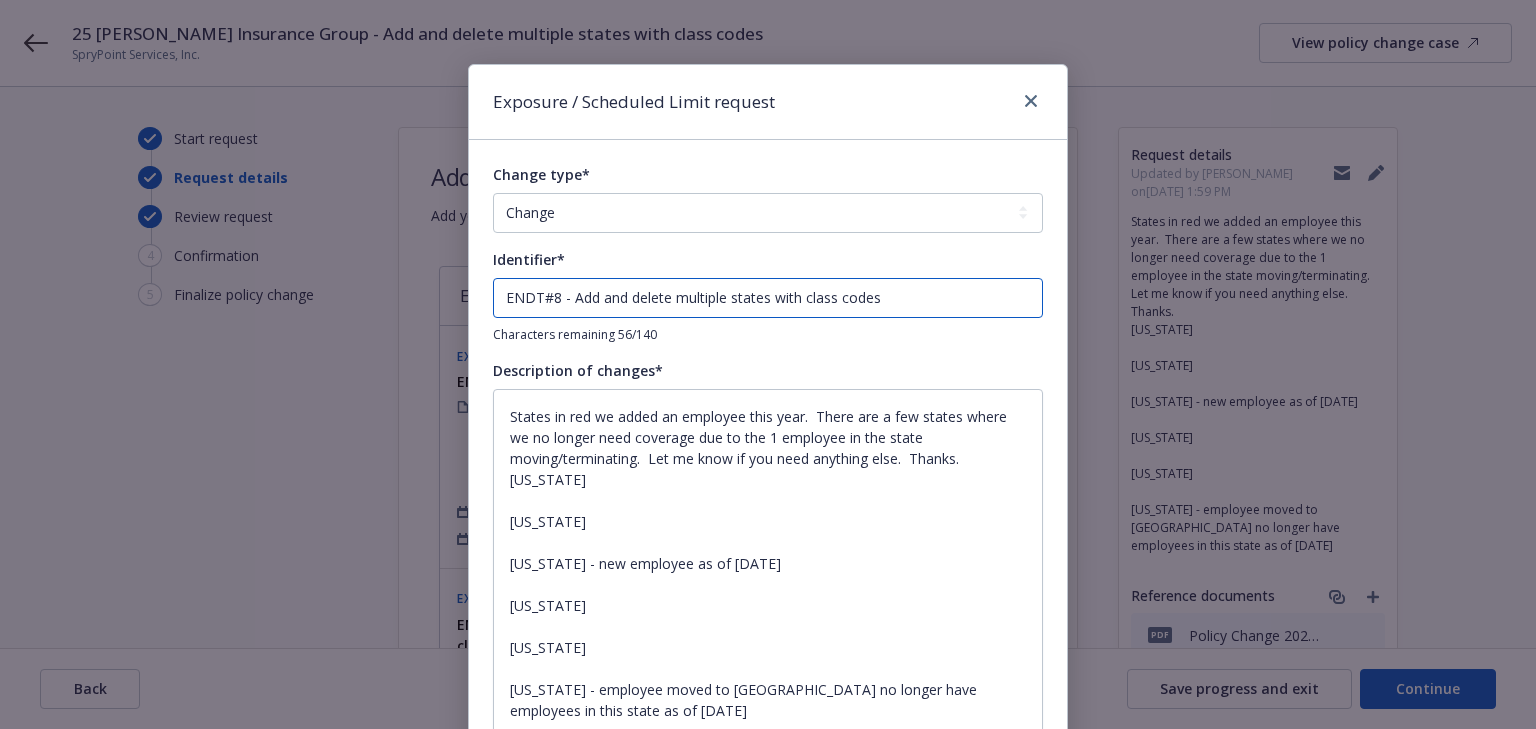 drag, startPoint x: 617, startPoint y: 296, endPoint x: 568, endPoint y: 305, distance: 49.819675 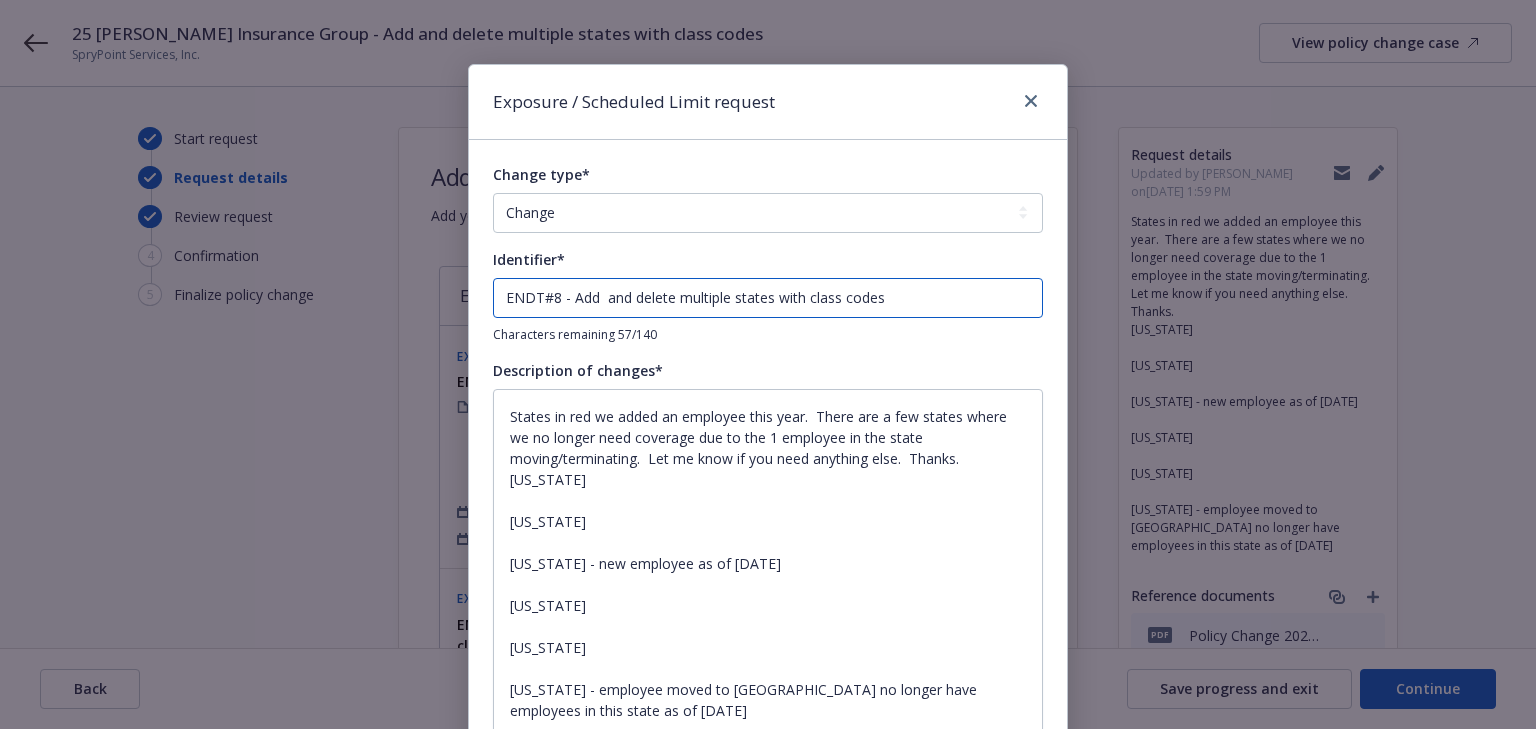 type on "ENDT#8 - Add C and delete multiple states with class codes" 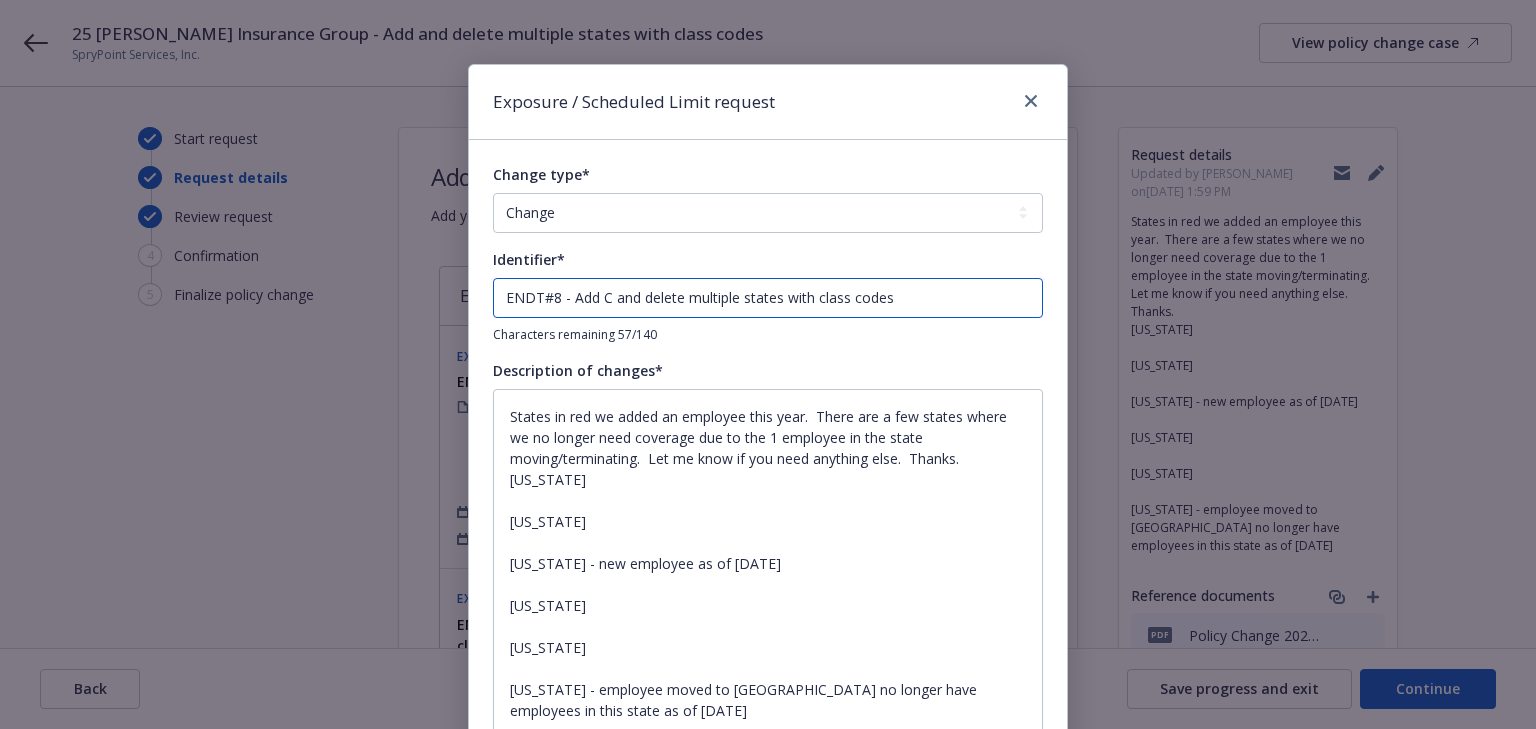 type on "x" 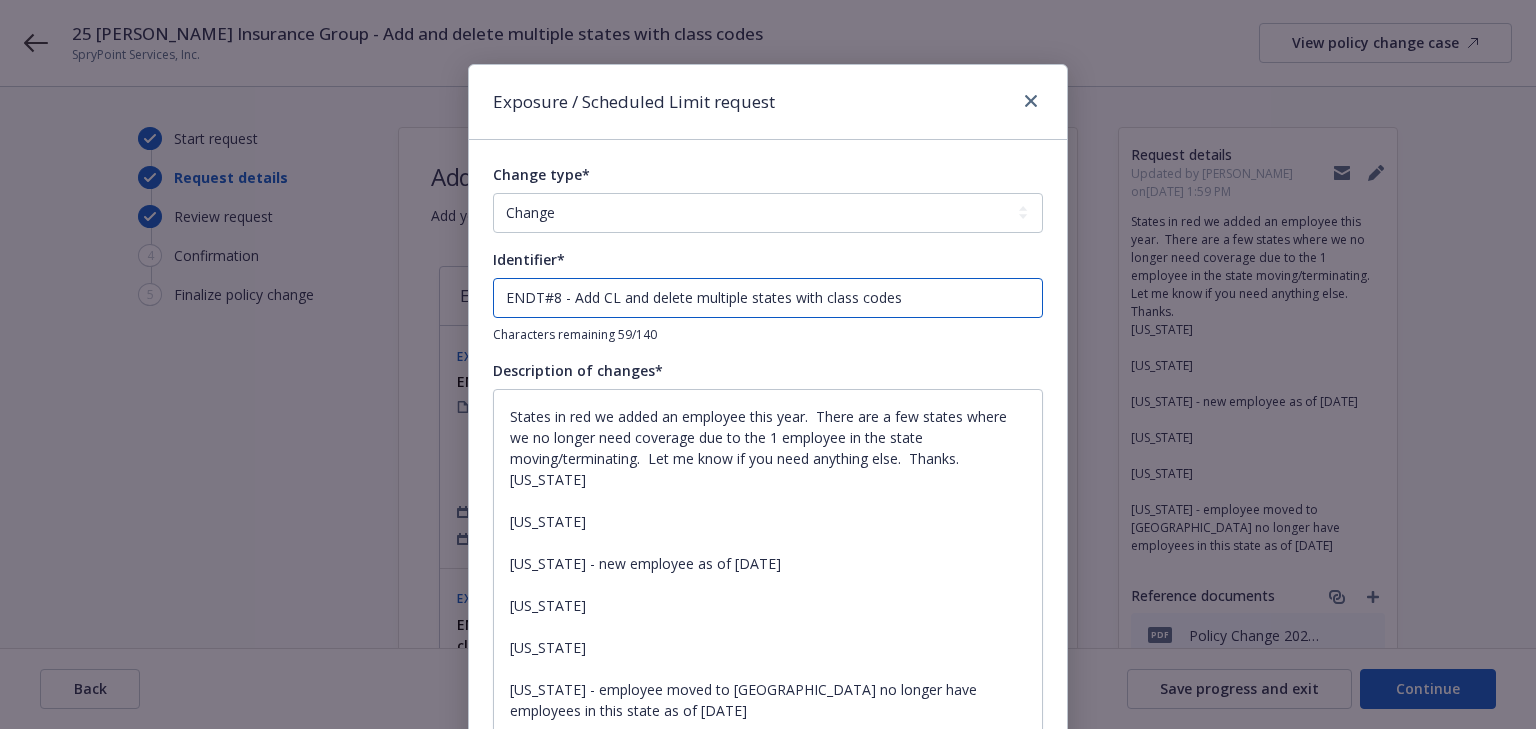 type on "x" 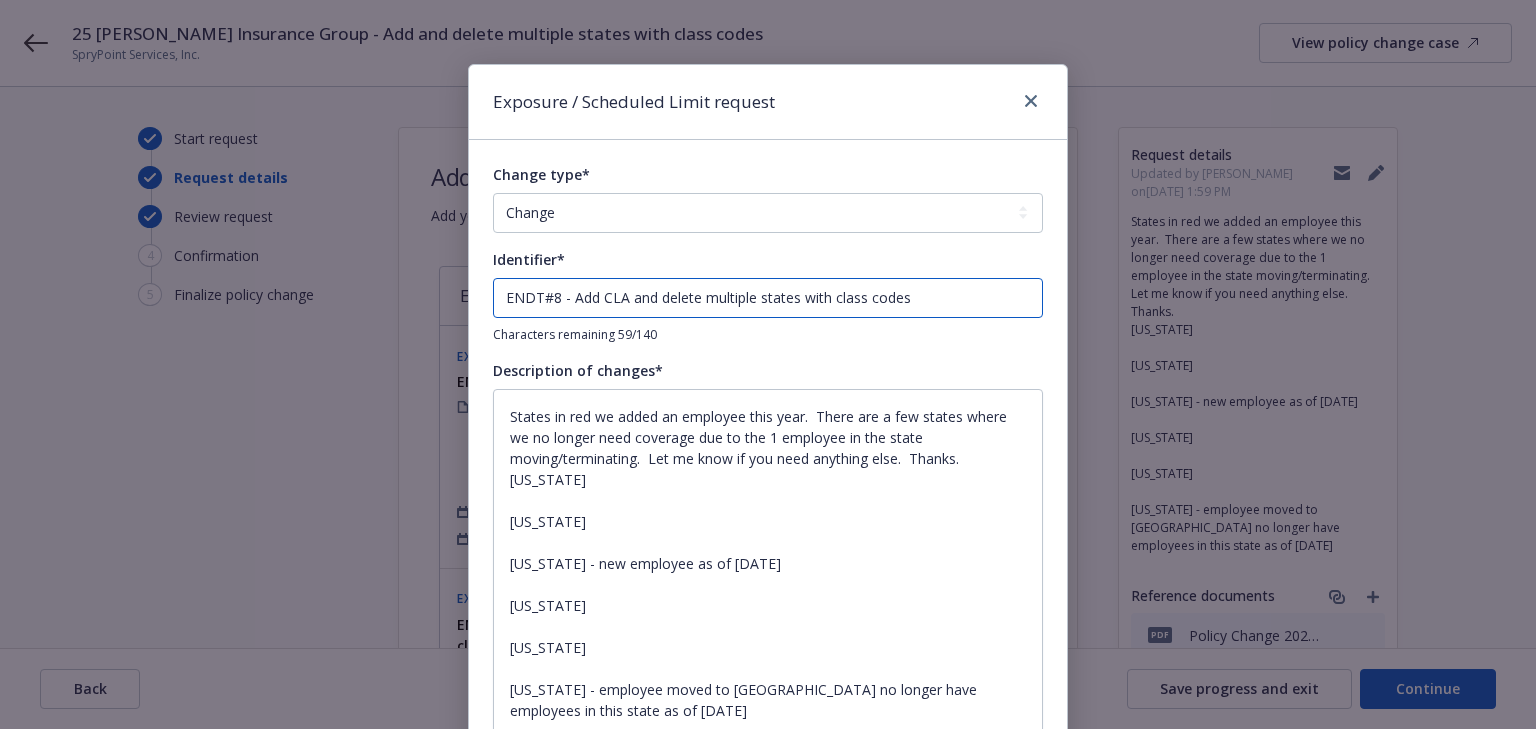 type on "x" 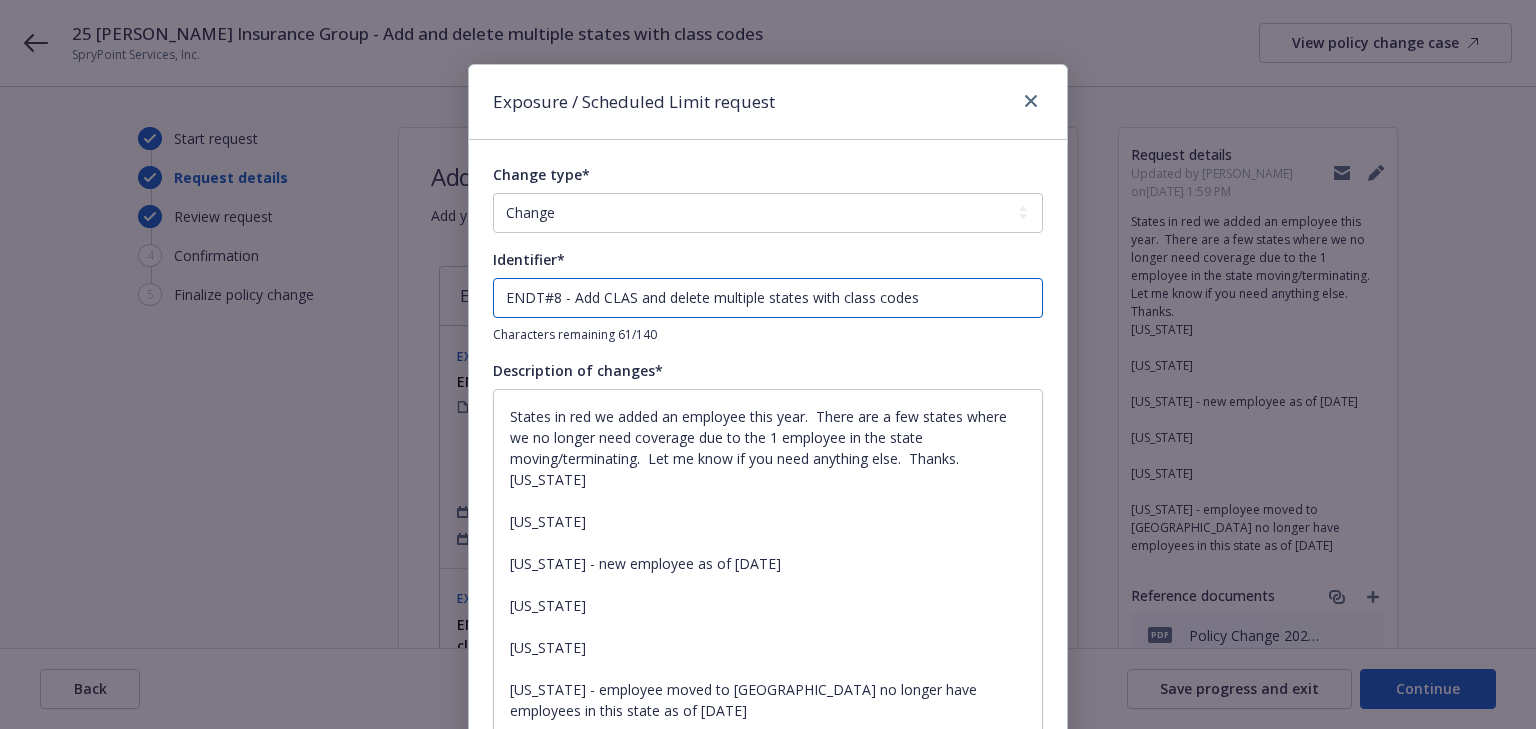 type on "x" 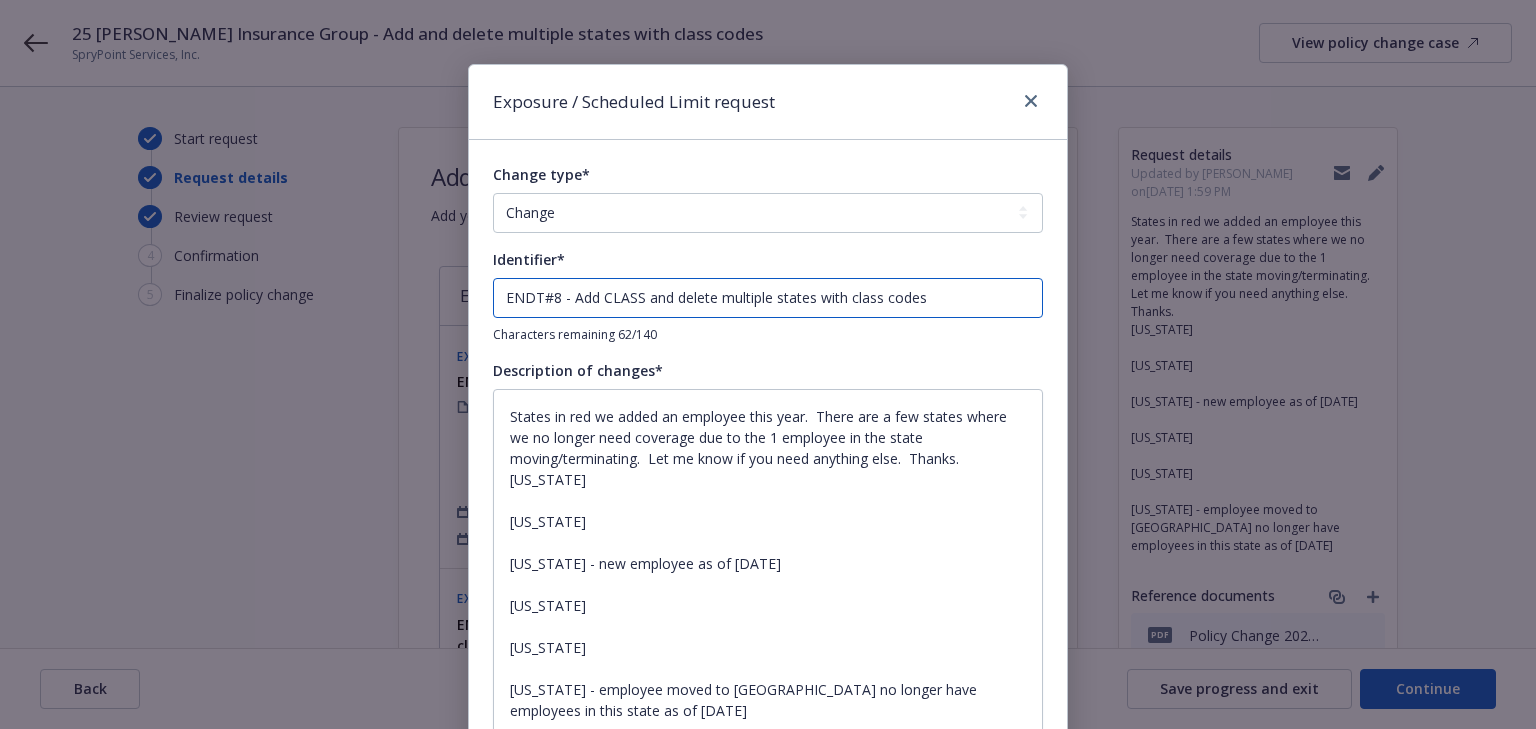 type on "x" 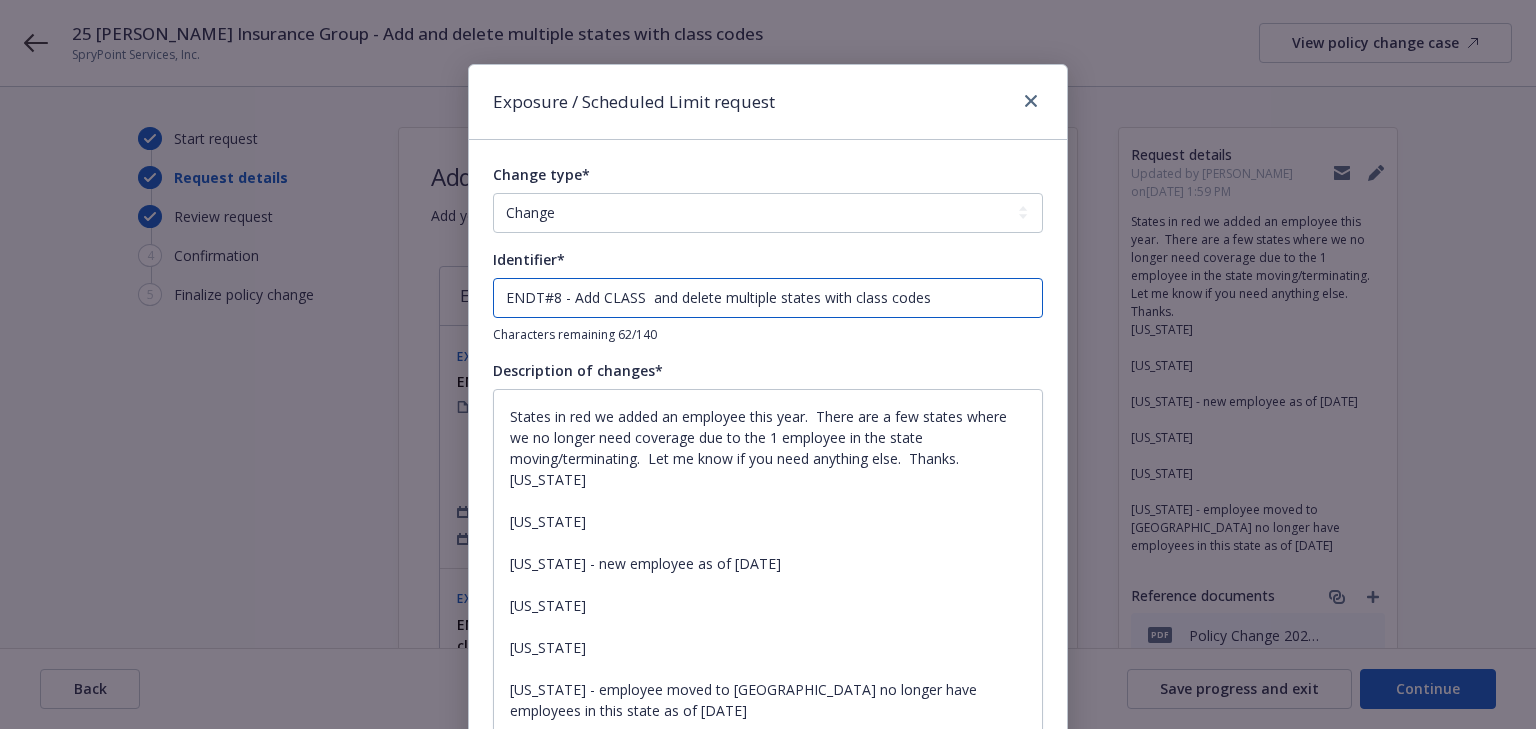 type on "x" 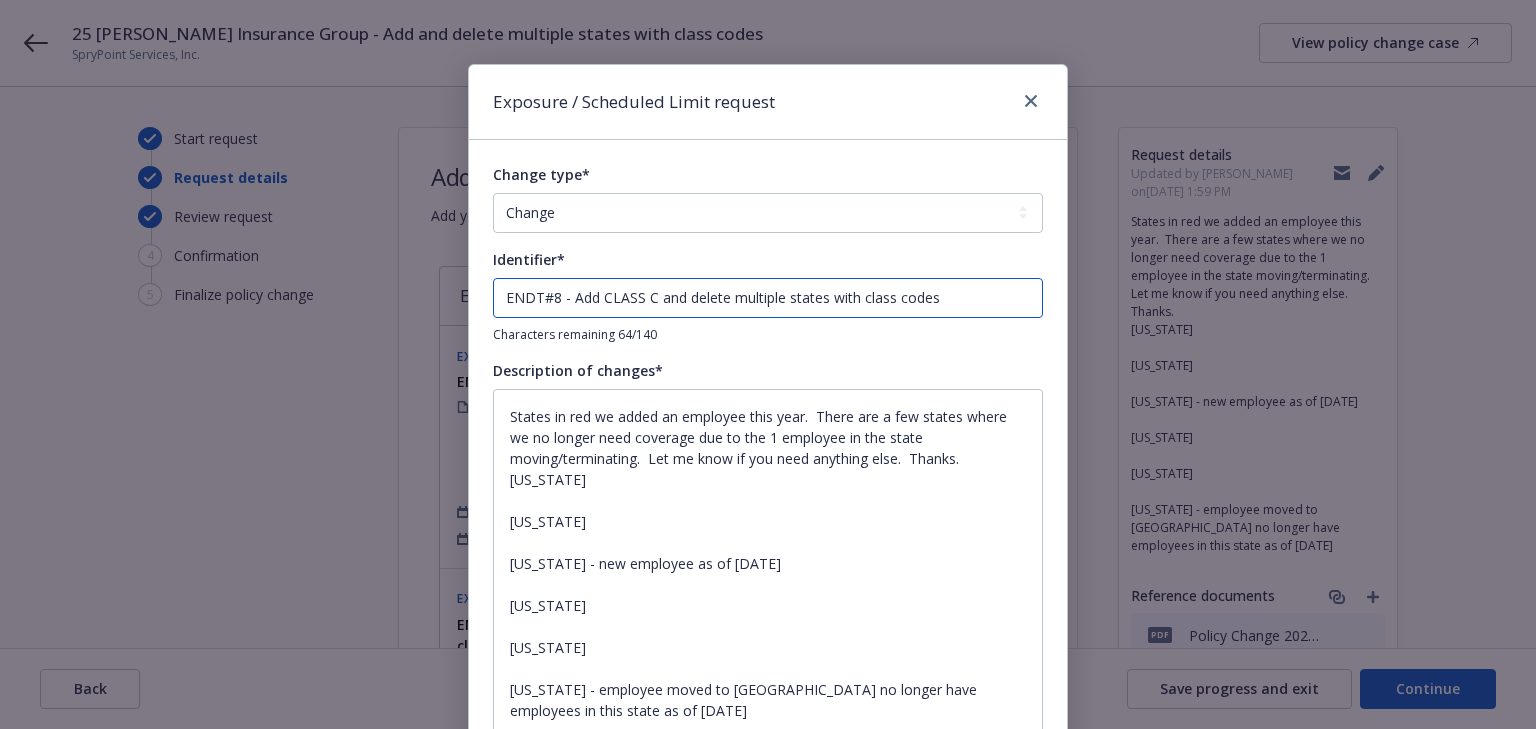 type on "x" 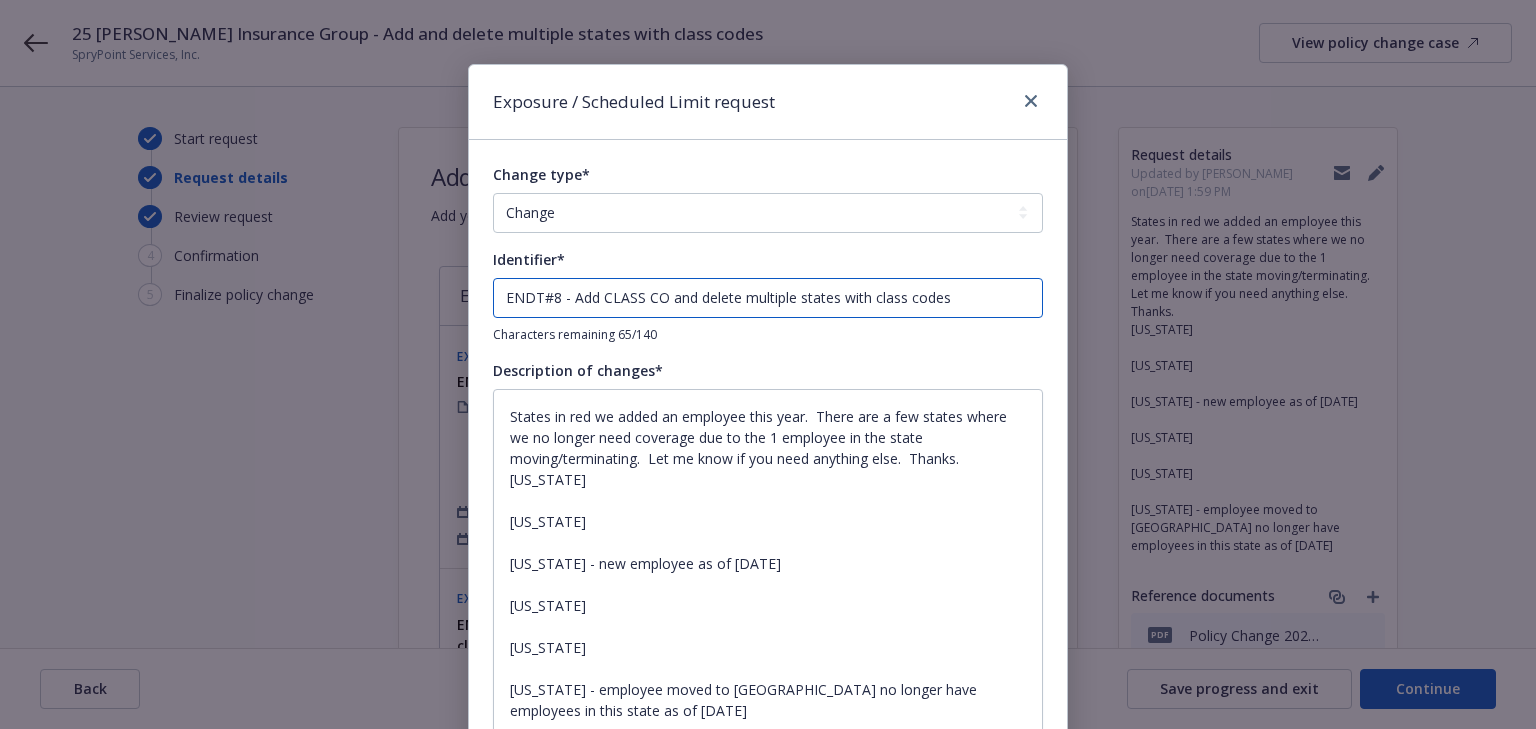 type on "x" 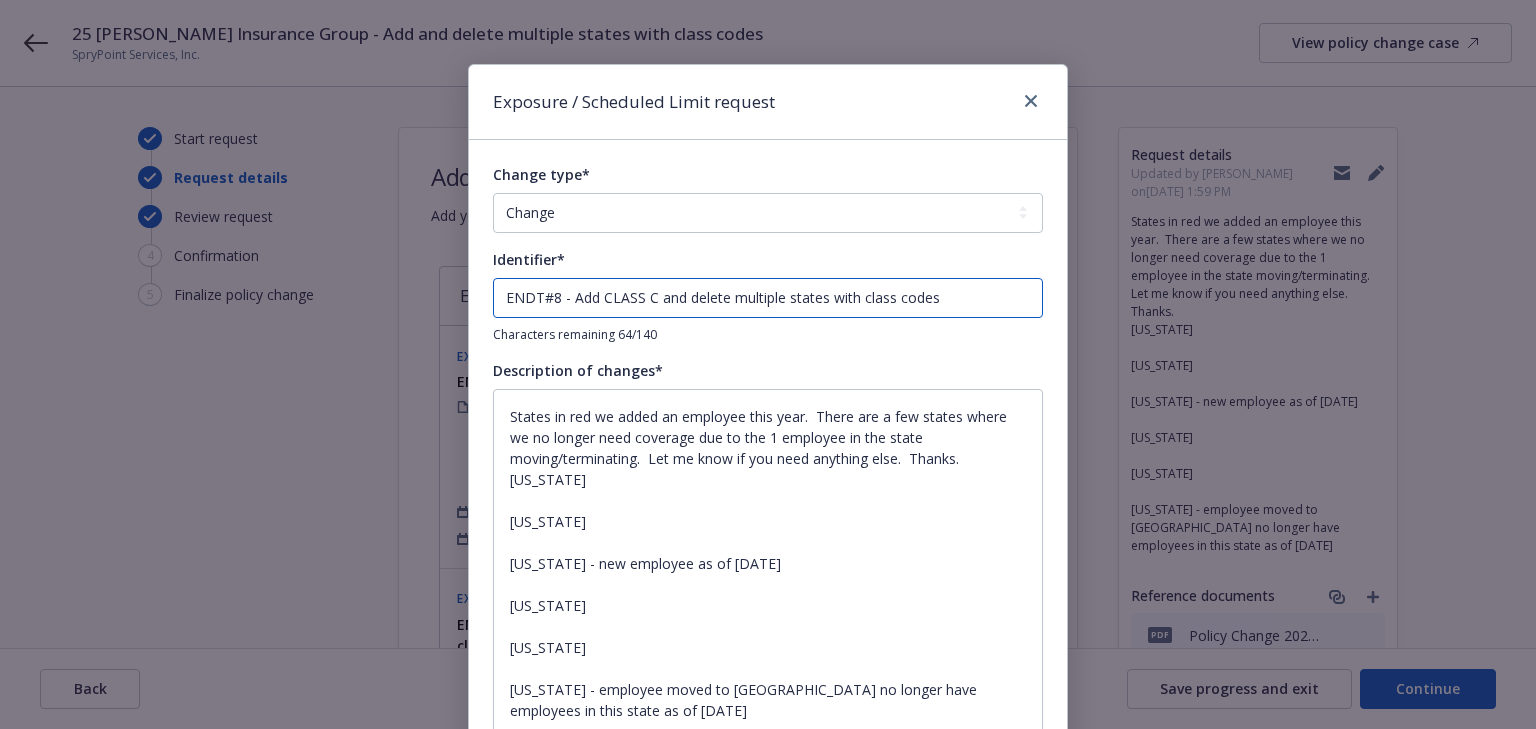type on "x" 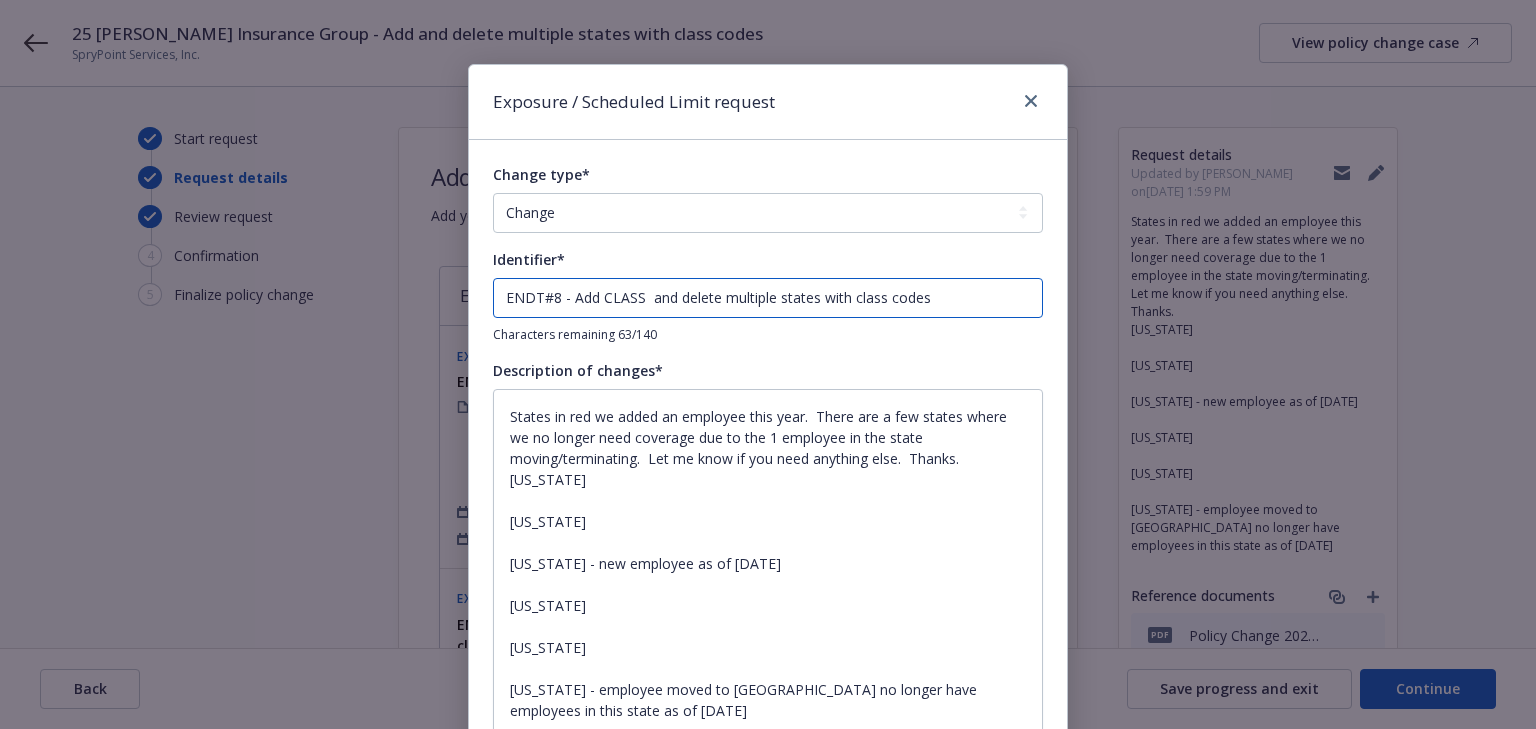 type on "x" 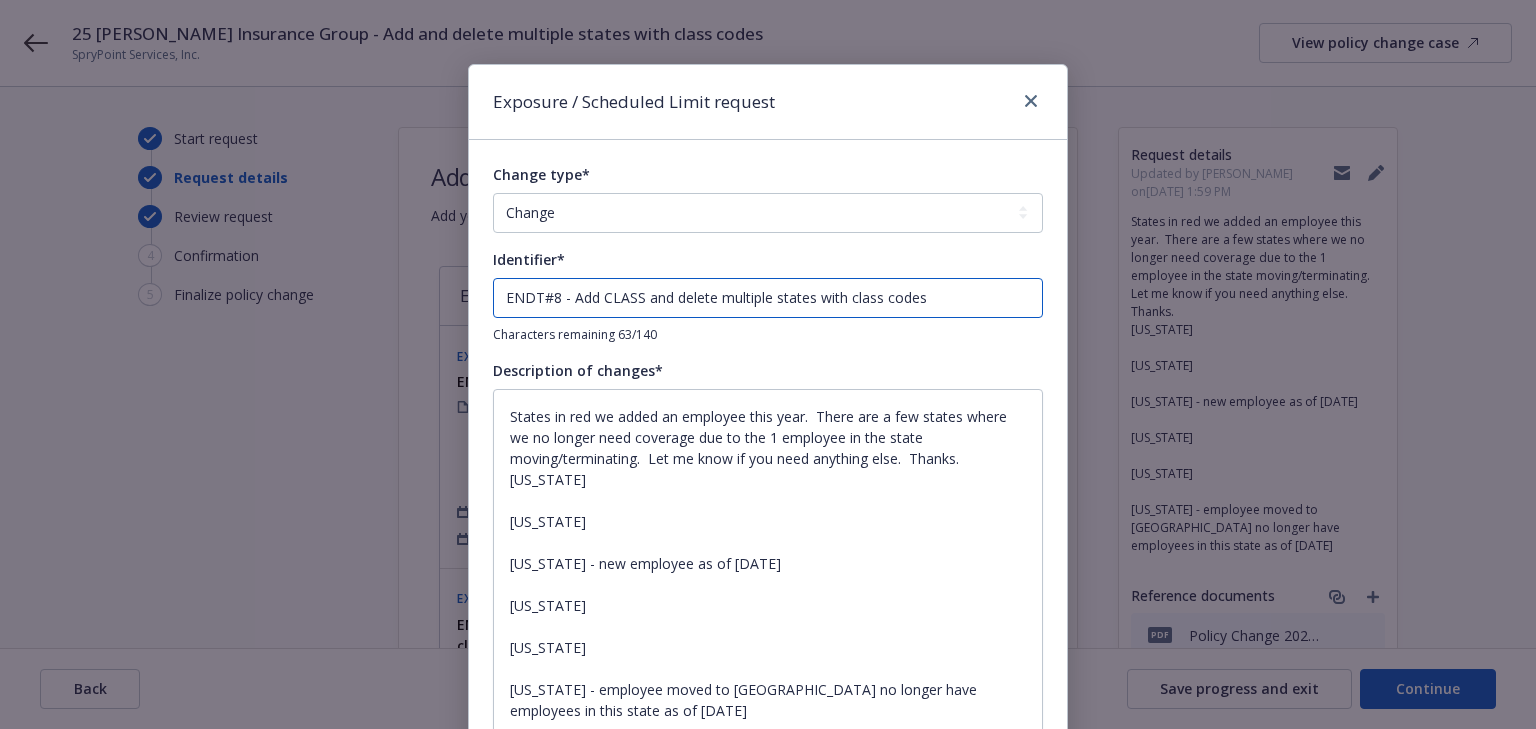 type on "x" 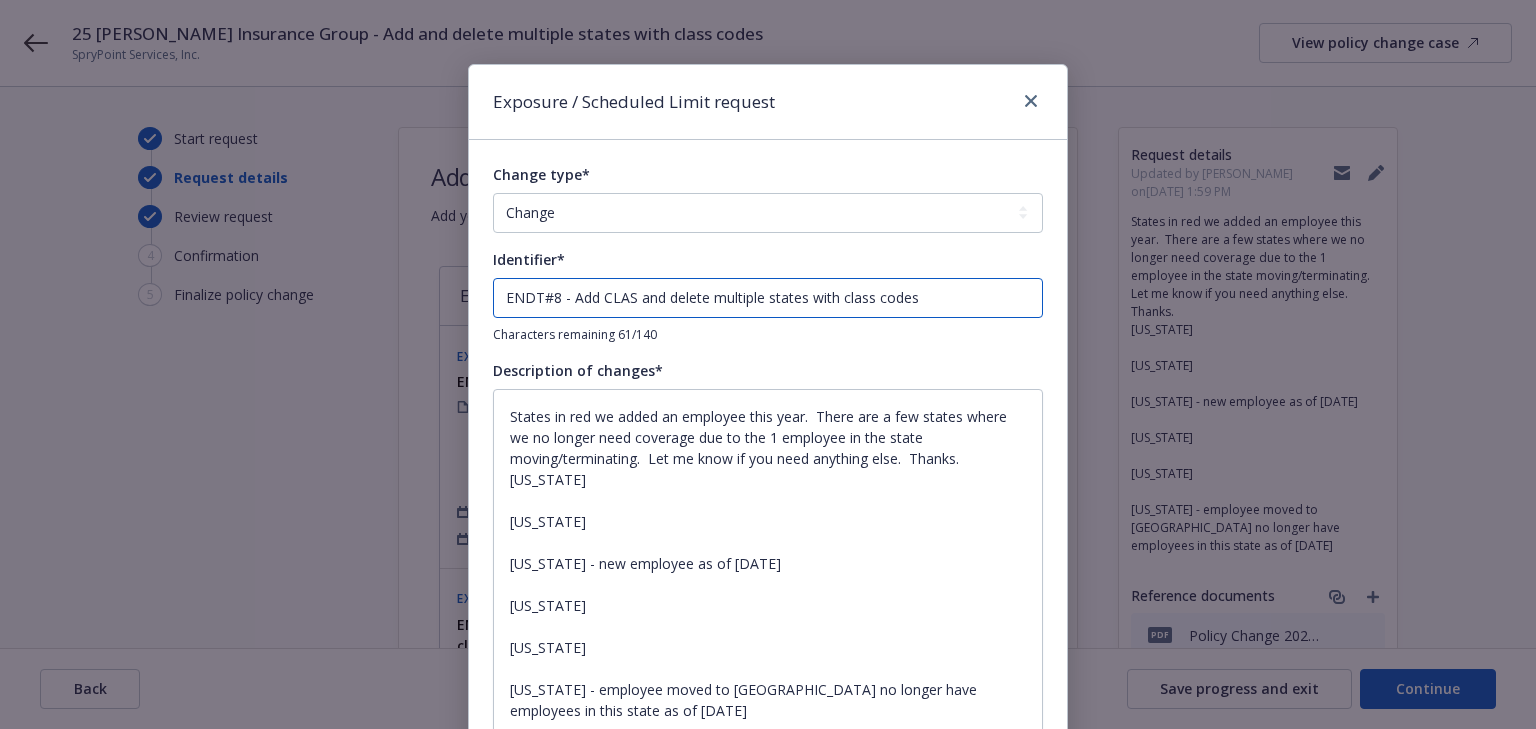 type on "x" 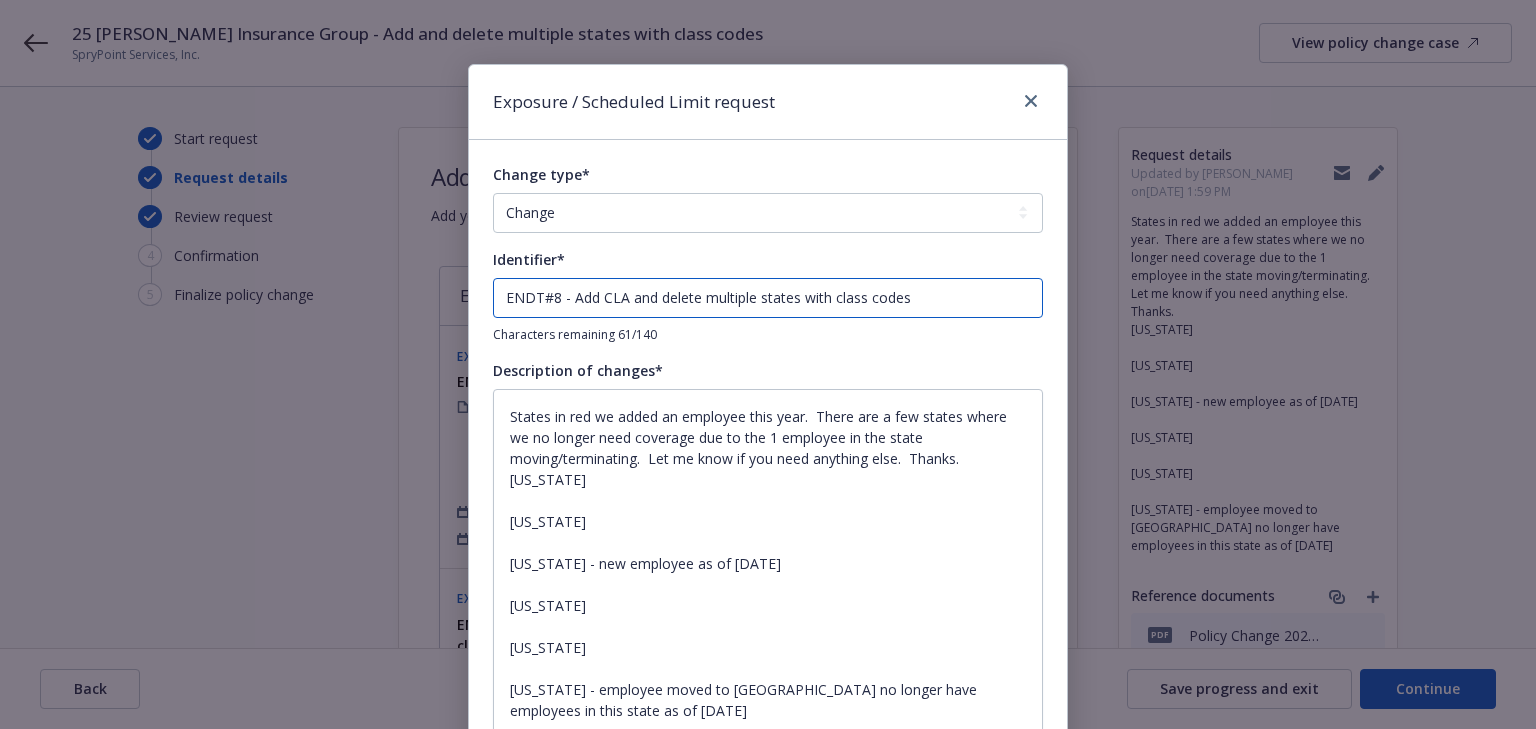 type on "x" 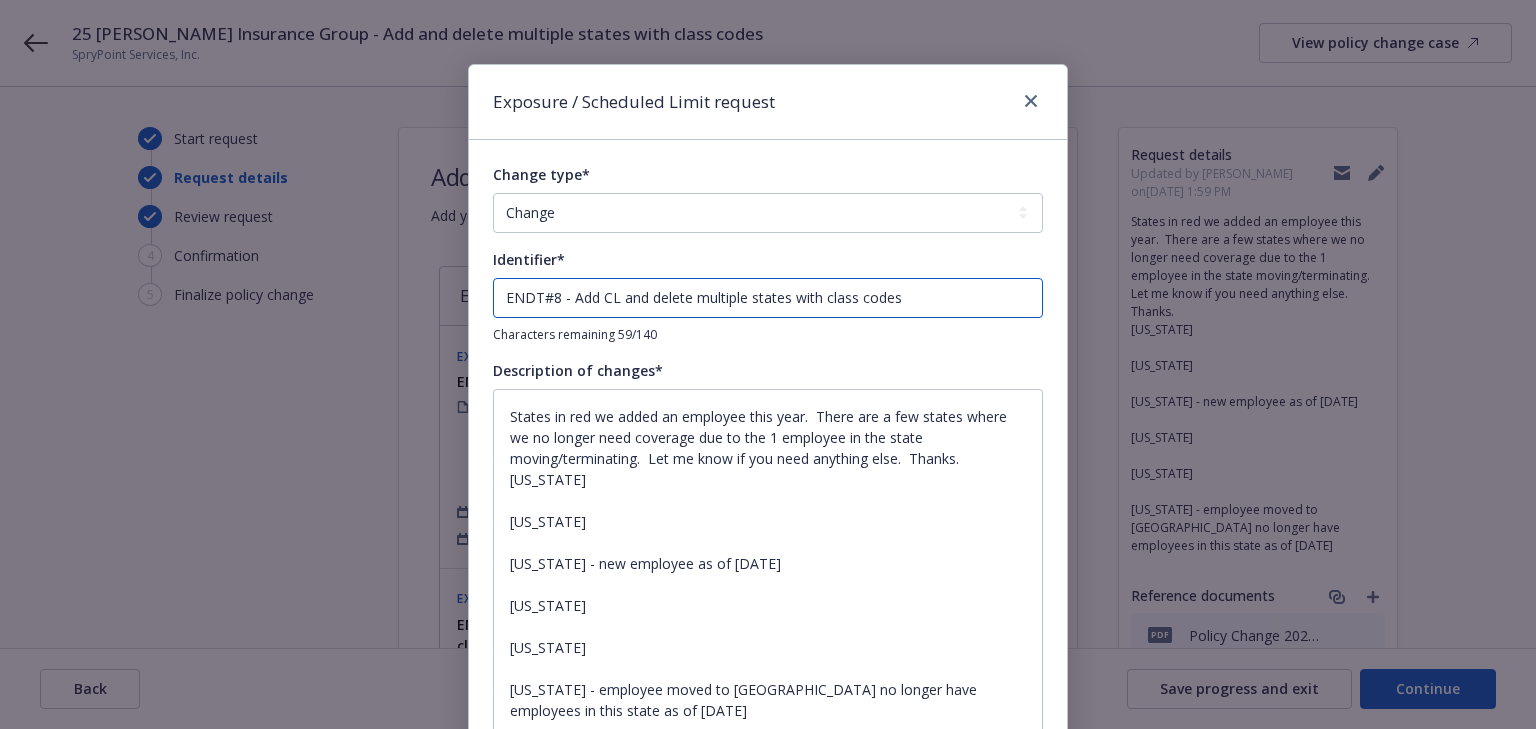 type on "x" 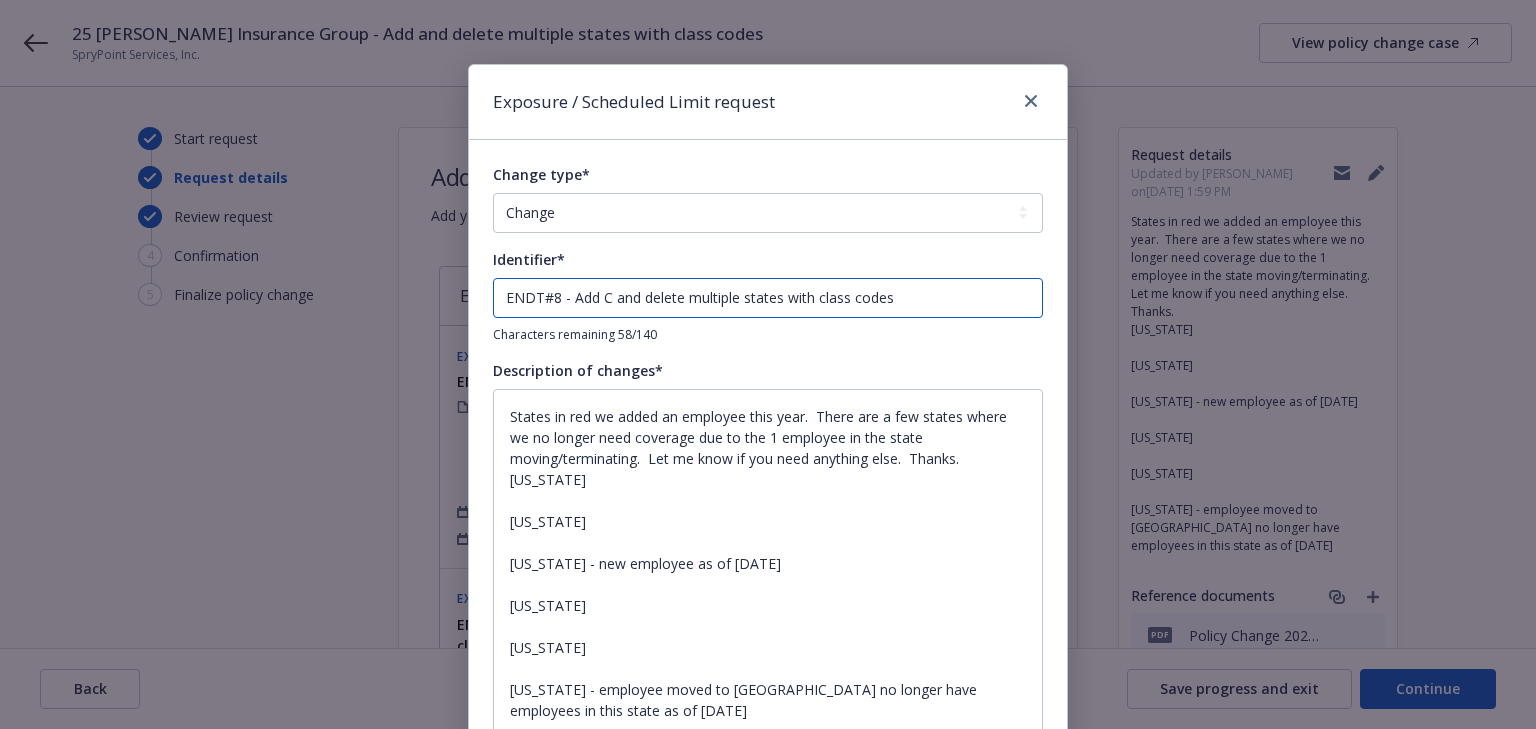 type on "x" 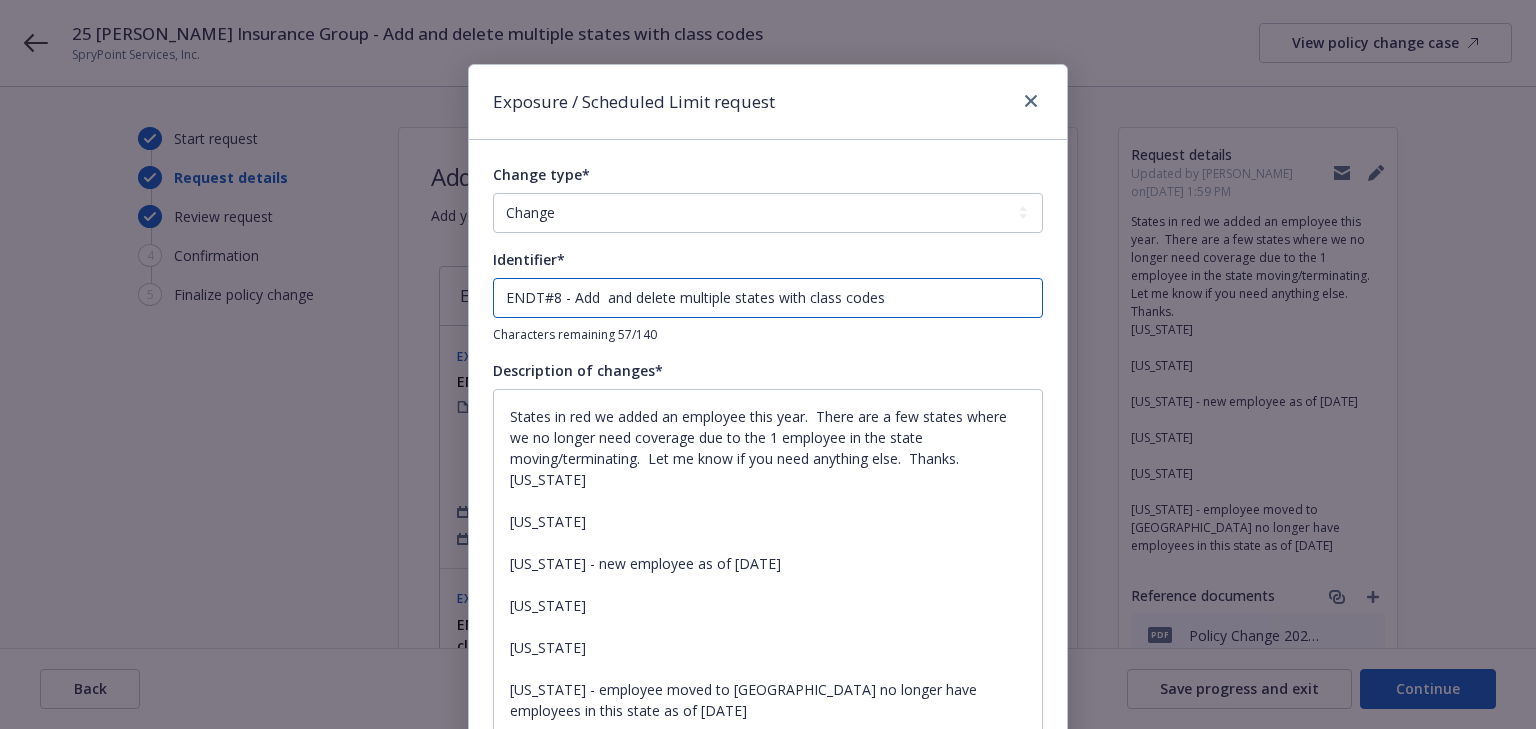 type on "x" 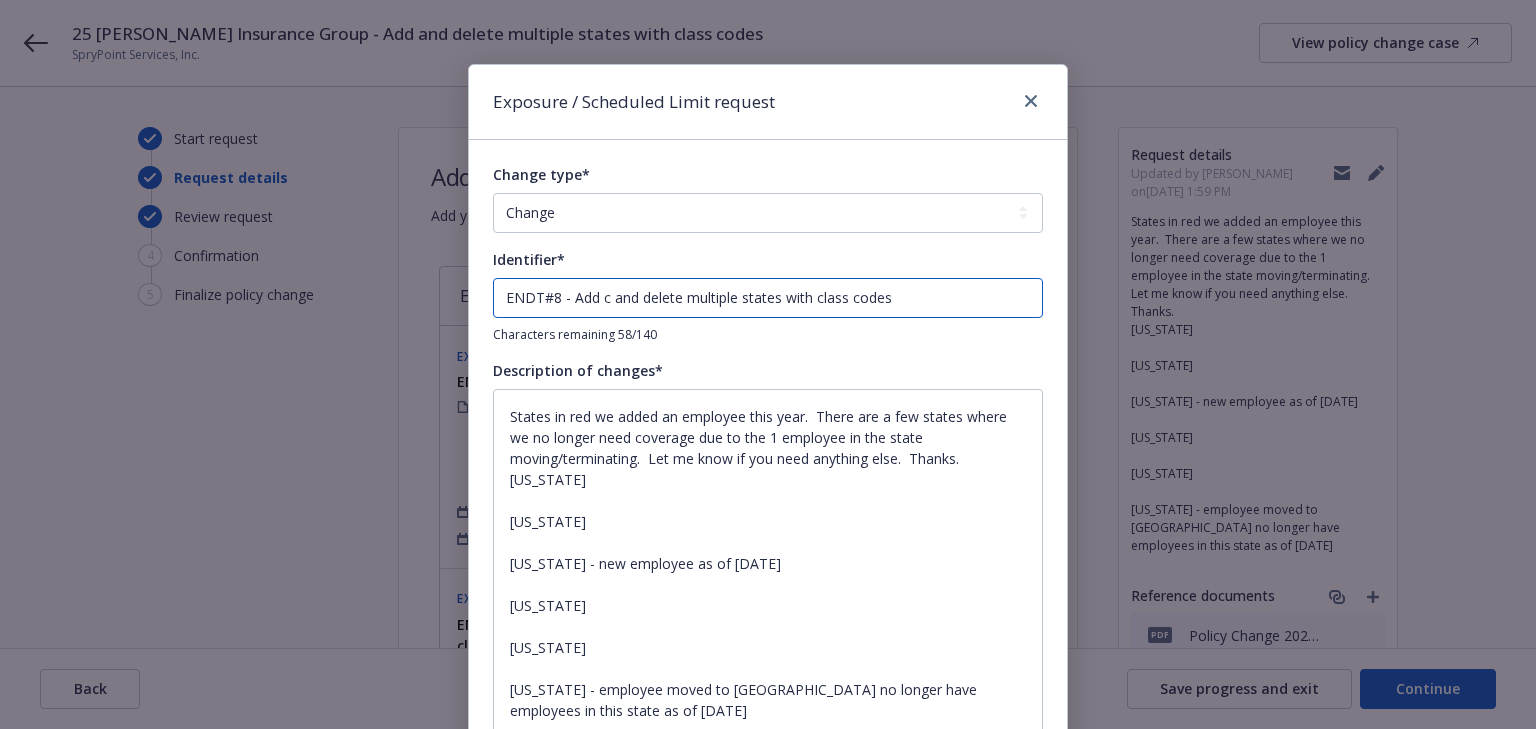 type on "x" 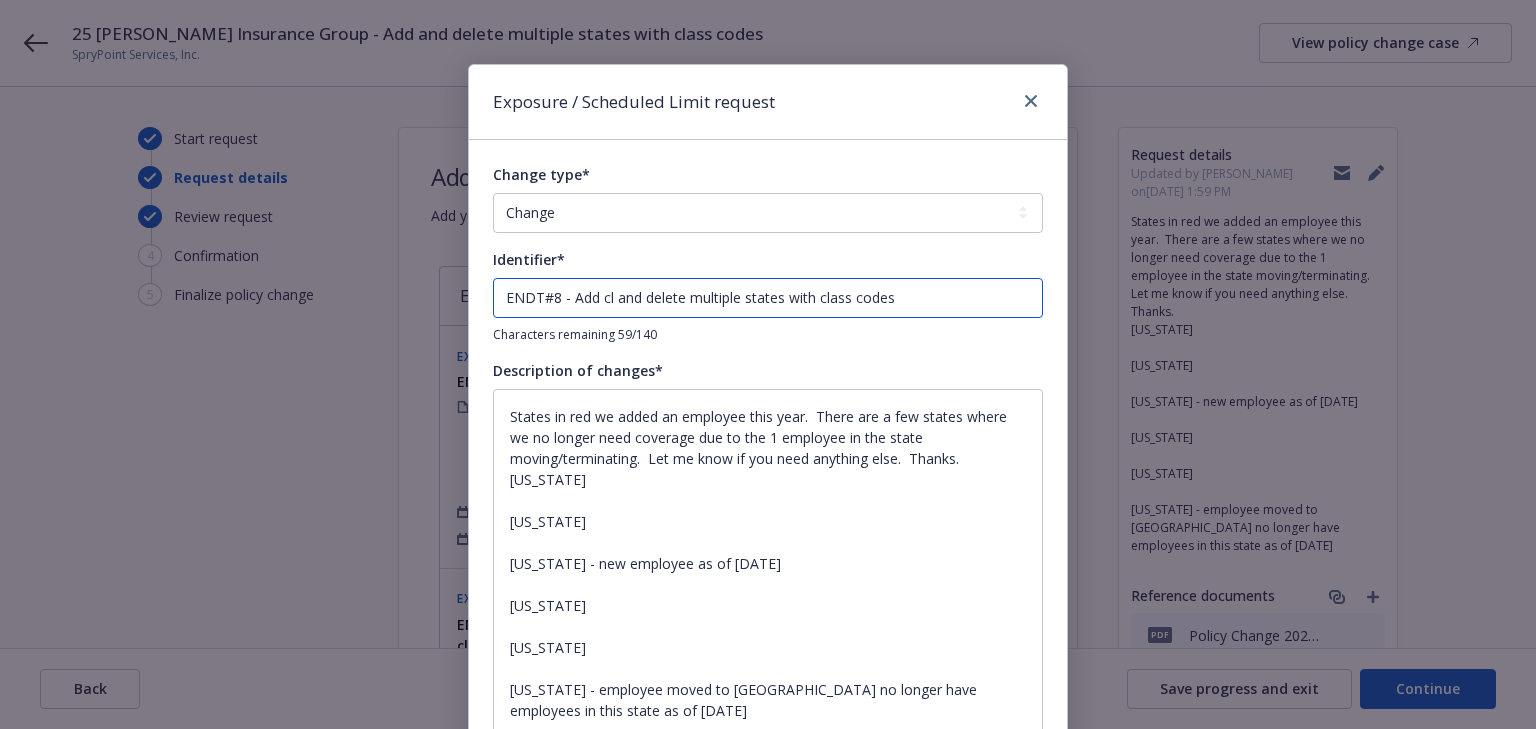 type on "x" 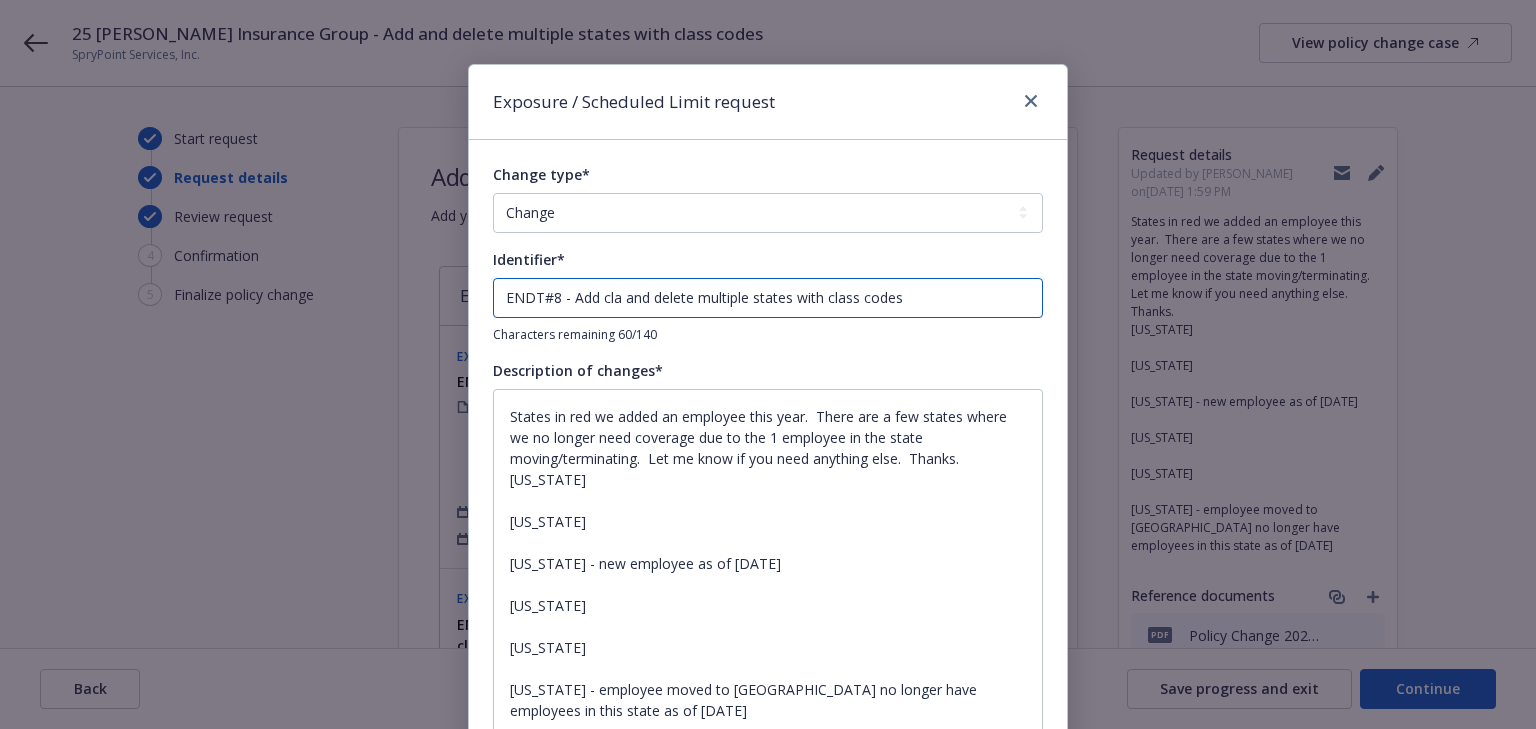 type on "x" 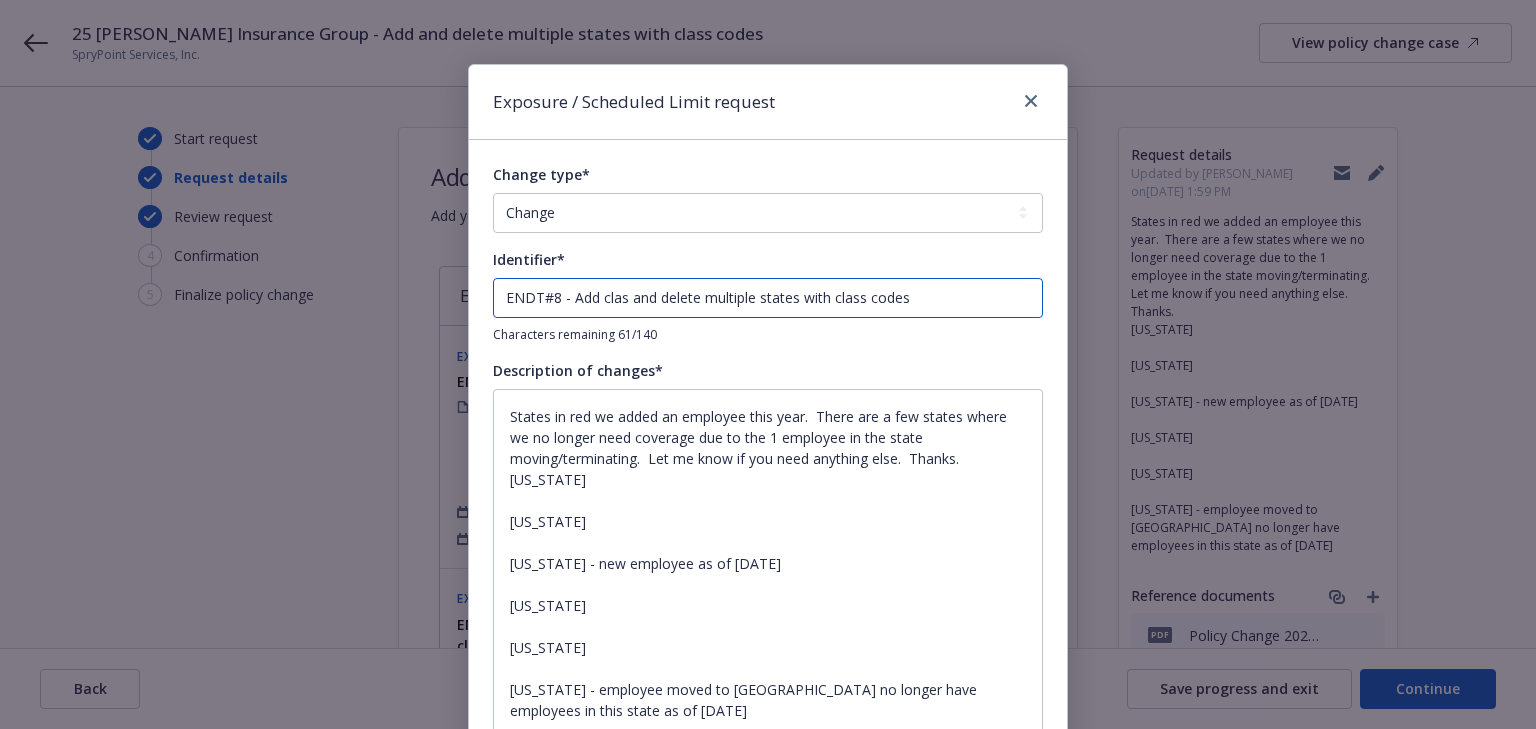 type on "x" 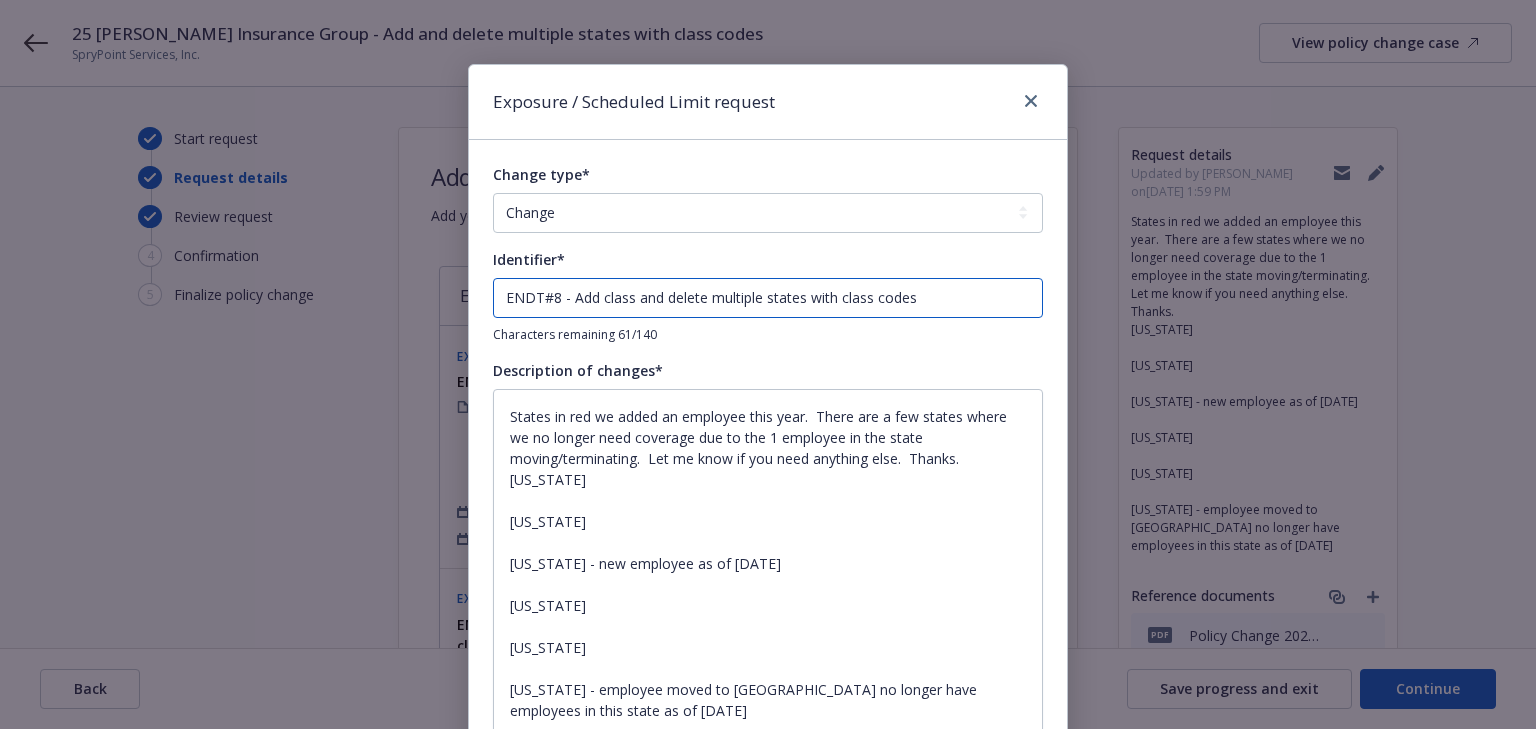 type on "x" 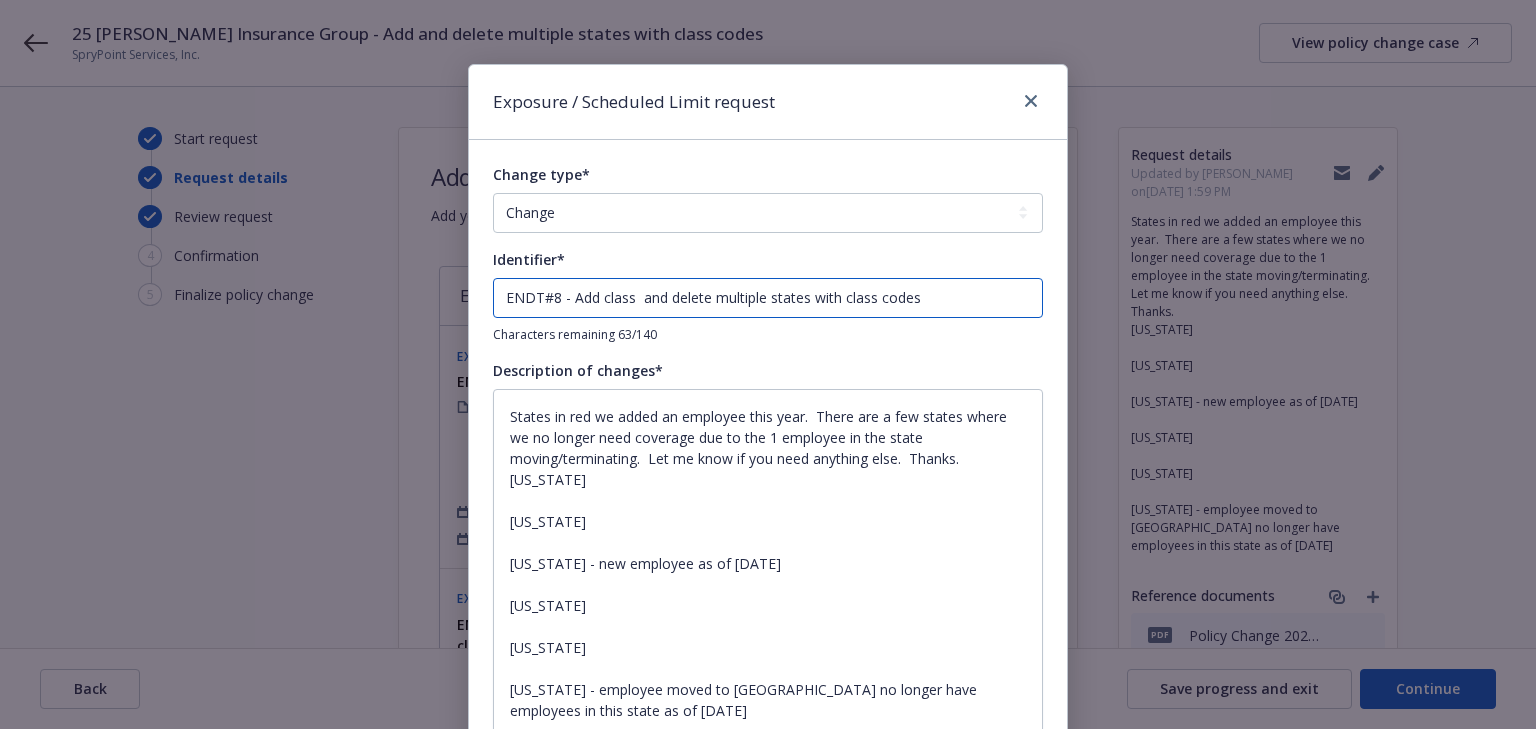 type on "x" 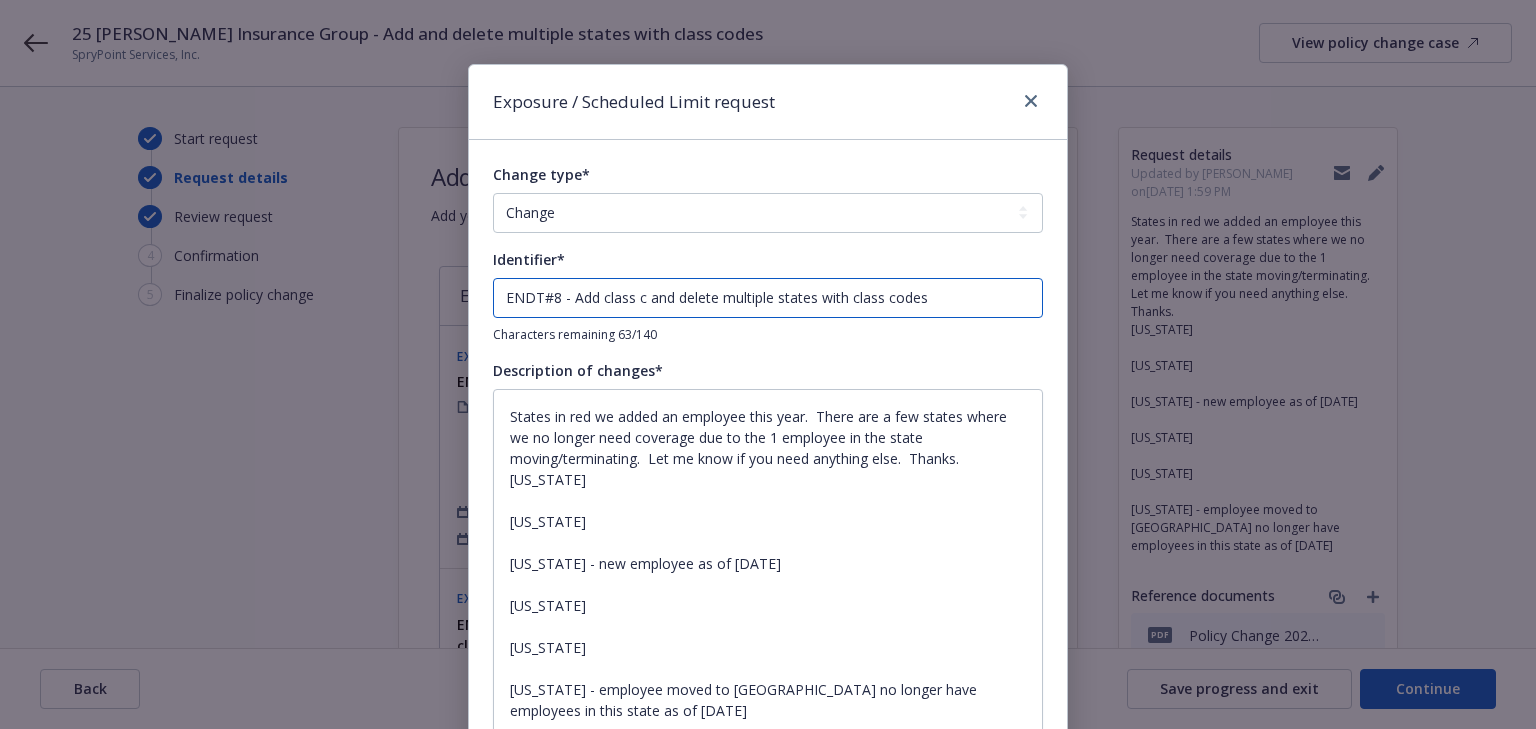 type on "x" 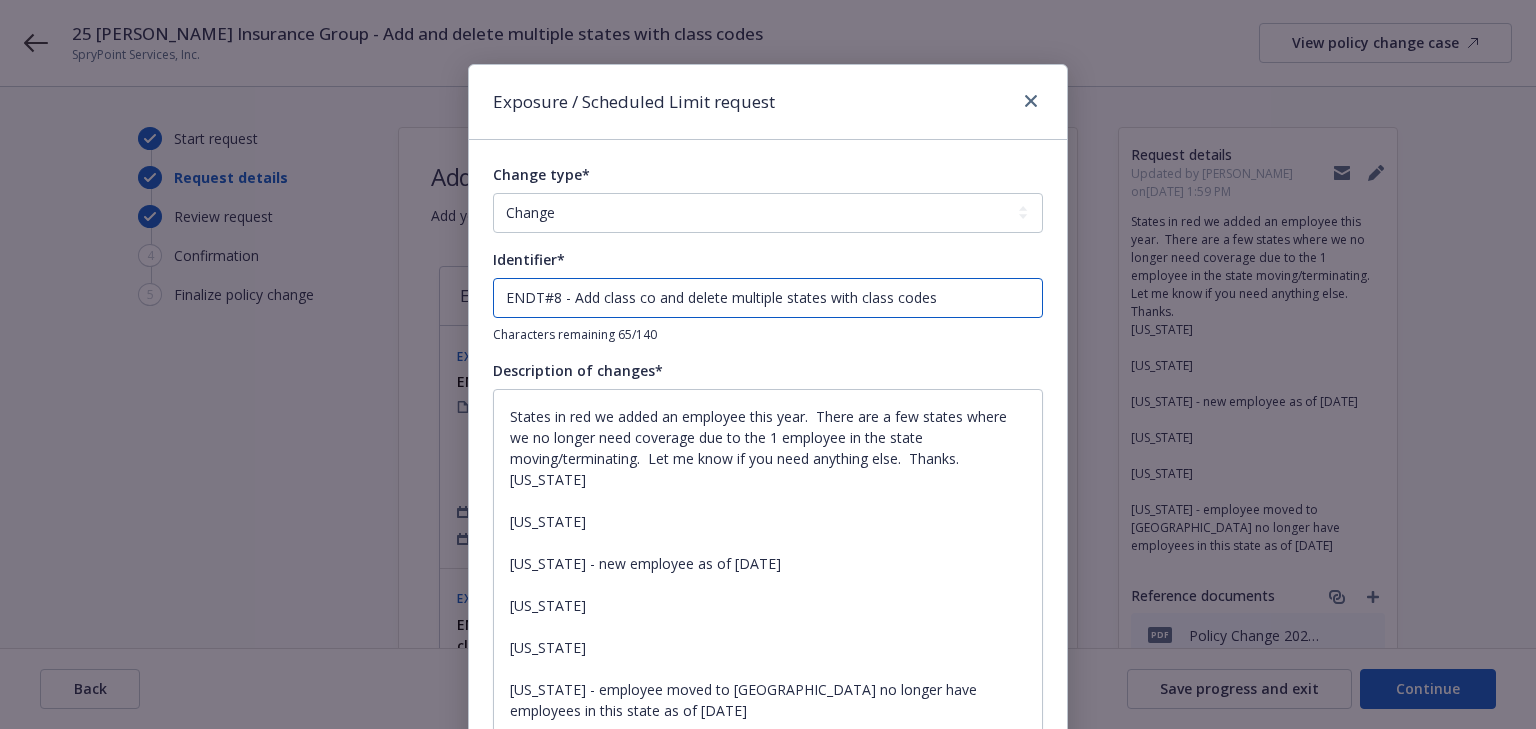 type on "x" 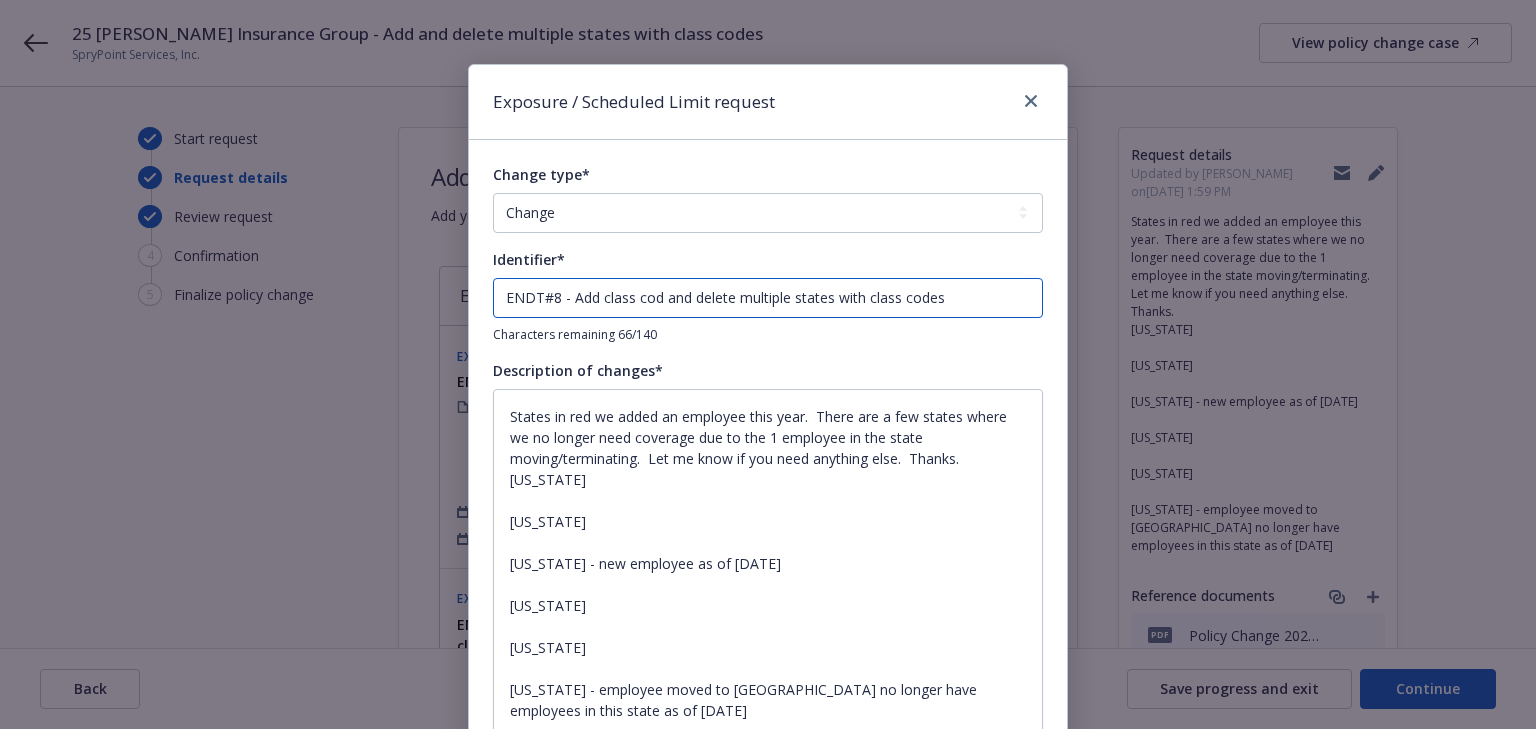 type on "x" 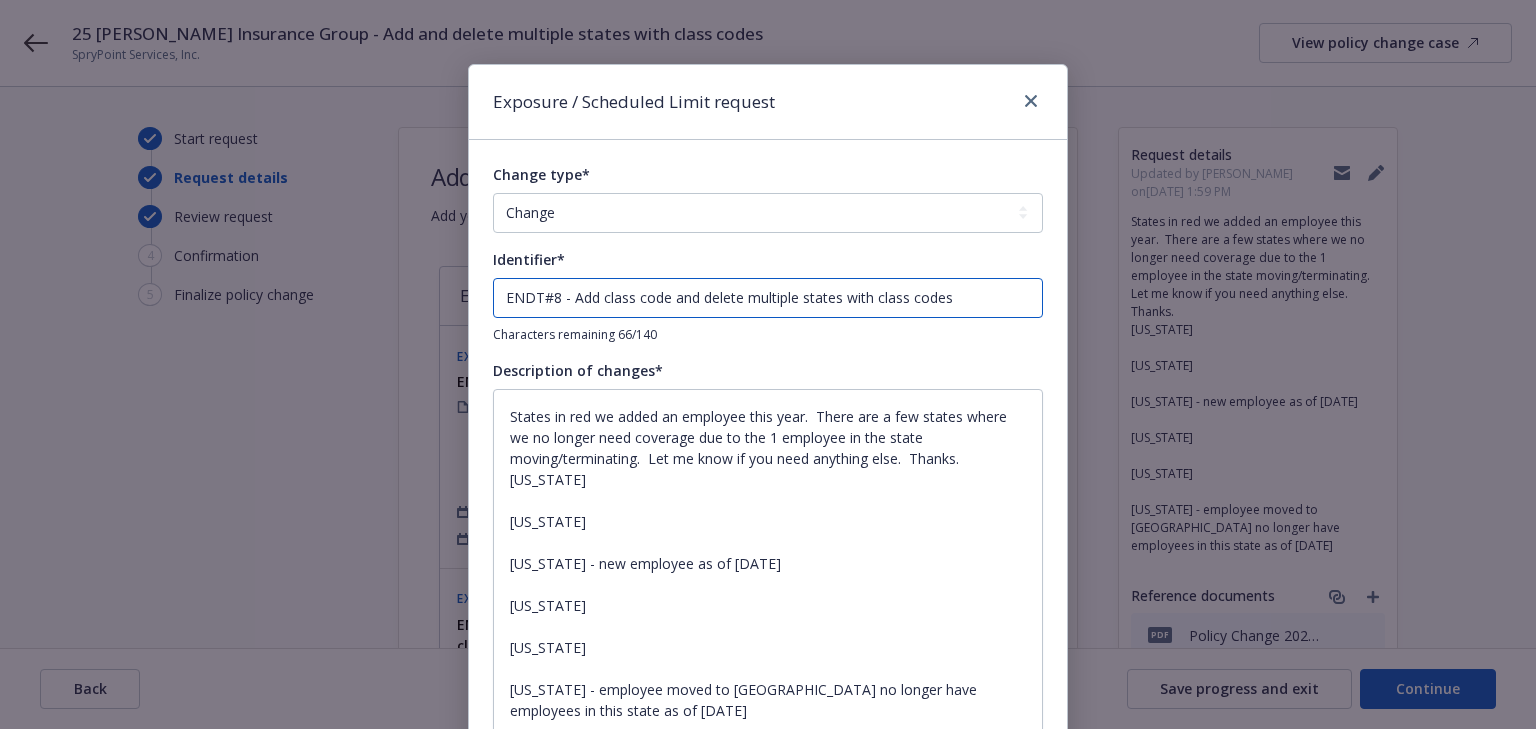 type on "x" 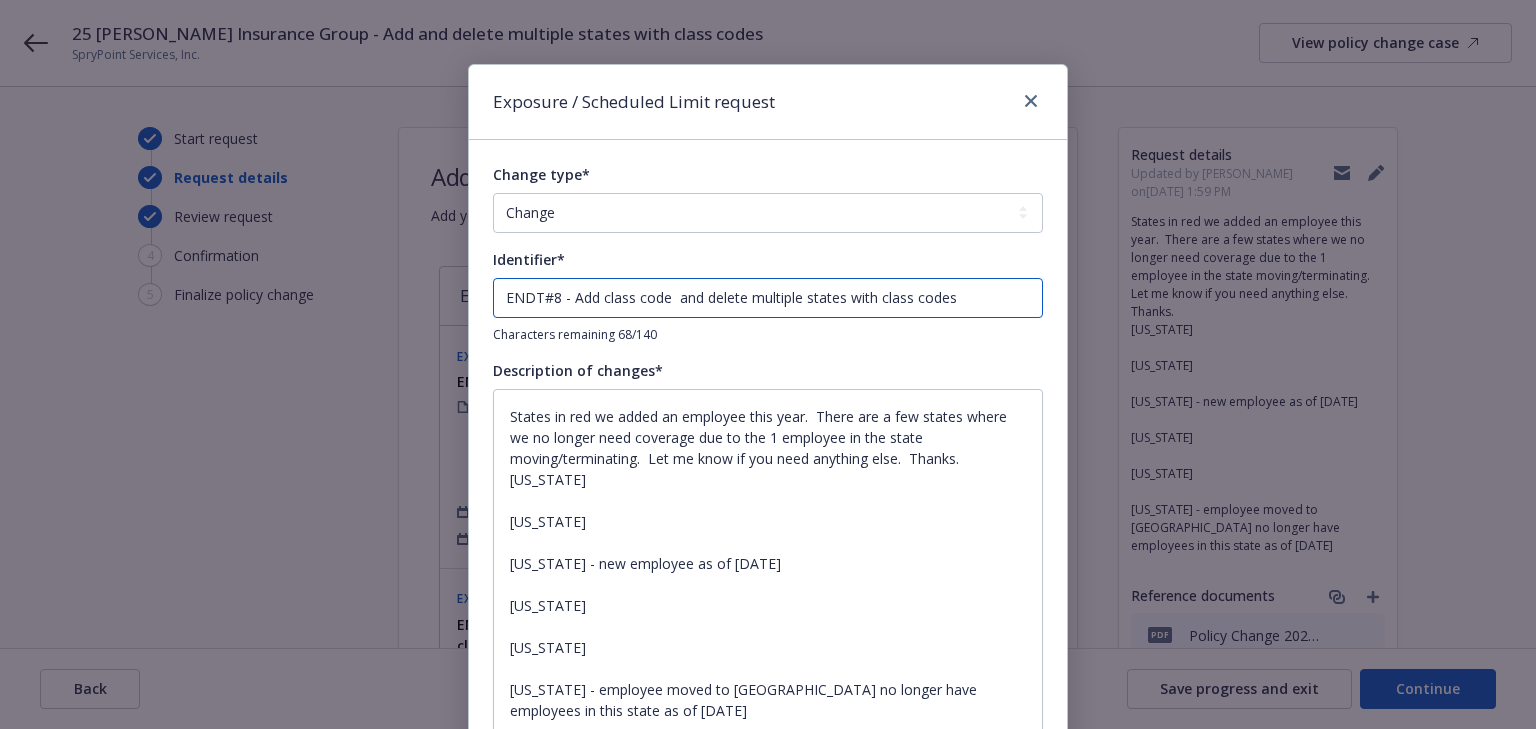 type on "x" 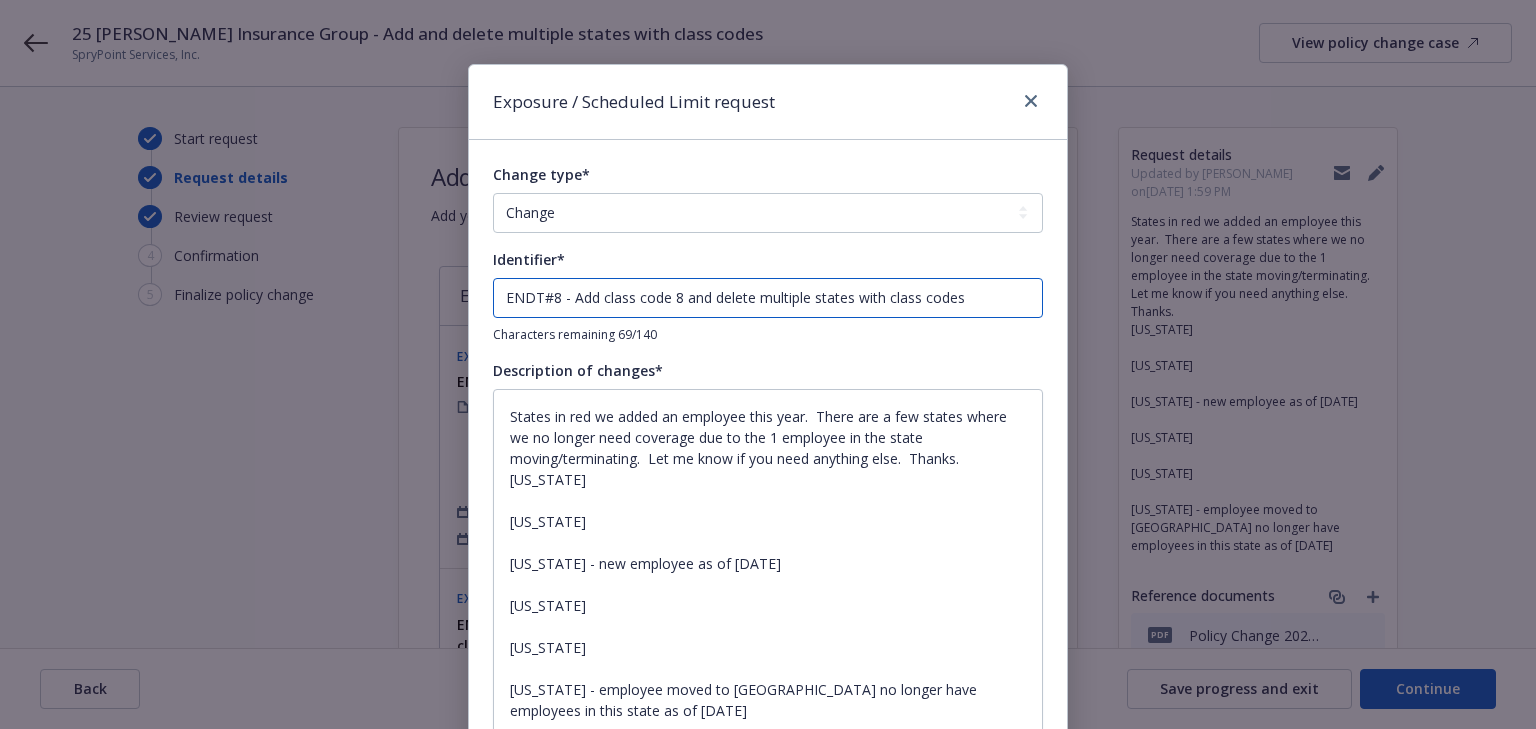 type on "x" 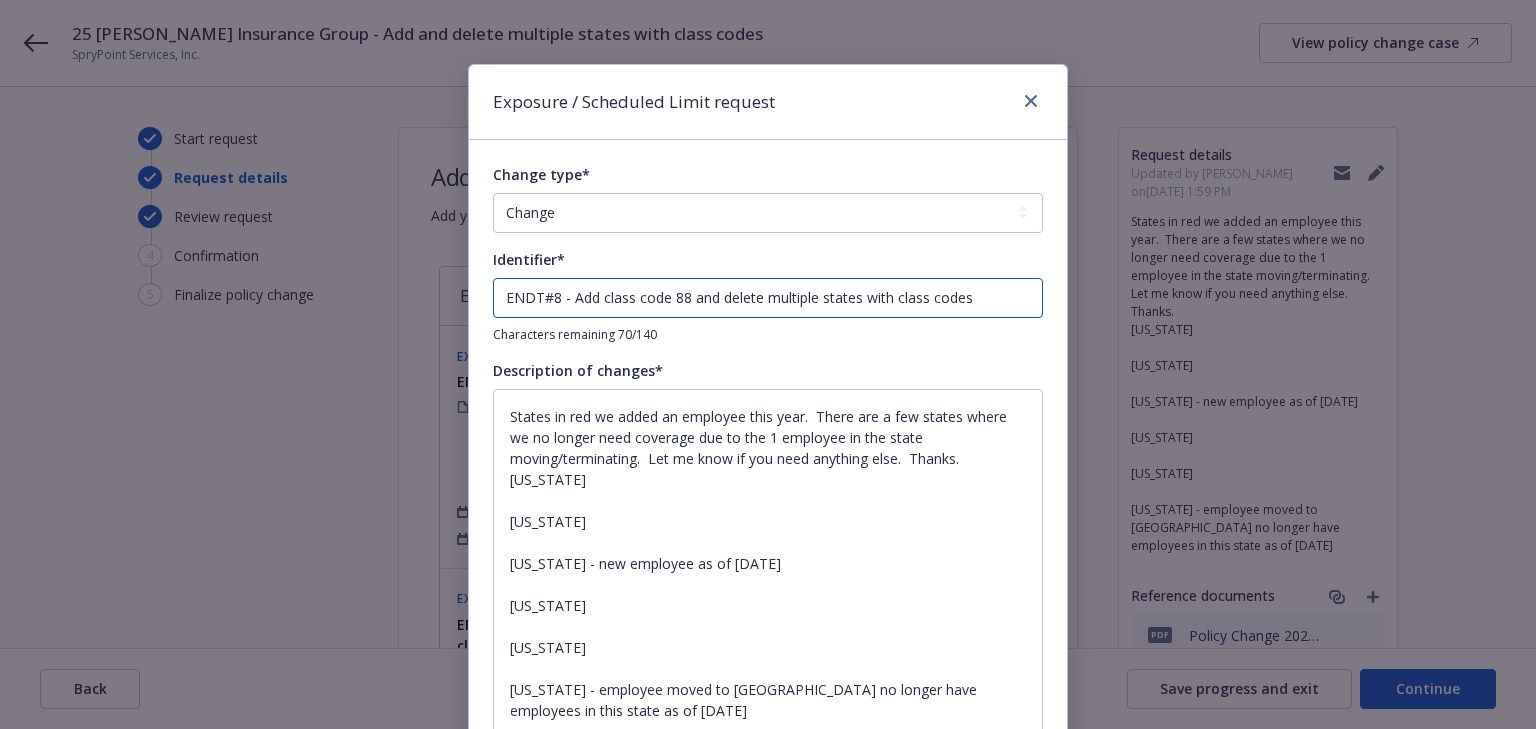 type on "x" 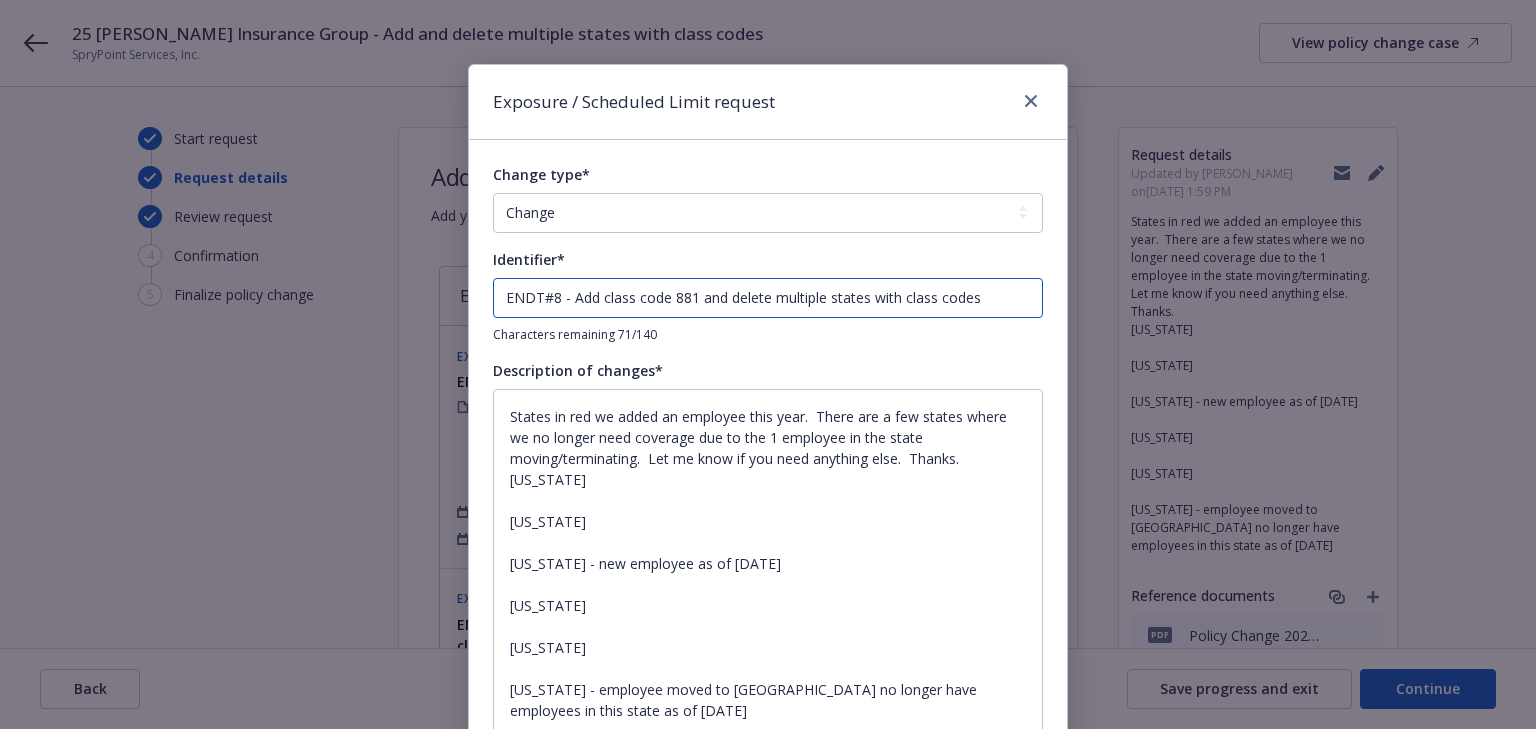 type on "x" 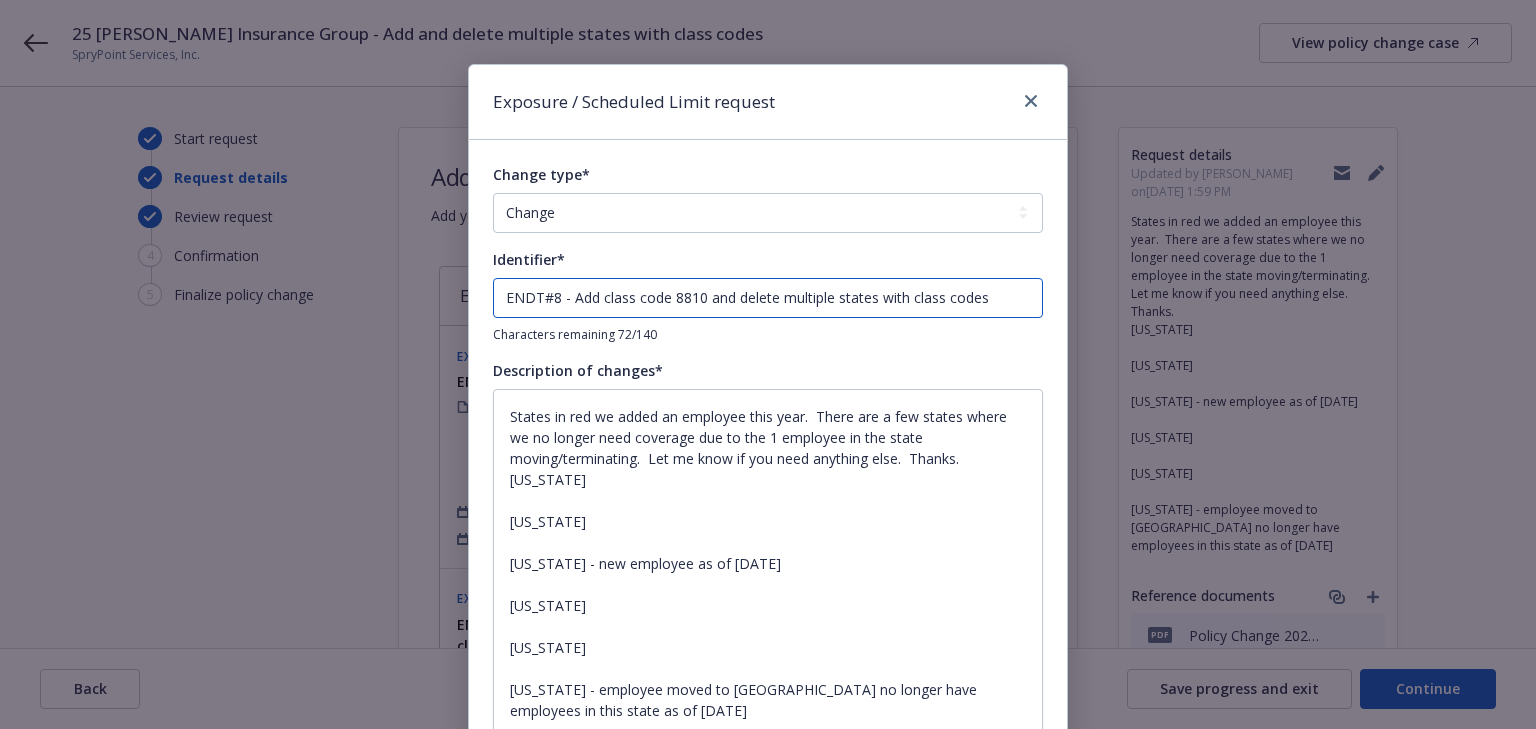 drag, startPoint x: 770, startPoint y: 294, endPoint x: 1266, endPoint y: 305, distance: 496.12195 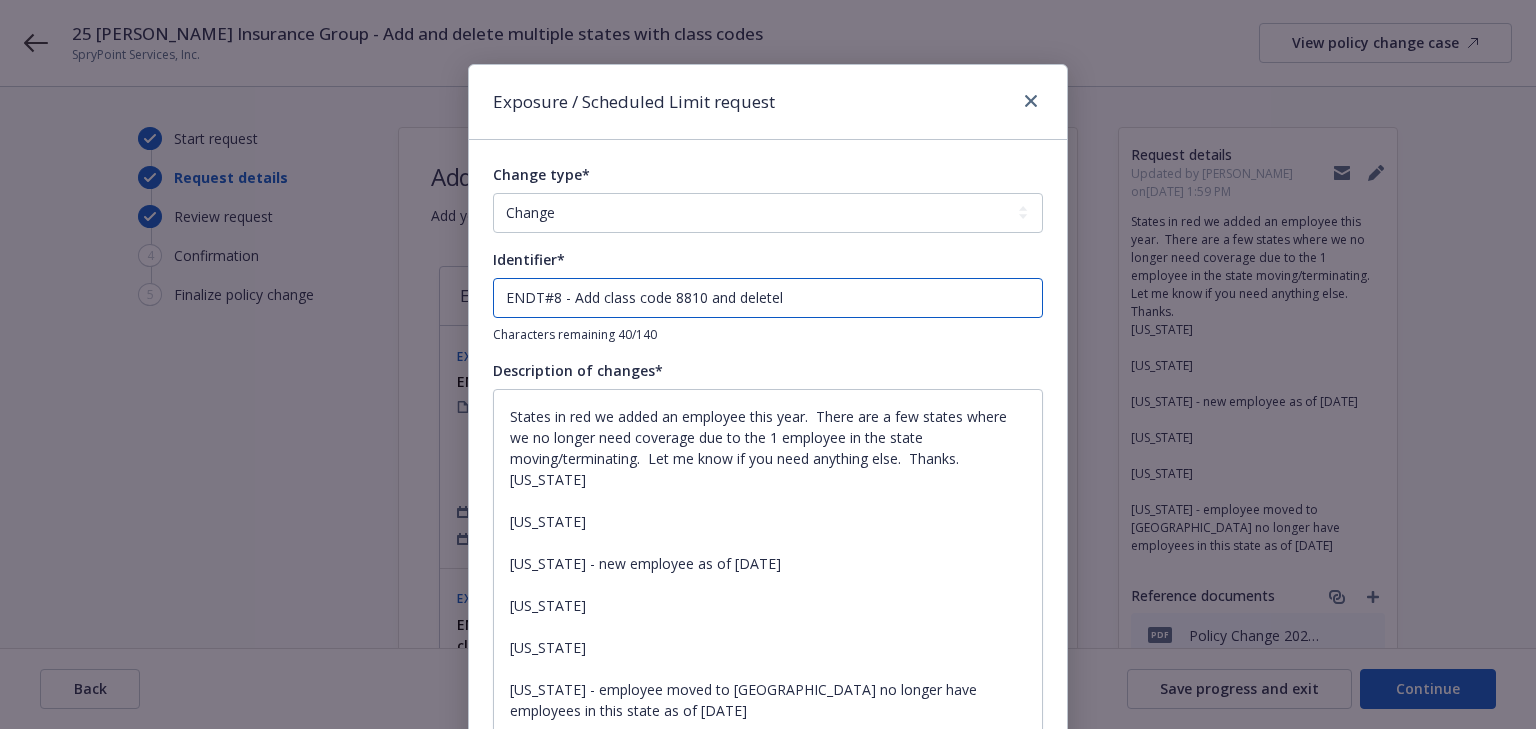 type on "x" 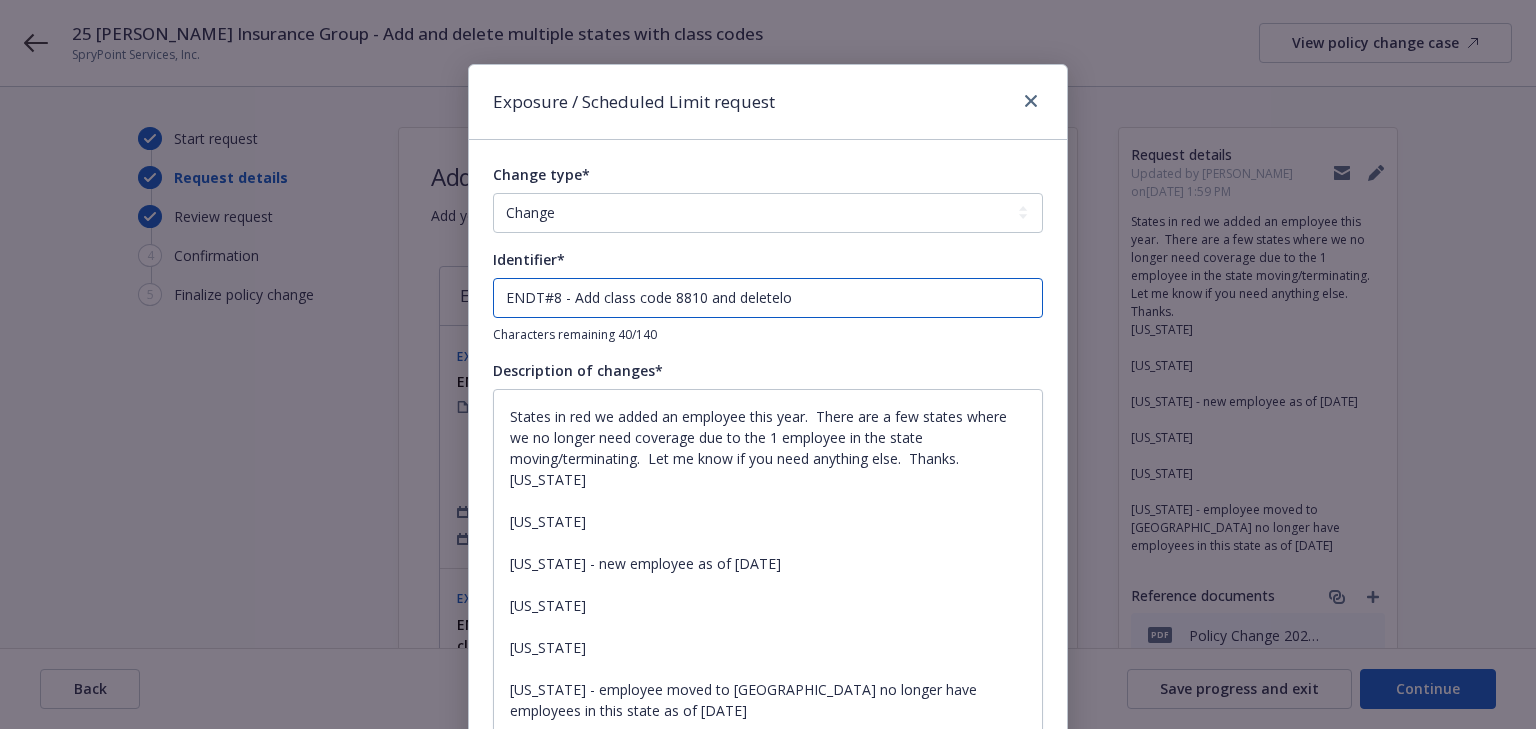 type on "x" 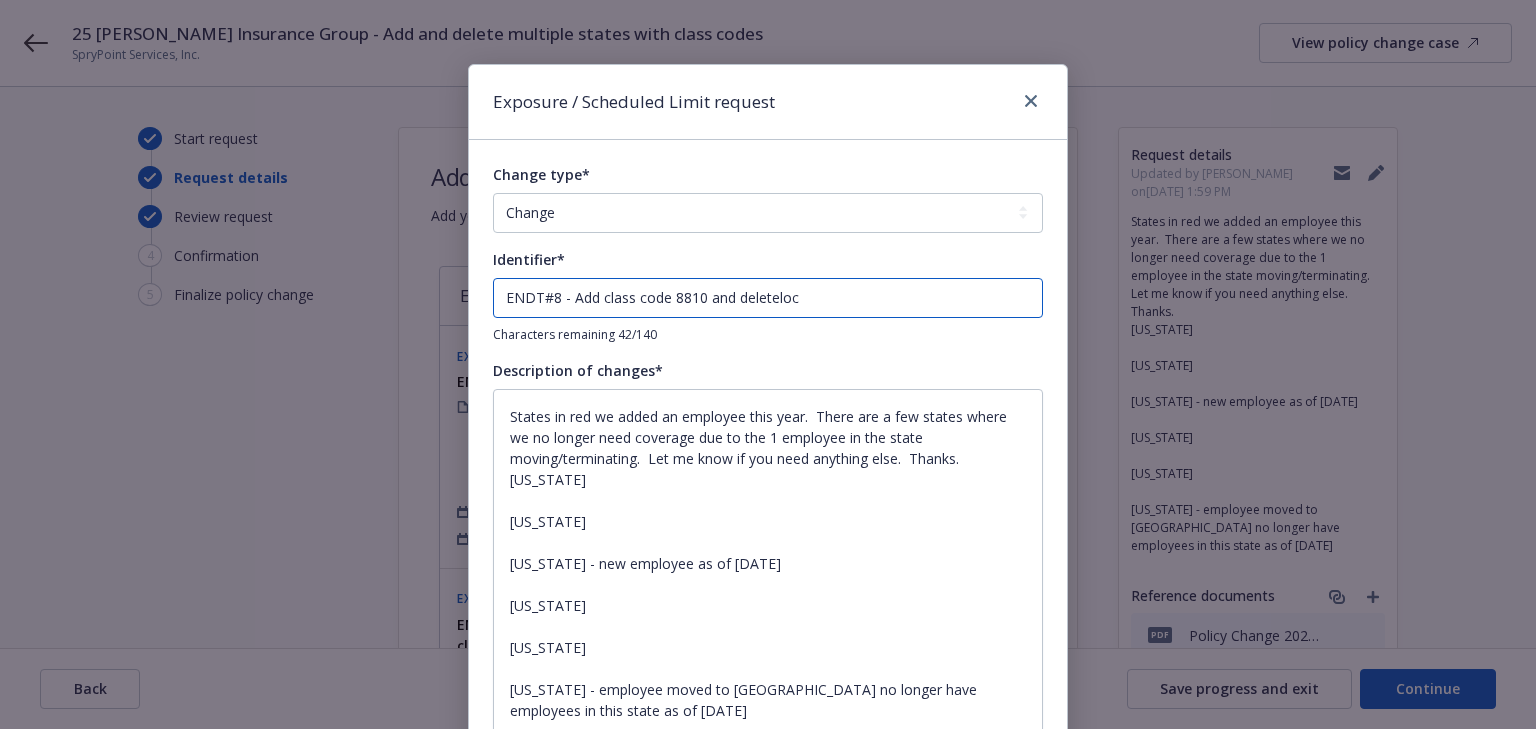 type on "x" 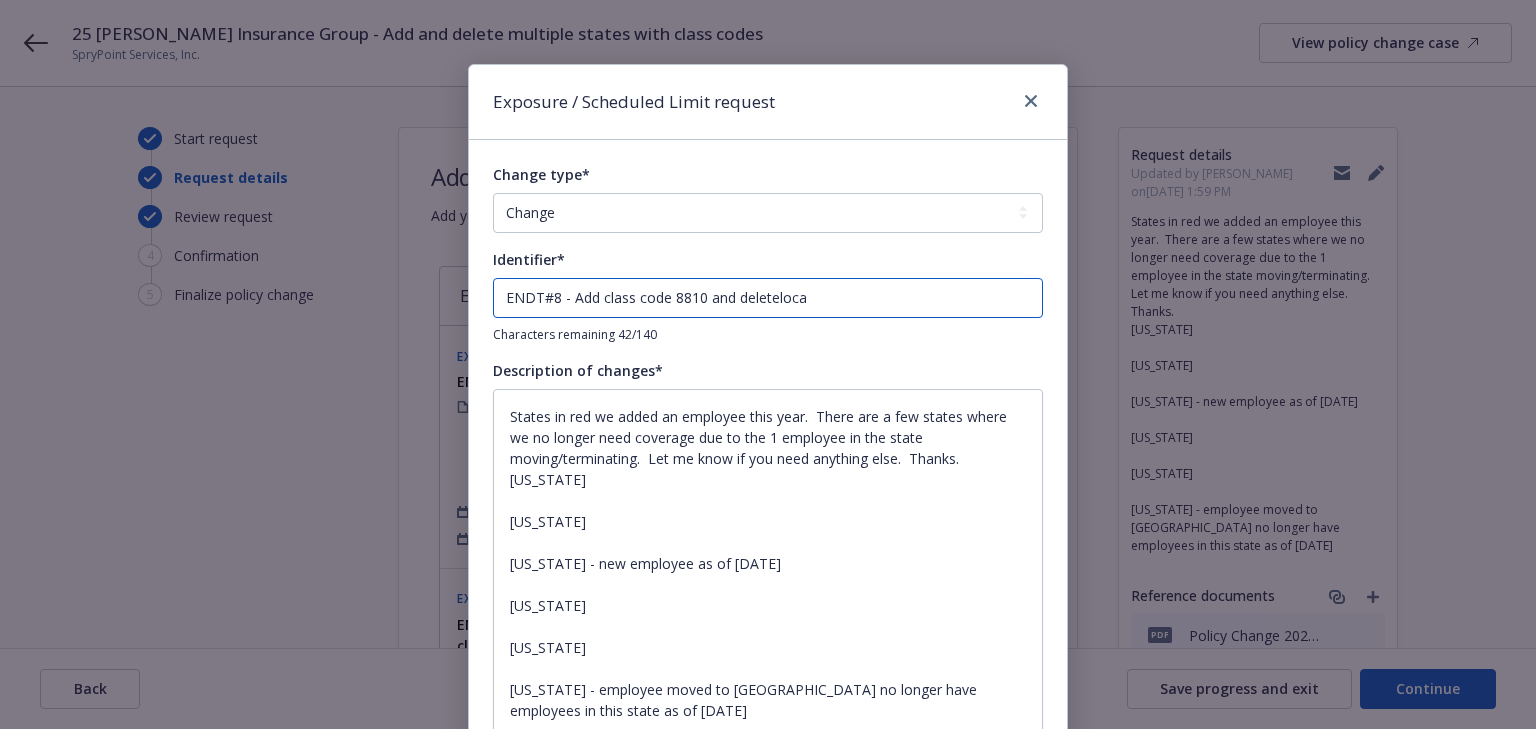 type on "x" 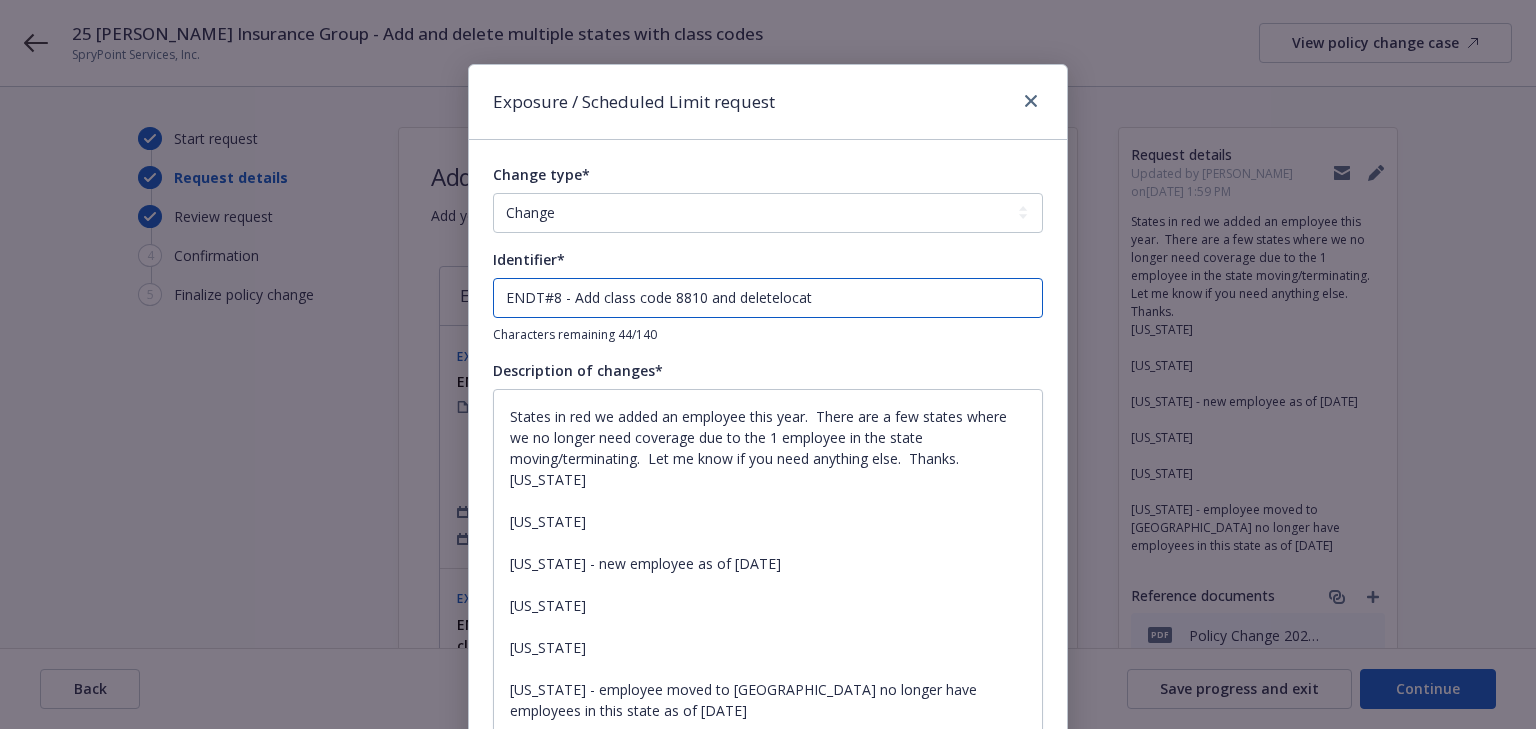 type on "x" 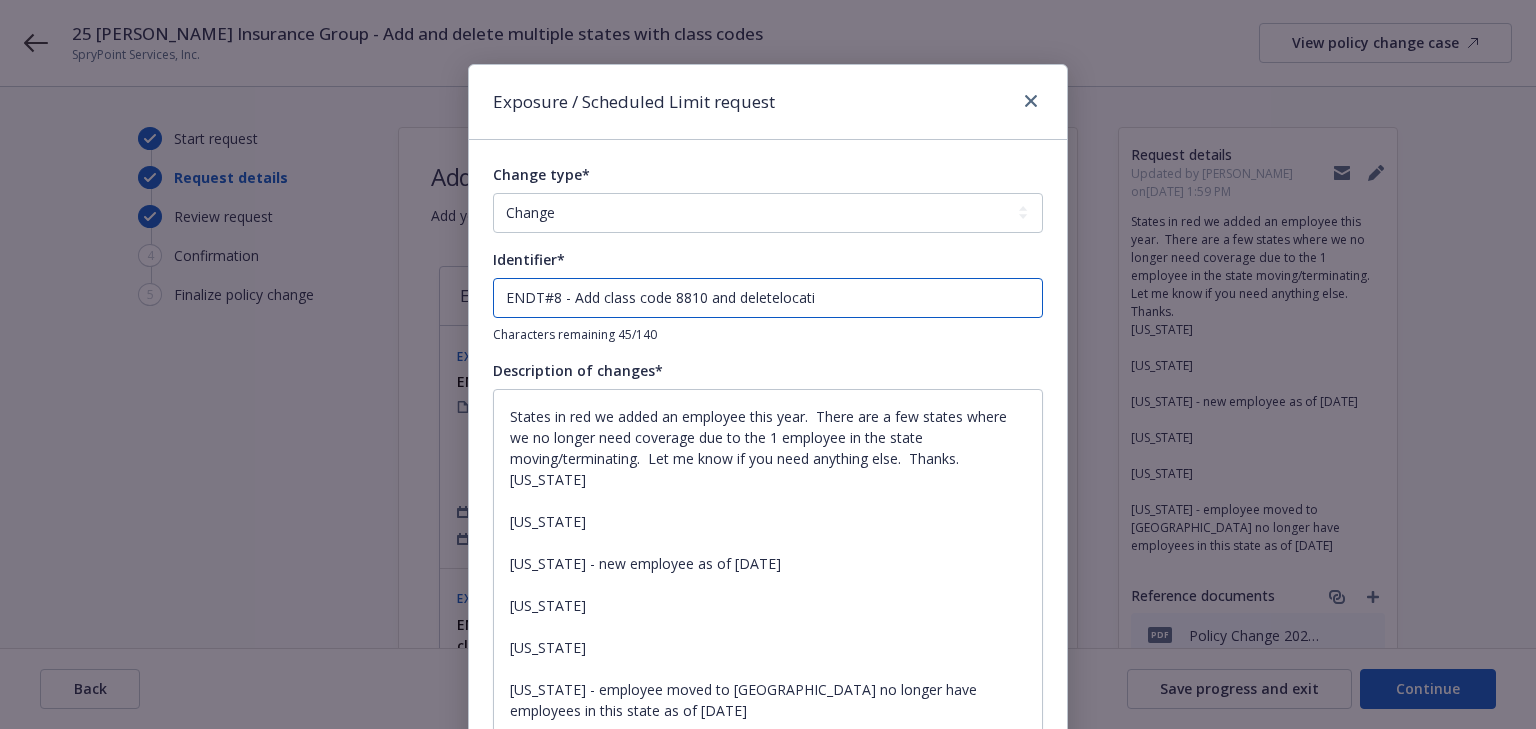 type on "x" 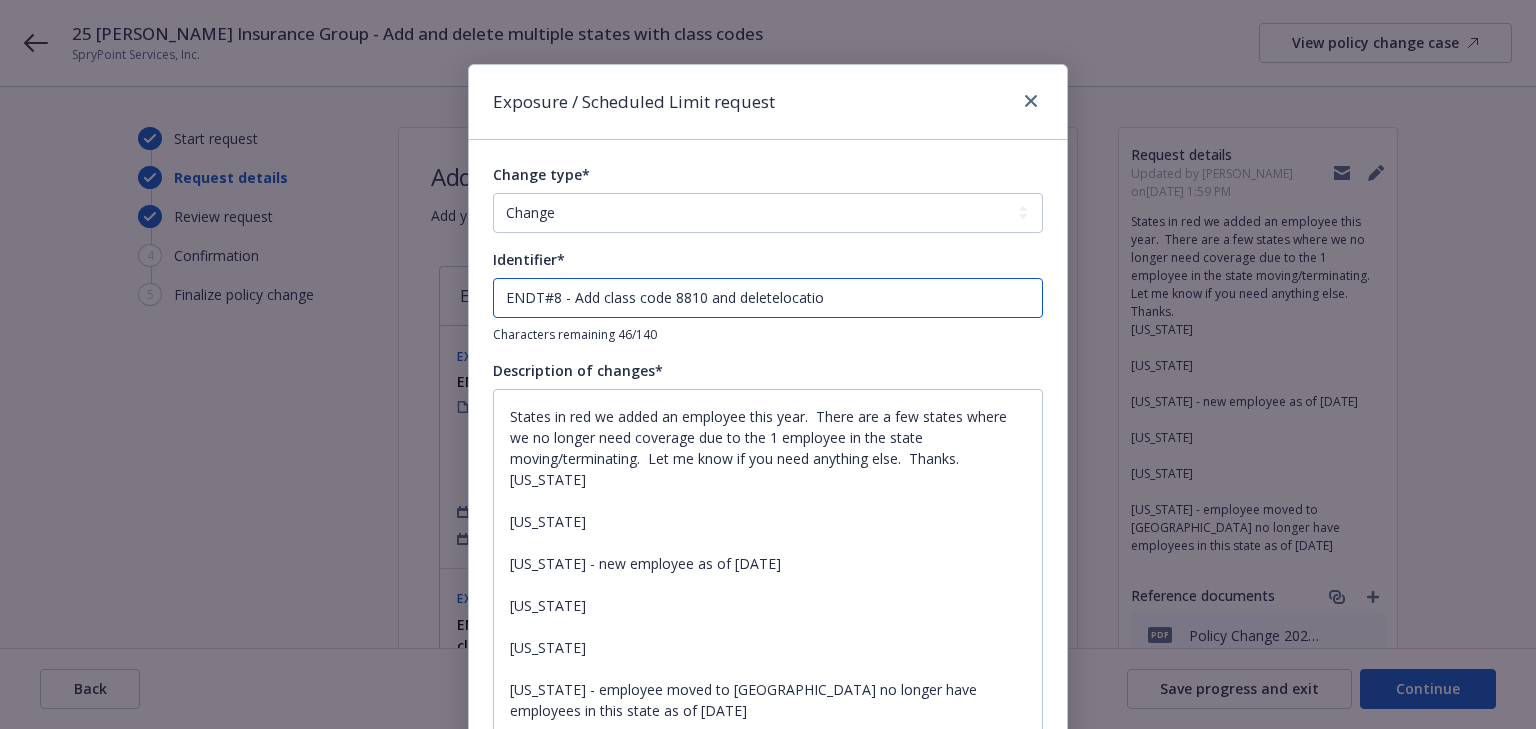 type on "x" 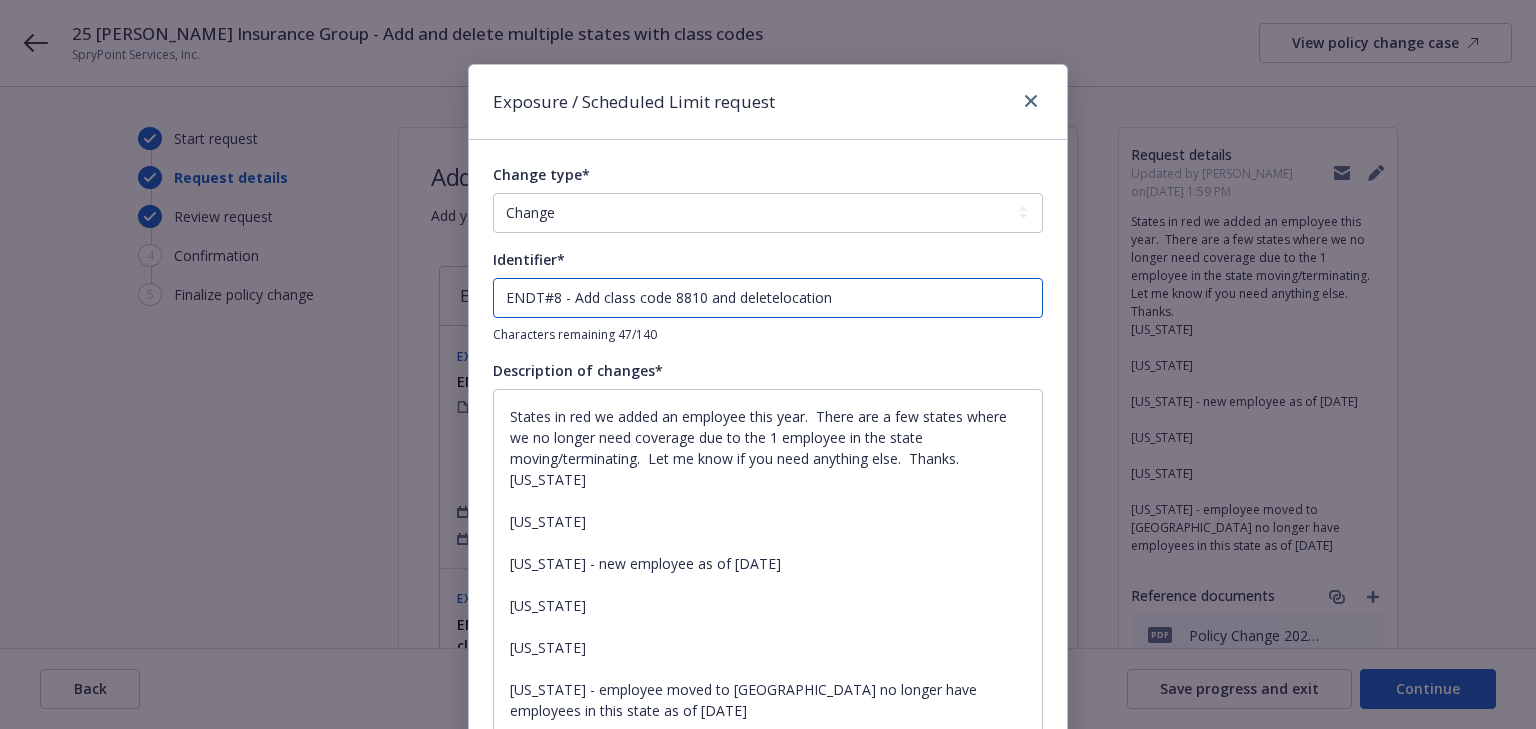 type on "x" 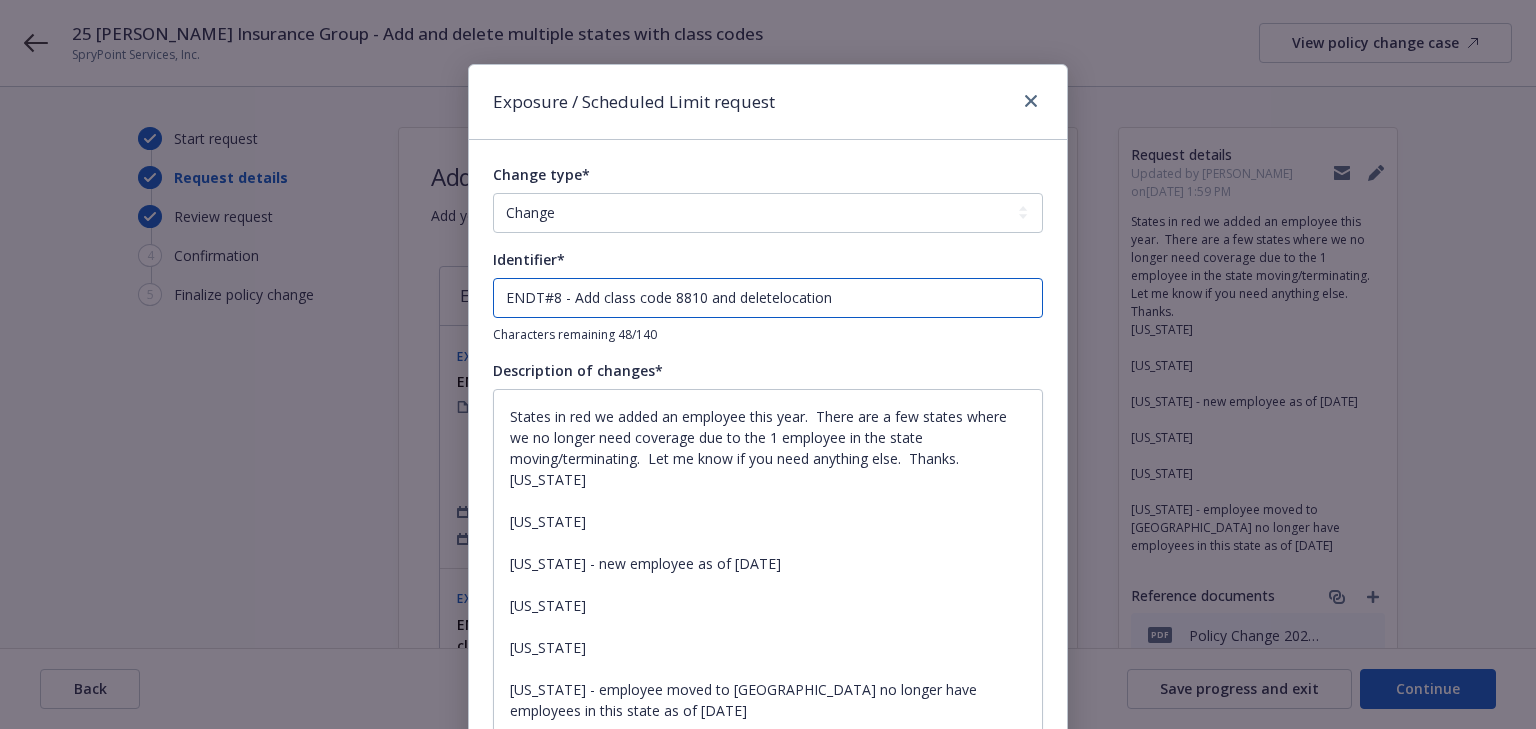 paste on "49222 PAUL RD ONEILL Nebraska 68763" 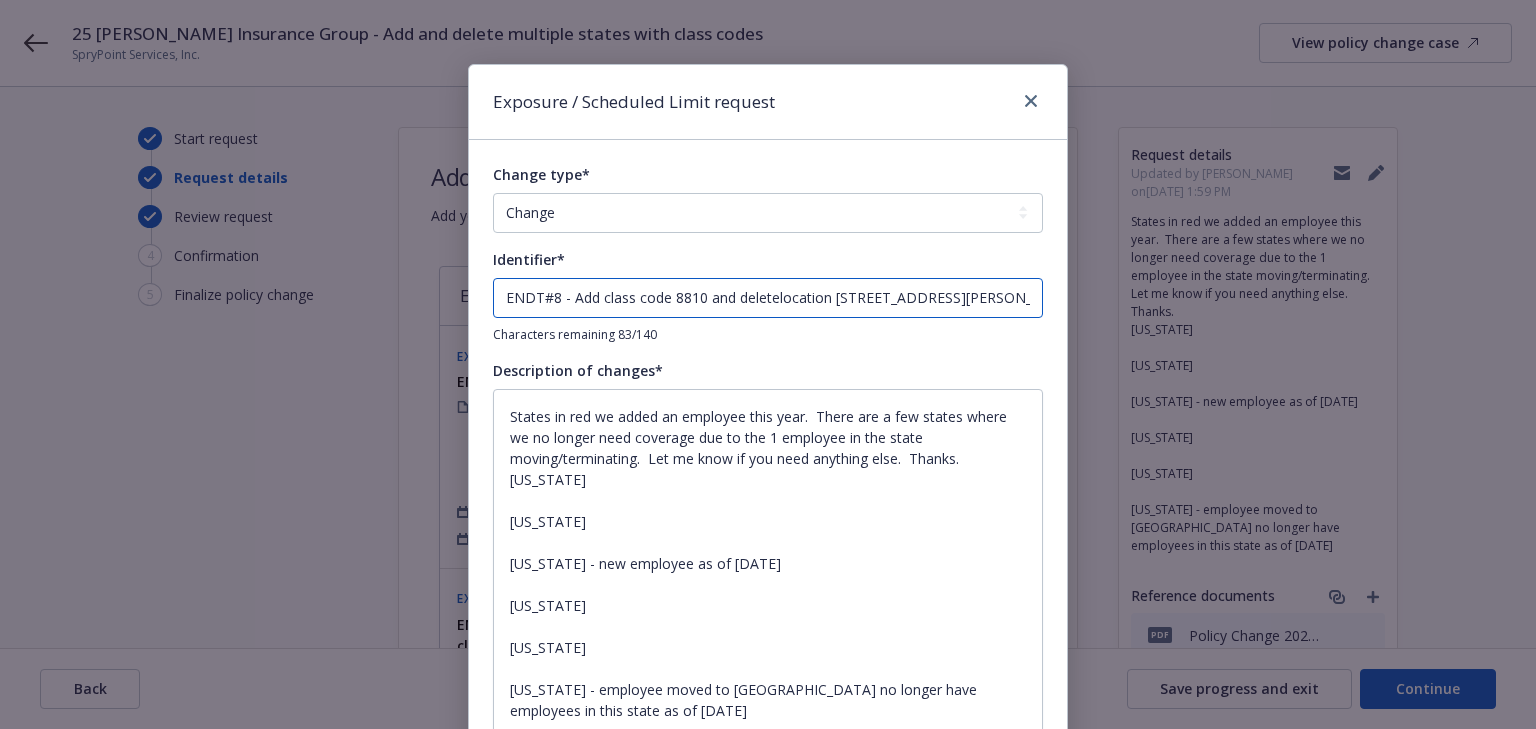 scroll, scrollTop: 0, scrollLeft: 62, axis: horizontal 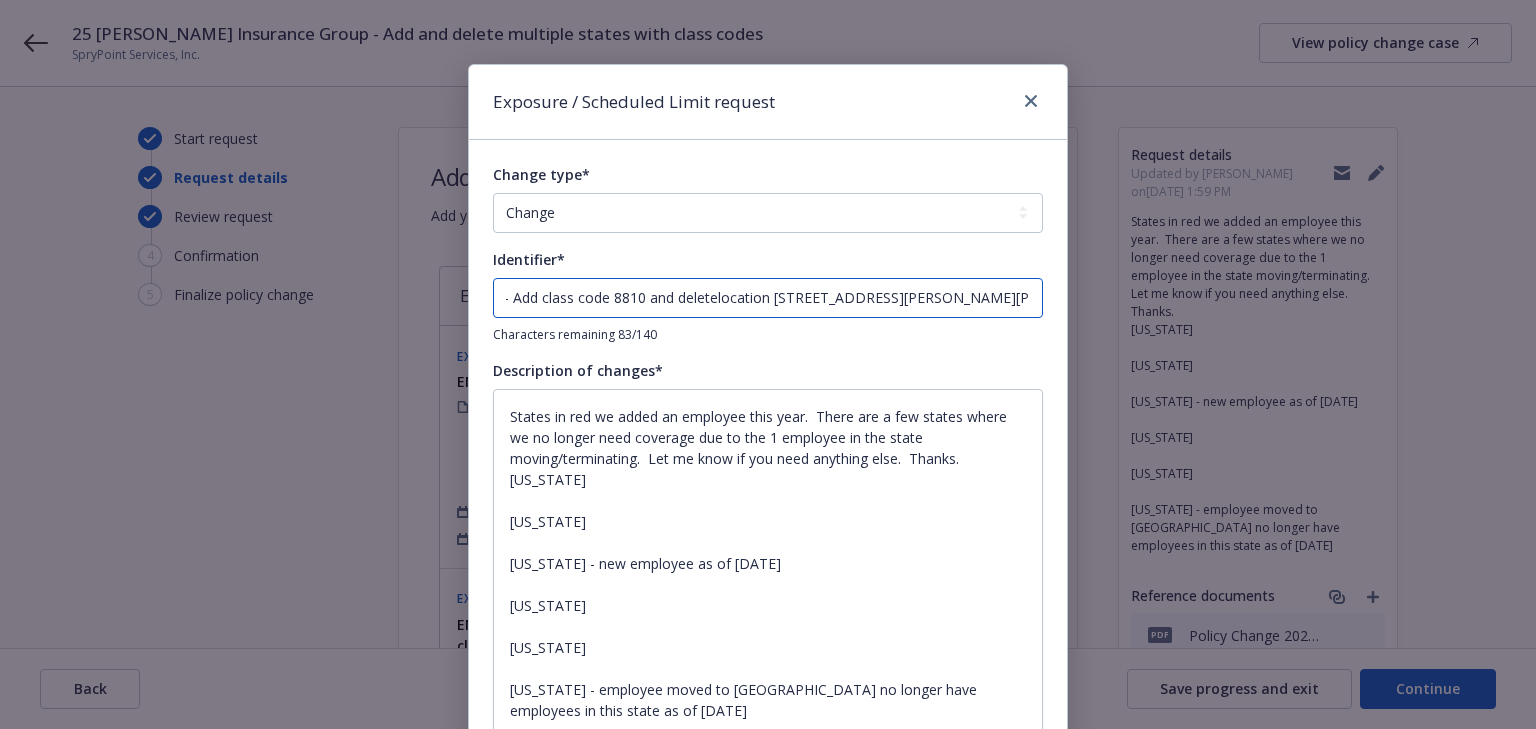 click on "ENDT#8 - Add class code 8810 and deletelocation 49222 PAUL RD ONEILL Nebraska 68763" at bounding box center (768, 298) 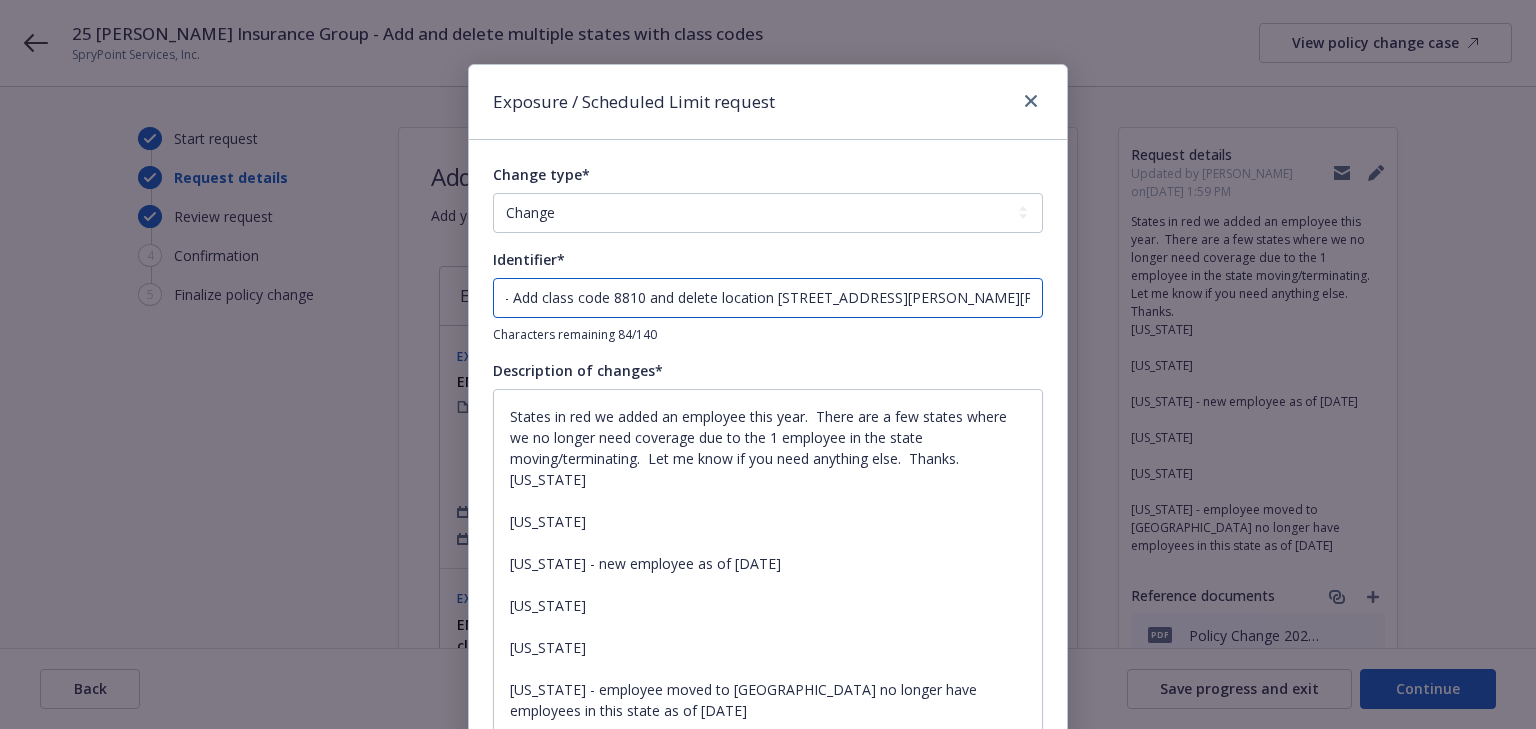 type on "ENDT#8 - Add class code 8810 and delete location 49222 PAUL RD ONEILL Nebraska 68763" 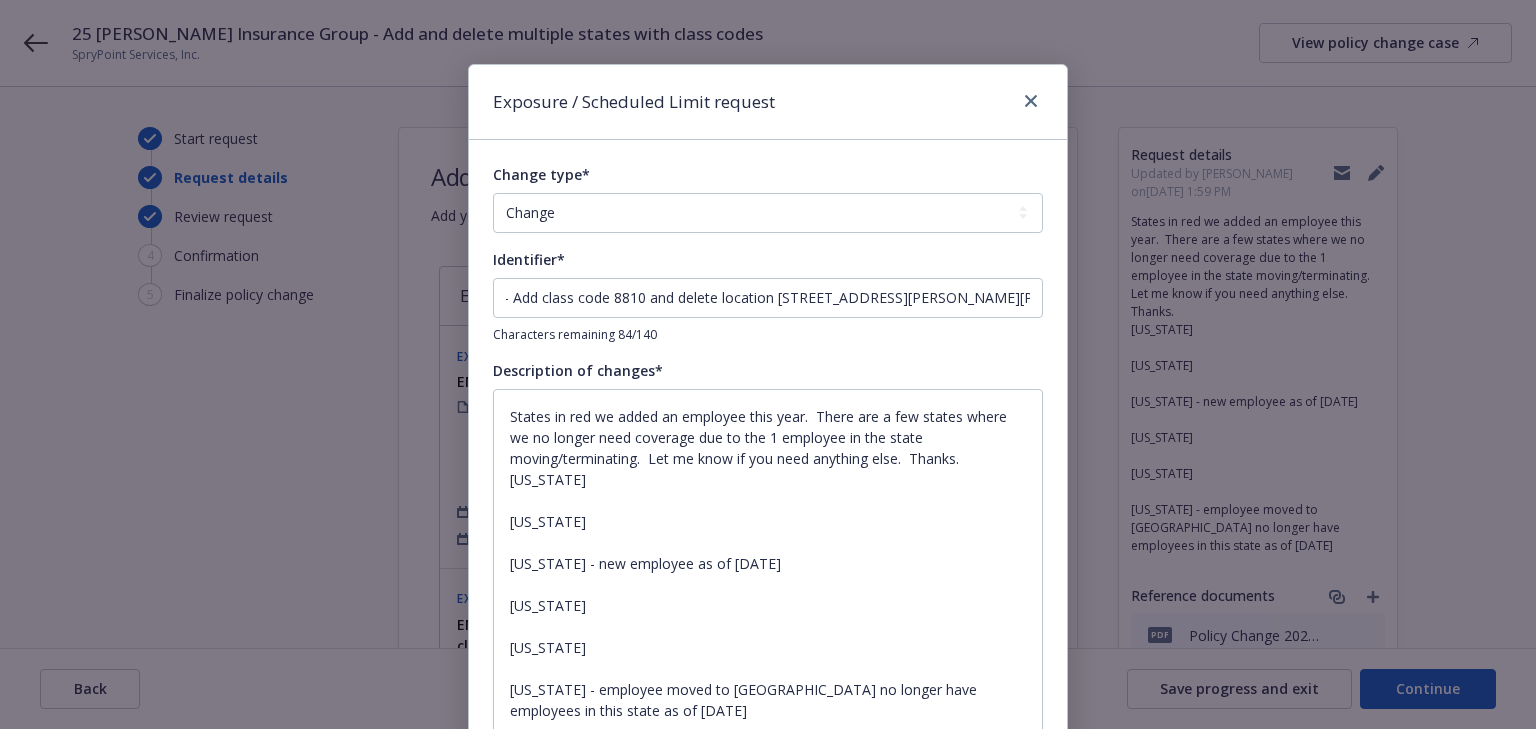 scroll, scrollTop: 0, scrollLeft: 0, axis: both 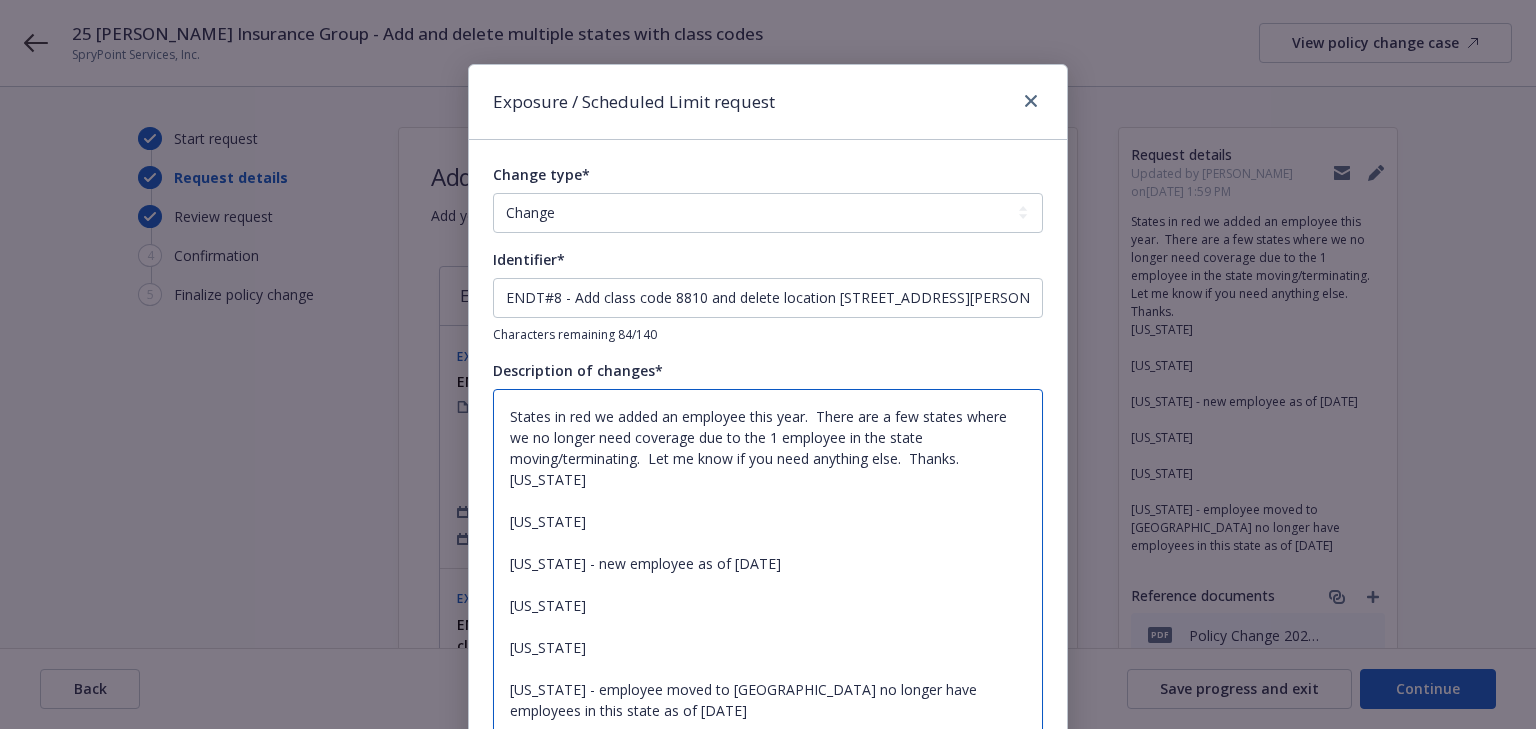 click on "States in red we added an employee this year.  There are a few states where we no longer need coverage due to the 1 employee in the state moving/terminating.  Let me know if you need anything else.  Thanks.
Arizona
California
Colorado - new employee as of 2/24/25
Florida
Georgia
Hawaii - employee moved to PA no longer have employees in this state as of 4/1/25
Iowa
Illinois
Indiana - new employee as of 2/10/25
Massachusetts
Michigan
Minnesota - no longer have an employee in this state as of 12/11/24
Mississippi - new employee as of 2/24/25
Montana - no longer have an employee in this state as of 11/30/23
North Carolina - new employee as of 3/3/25
Nebraska
Nevada - 1 employee terminated on 4/22/25 so no longer need coverage
New Hampshire
Oregon - new employee as of 5/28/25
Pennsylvania - employee moved from HI as of 4/1/25
South Carolina
Texas
Virgina
Wyoming - new employee as of 4/7/25" at bounding box center (768, 941) 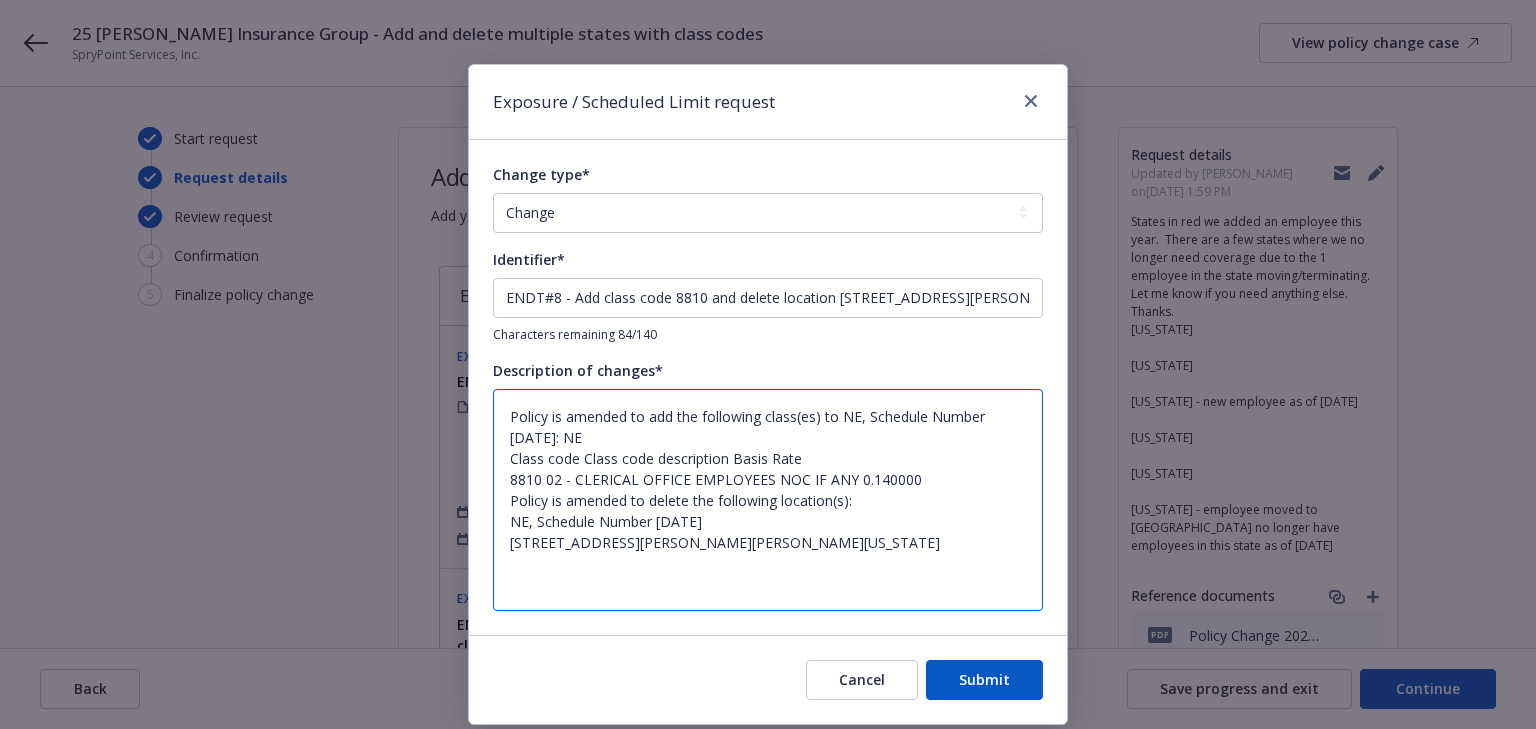 click on "Policy is amended to add the following class(es) to NE, Schedule Number 01-26-25: NE
Class code Class code description Basis Rate
8810 02 - CLERICAL OFFICE EMPLOYEES NOC IF ANY 0.140000
Policy is amended to delete the following location(s):
NE, Schedule Number 01-26-21
49222 PAUL RD
ONEILL Nebraska 68763" at bounding box center (768, 500) 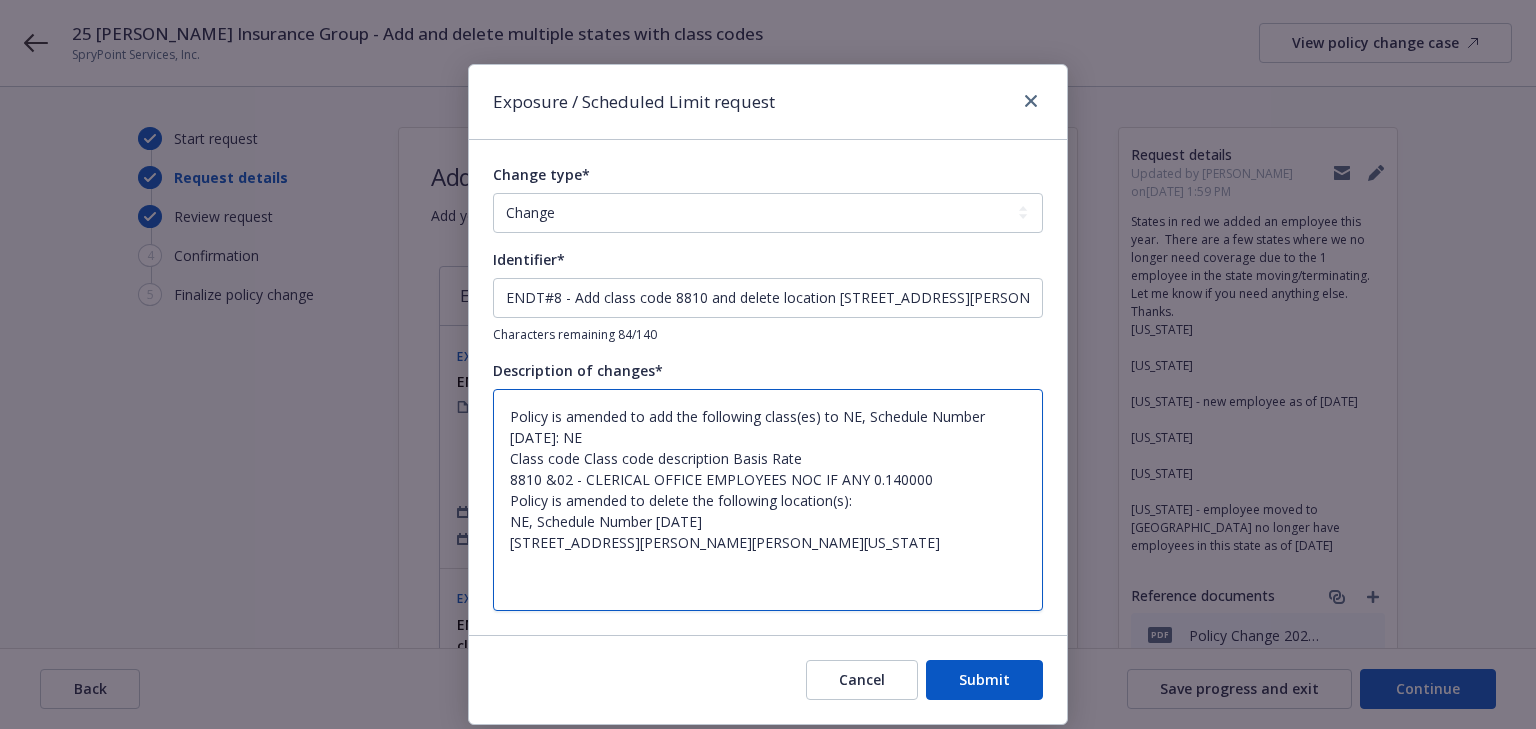 type on "x" 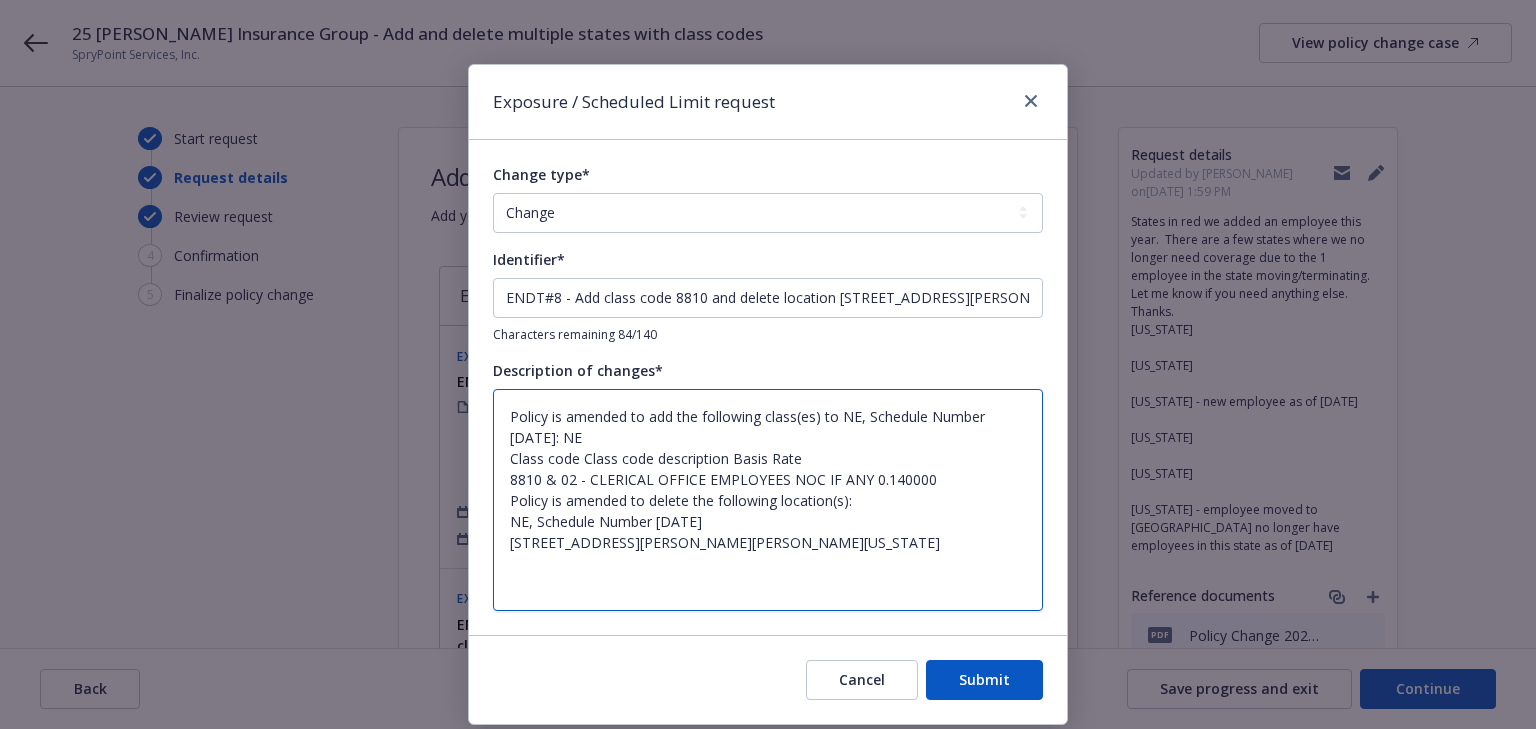 click on "Policy is amended to add the following class(es) to NE, Schedule Number 01-26-25: NE
Class code Class code description Basis Rate
8810 & 02 - CLERICAL OFFICE EMPLOYEES NOC IF ANY 0.140000
Policy is amended to delete the following location(s):
NE, Schedule Number 01-26-21
49222 PAUL RD
ONEILL Nebraska 68763" at bounding box center [768, 500] 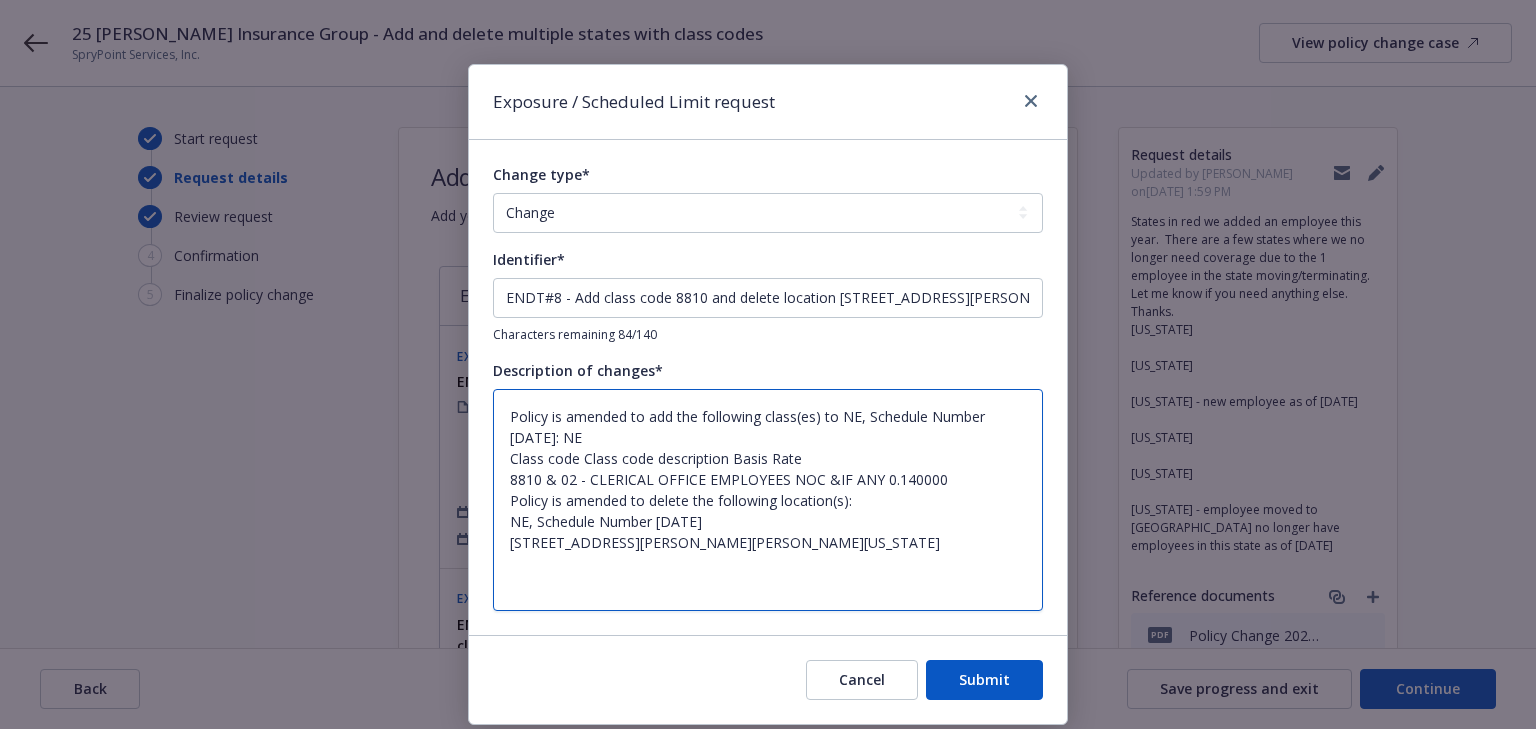type on "x" 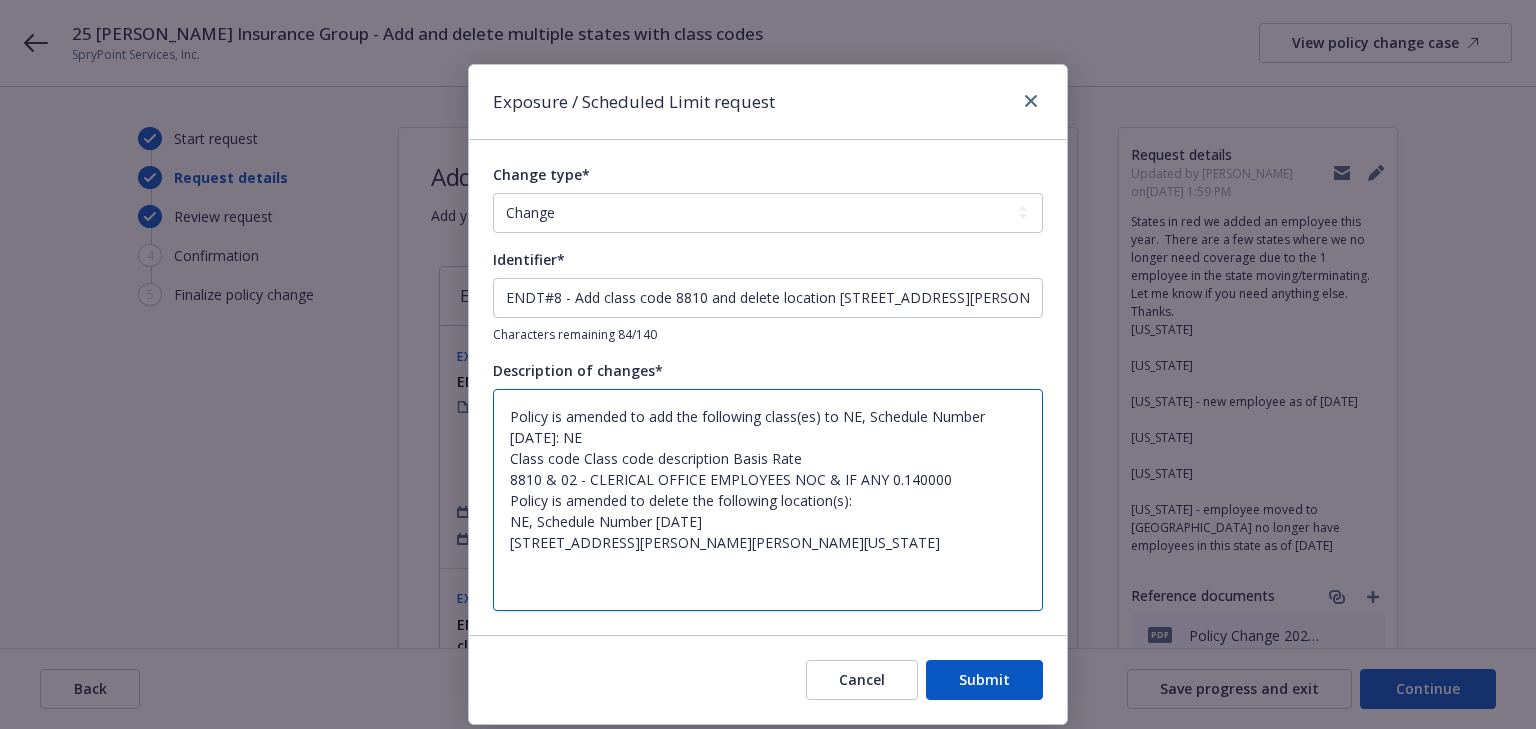 click on "Policy is amended to add the following class(es) to NE, Schedule Number 01-26-25: NE
Class code Class code description Basis Rate
8810 & 02 - CLERICAL OFFICE EMPLOYEES NOC & IF ANY 0.140000
Policy is amended to delete the following location(s):
NE, Schedule Number 01-26-21
49222 PAUL RD
ONEILL Nebraska 68763" at bounding box center (768, 500) 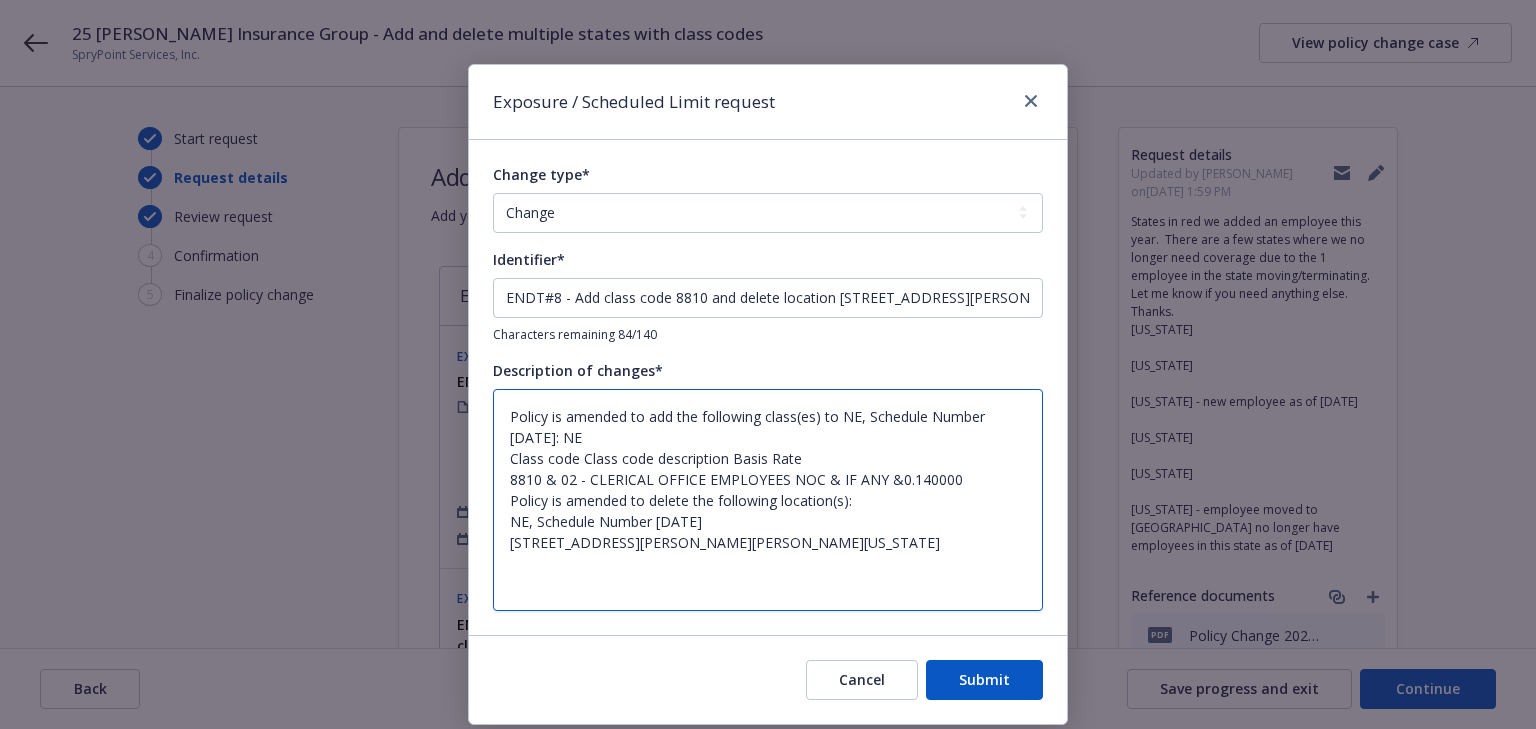 type on "x" 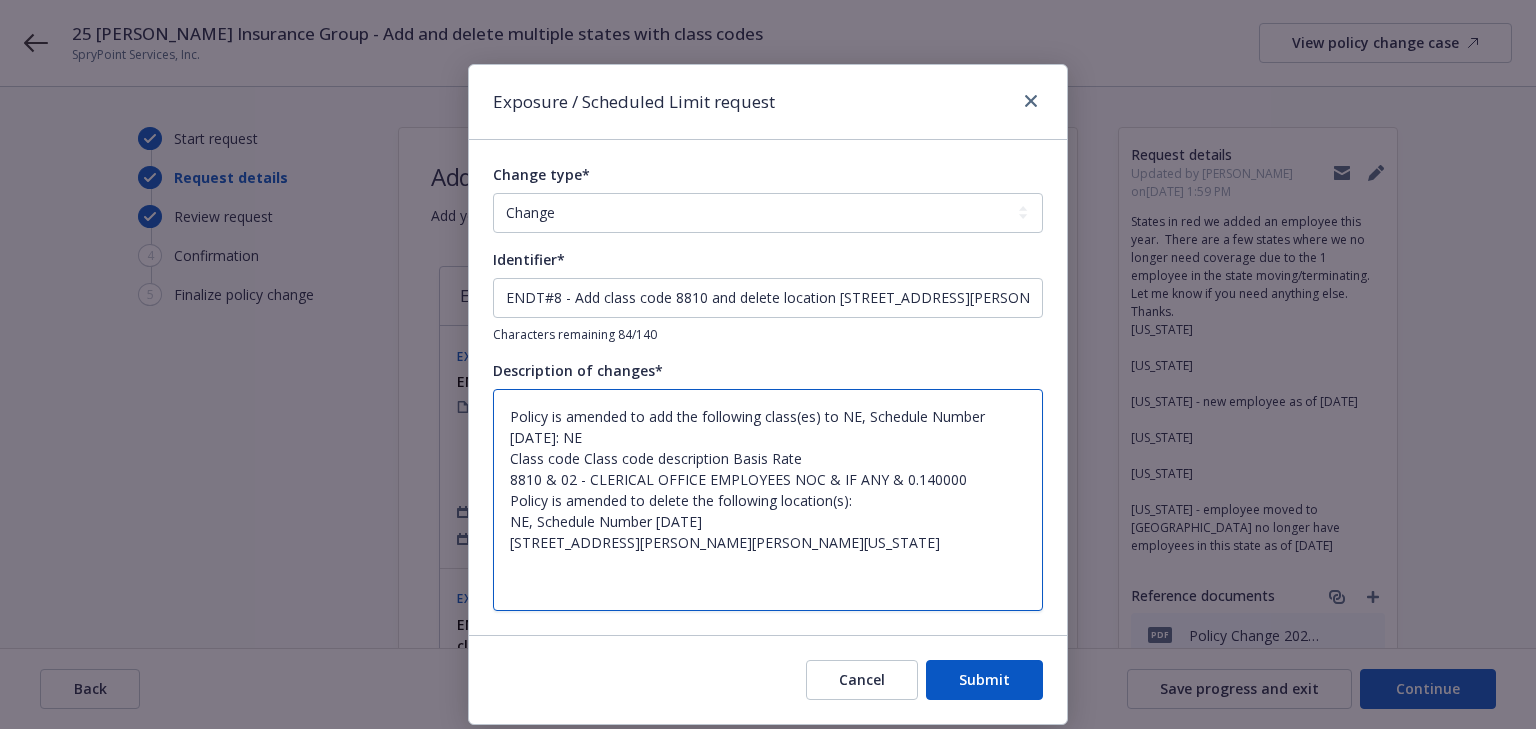 click on "Policy is amended to add the following class(es) to NE, Schedule Number 01-26-25: NE
Class code Class code description Basis Rate
8810 & 02 - CLERICAL OFFICE EMPLOYEES NOC & IF ANY & 0.140000
Policy is amended to delete the following location(s):
NE, Schedule Number 01-26-21
49222 PAUL RD
ONEILL Nebraska 68763" at bounding box center [768, 500] 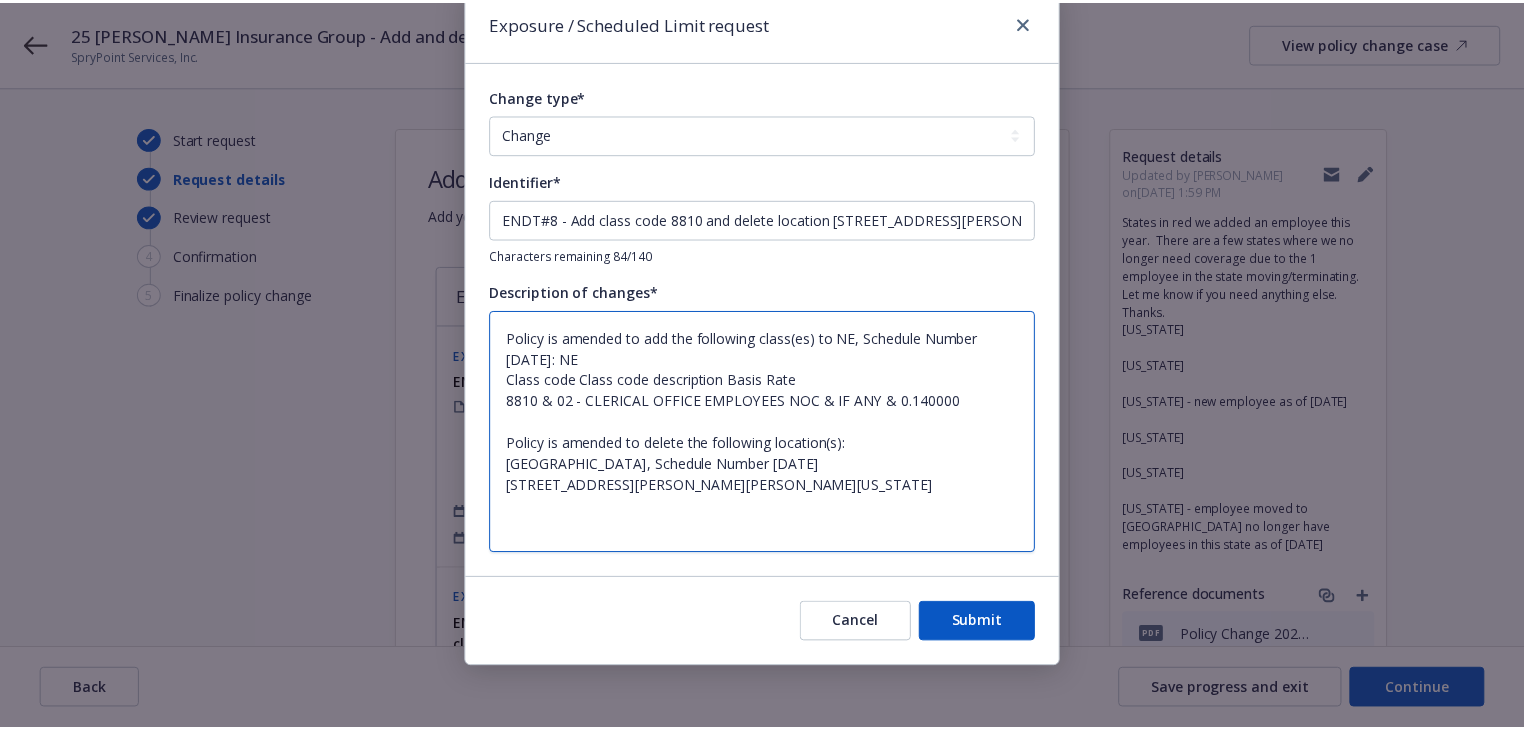 scroll, scrollTop: 80, scrollLeft: 0, axis: vertical 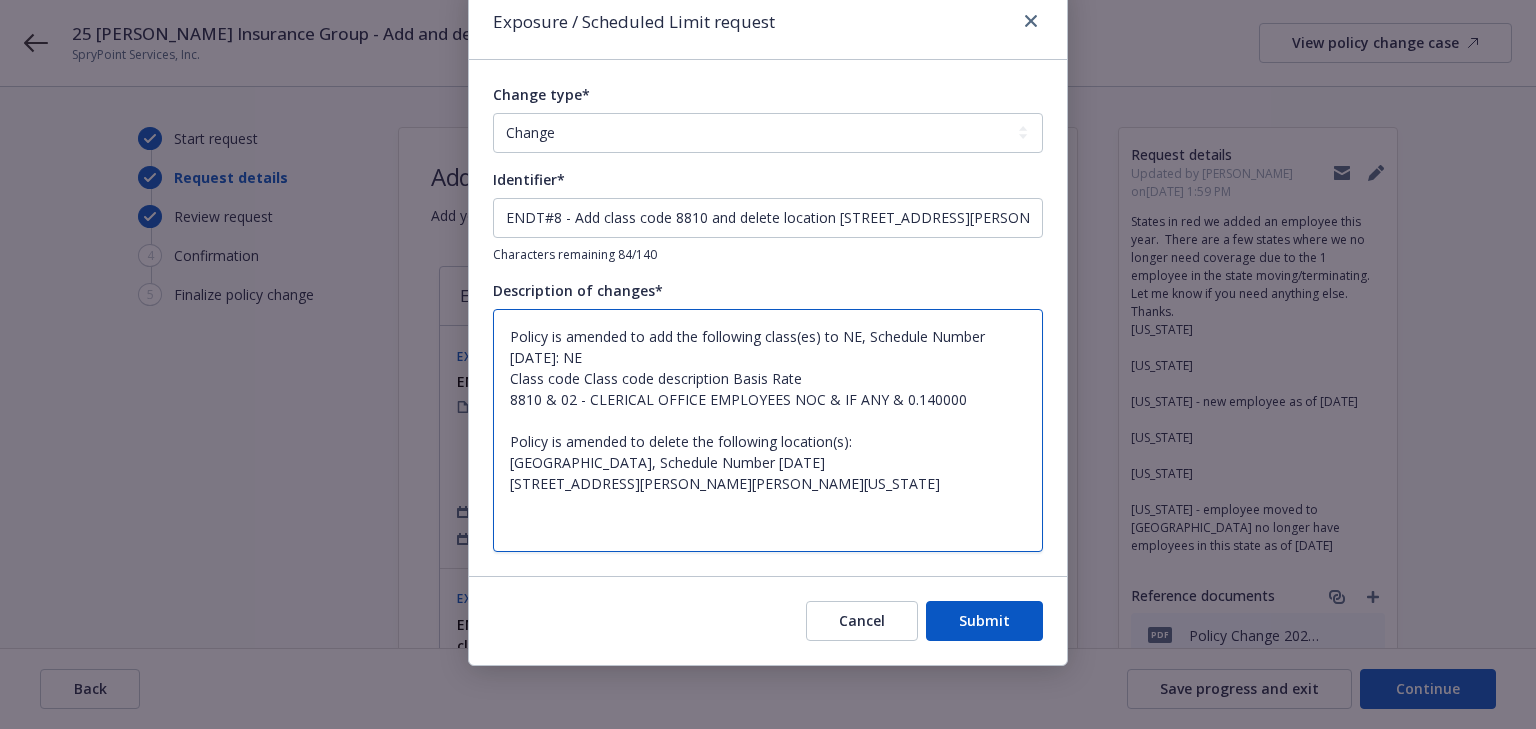 type on "Policy is amended to add the following class(es) to NE, Schedule Number 01-26-25: NE
Class code Class code description Basis Rate
8810 & 02 - CLERICAL OFFICE EMPLOYEES NOC & IF ANY & 0.140000
Policy is amended to delete the following location(s):
NE, Schedule Number 01-26-21
49222 PAUL RD
ONEILL Nebraska 68763" 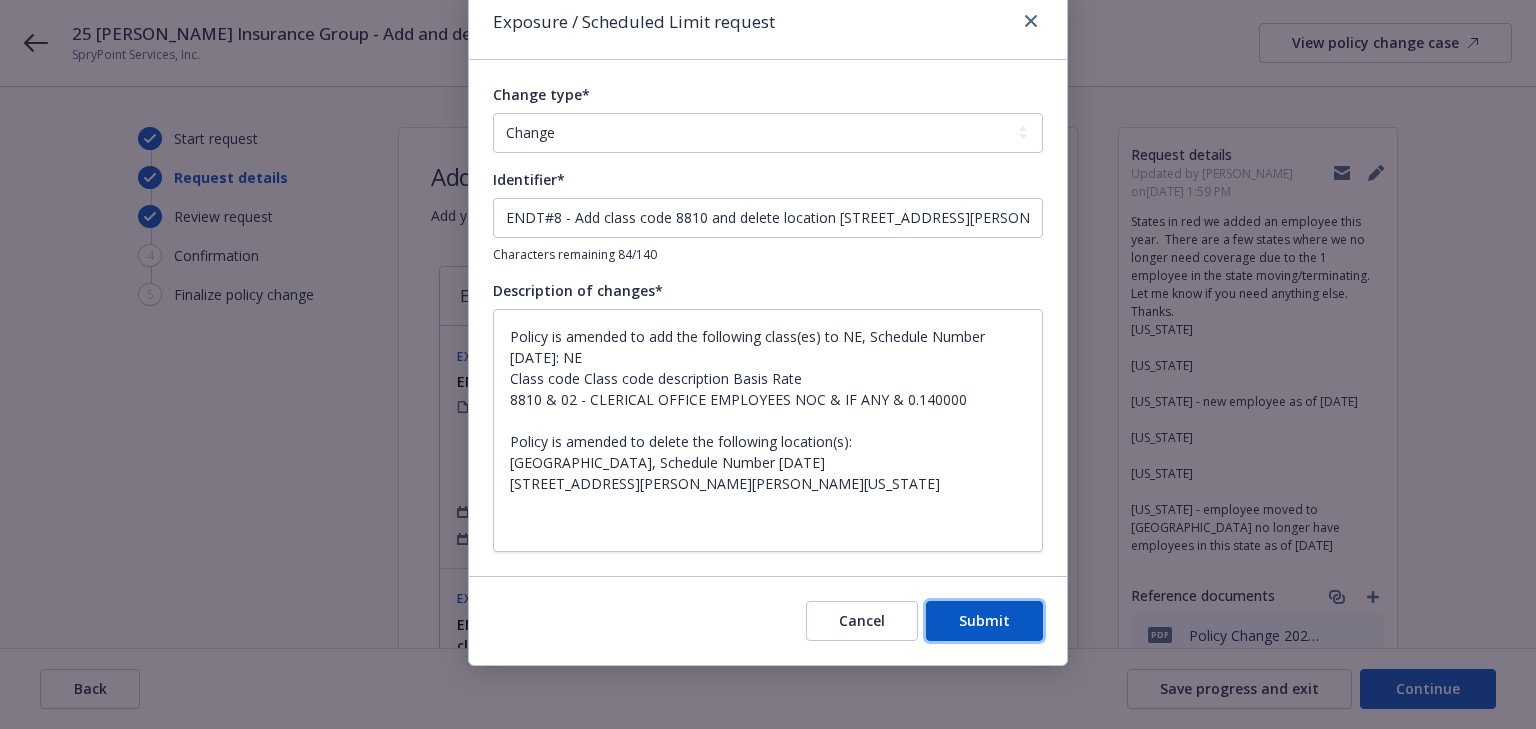 click on "Submit" at bounding box center (984, 620) 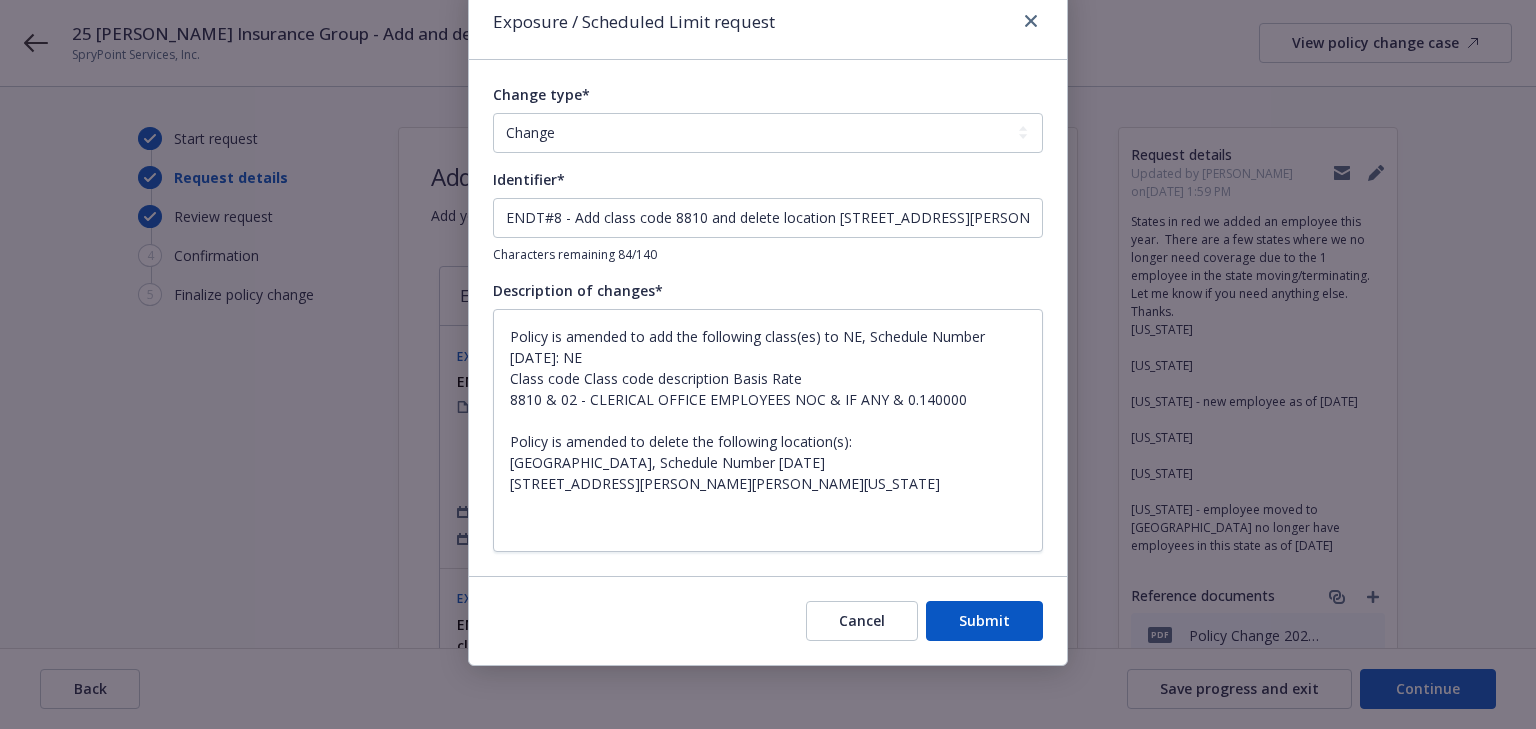 type on "x" 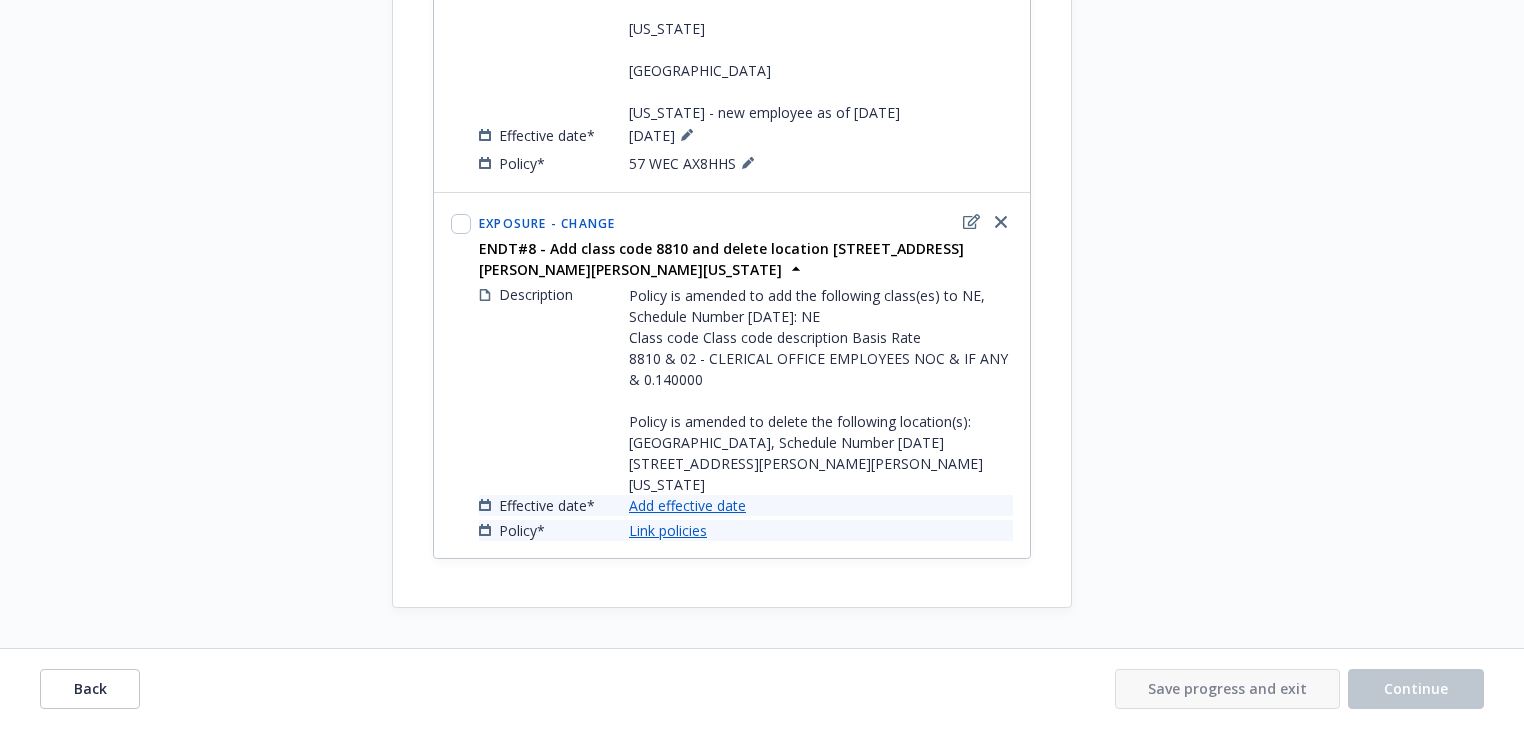 scroll, scrollTop: 2992, scrollLeft: 0, axis: vertical 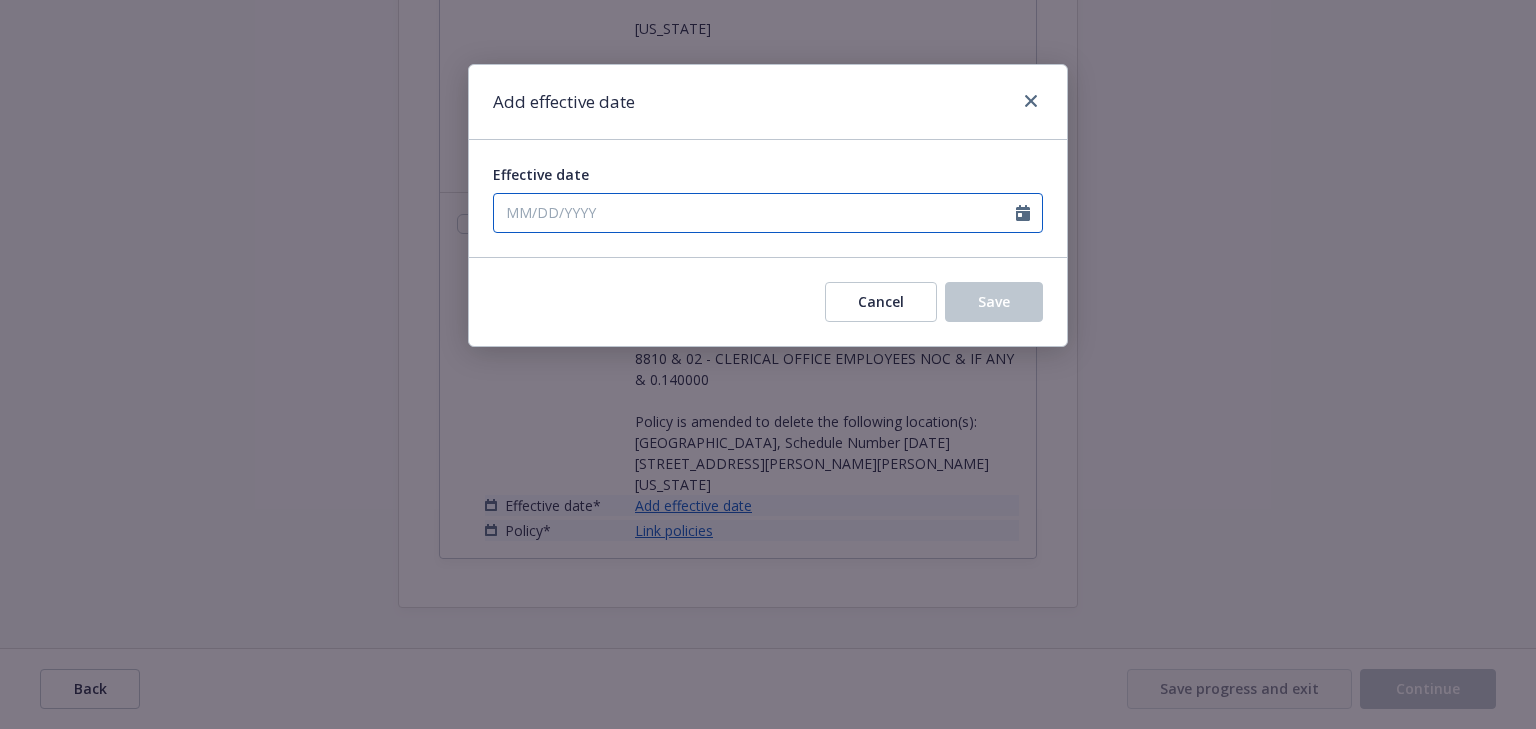 click on "Effective date" at bounding box center (755, 213) 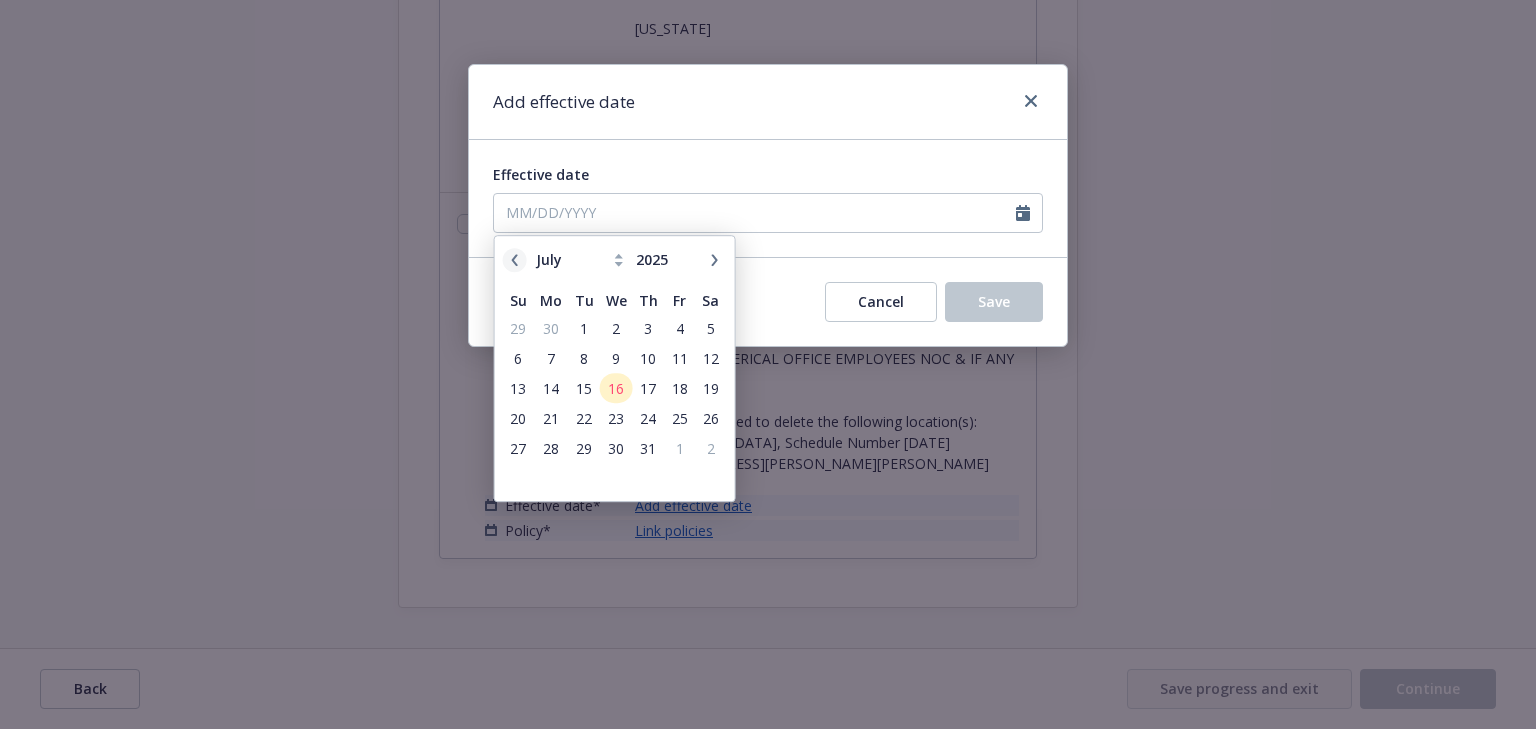 click 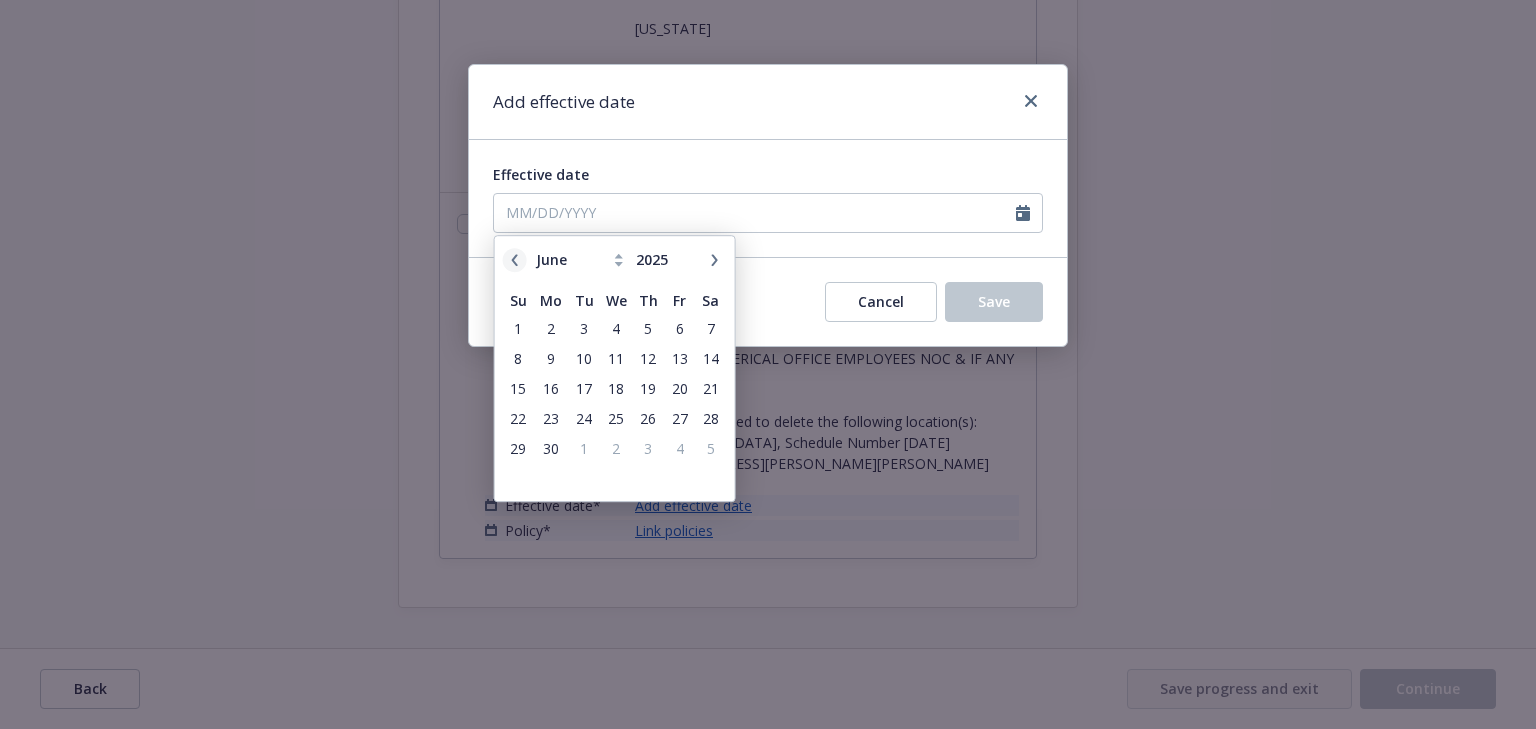 click 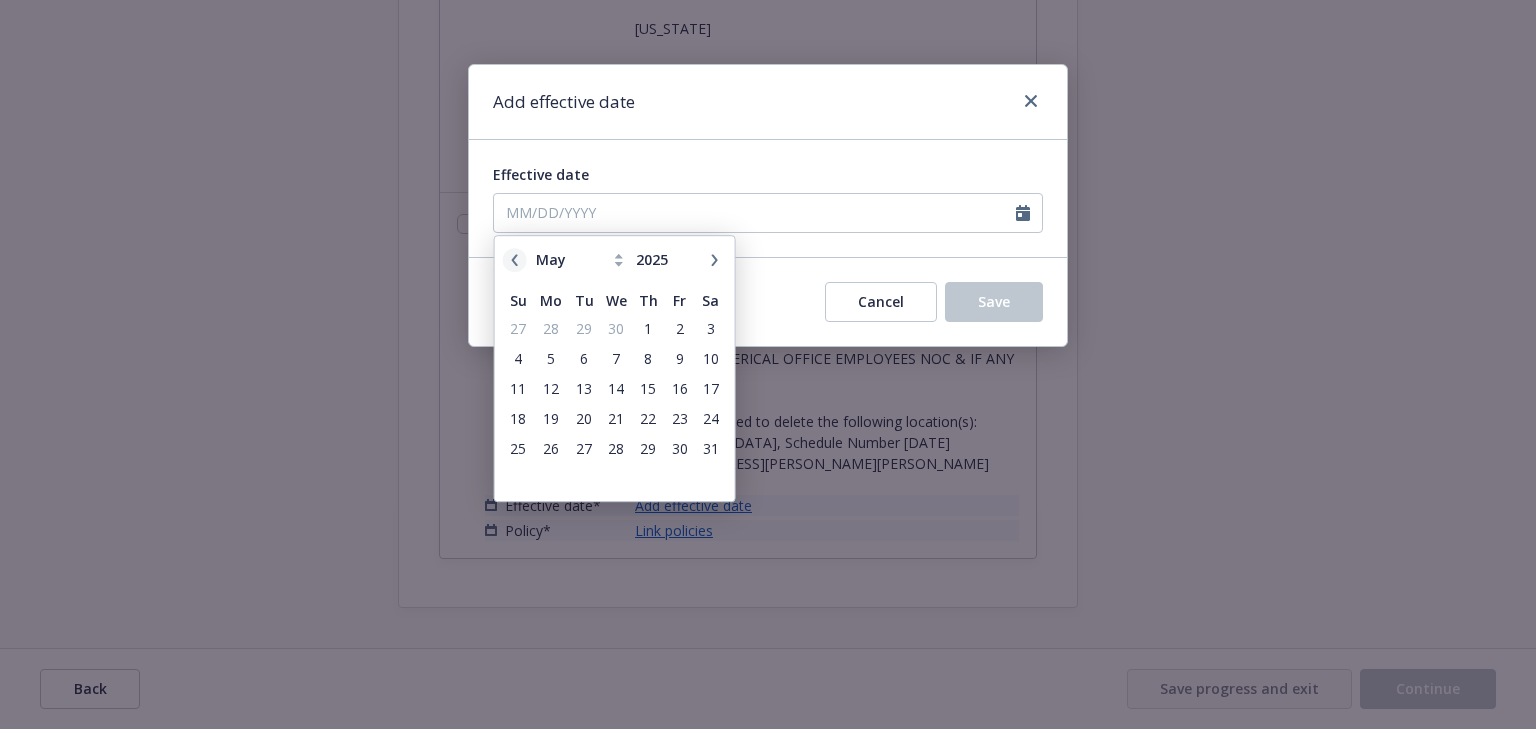click 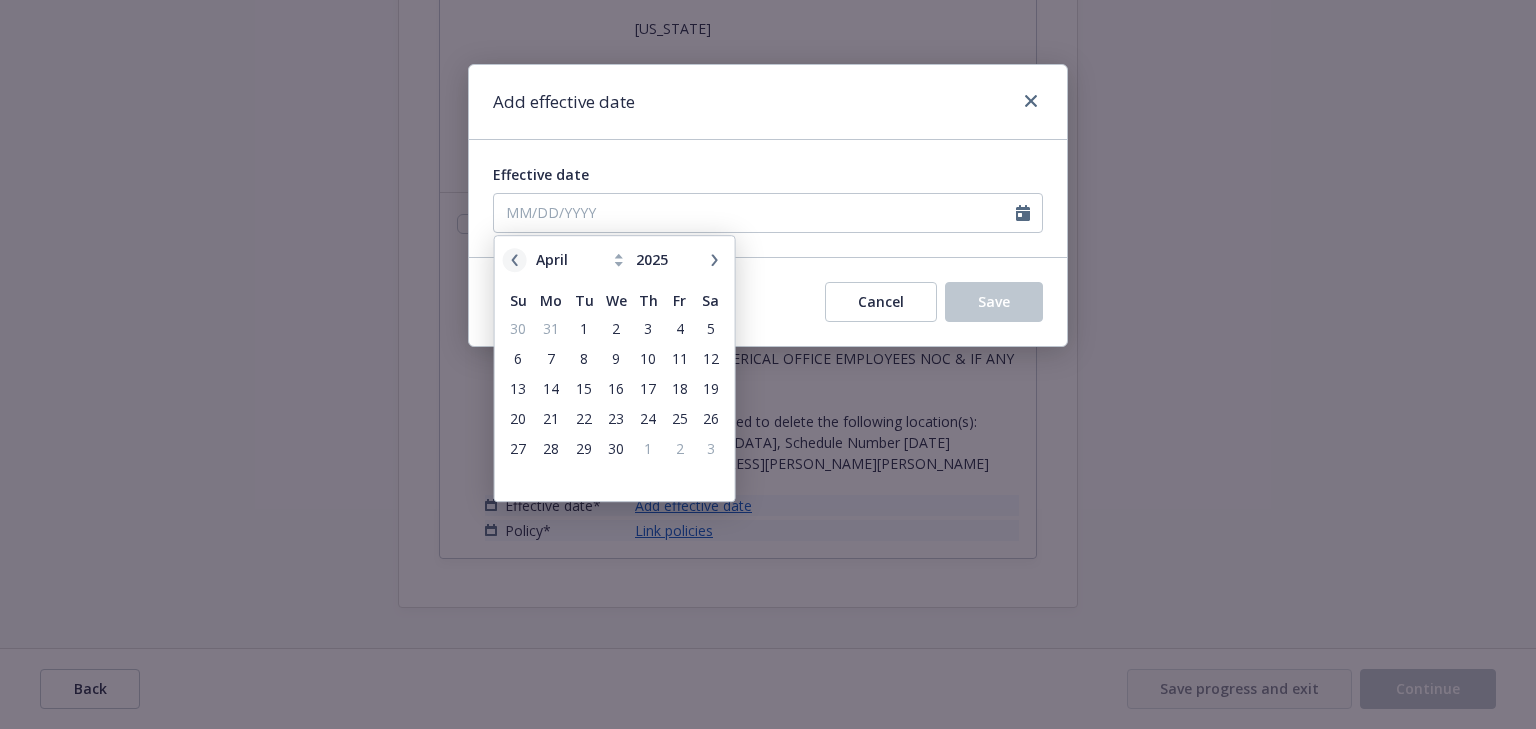 click 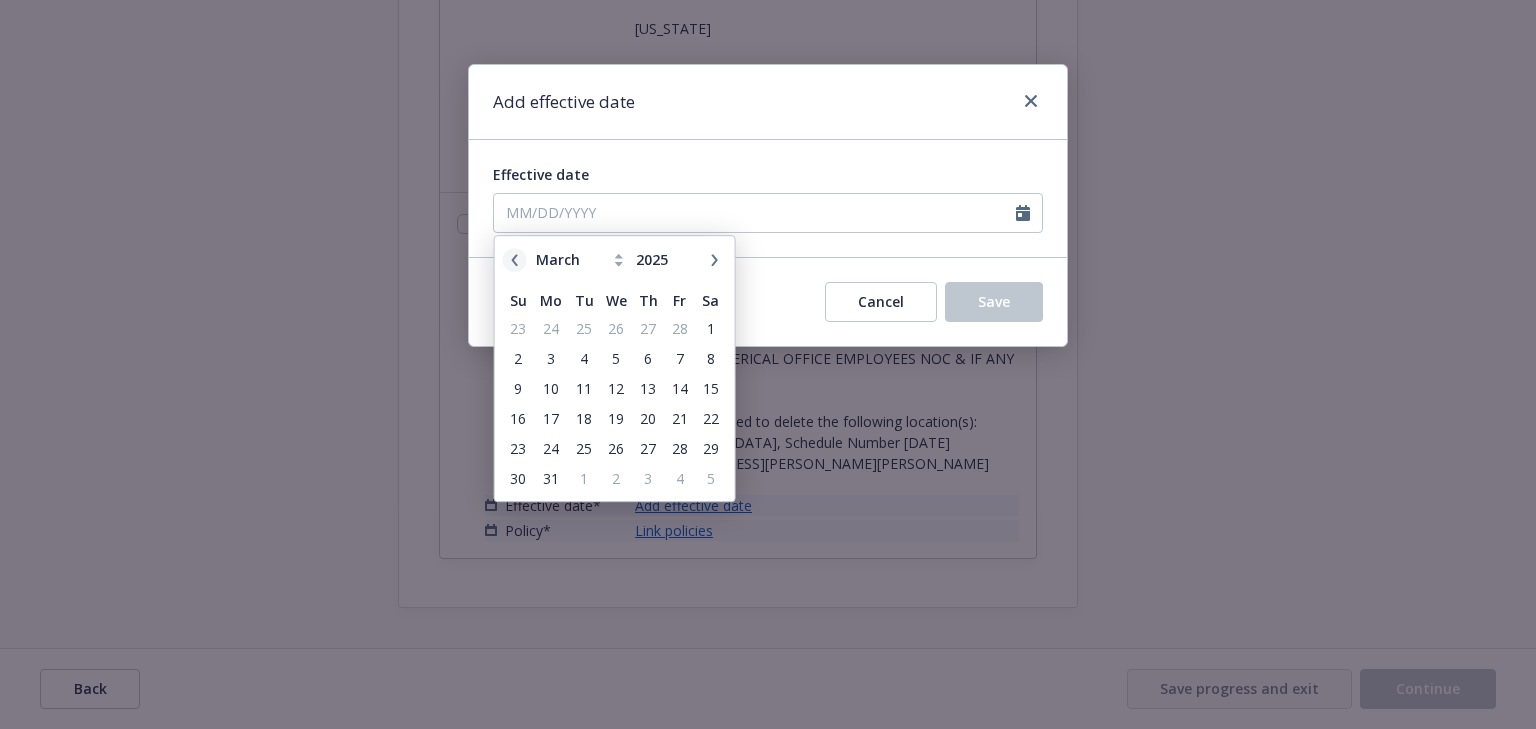 click at bounding box center (515, 260) 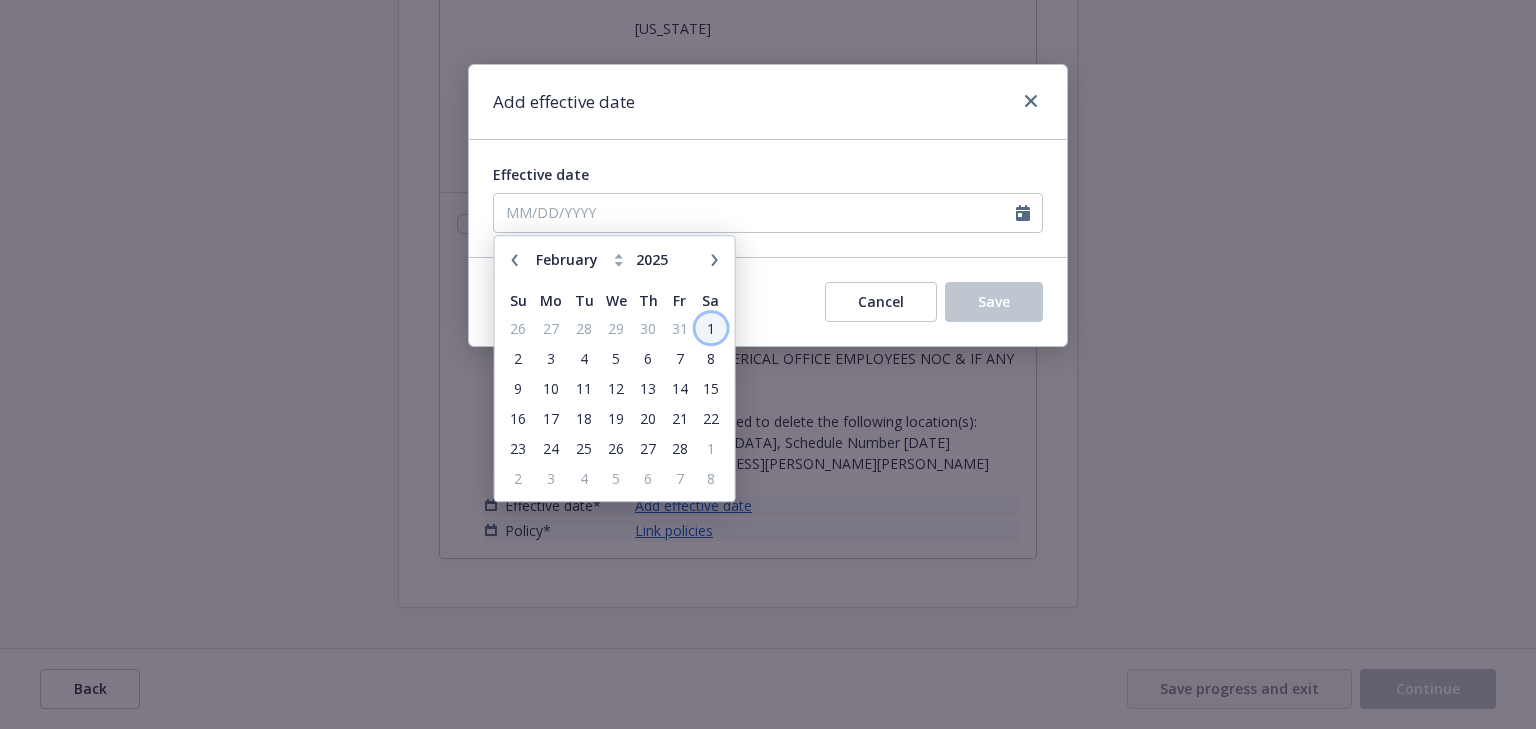 click on "1" at bounding box center [710, 328] 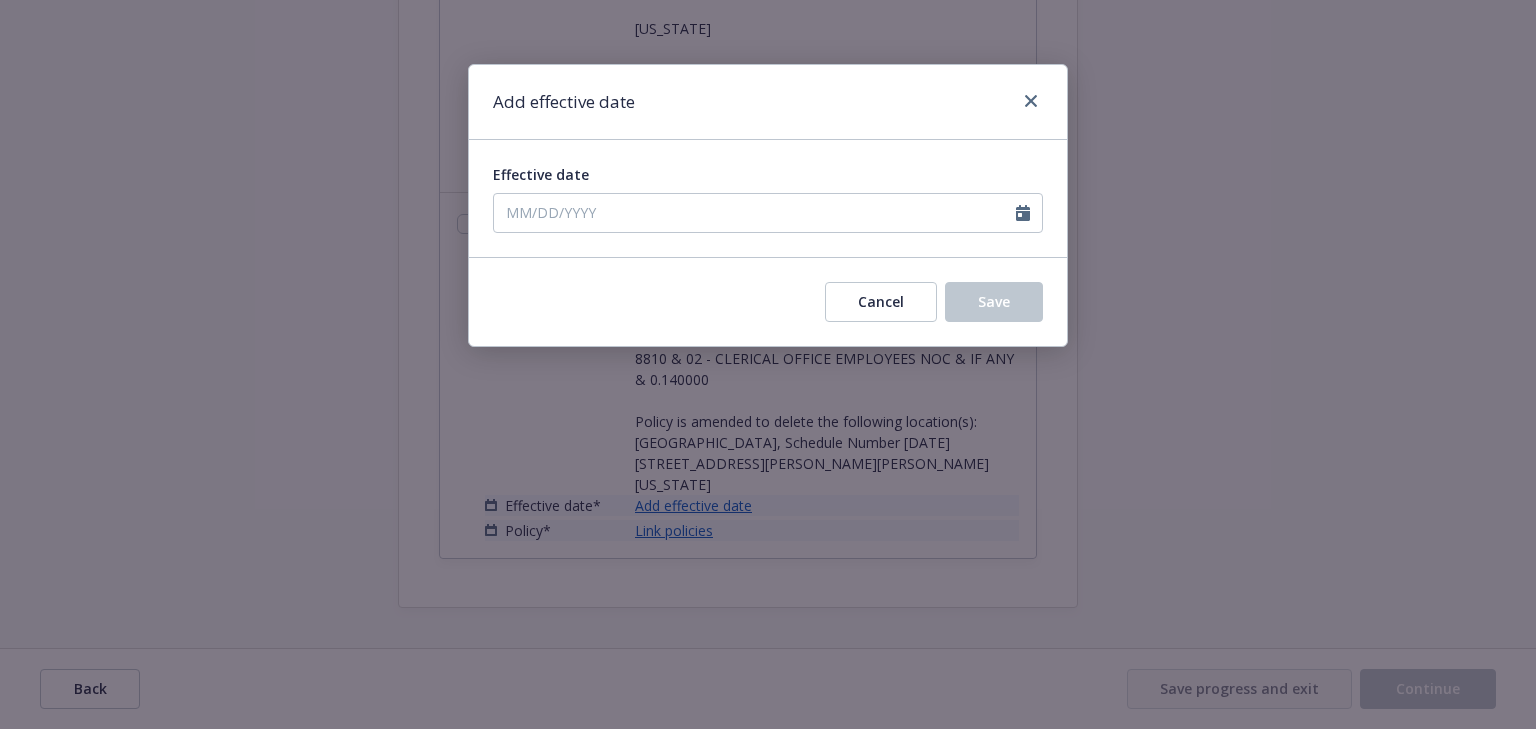 type on "02/01/2025" 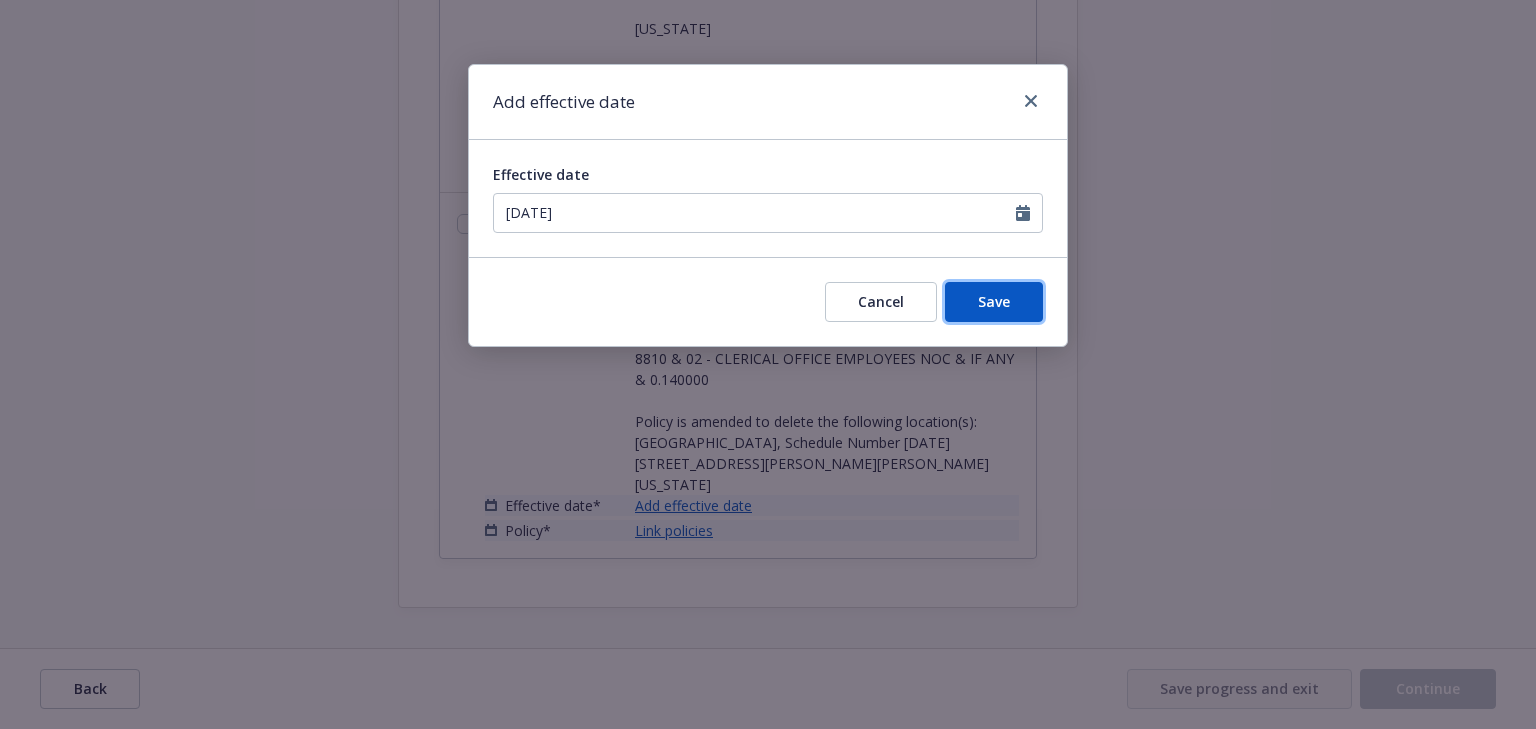 click on "Save" at bounding box center (994, 301) 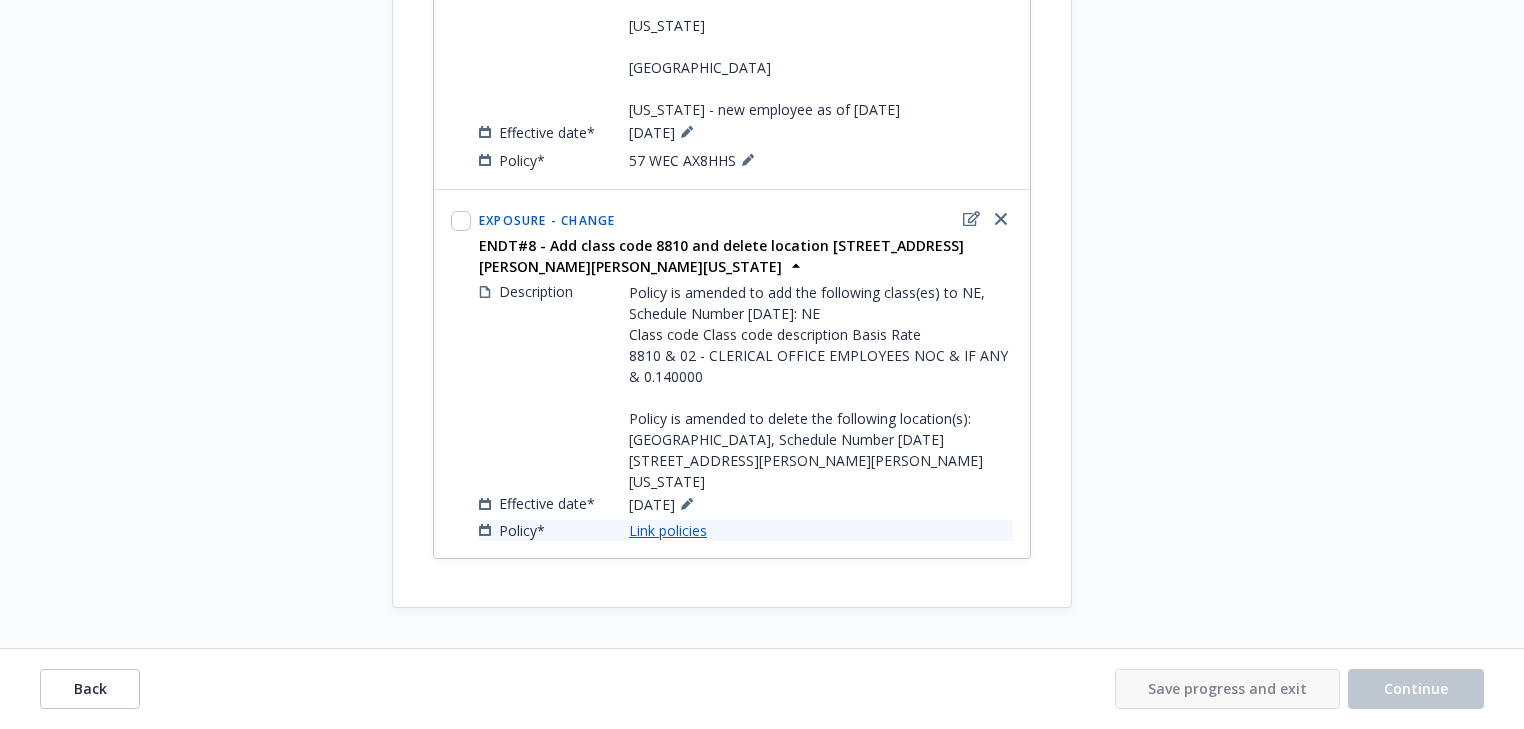 click on "Link policies" at bounding box center (668, 530) 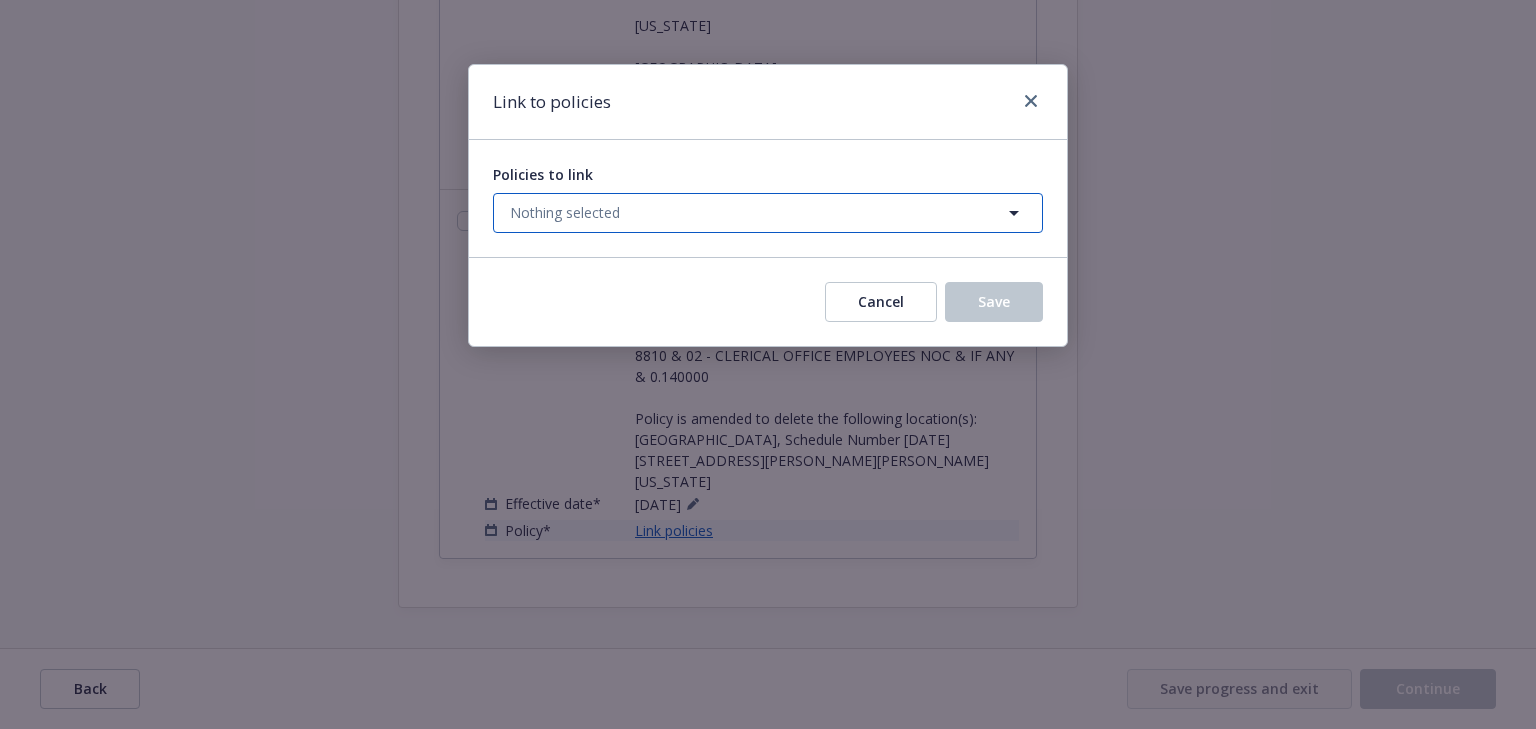 click on "Nothing selected" at bounding box center [565, 212] 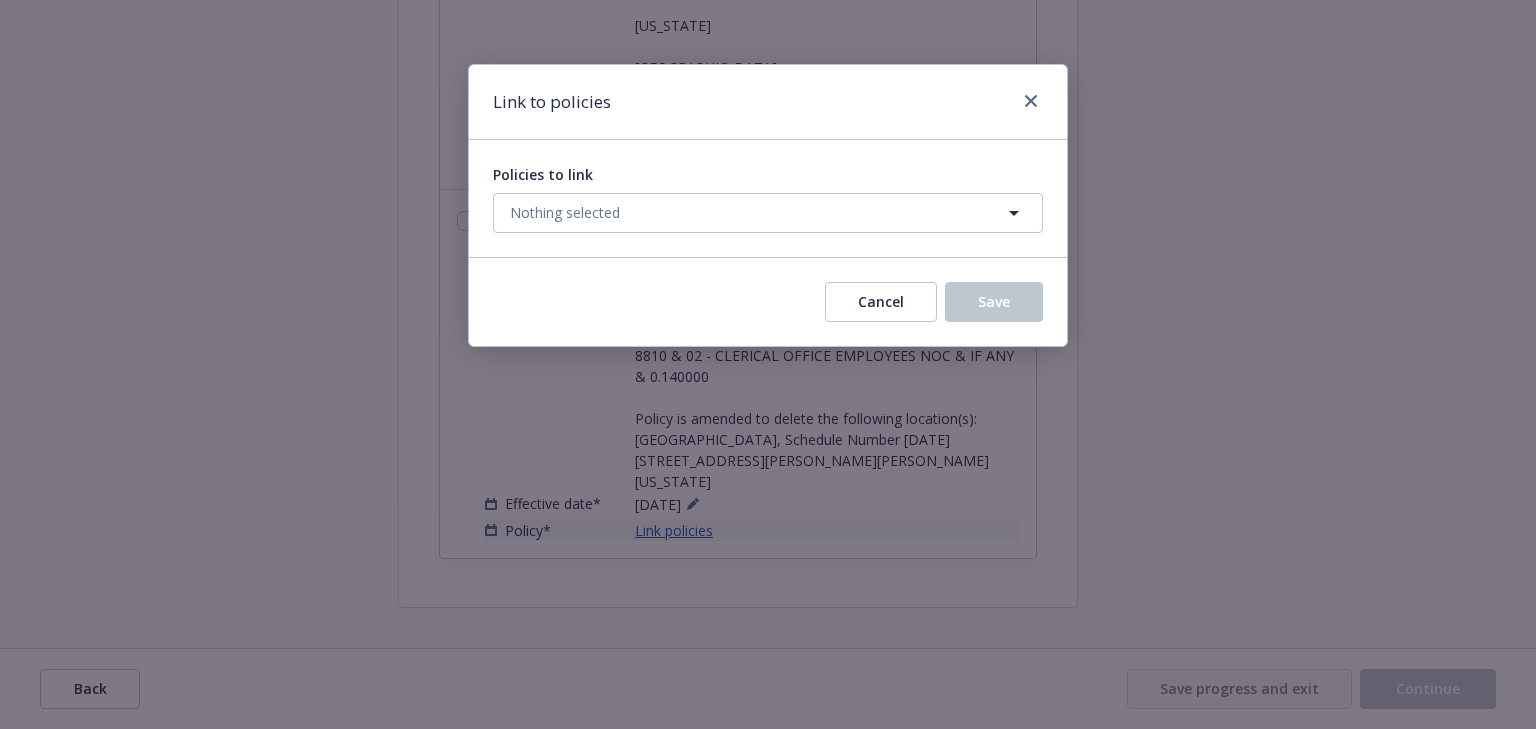 select on "ACTIVE" 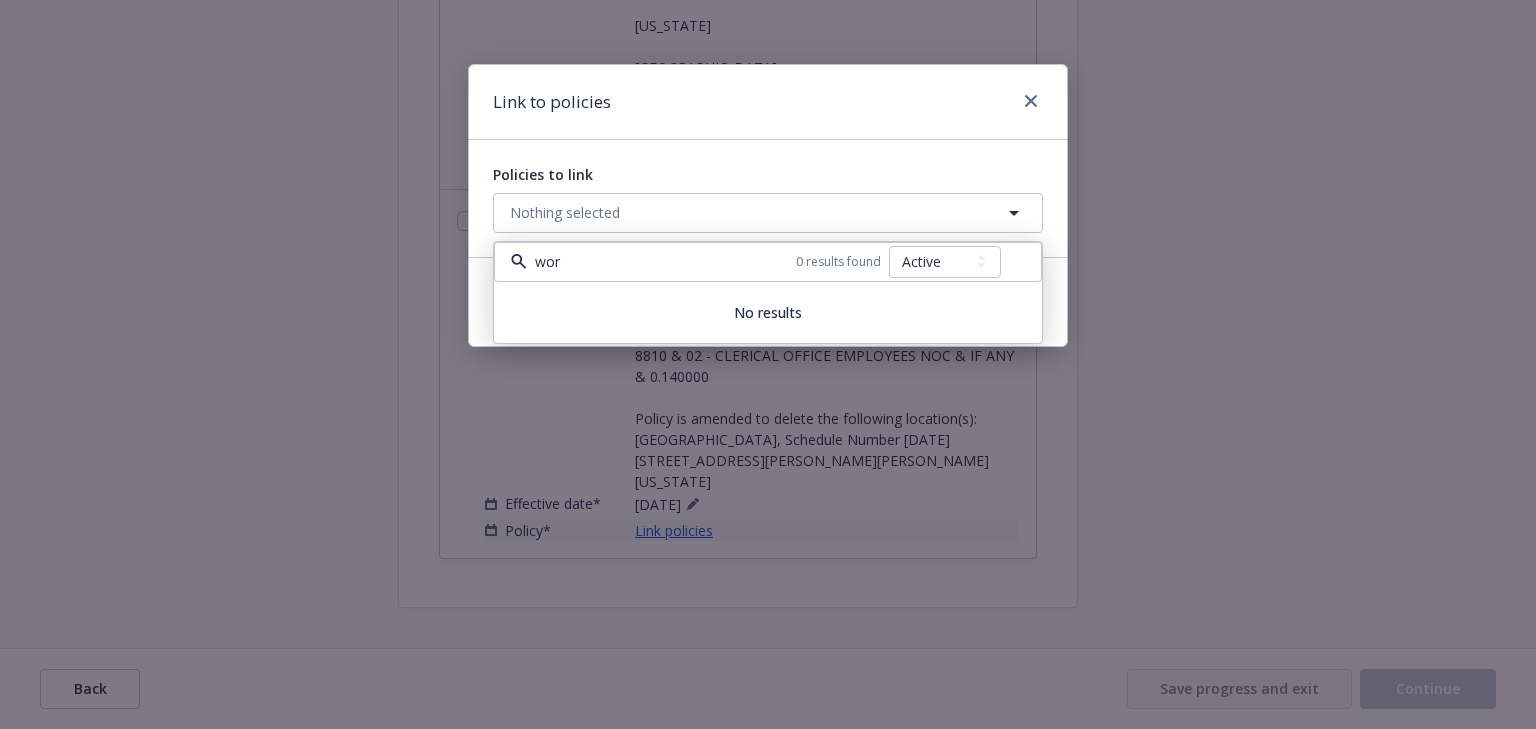 type on "work" 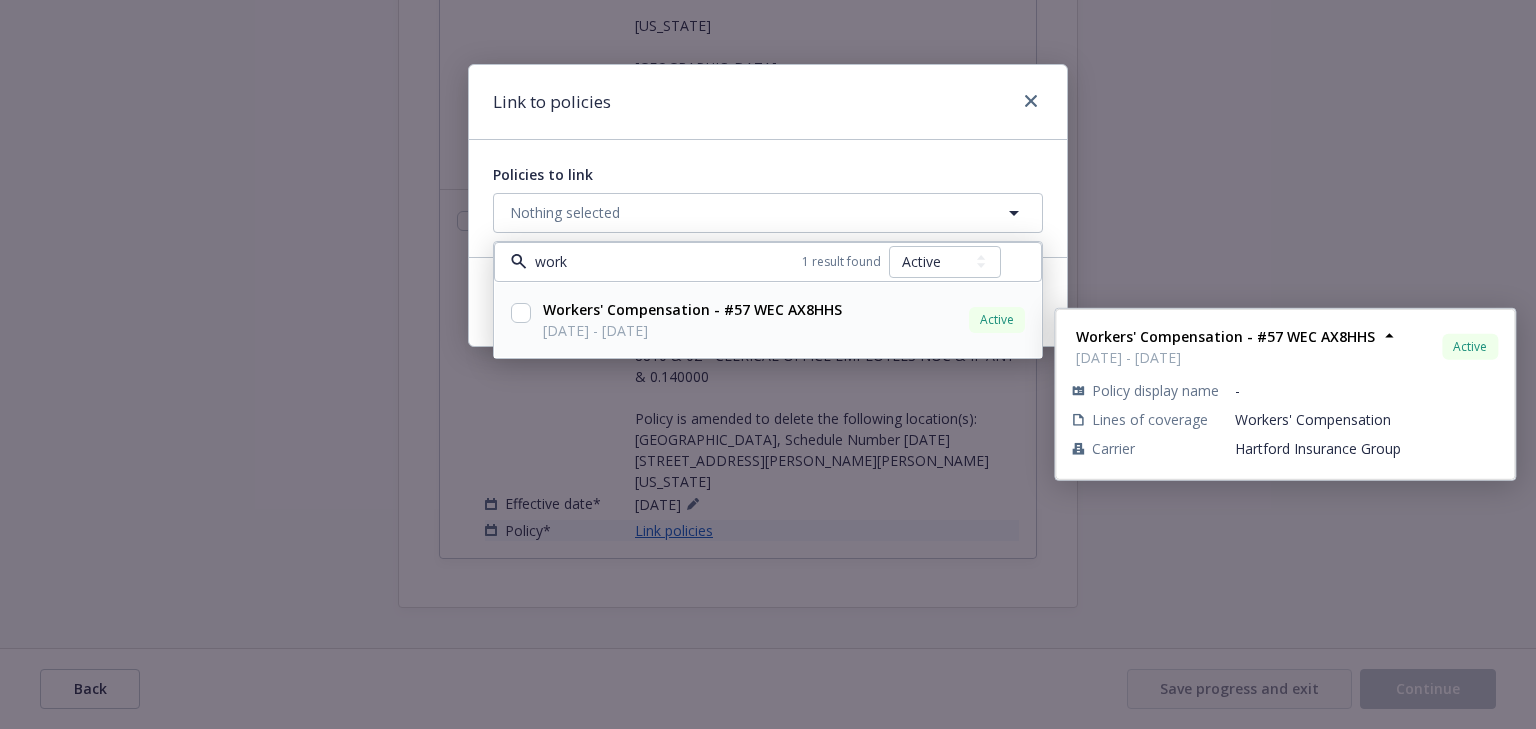 click at bounding box center (521, 320) 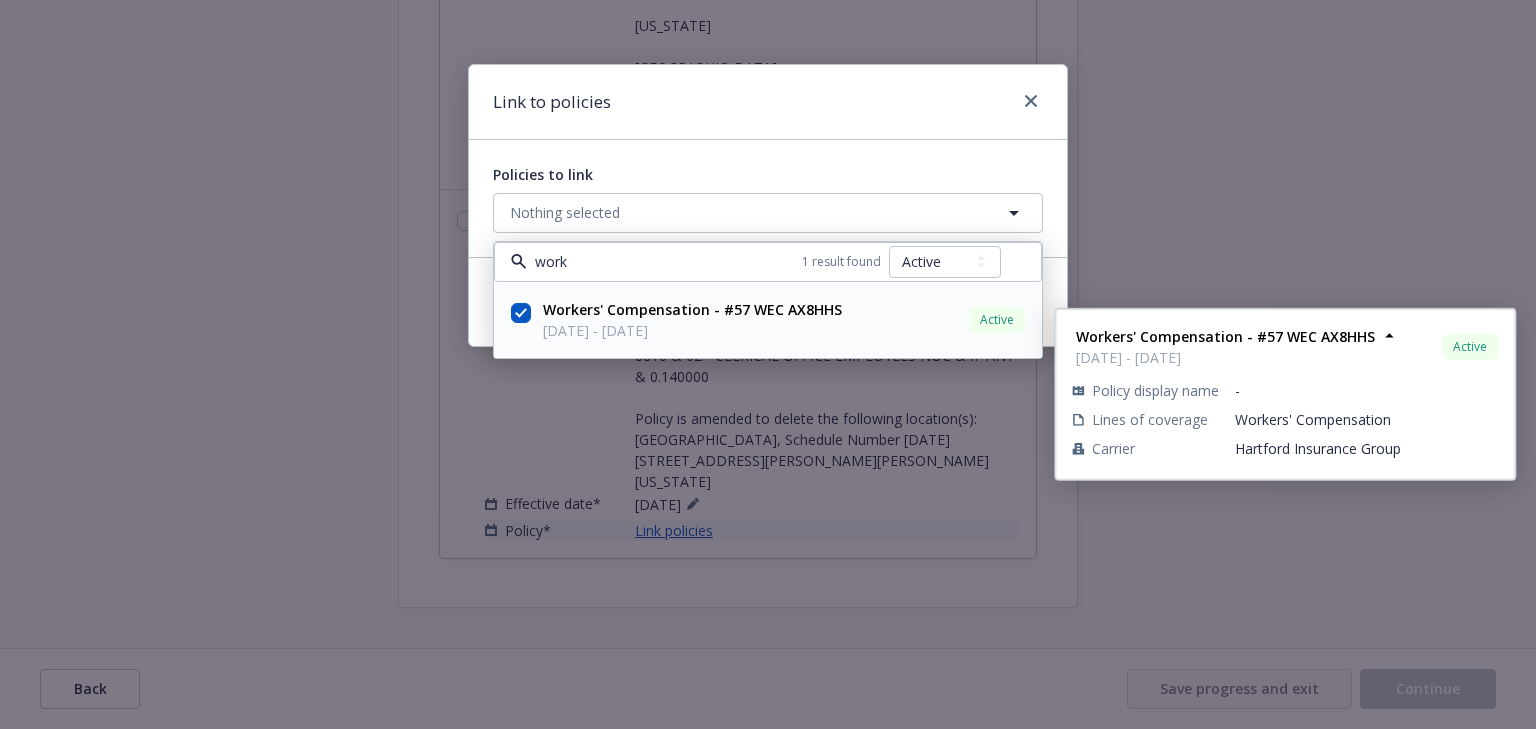 checkbox on "true" 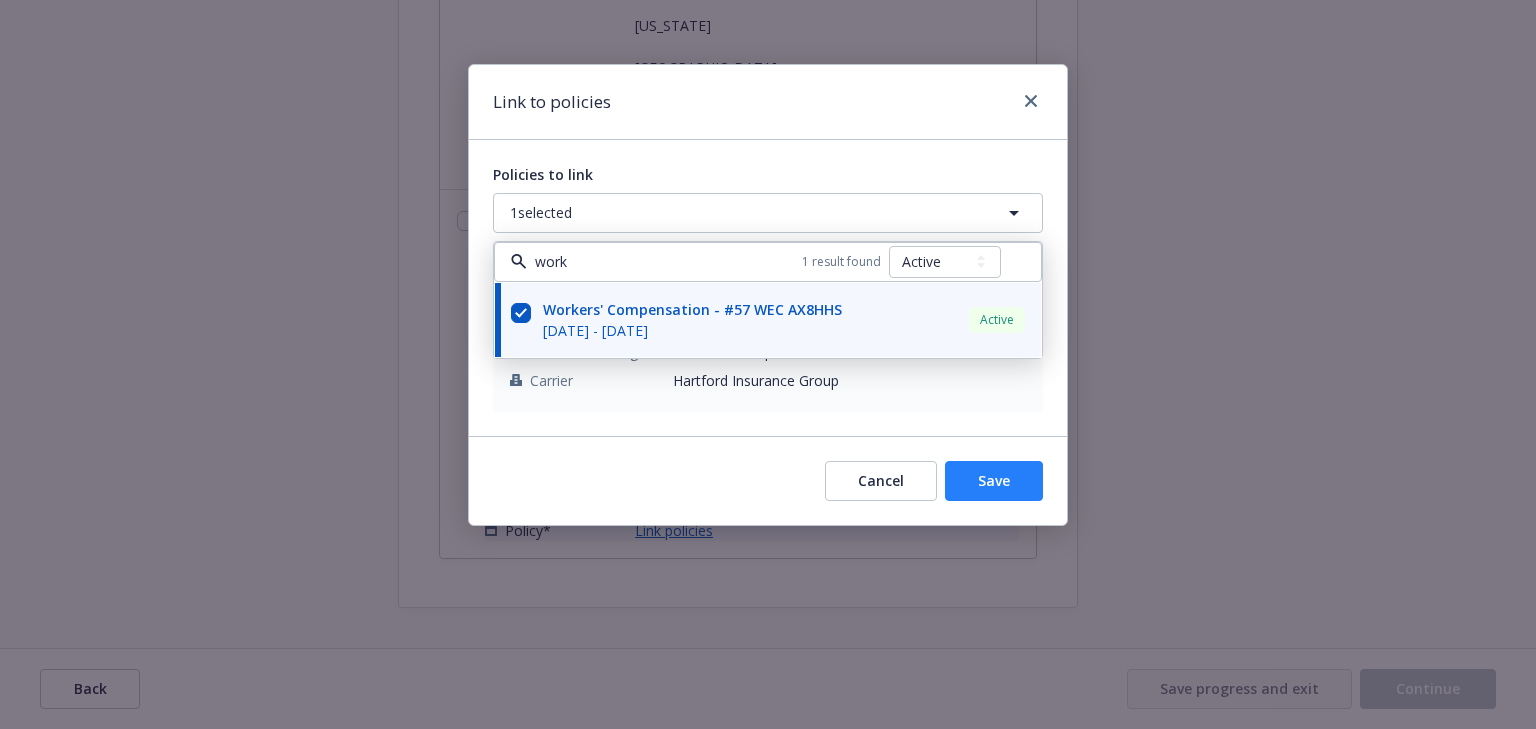 type on "work" 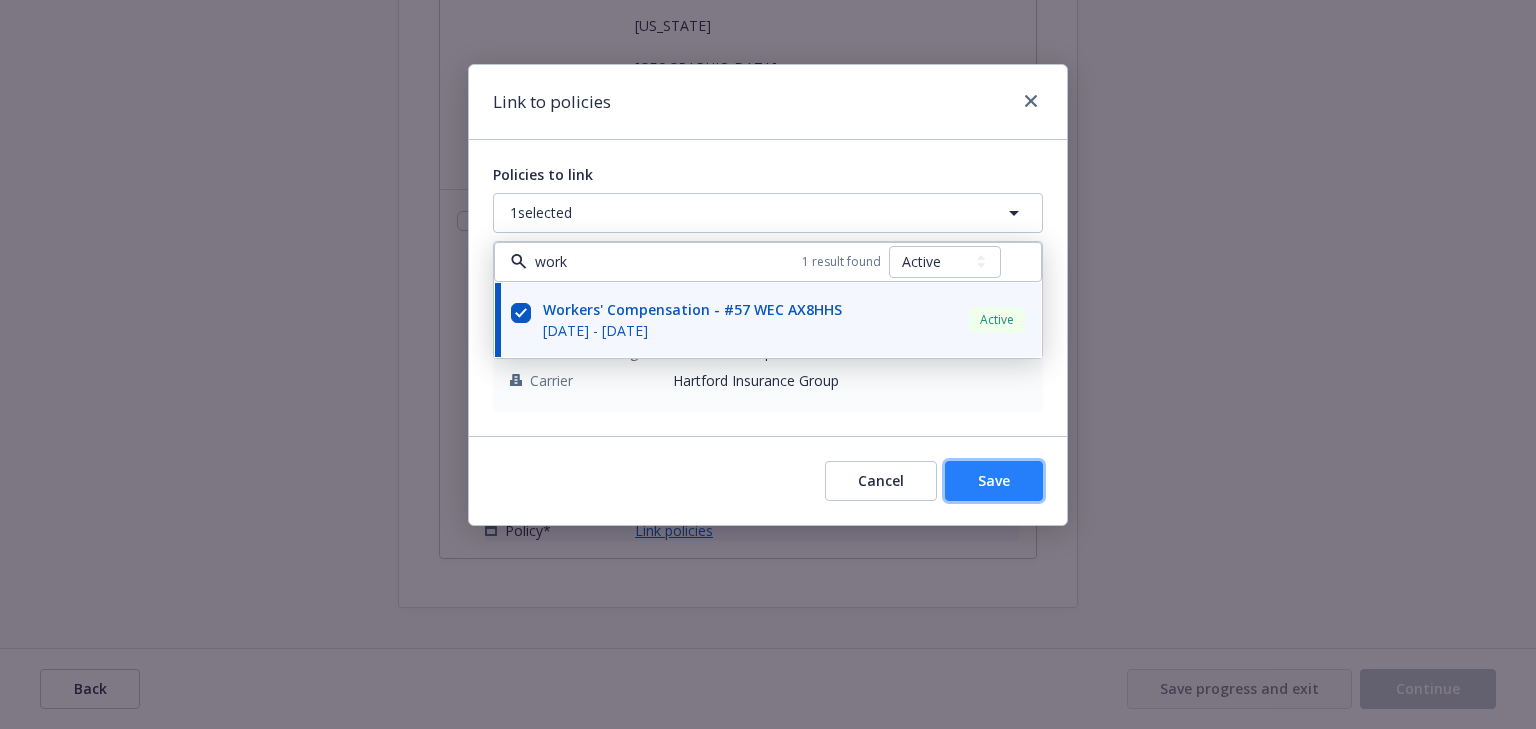 click on "Save" at bounding box center [994, 480] 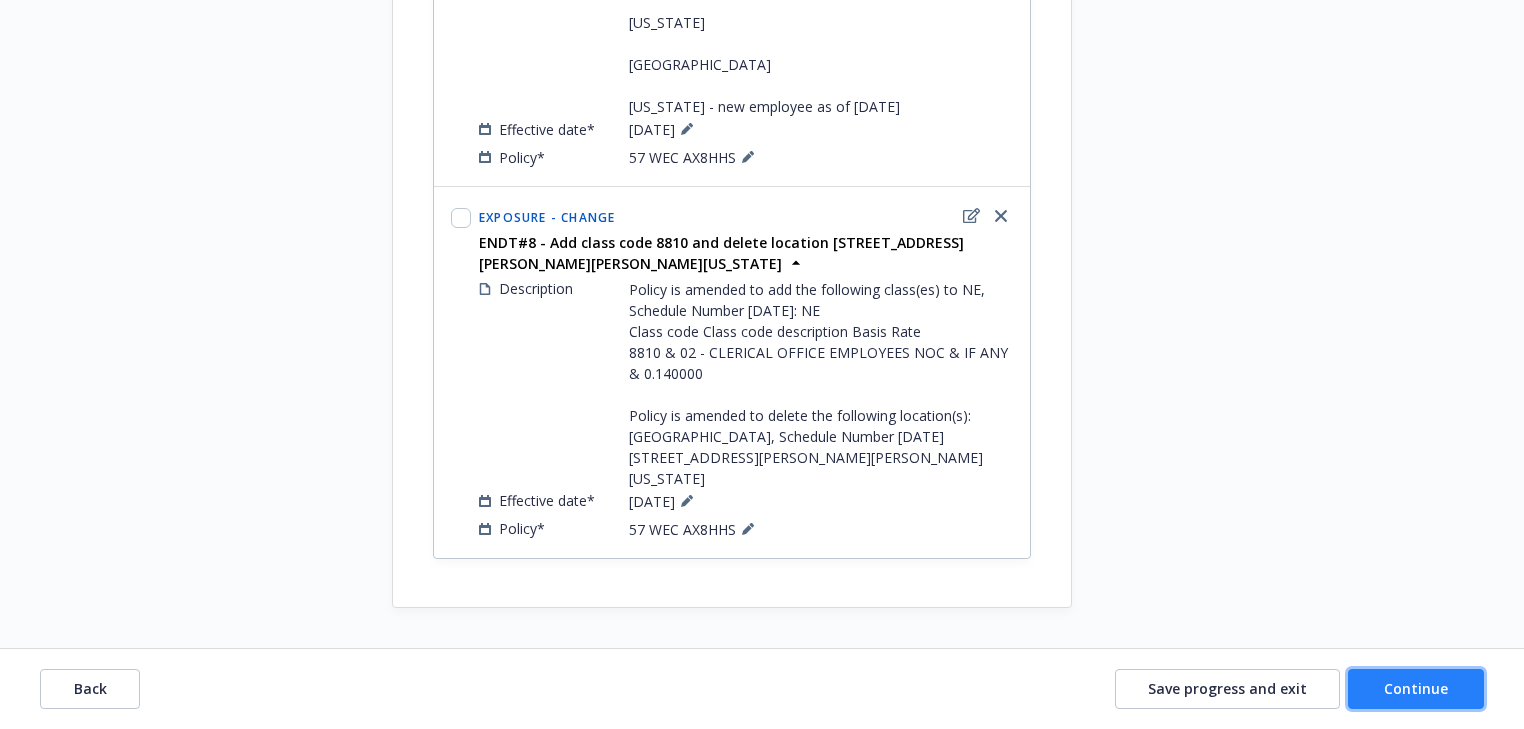 click on "Continue" at bounding box center (1416, 688) 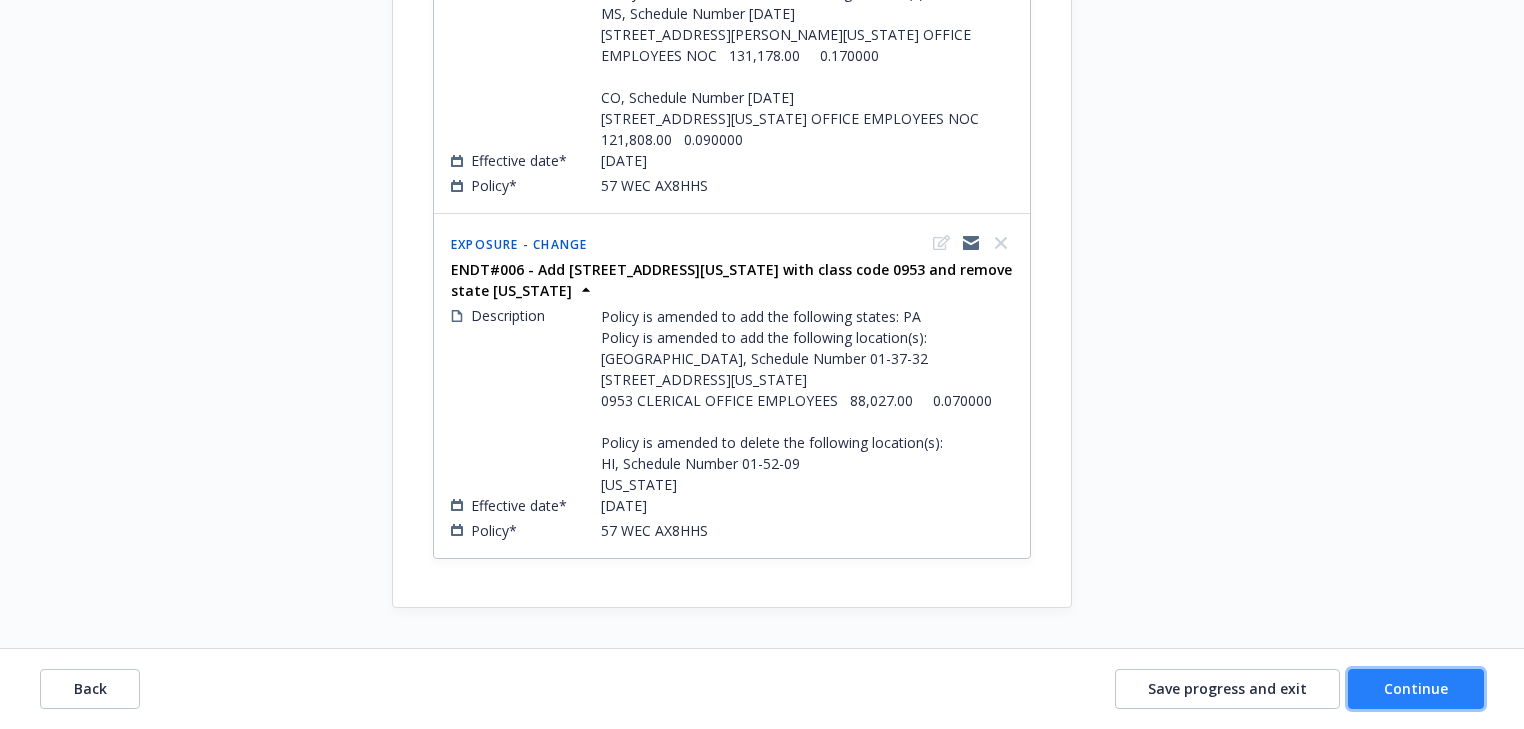 click on "Continue" at bounding box center [1416, 688] 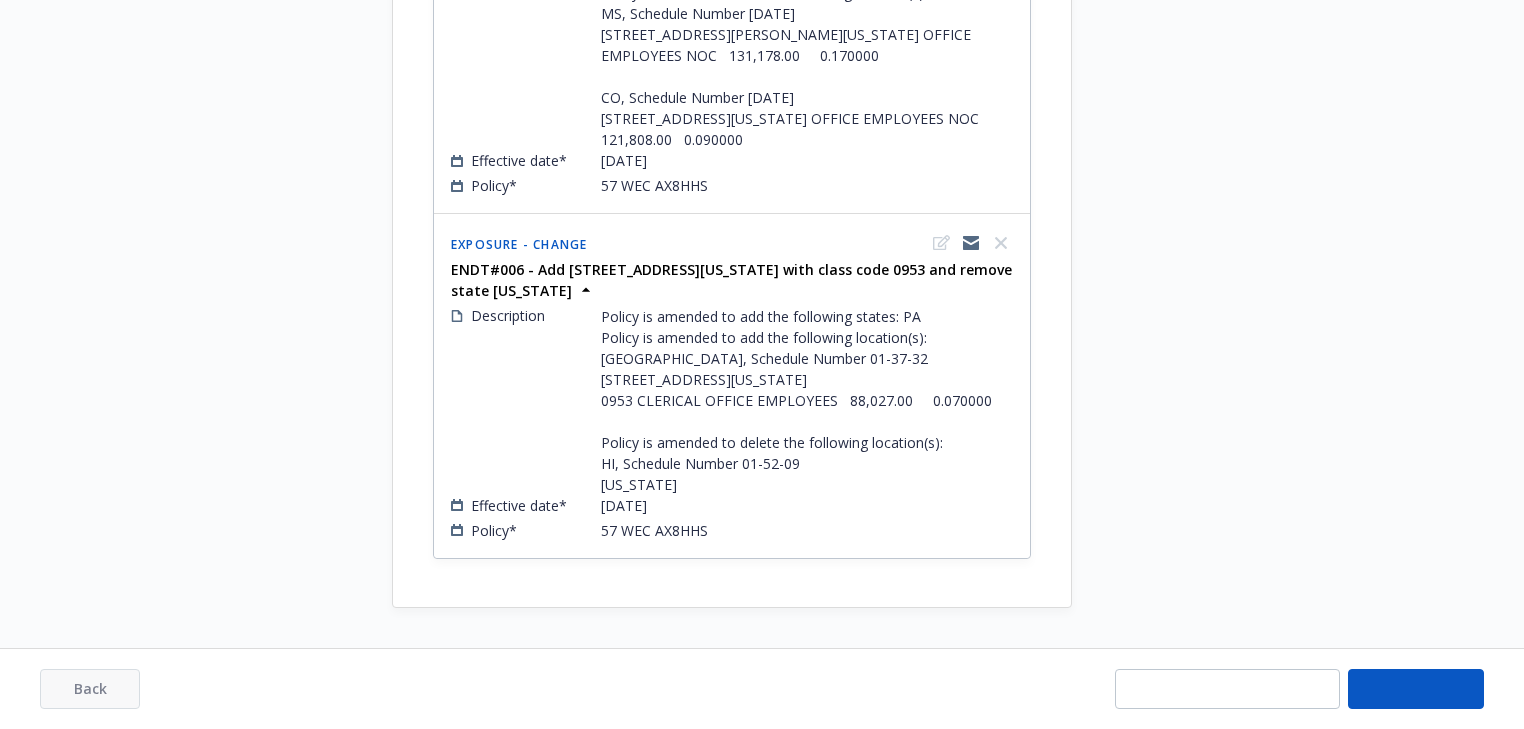 select on "ACCEPTED" 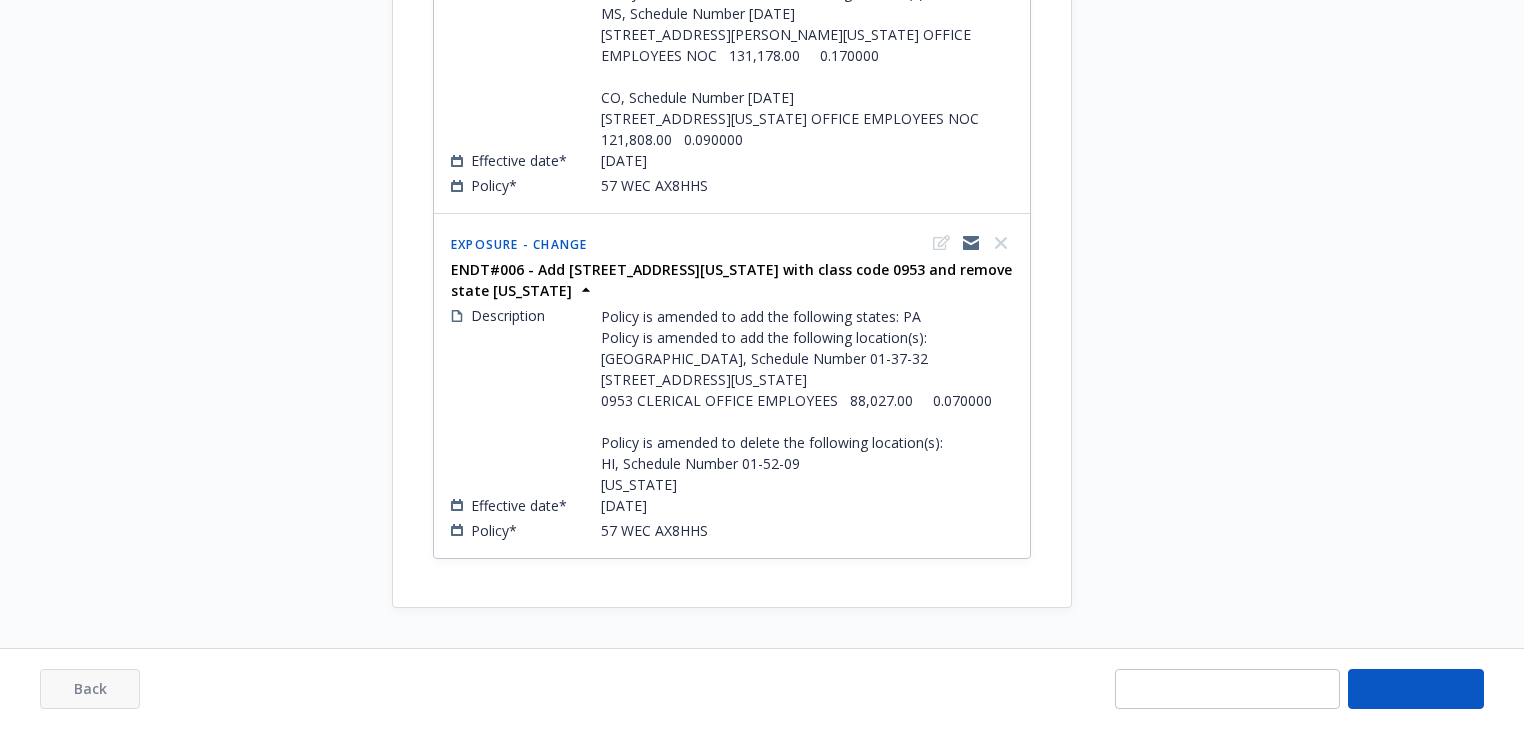 select on "ACCEPTED" 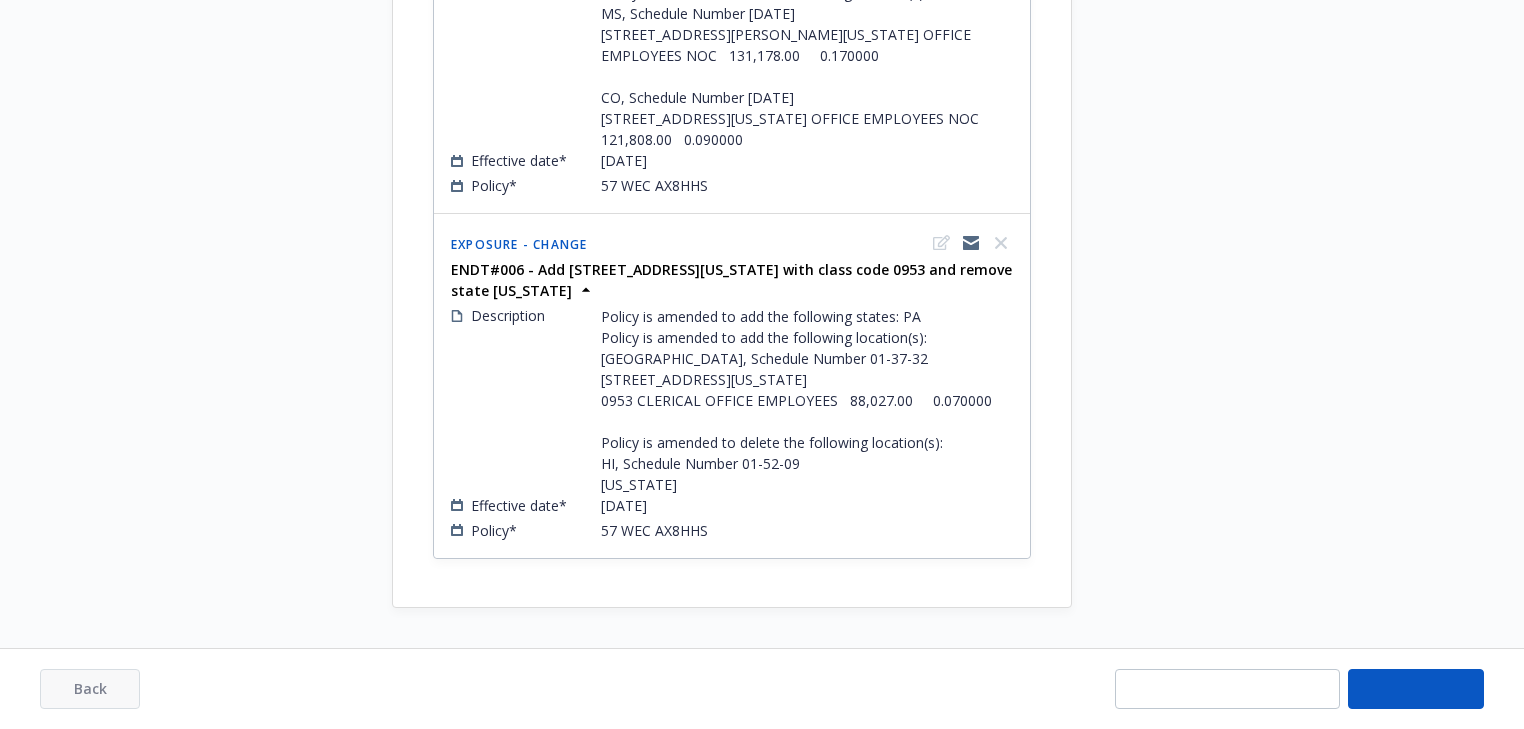 select on "ACCEPTED" 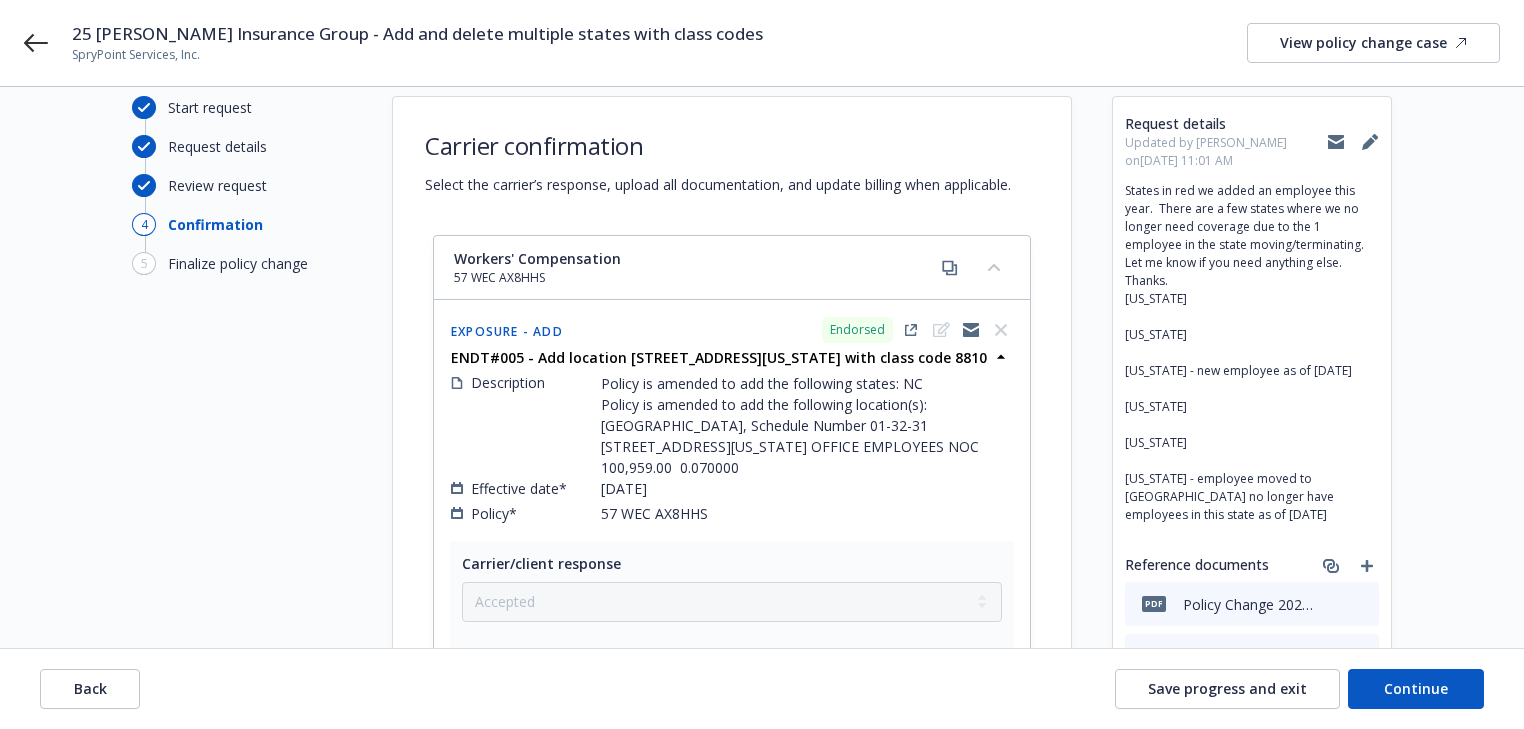 scroll, scrollTop: 0, scrollLeft: 0, axis: both 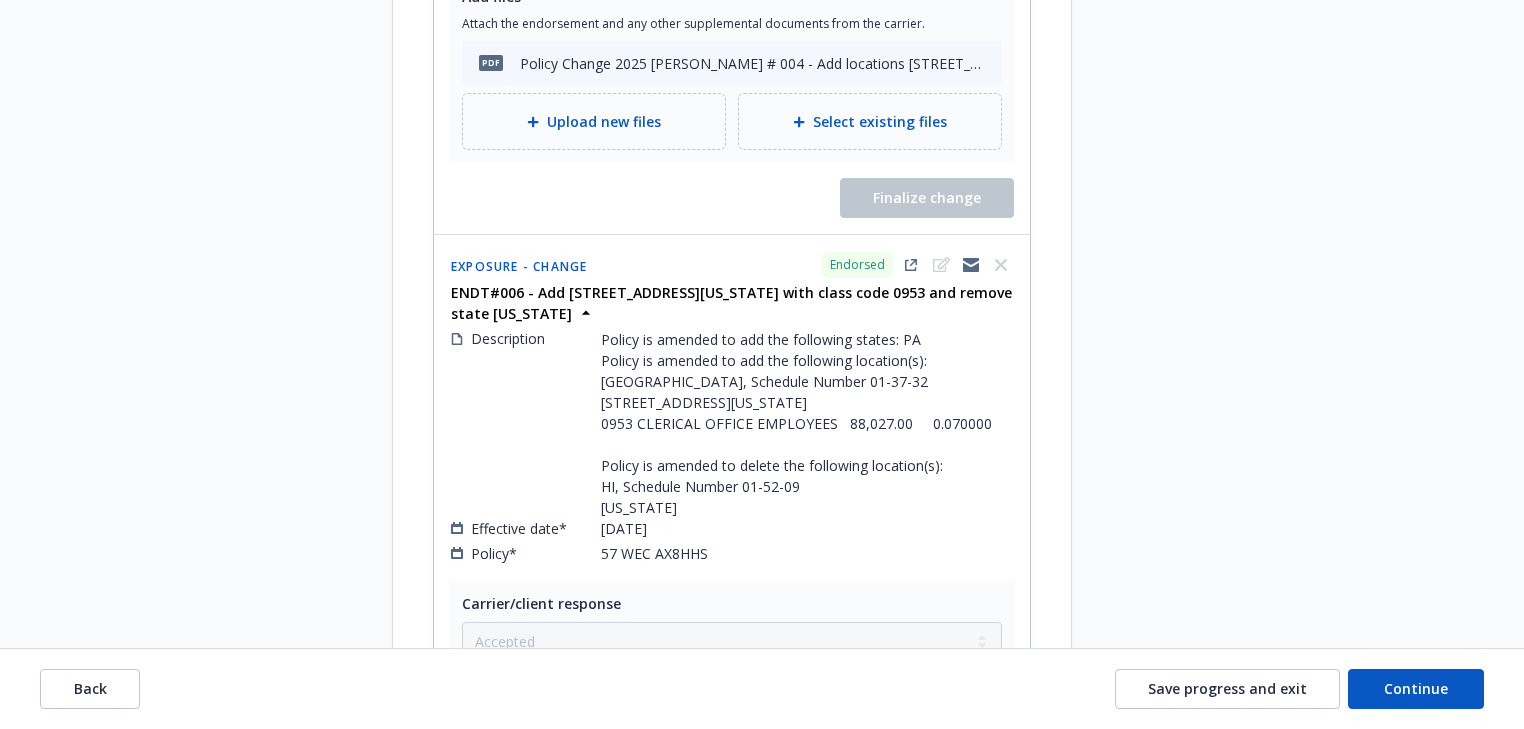 click on "Request details Updated by Melody Zhang on  07/16/2025, 11:01 AM States in red we added an employee this year.  There are a few states where we no longer need coverage due to the 1 employee in the state moving/terminating.  Let me know if you need anything else.  Thanks.
Arizona
California
Colorado - new employee as of 2/24/25
Florida
Georgia
Hawaii - employee moved to PA no longer have employees in this state as of 4/1/25
Iowa
Illinois
Indiana - new employee as of 2/10/25
Massachusetts
Michigan
Minnesota - no longer have an employee in this state as of 12/11/24
Mississippi - new employee as of 2/24/25
Montana - no longer have an employee in this state as of 11/30/23
North Carolina - new employee as of 3/3/25
Nebraska
Nevada - 1 employee terminated on 4/22/25 so no longer need coverage
New Hampshire
Oregon - new employee as of 5/28/25
Pennsylvania - employee moved from HI as of 4/1/25
South Carolina
Texas
Virgina
Wyoming - new employee as of 4/7/25 Reference documents pdf pdf pdf pdf" at bounding box center (1252, 1702) 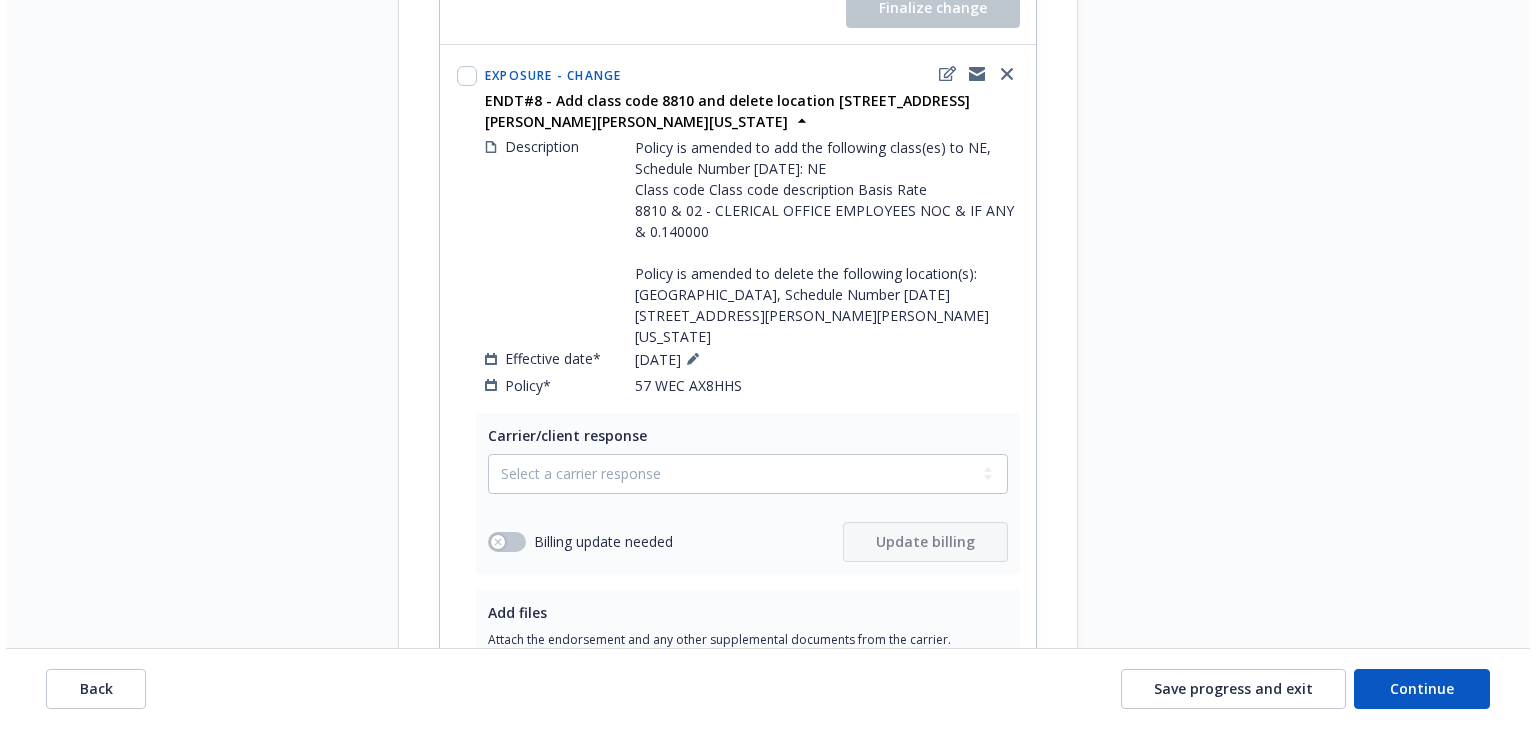 scroll, scrollTop: 5624, scrollLeft: 0, axis: vertical 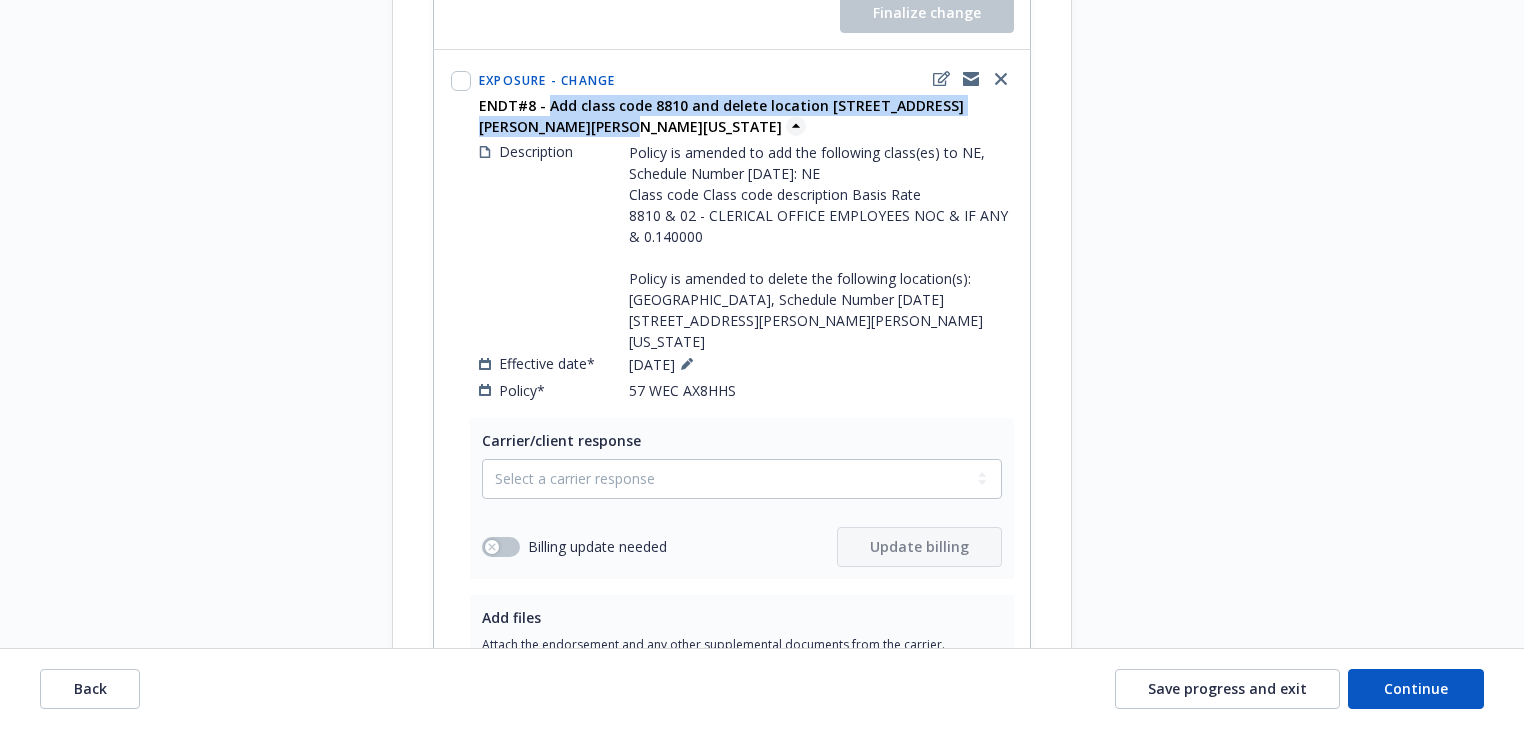 copy on "Add class code 8810 and delete location 49222 PAUL RD ONEILL Nebraska 68763" 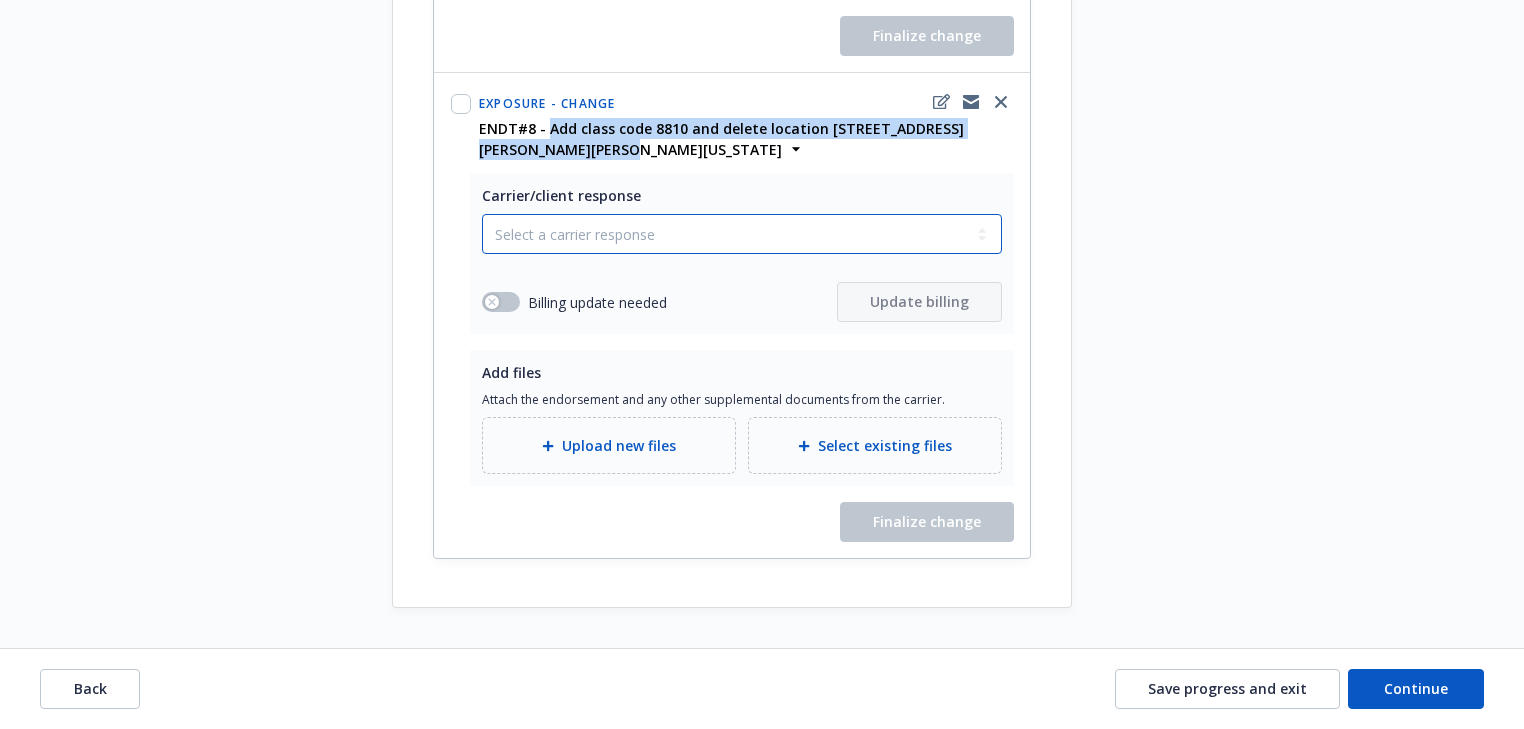 drag, startPoint x: 622, startPoint y: 288, endPoint x: 614, endPoint y: 304, distance: 17.888544 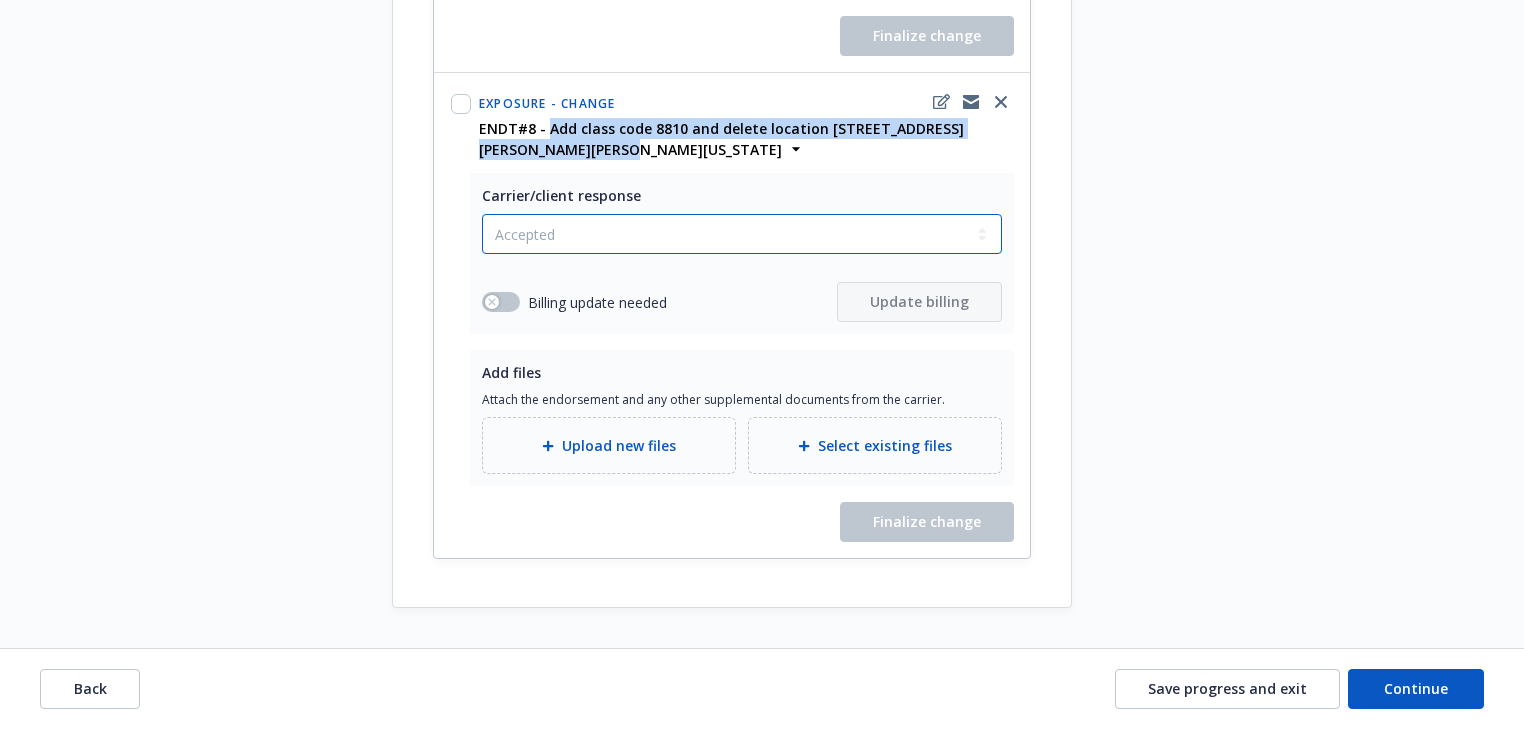 click on "Select a carrier response Accepted Accepted with revision No endorsement needed Declined by carrier Rejected by client" at bounding box center [742, 234] 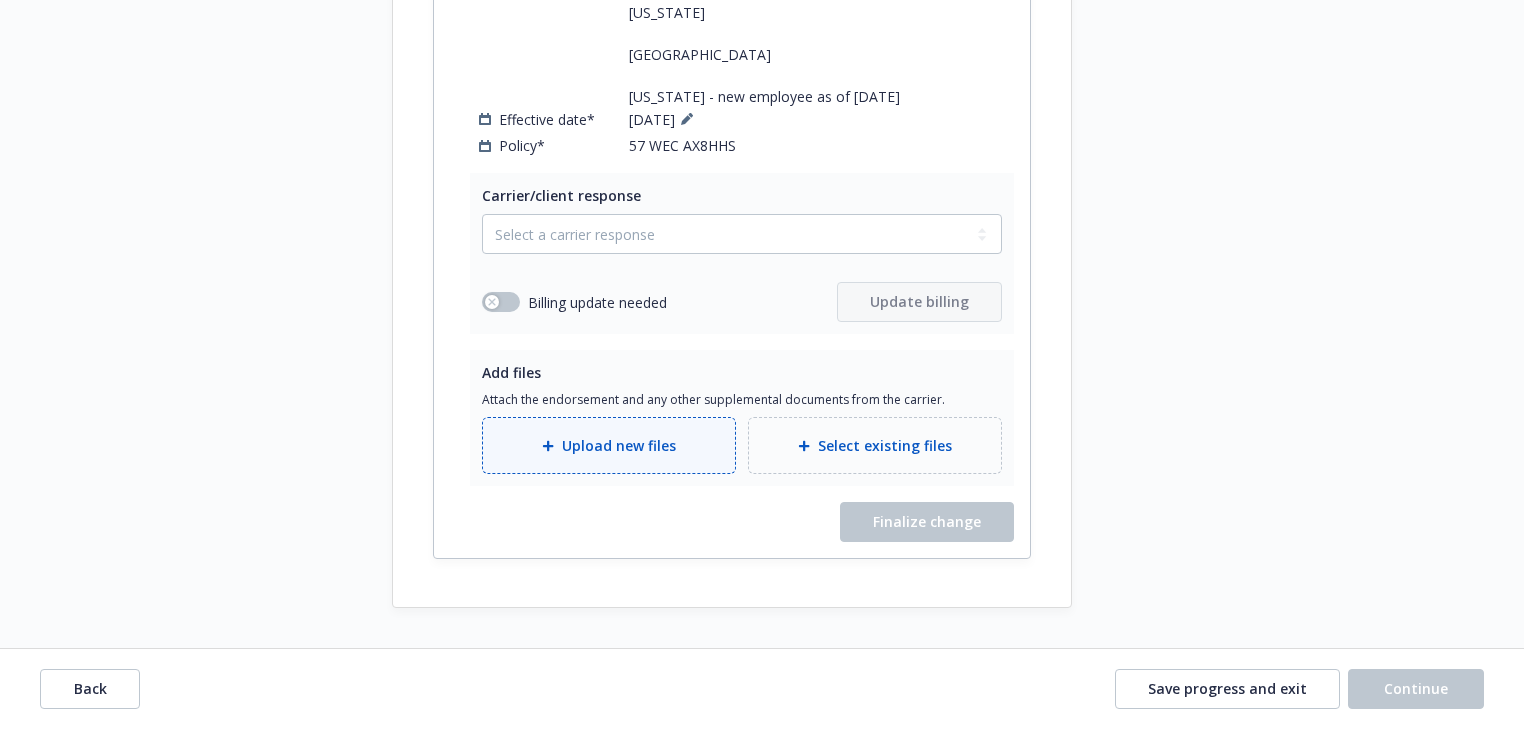 click on "Upload new files" at bounding box center (609, 445) 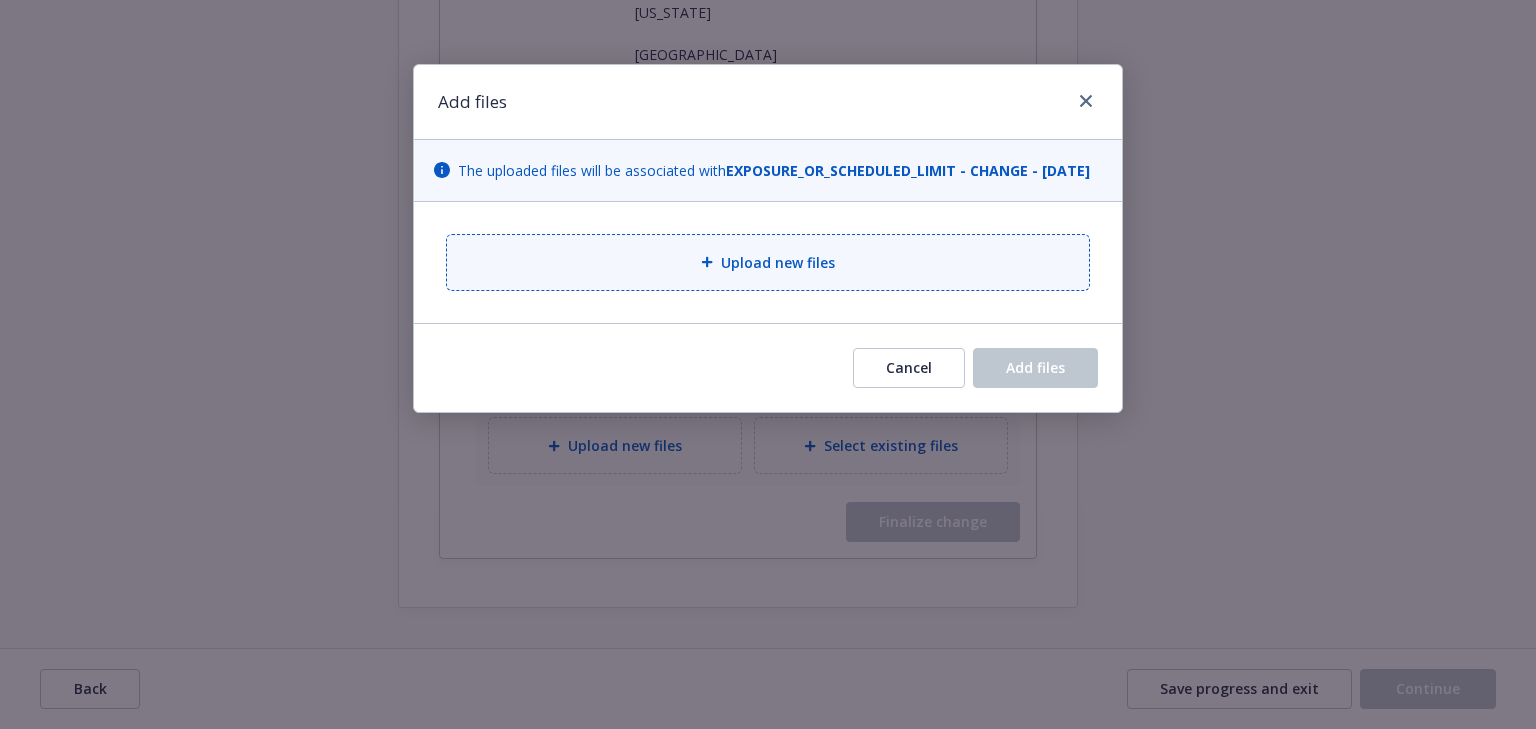 click on "Upload new files" at bounding box center [768, 262] 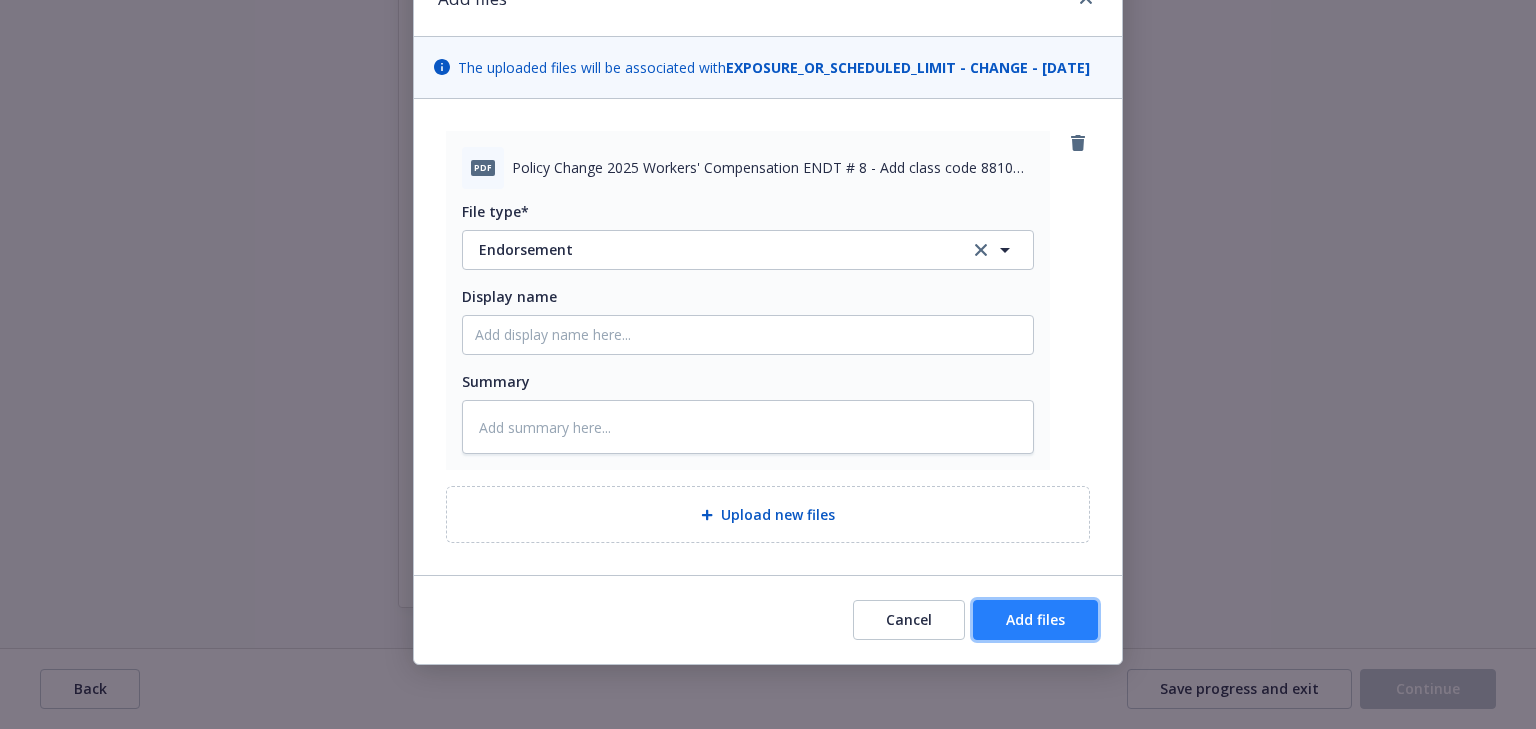 click on "Add files" at bounding box center [1035, 619] 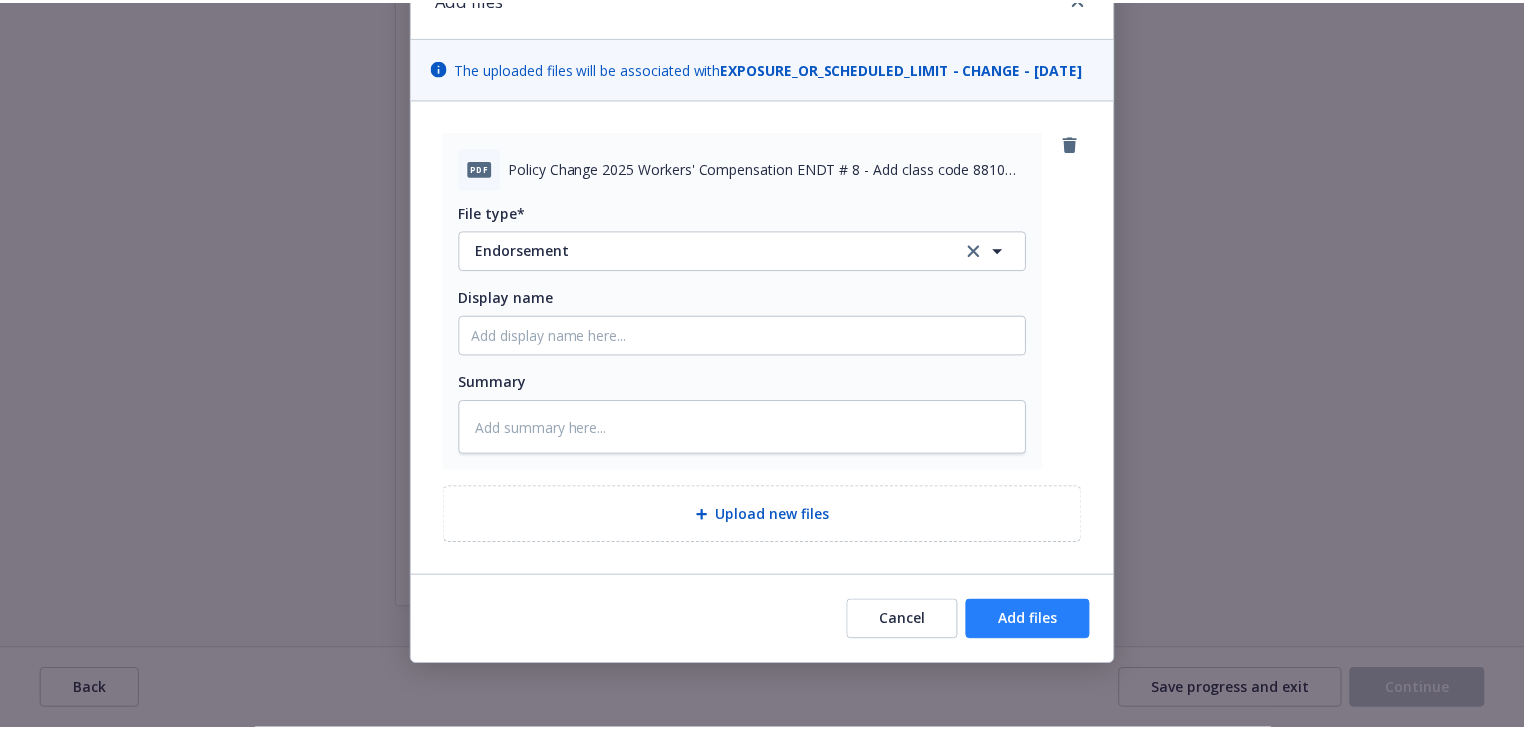 scroll, scrollTop: 50, scrollLeft: 0, axis: vertical 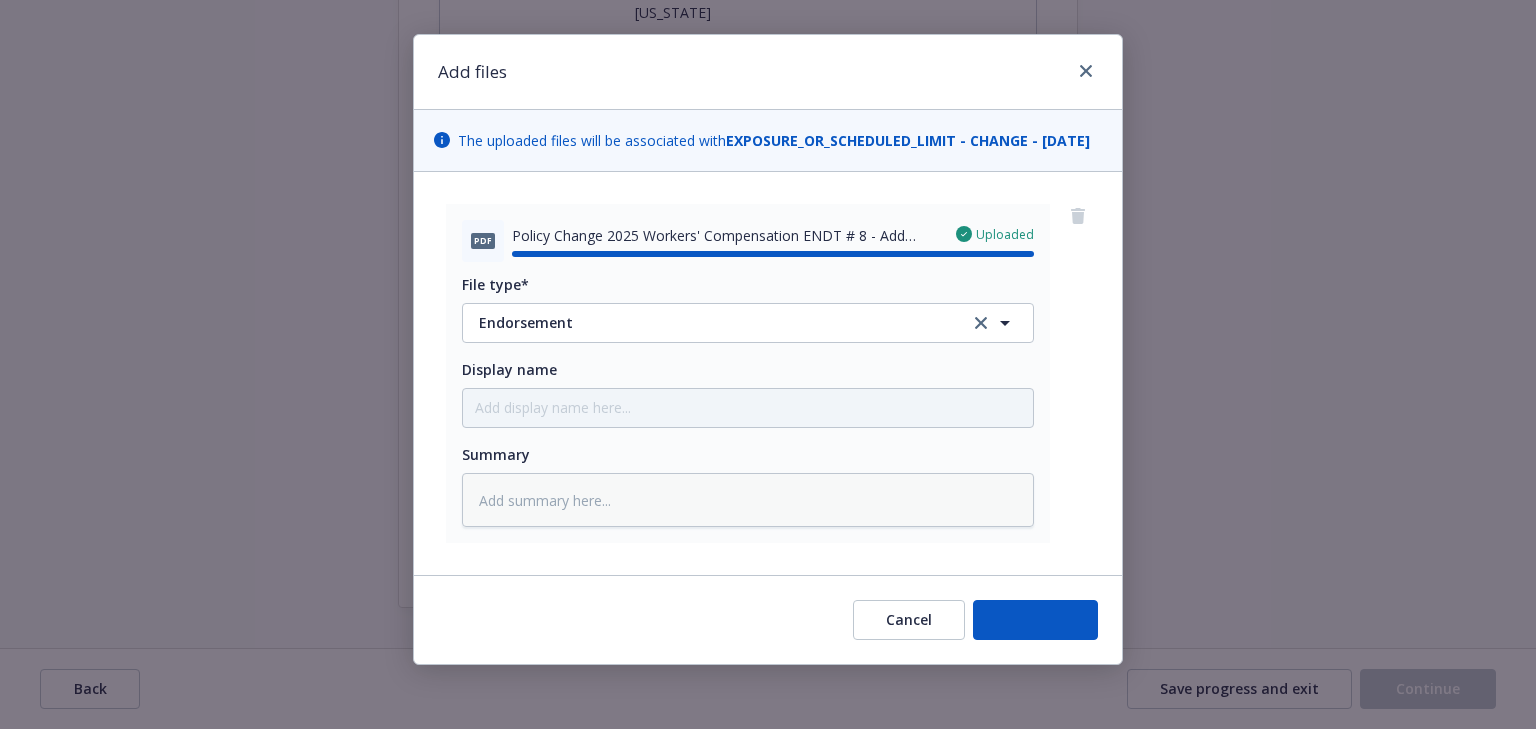 type on "x" 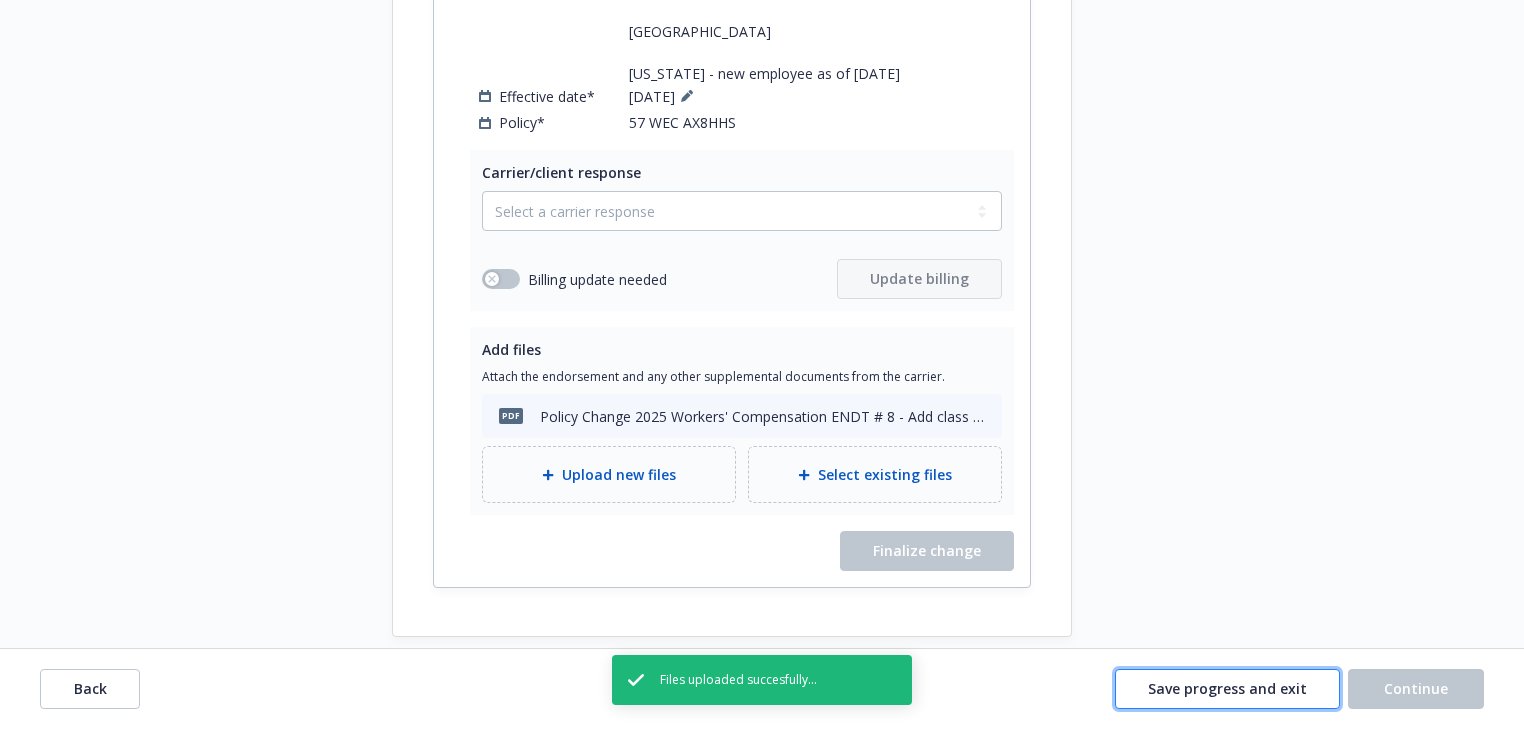 click on "Save progress and exit" at bounding box center [1227, 688] 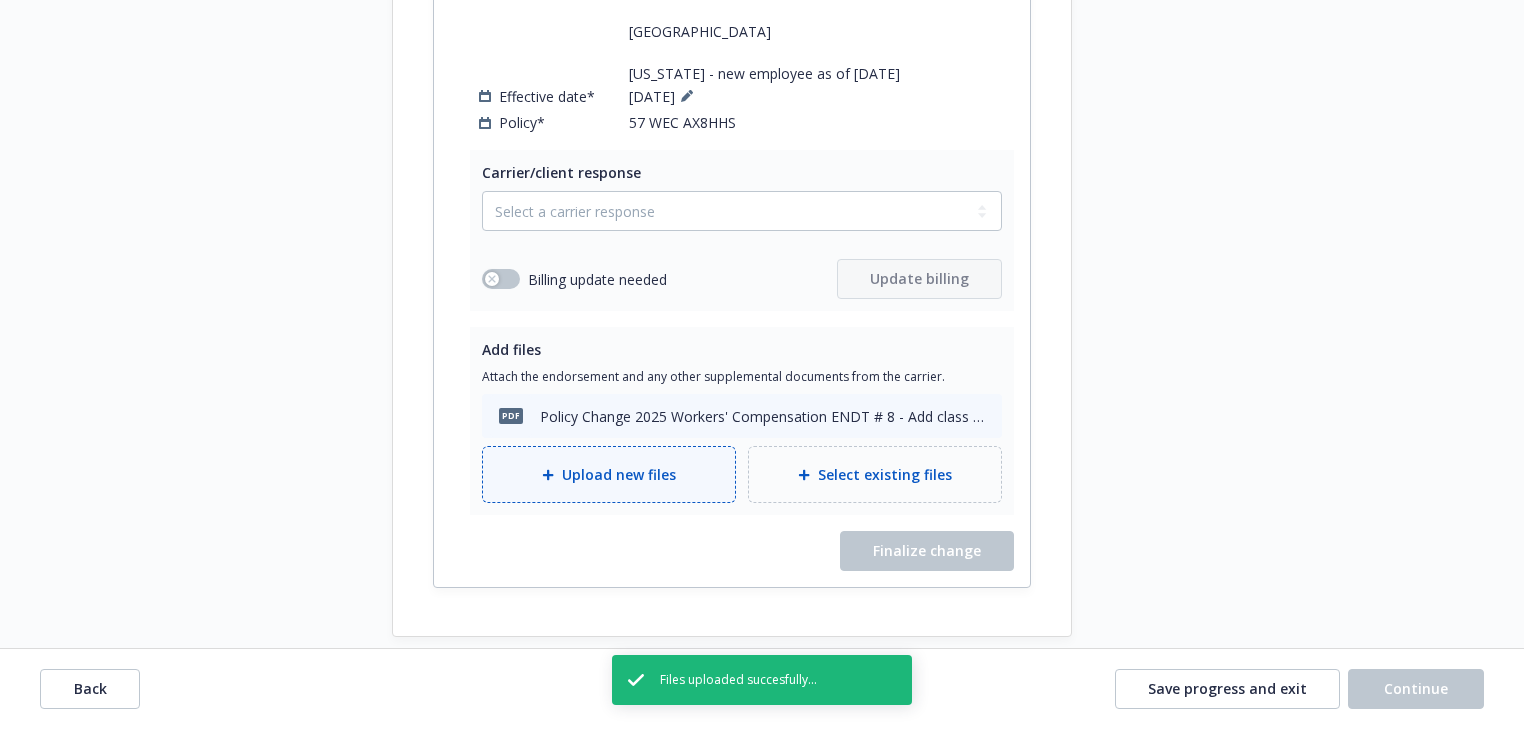 select on "ACCEPTED" 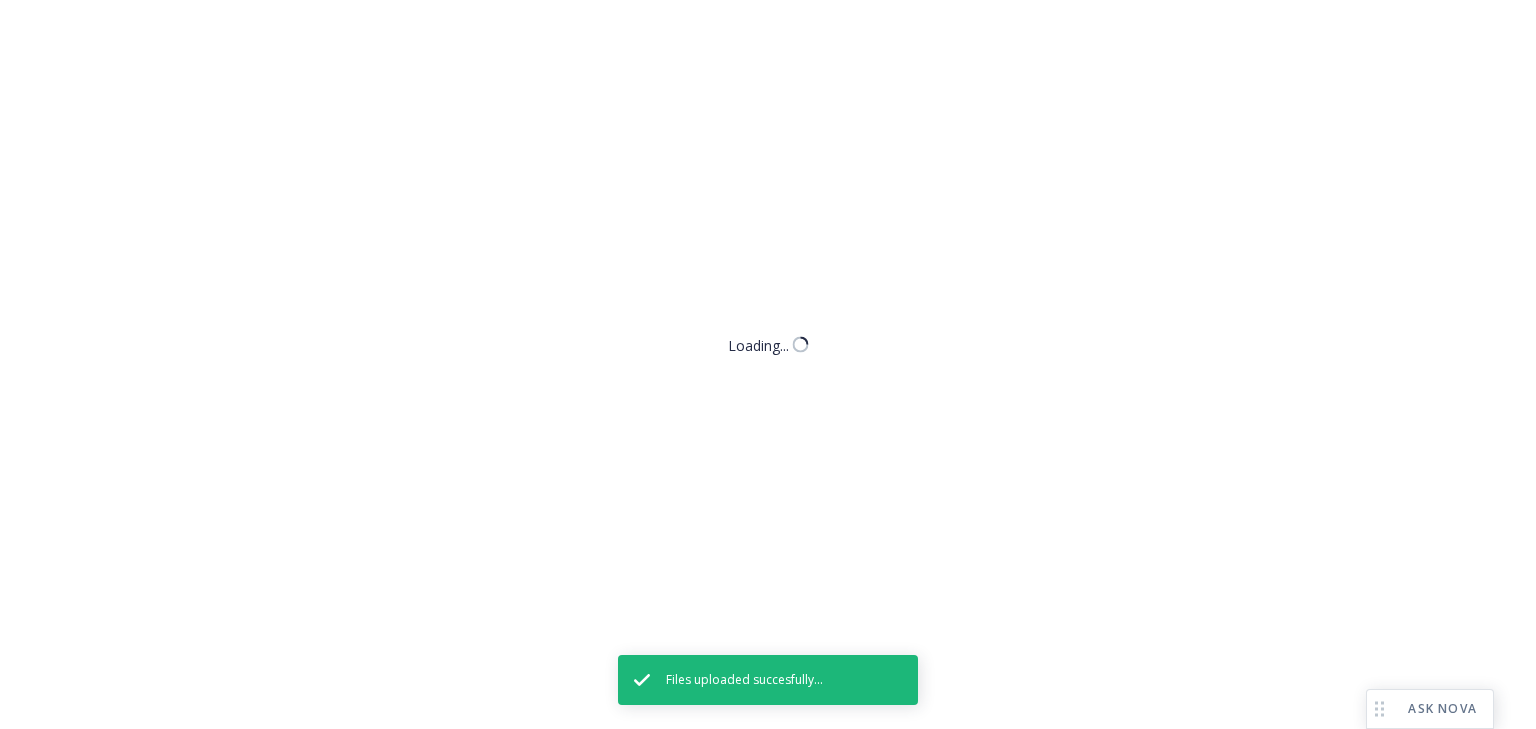 scroll, scrollTop: 0, scrollLeft: 0, axis: both 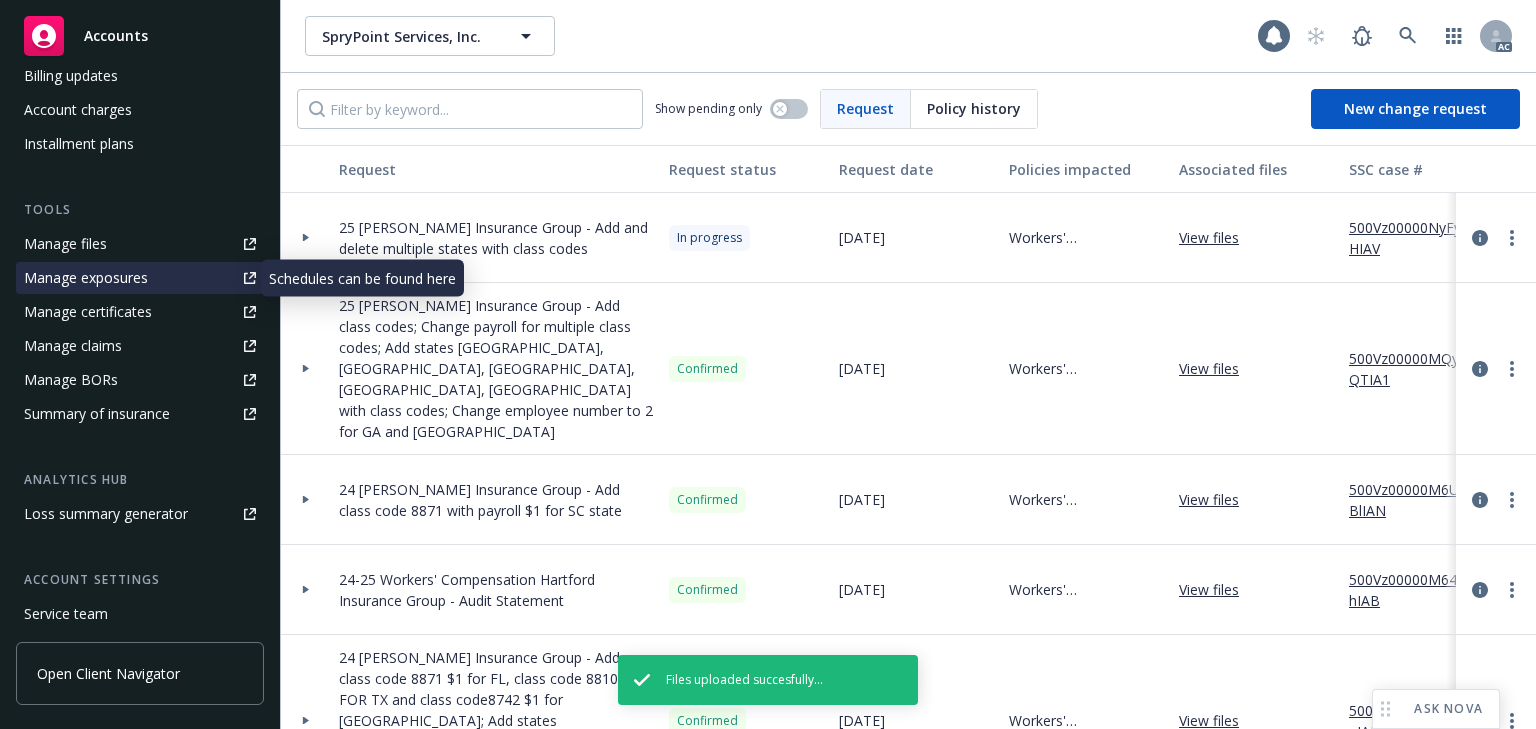 click on "Manage exposures" at bounding box center [86, 278] 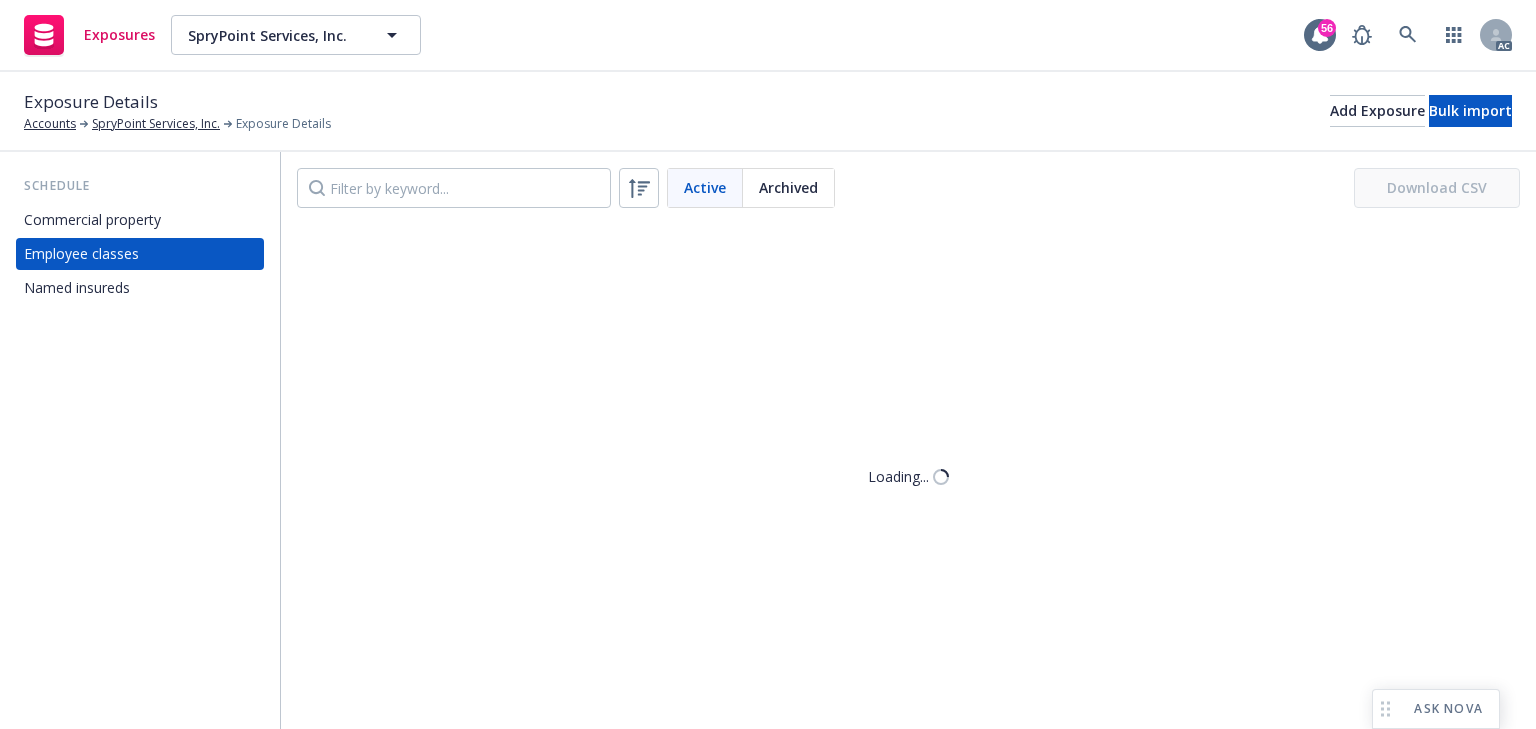 scroll, scrollTop: 0, scrollLeft: 0, axis: both 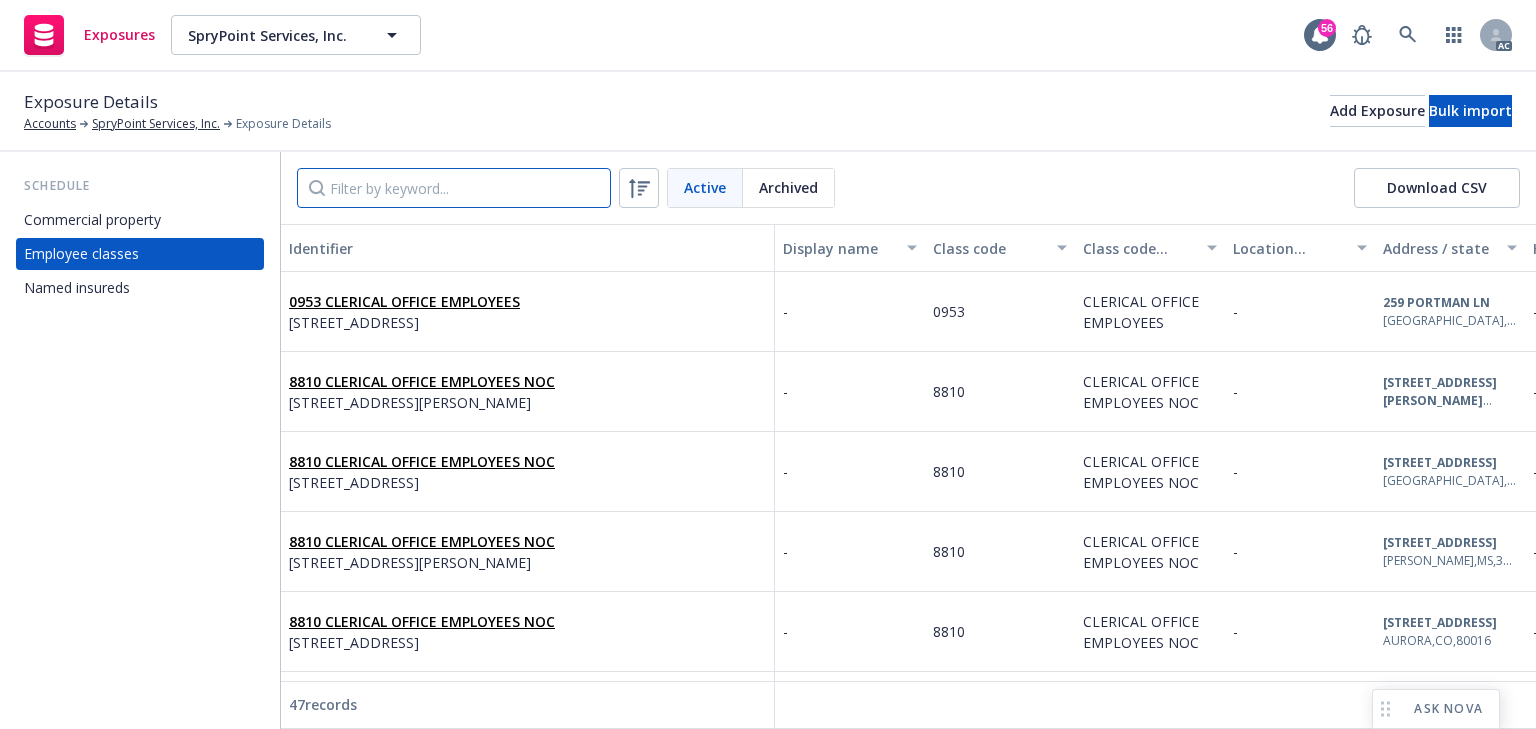 click at bounding box center [454, 188] 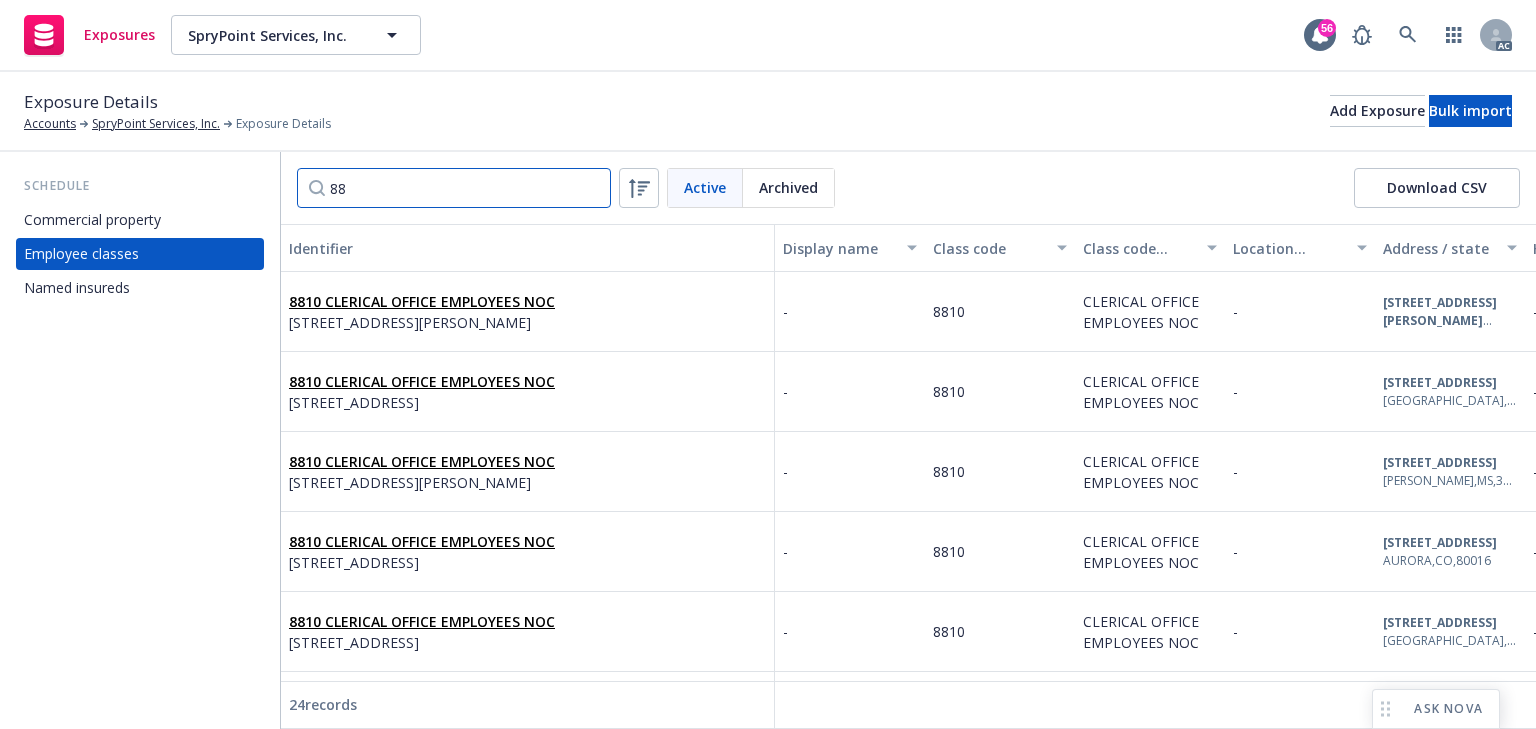 type on "8" 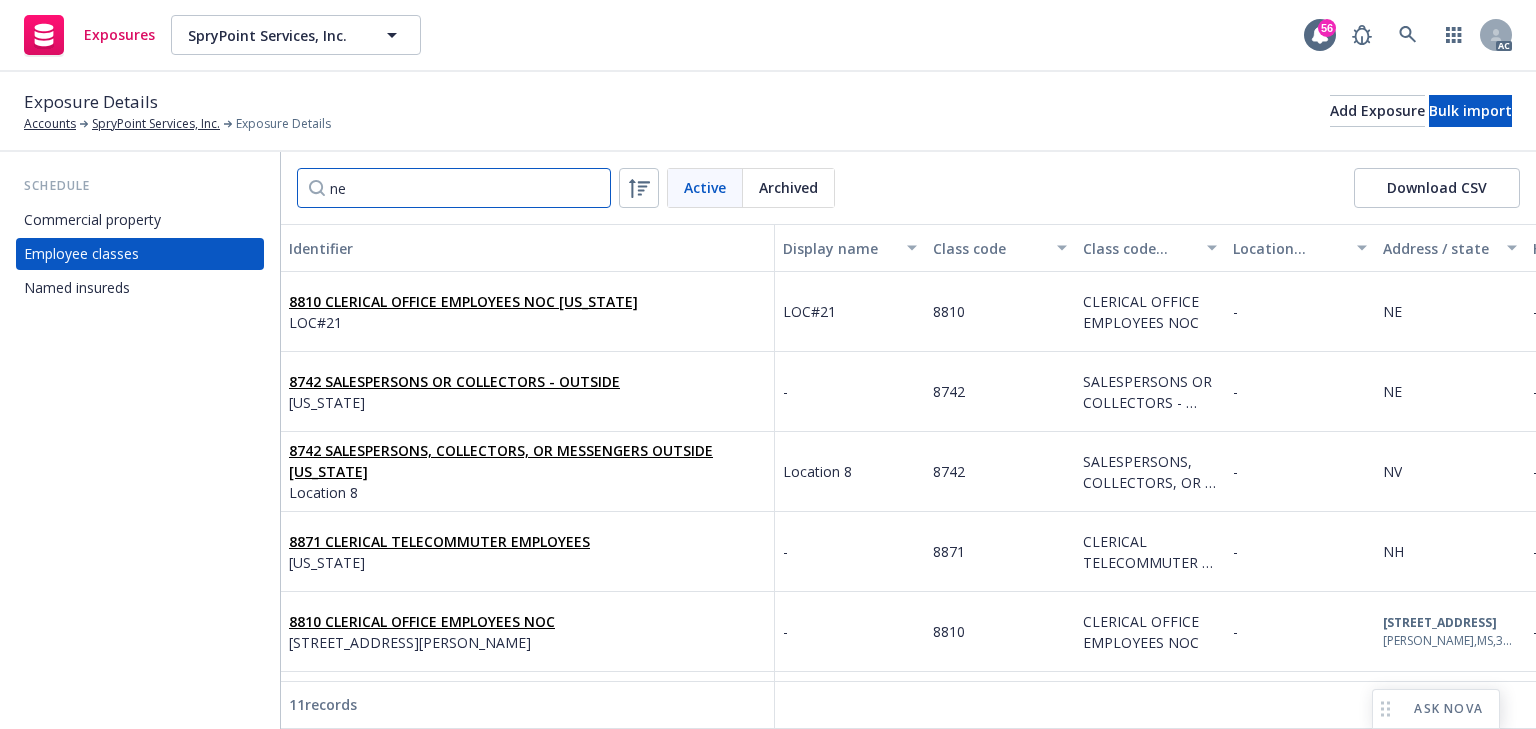 scroll, scrollTop: 0, scrollLeft: 0, axis: both 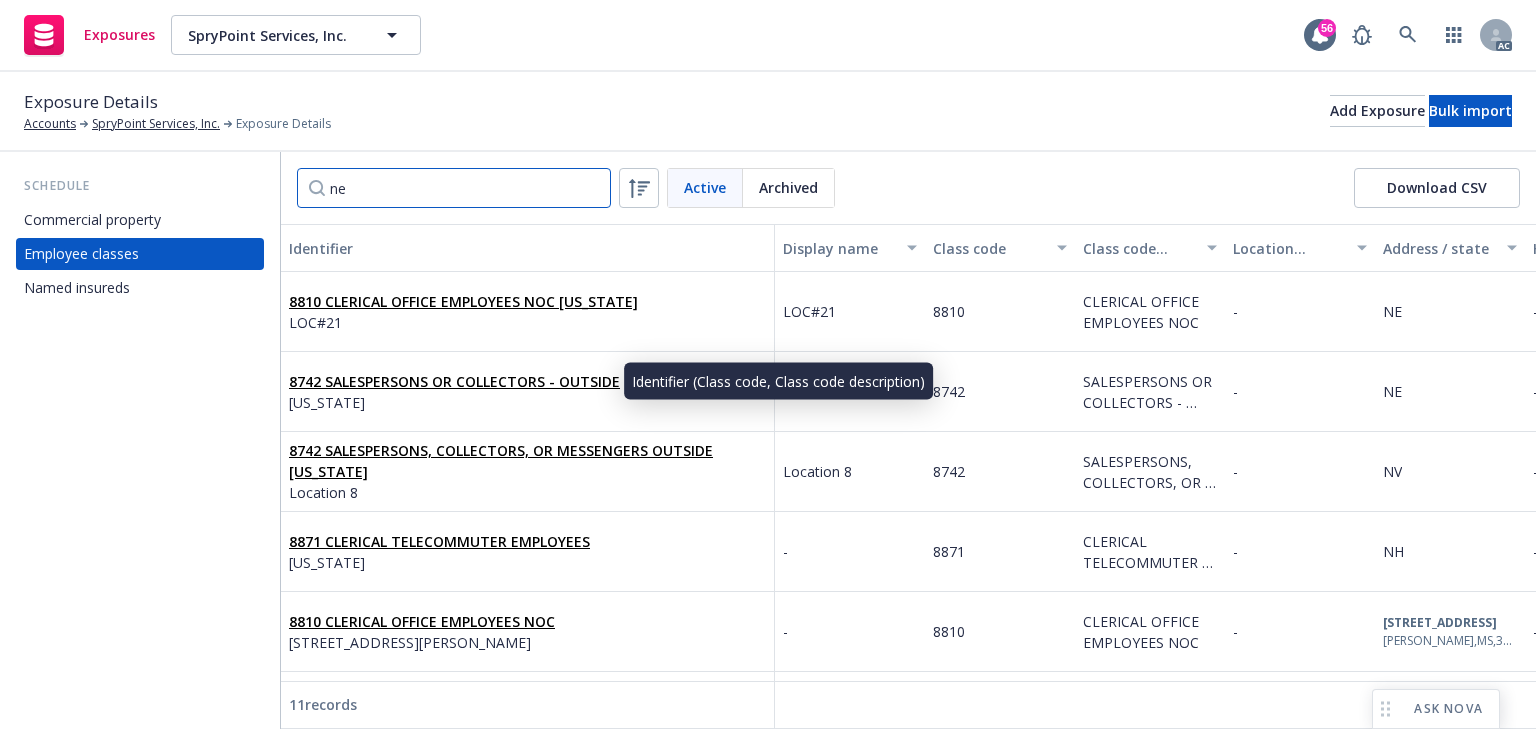 type on "ne" 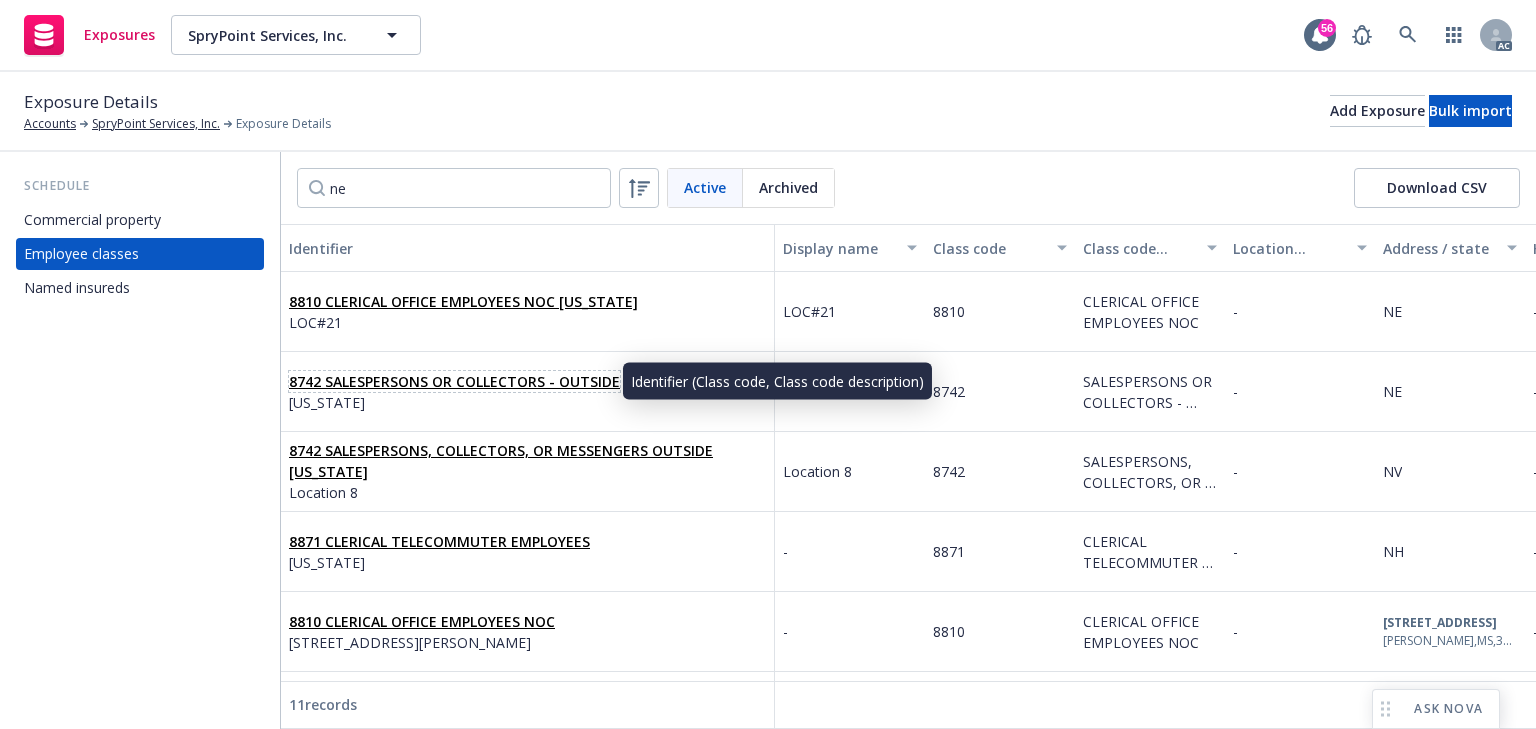 click on "8742 SALESPERSONS OR COLLECTORS - OUTSIDE" at bounding box center (454, 381) 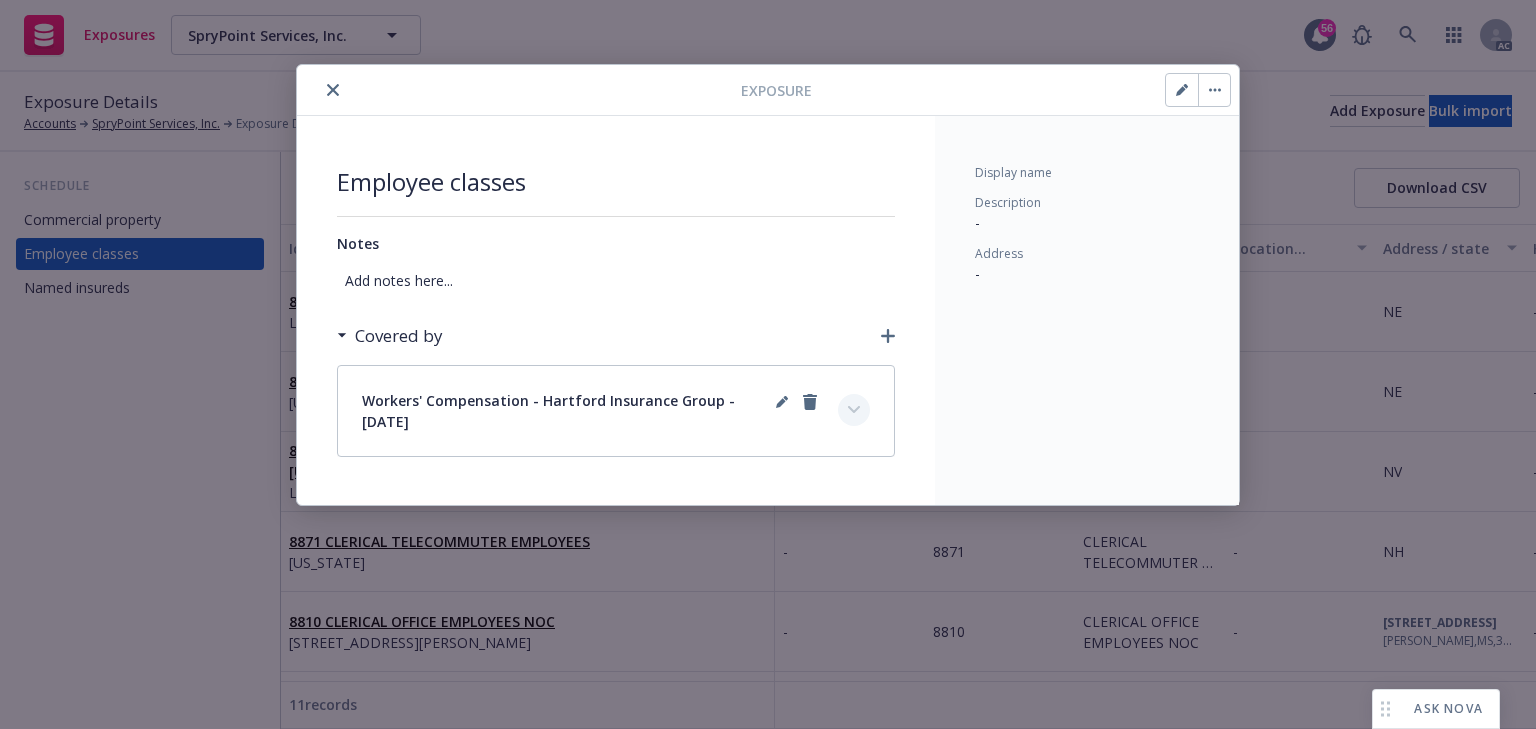 click at bounding box center [854, 410] 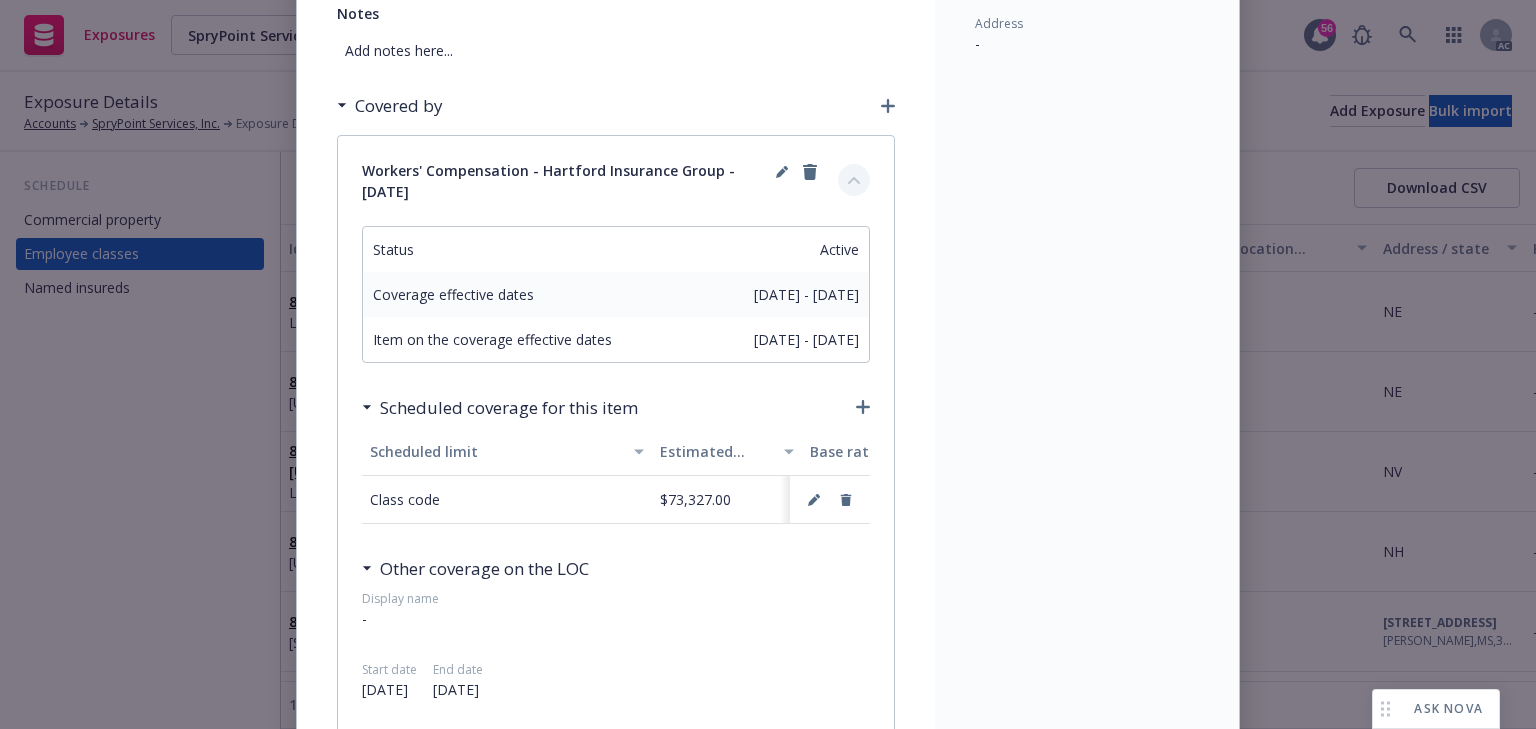 scroll, scrollTop: 240, scrollLeft: 0, axis: vertical 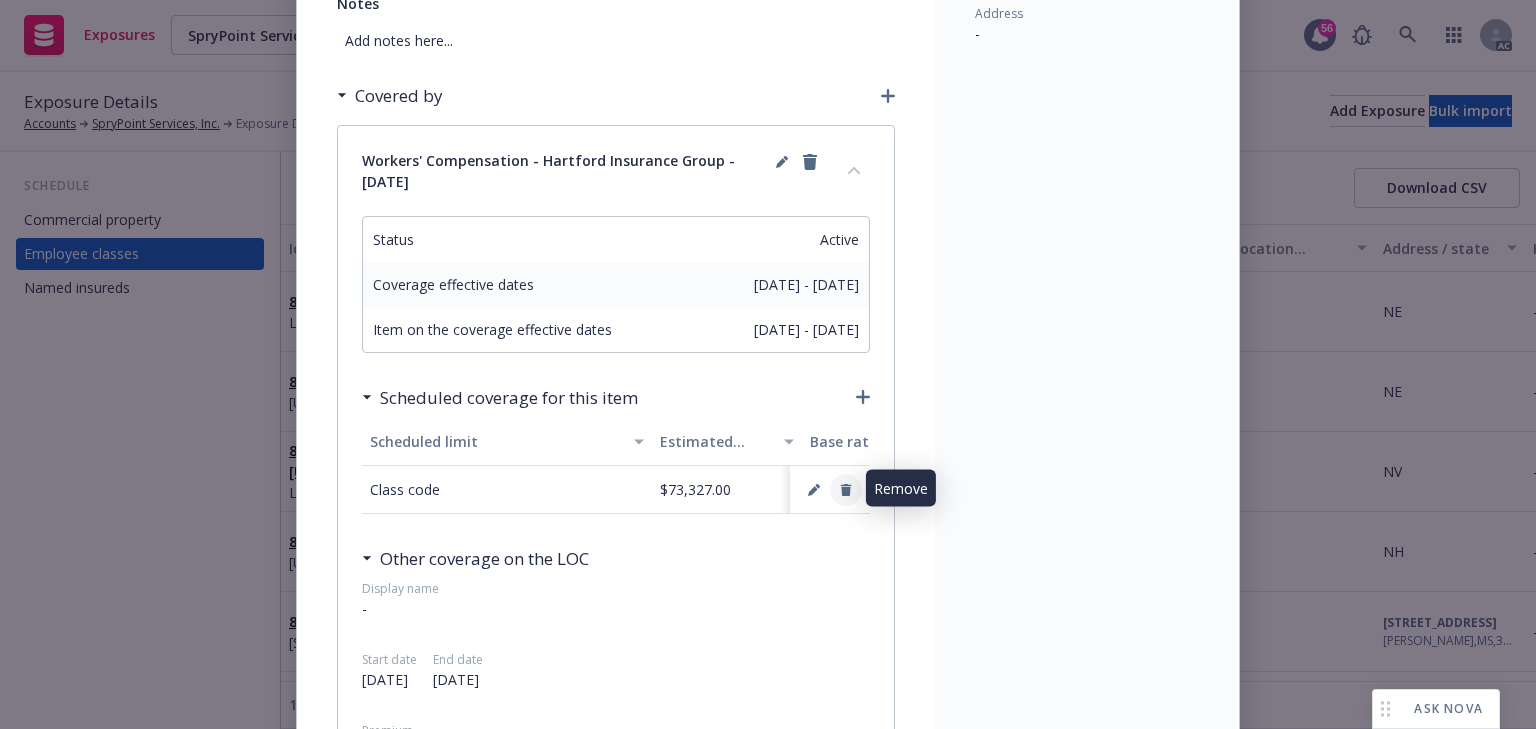 click at bounding box center (846, 490) 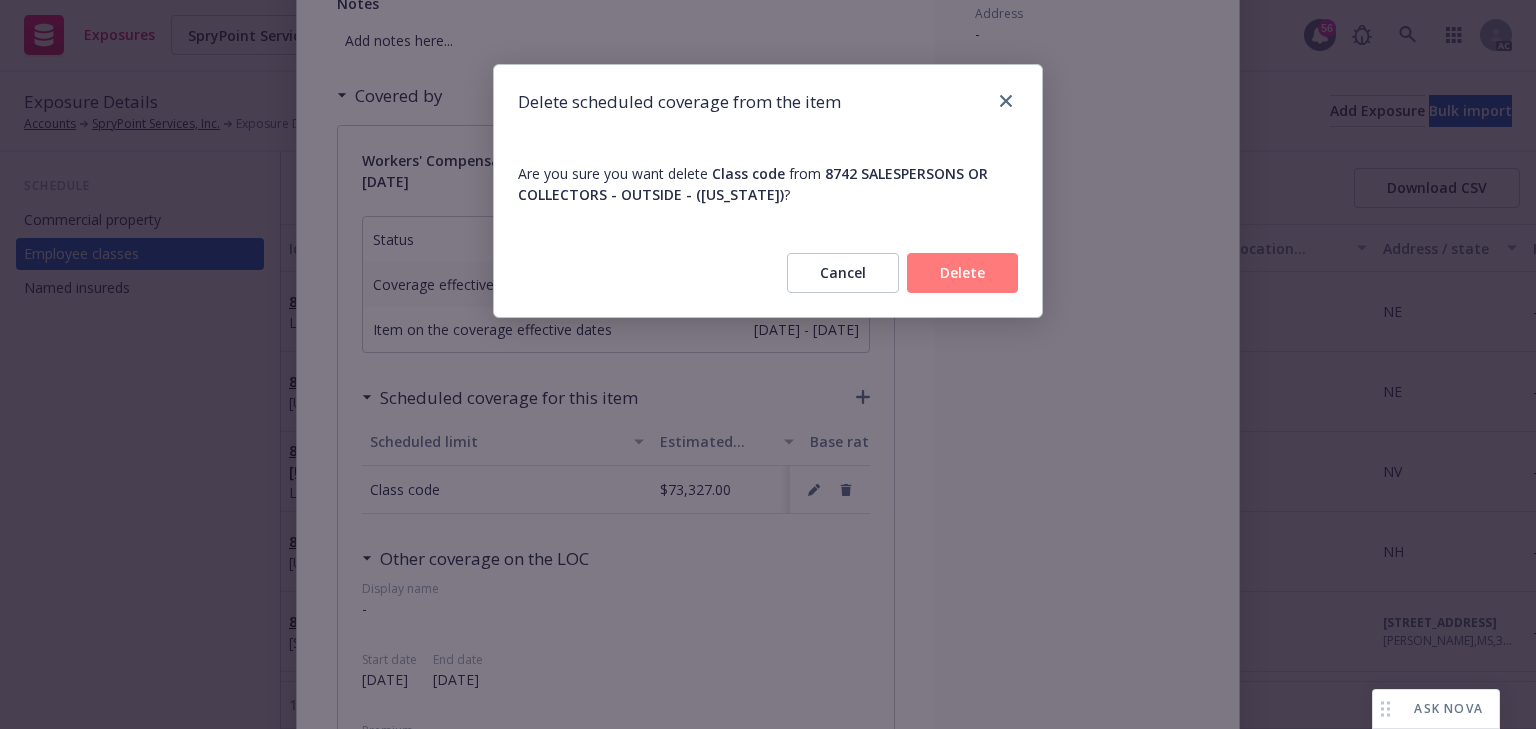 click on "Delete" at bounding box center (962, 273) 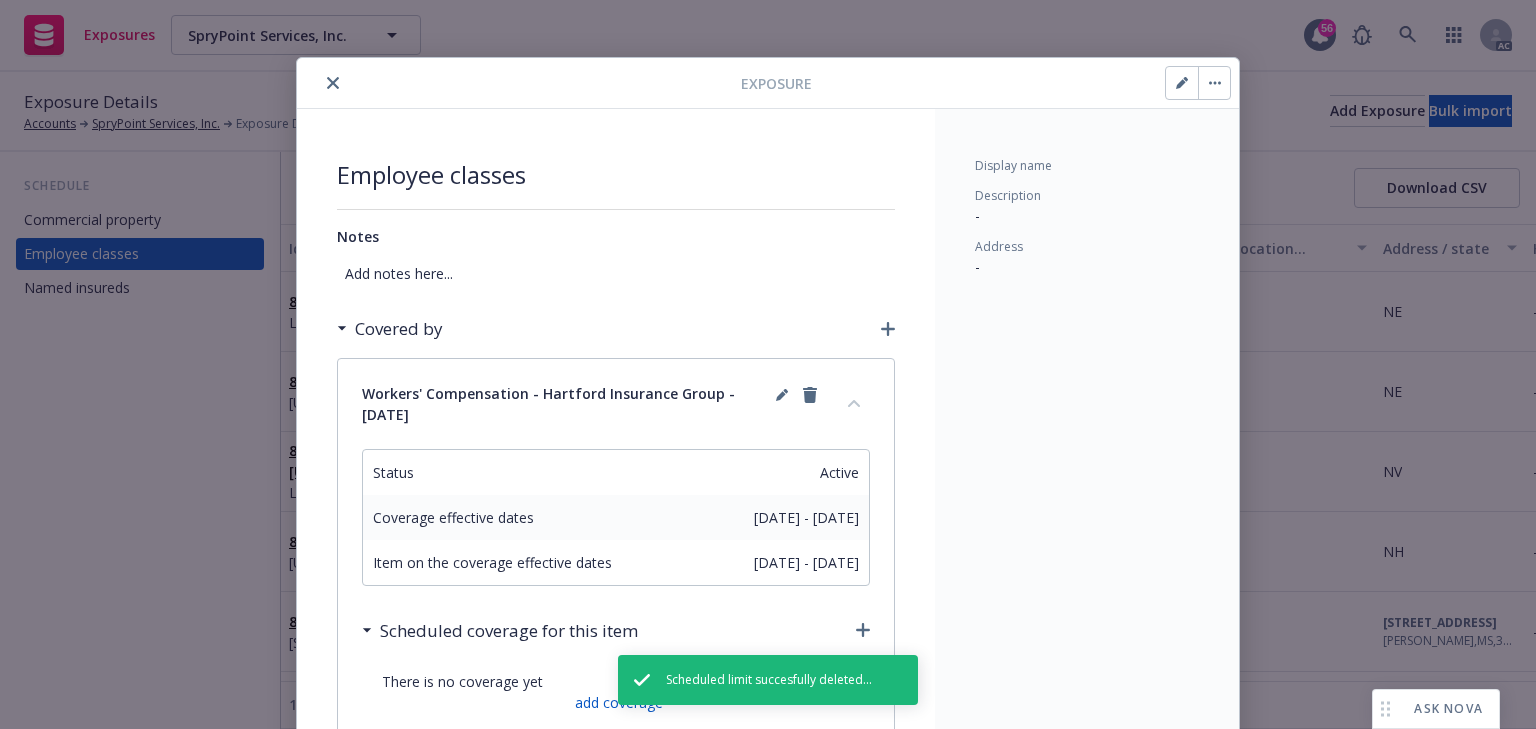 scroll, scrollTop: 0, scrollLeft: 0, axis: both 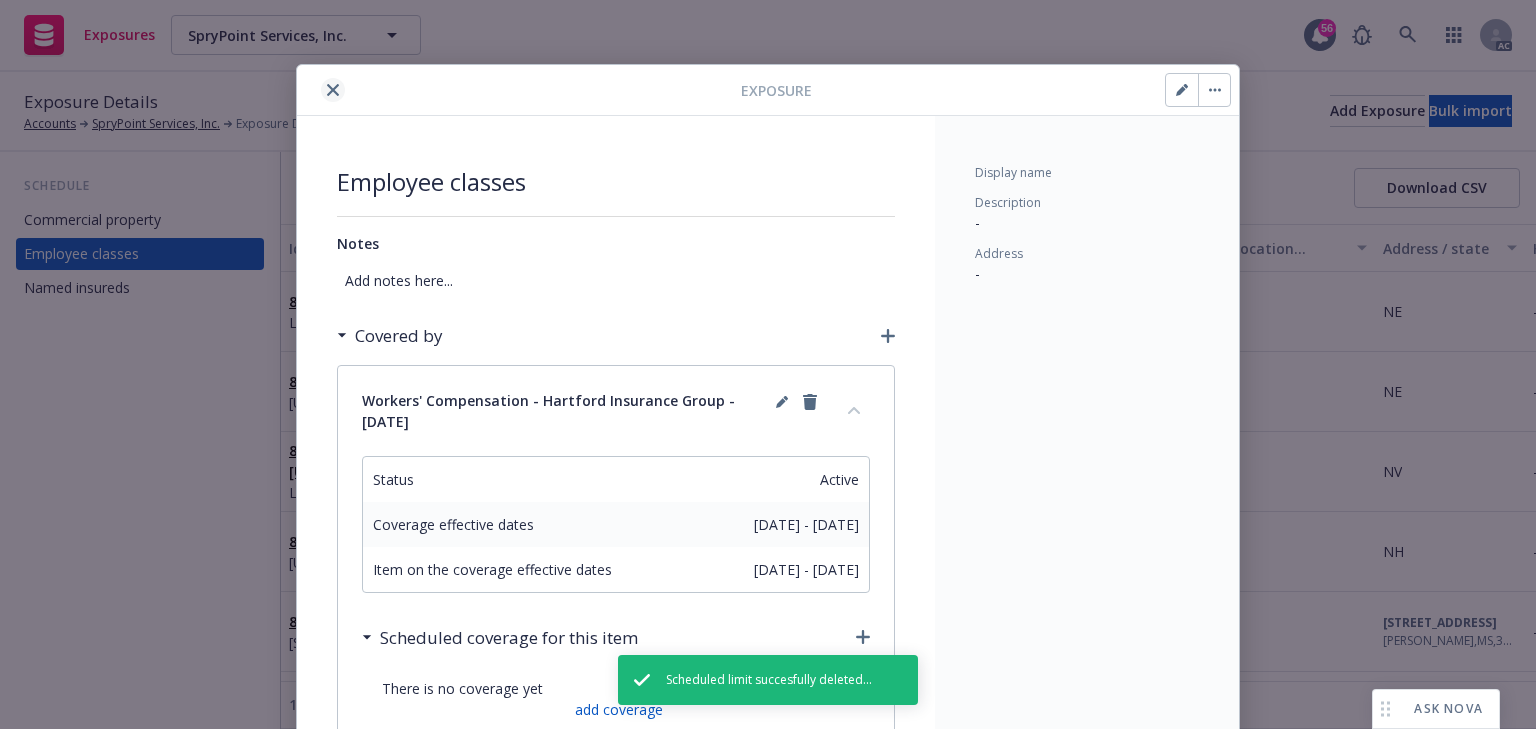 click at bounding box center (333, 90) 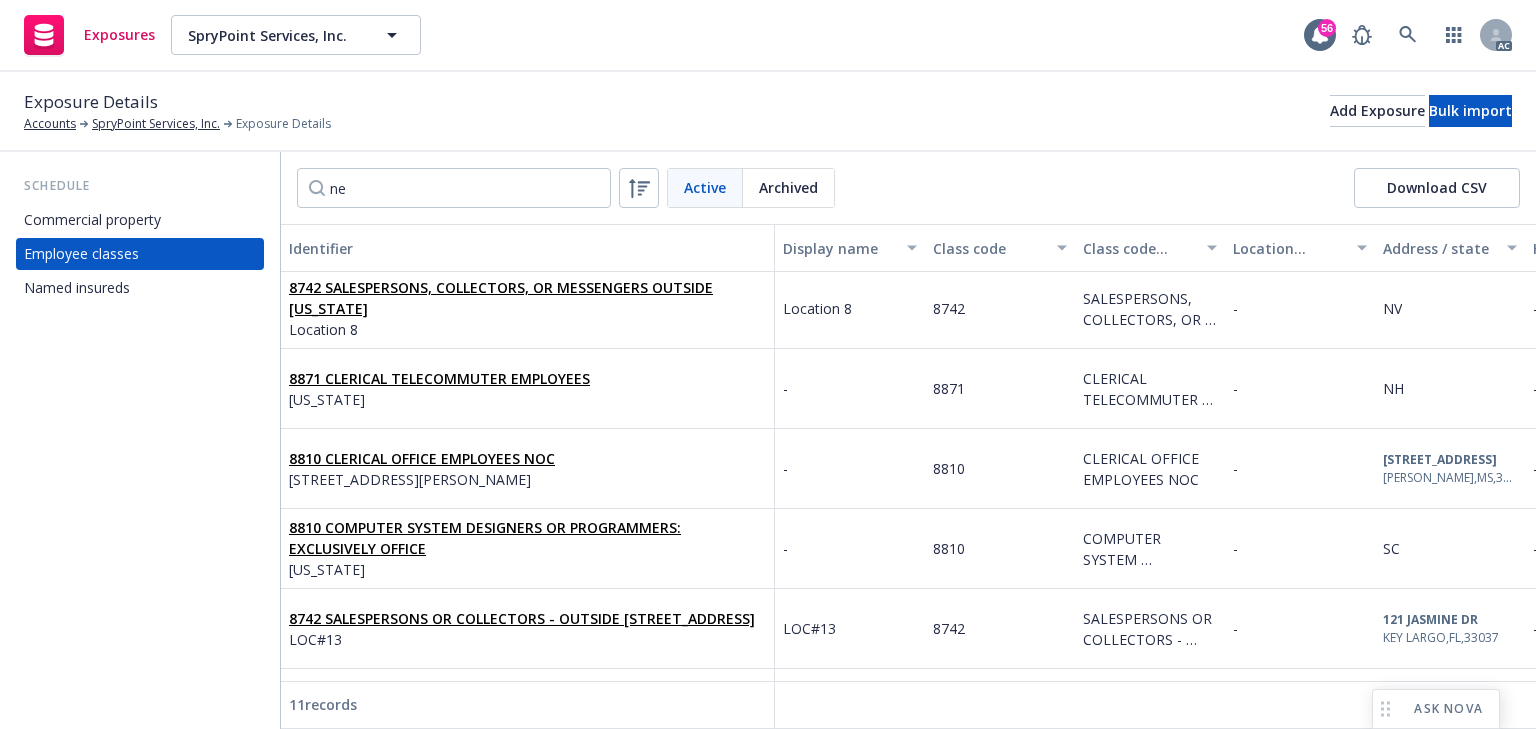 scroll, scrollTop: 0, scrollLeft: 0, axis: both 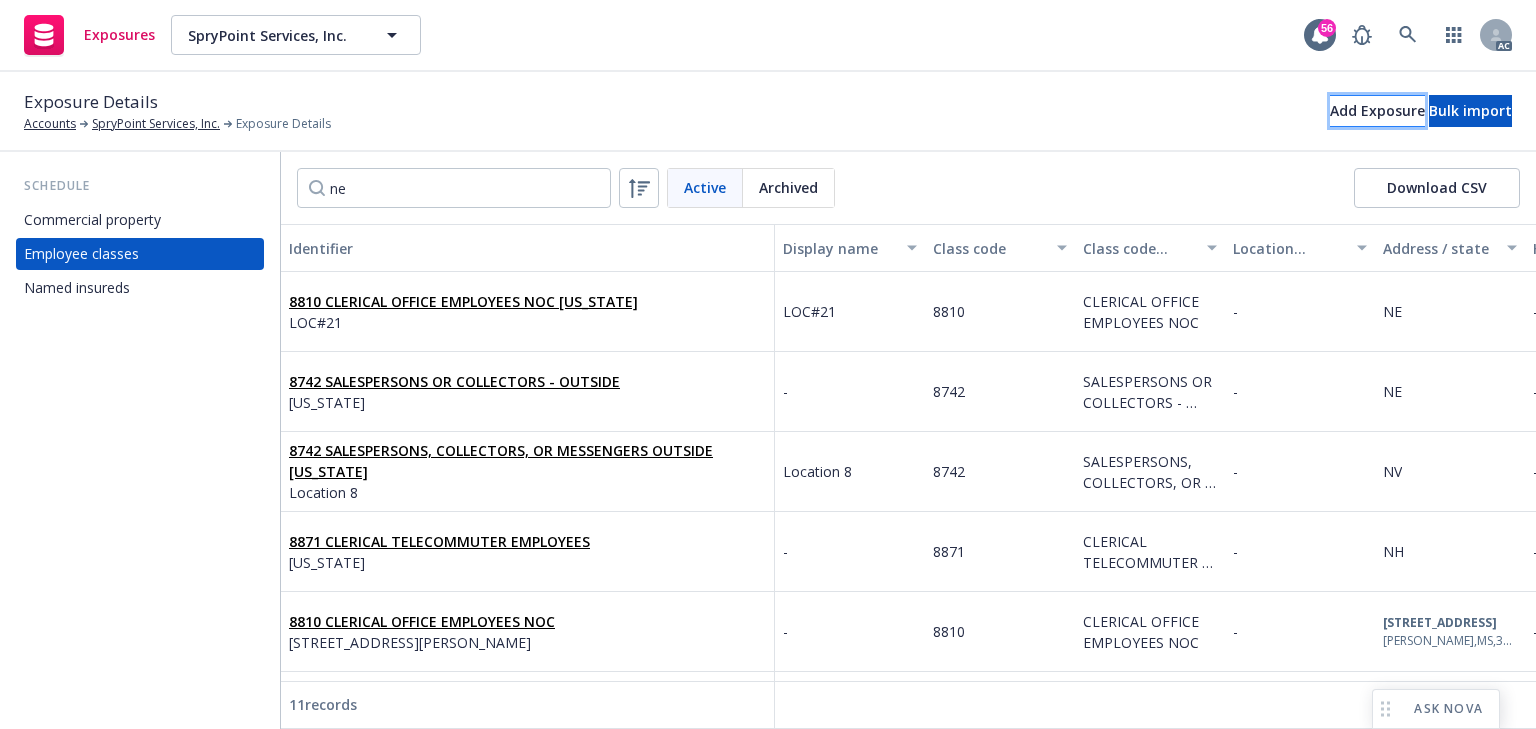click on "Add Exposure" at bounding box center (1377, 111) 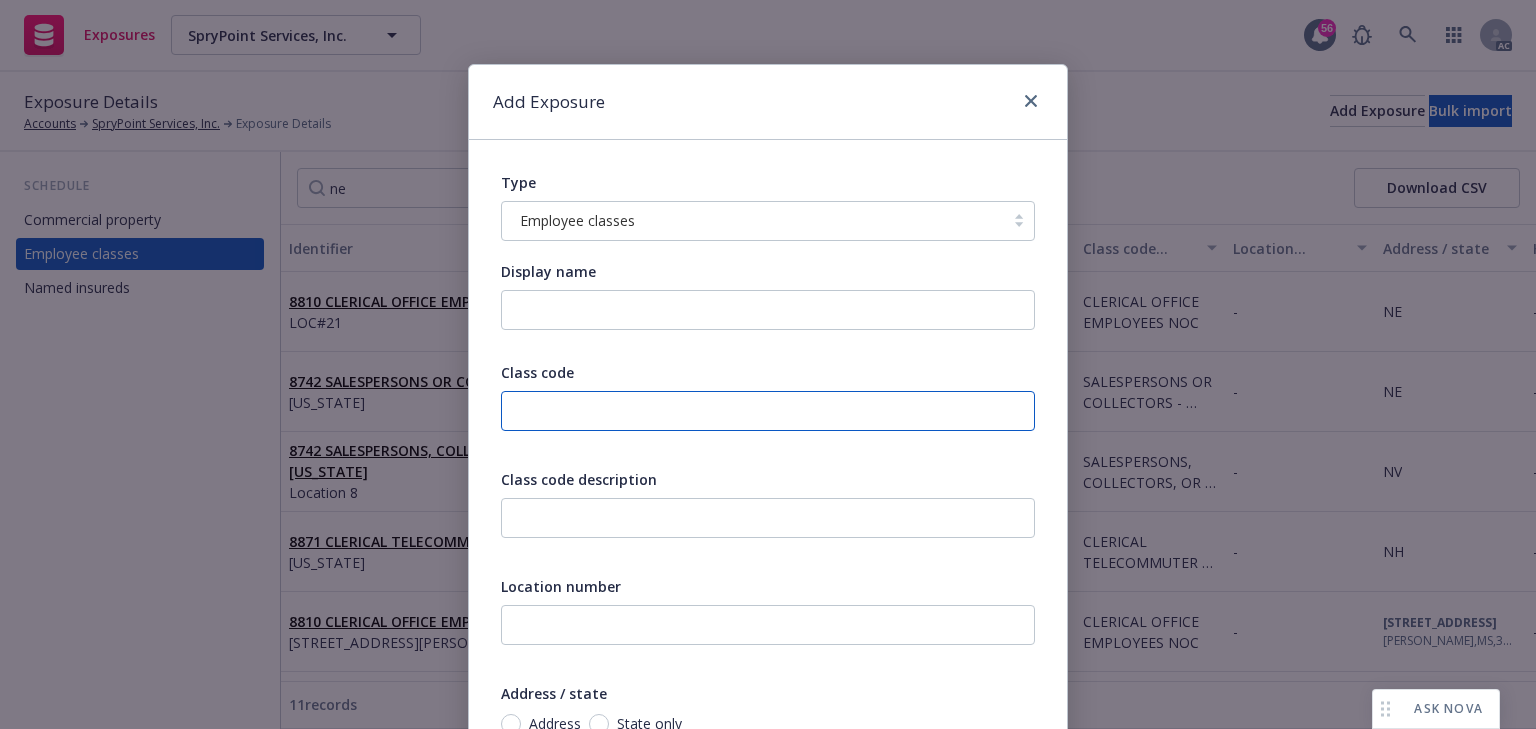 click at bounding box center (768, 411) 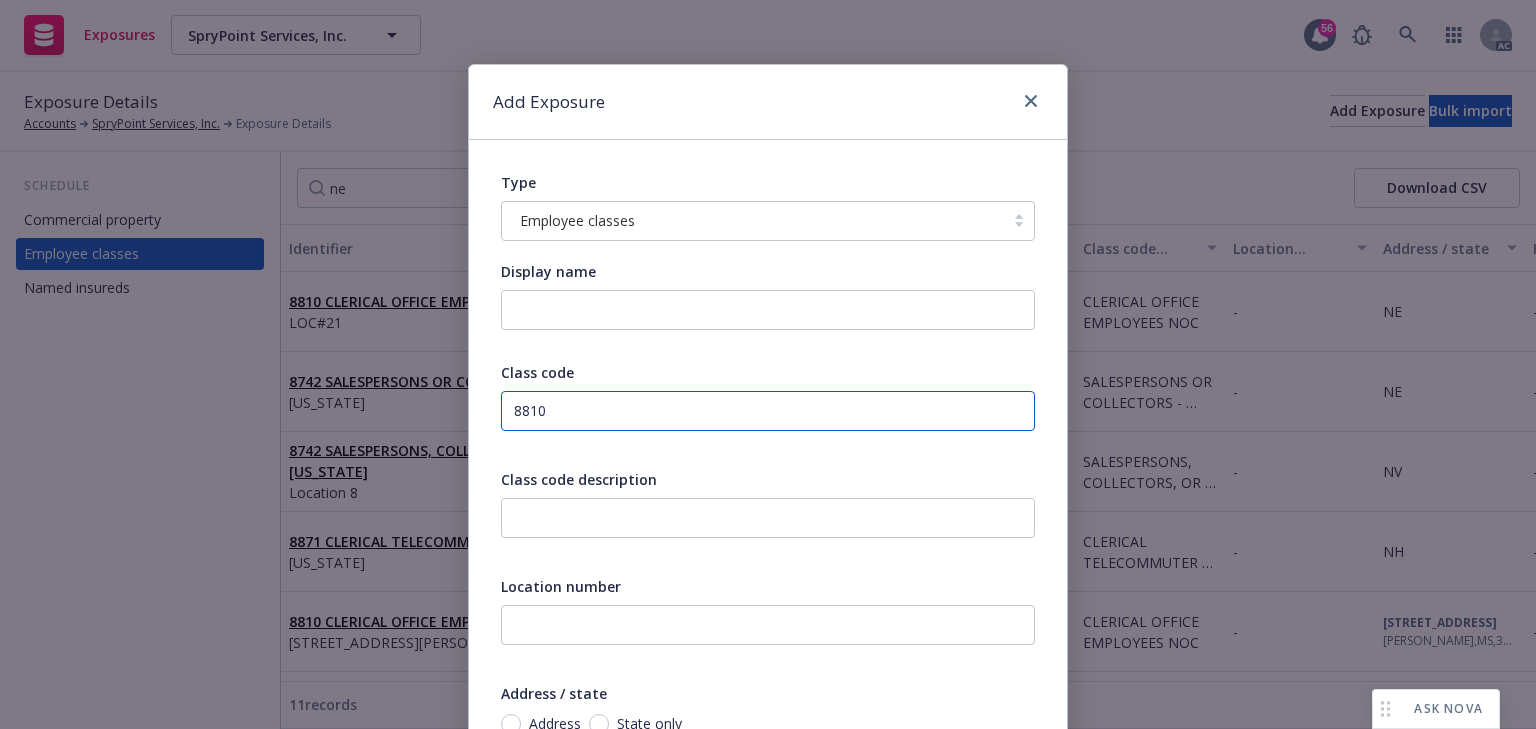type on "8810" 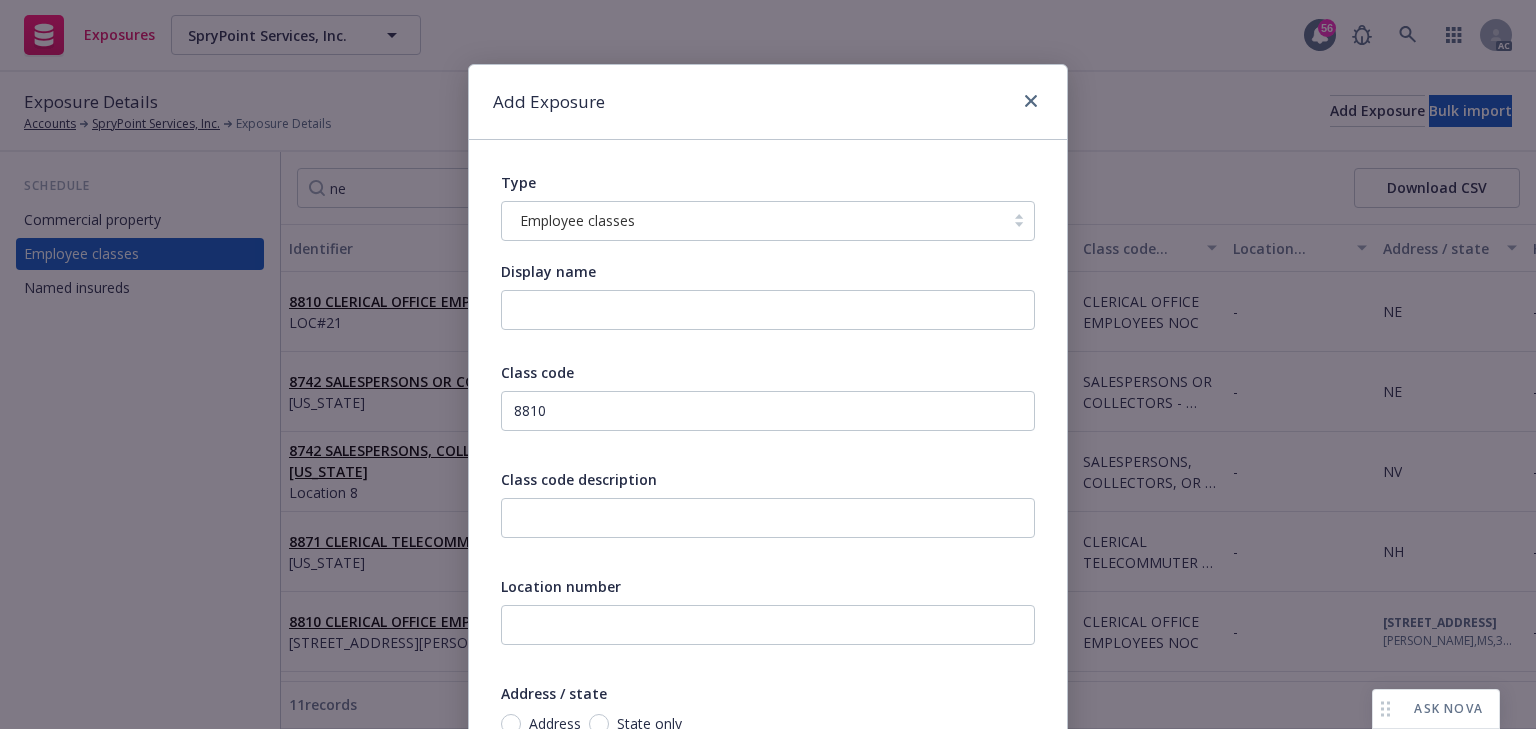 click on "Class code description" at bounding box center [579, 479] 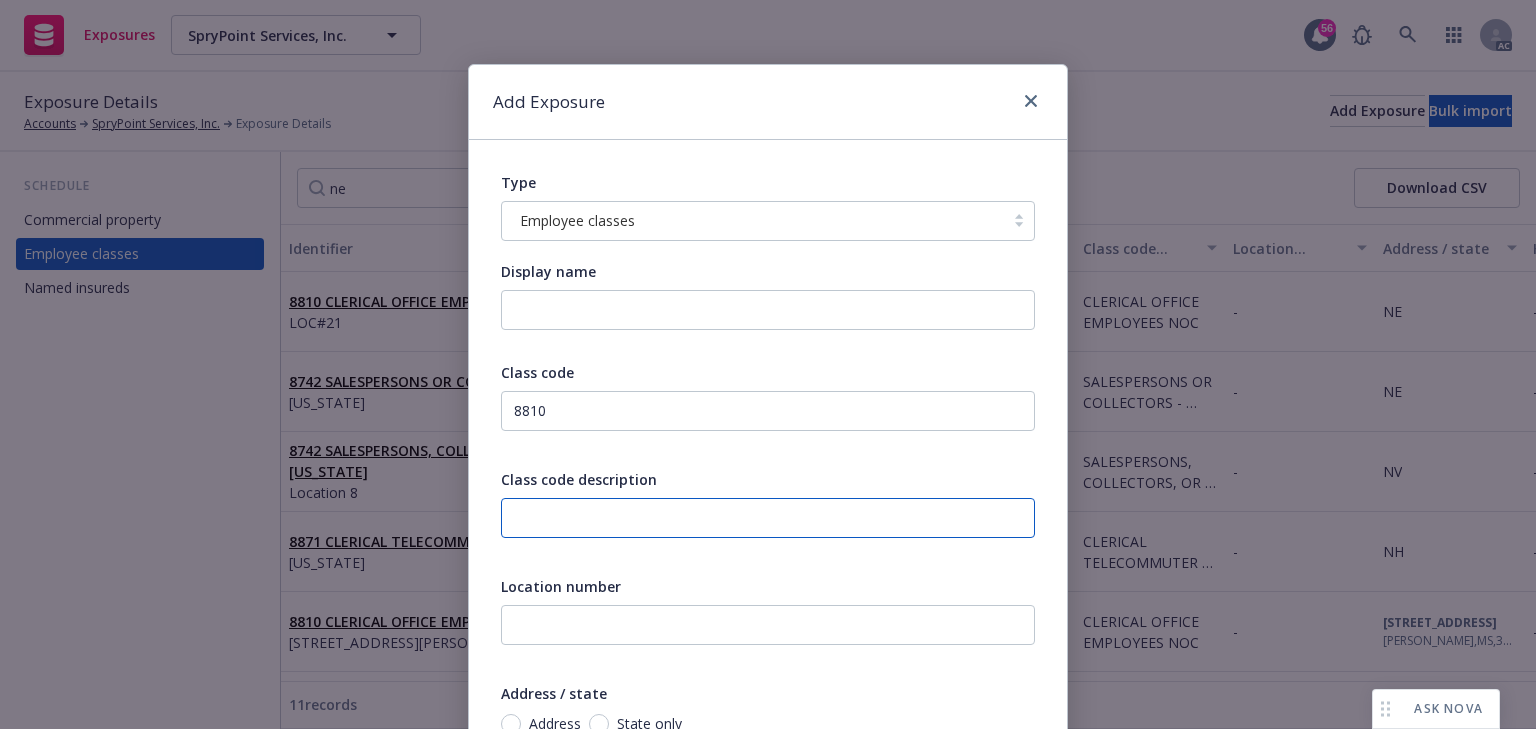 click at bounding box center (768, 518) 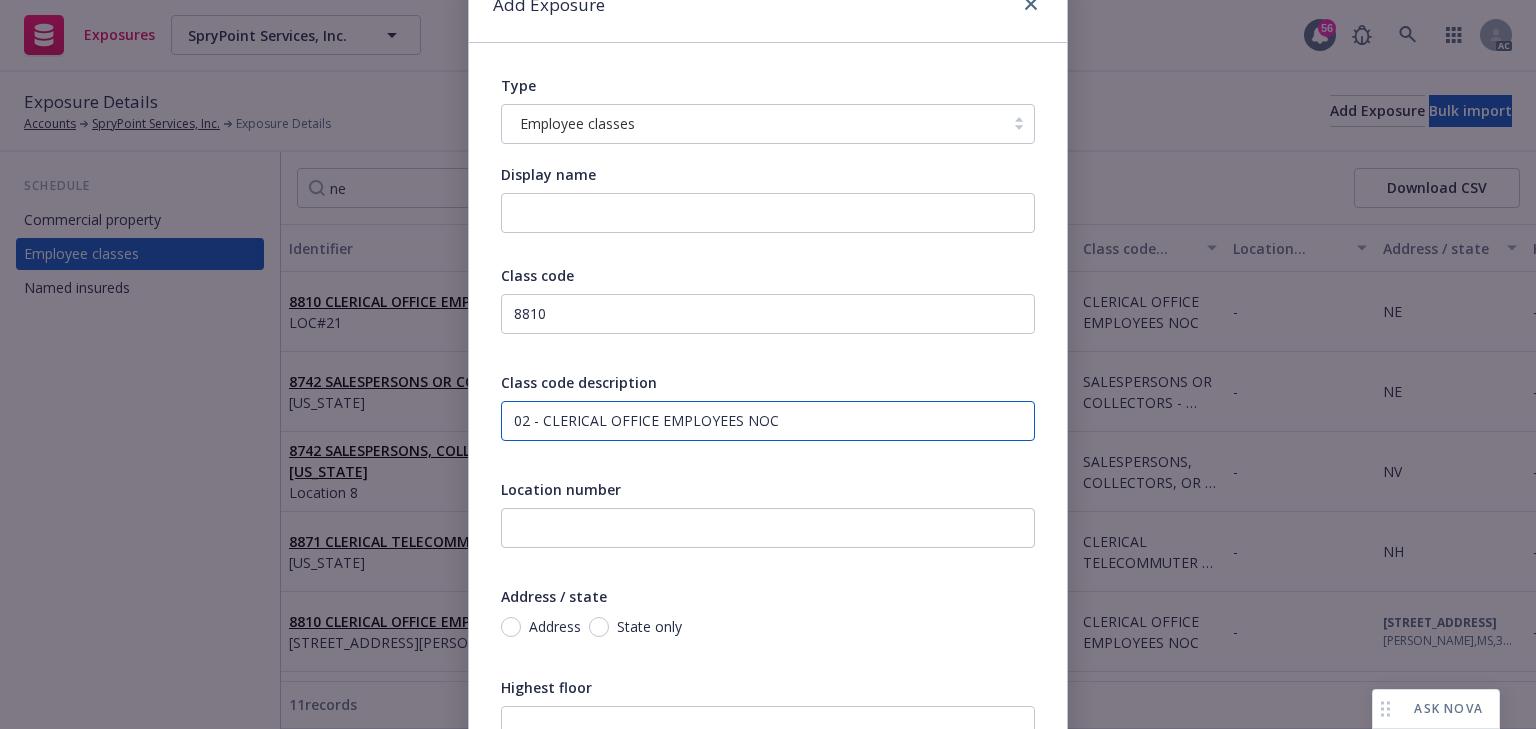 scroll, scrollTop: 320, scrollLeft: 0, axis: vertical 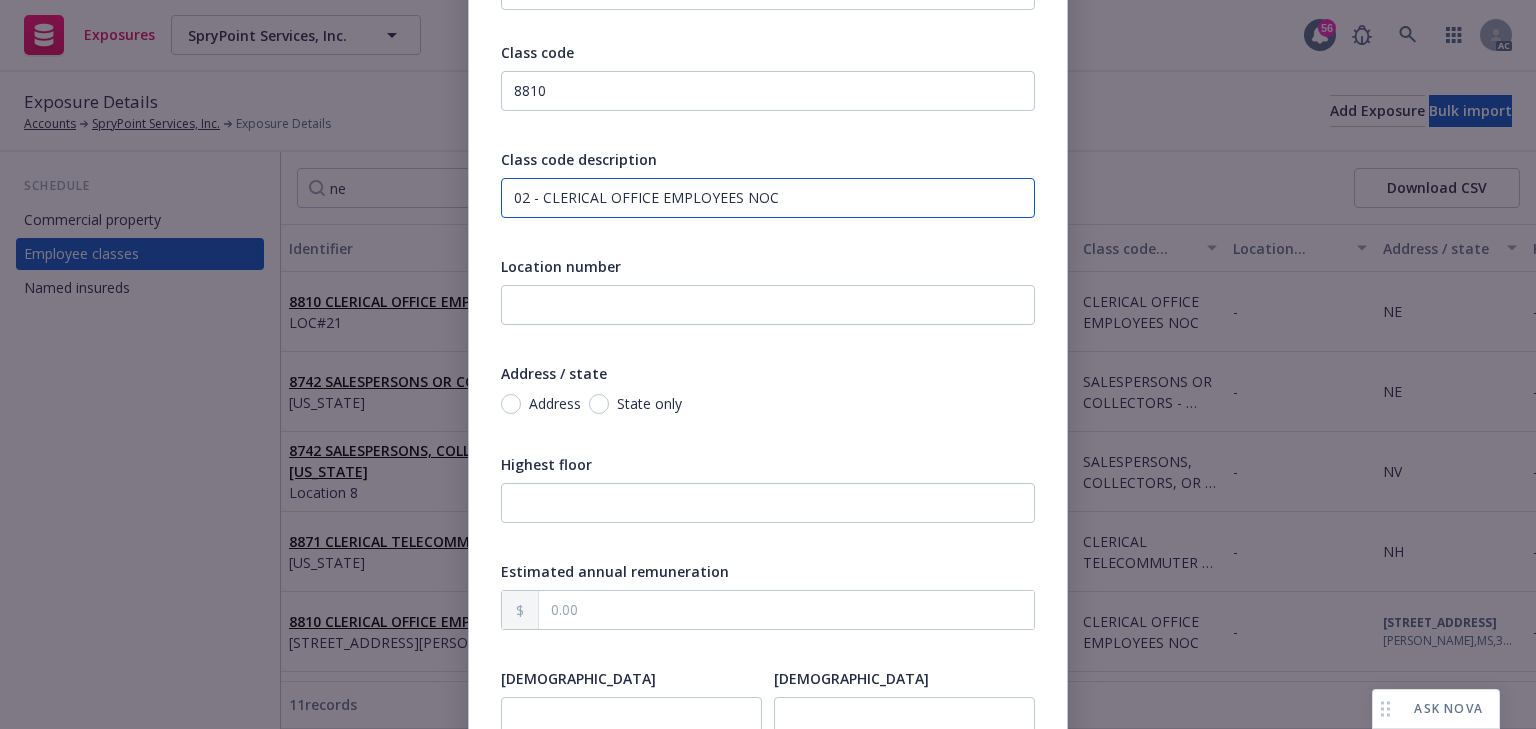 type on "02 - CLERICAL OFFICE EMPLOYEES NOC" 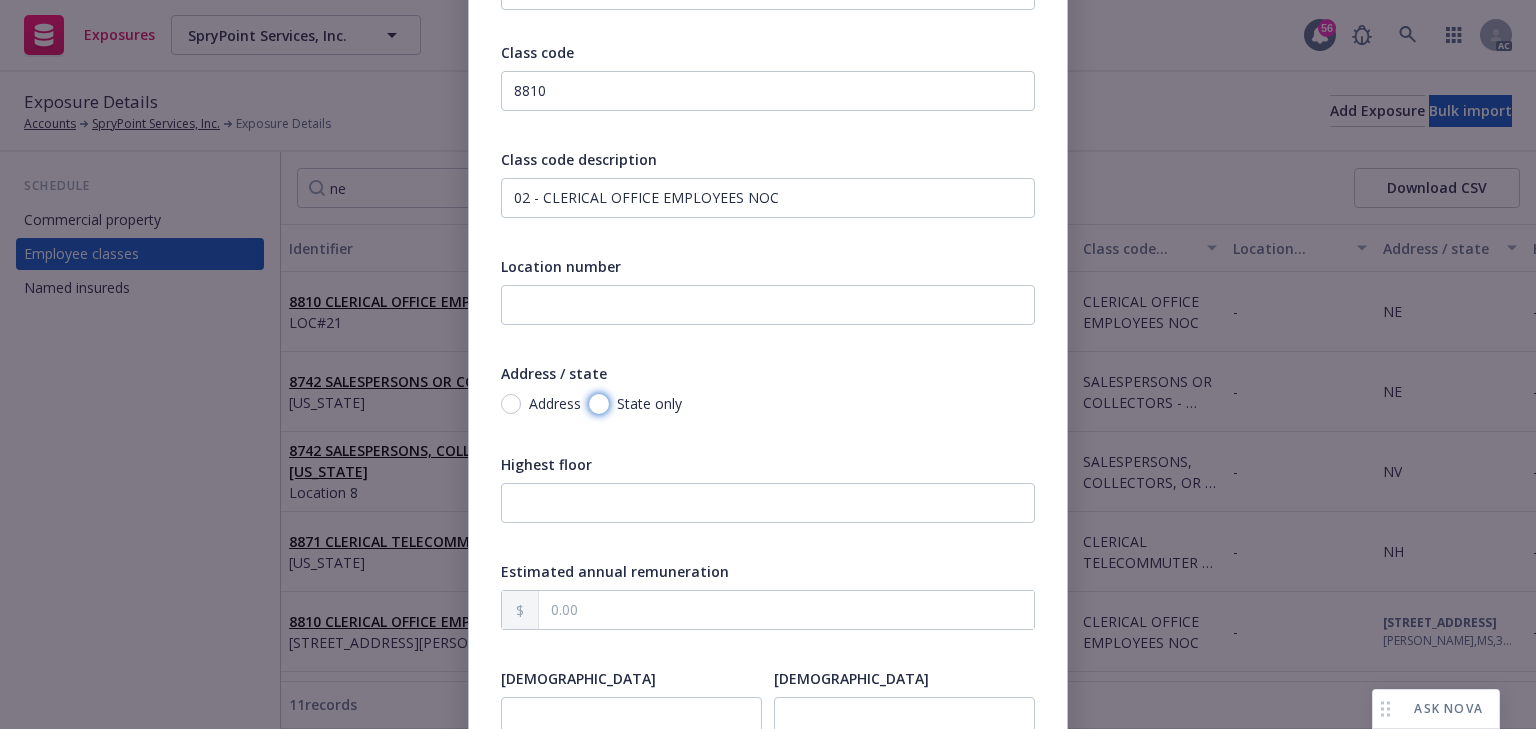 click on "State only" at bounding box center (599, 404) 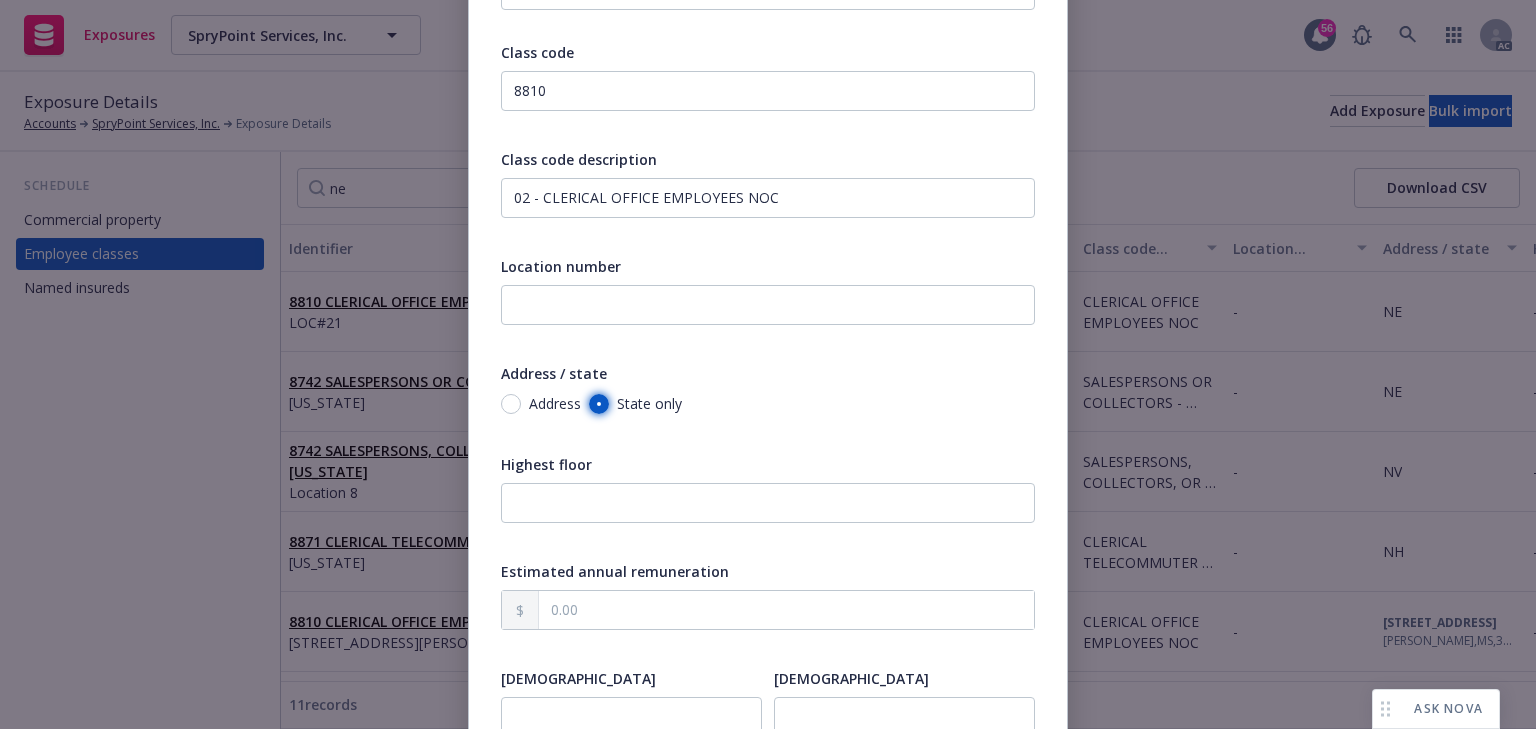 radio on "true" 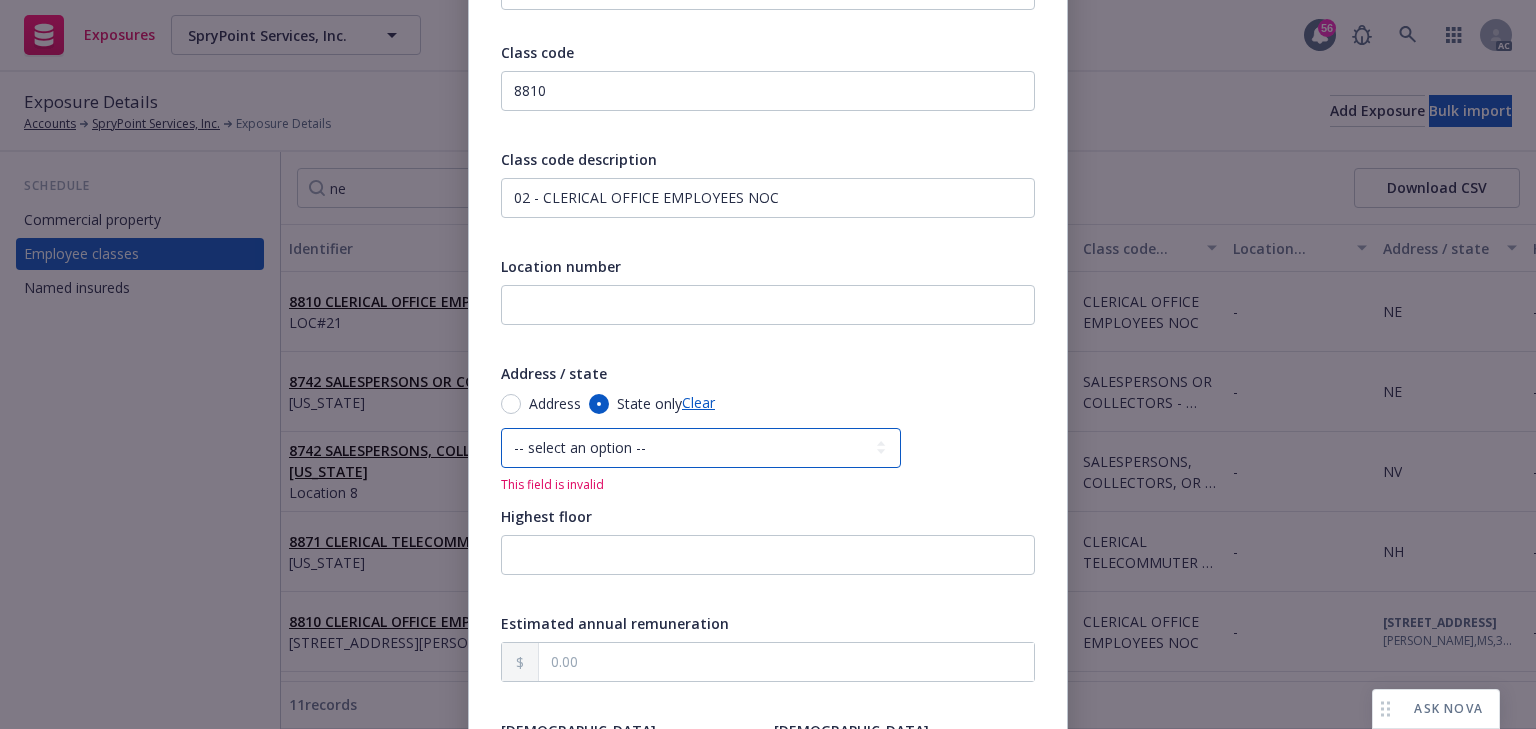 click on "-- select an option -- Alaska Alabama Arkansas American Samoa Arizona California Colorado Connecticut District Of Columbia Delaware Florida Federated States Of Micronesia Georgia Guam Hawaii Iowa Idaho Illinois Indiana Kansas Kentucky Louisiana Massachusetts Maryland Maine Marshall Islands Michigan Minnesota Missouri Northern Mariana Islands Mississippi Montana North Carolina North Dakota Nebraska New Hampshire New Jersey New Mexico Nevada New York Ohio Oklahoma Oregon Pennsylvania Puerto Rico Palau Rhode Island South Carolina South Dakota Tennessee Texas Utah Virginia Virgin Islands Vermont Washington Wisconsin West Virginia Wyoming" at bounding box center [701, 448] 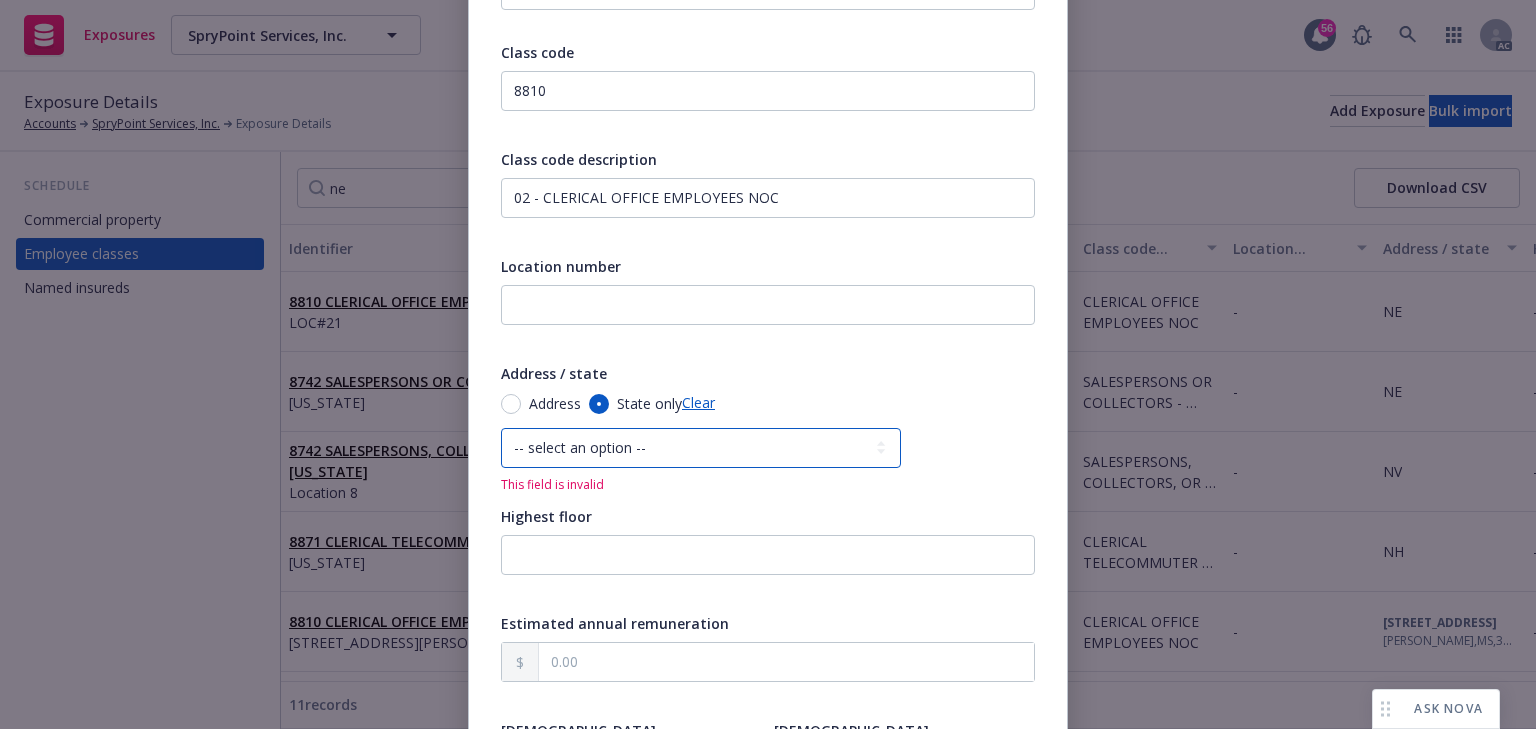 select on "NE" 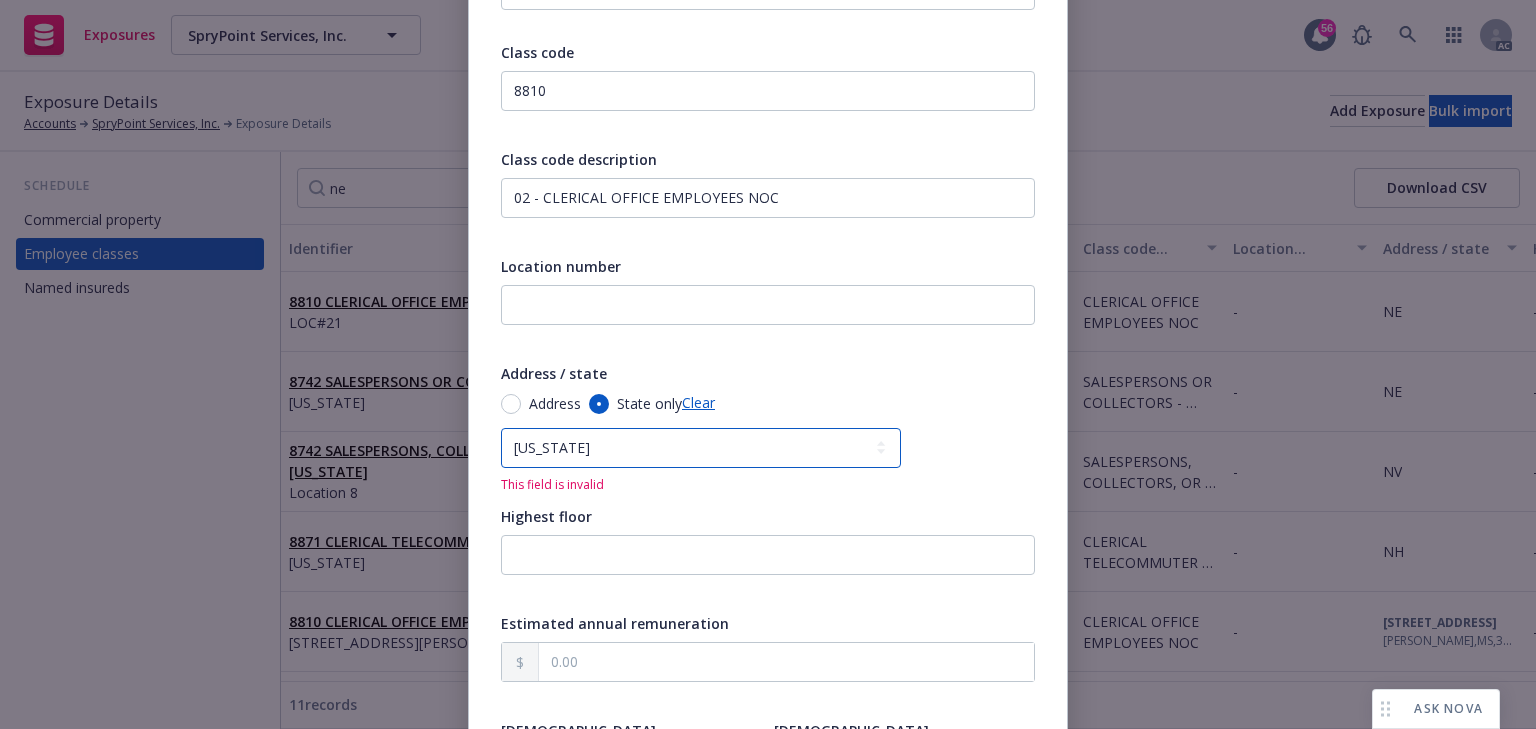 click on "-- select an option -- Alaska Alabama Arkansas American Samoa Arizona California Colorado Connecticut District Of Columbia Delaware Florida Federated States Of Micronesia Georgia Guam Hawaii Iowa Idaho Illinois Indiana Kansas Kentucky Louisiana Massachusetts Maryland Maine Marshall Islands Michigan Minnesota Missouri Northern Mariana Islands Mississippi Montana North Carolina North Dakota Nebraska New Hampshire New Jersey New Mexico Nevada New York Ohio Oklahoma Oregon Pennsylvania Puerto Rico Palau Rhode Island South Carolina South Dakota Tennessee Texas Utah Virginia Virgin Islands Vermont Washington Wisconsin West Virginia Wyoming" at bounding box center [701, 448] 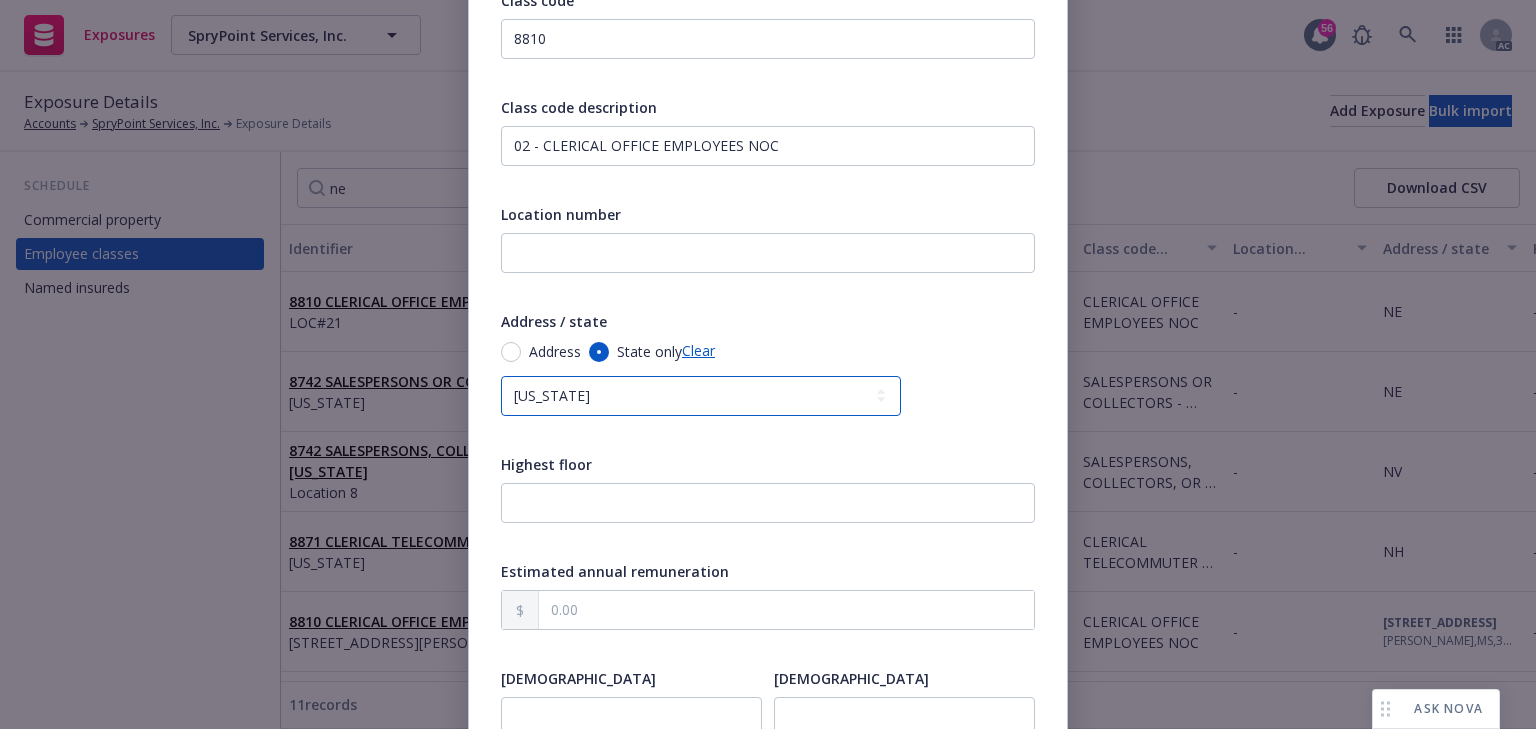 scroll, scrollTop: 400, scrollLeft: 0, axis: vertical 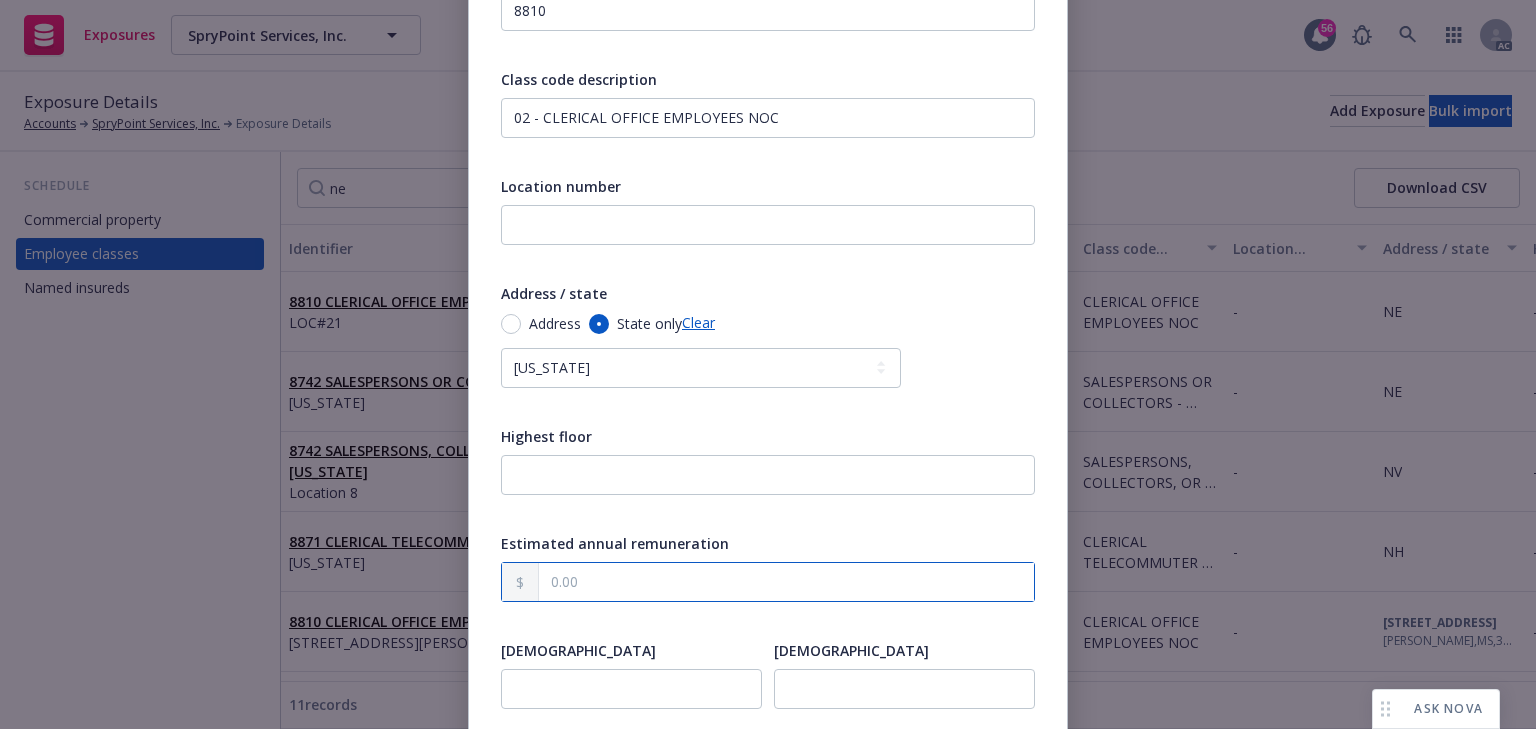 click at bounding box center (786, 582) 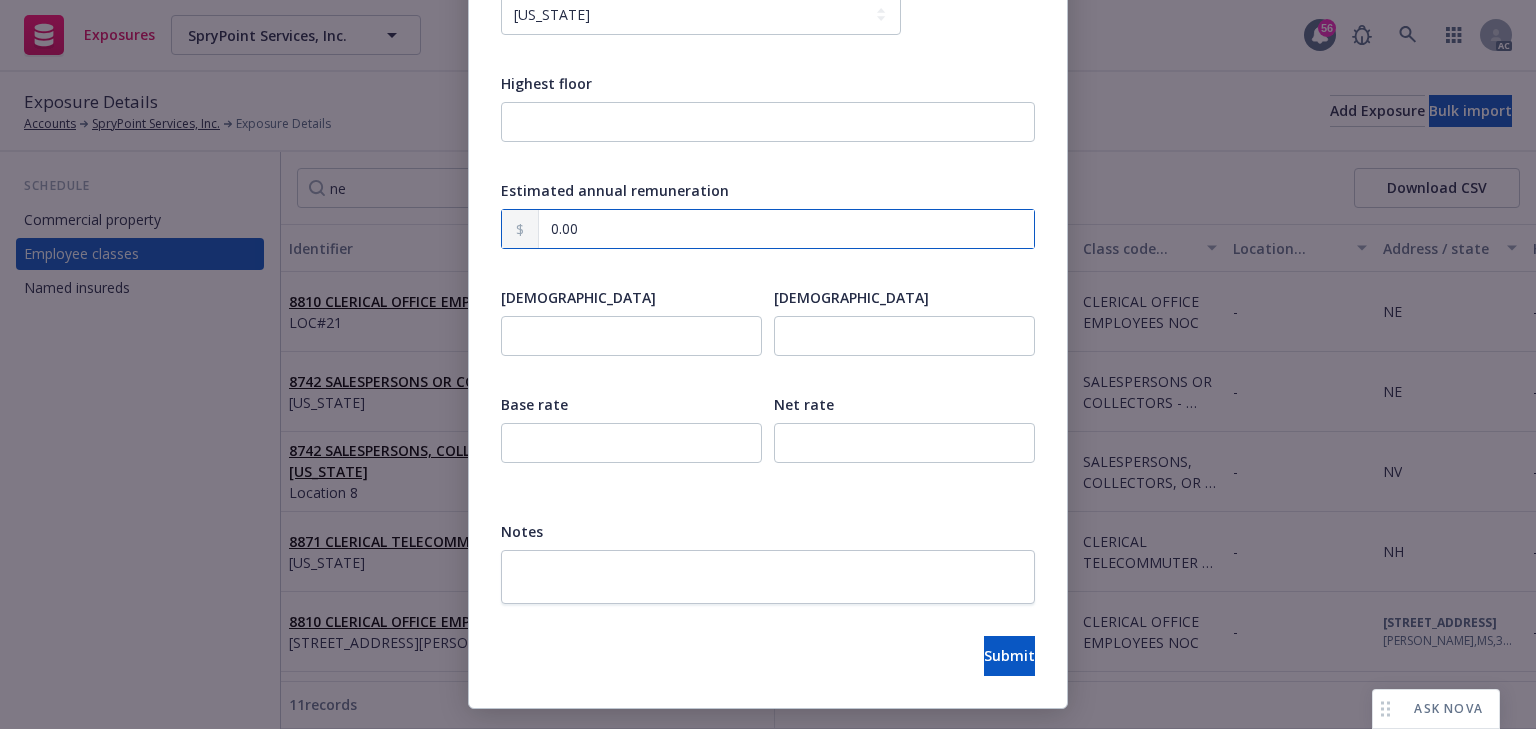 scroll, scrollTop: 796, scrollLeft: 0, axis: vertical 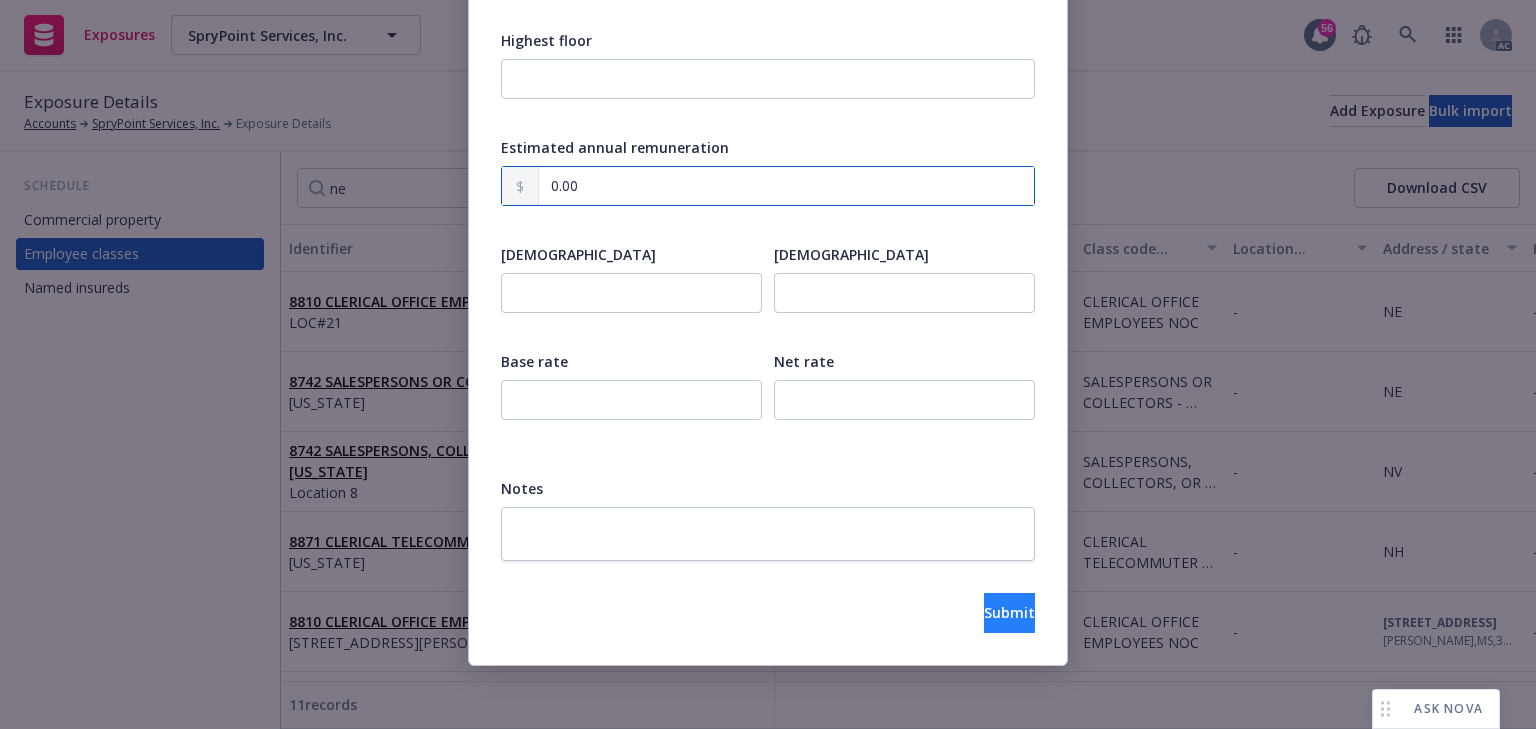 type on "0.00" 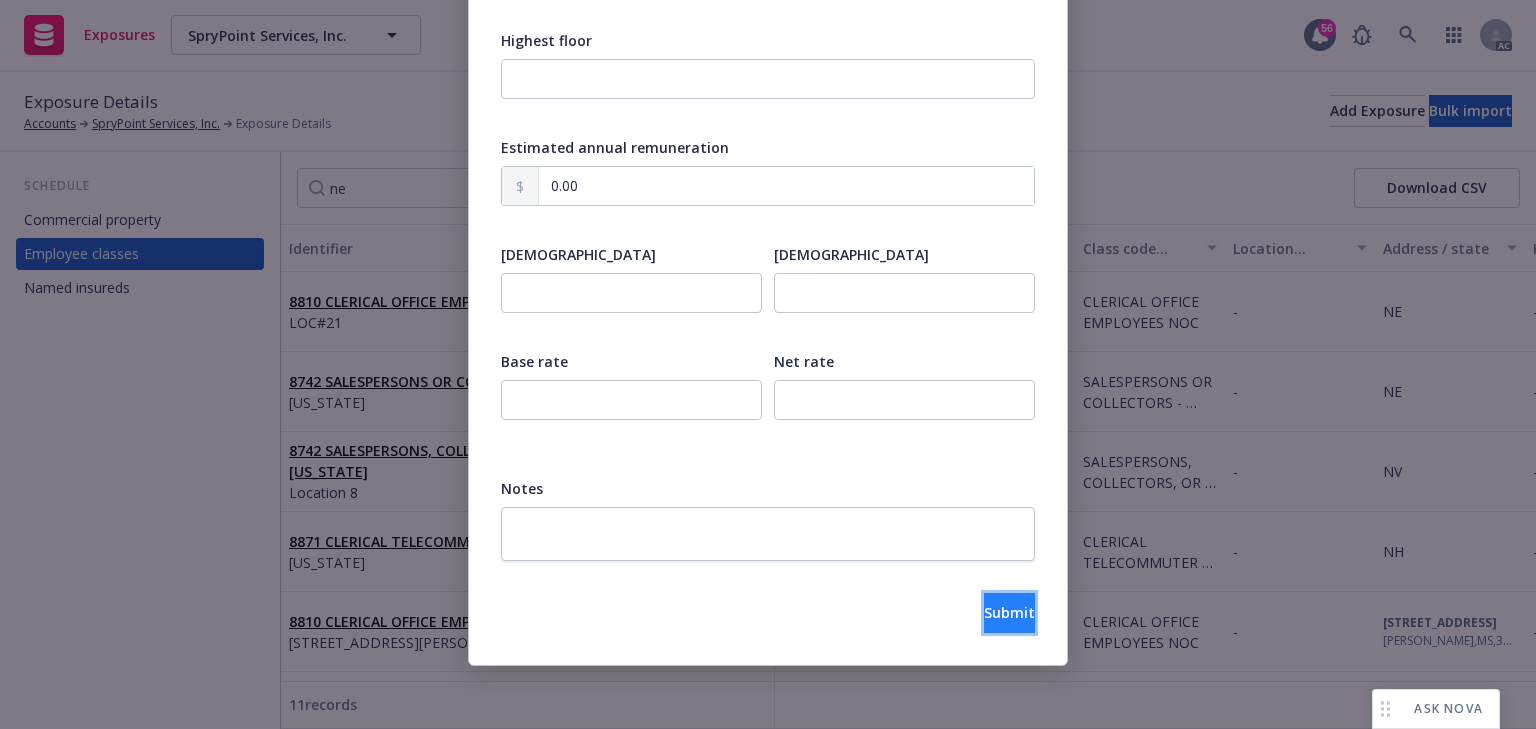 click on "Submit" at bounding box center (1009, 613) 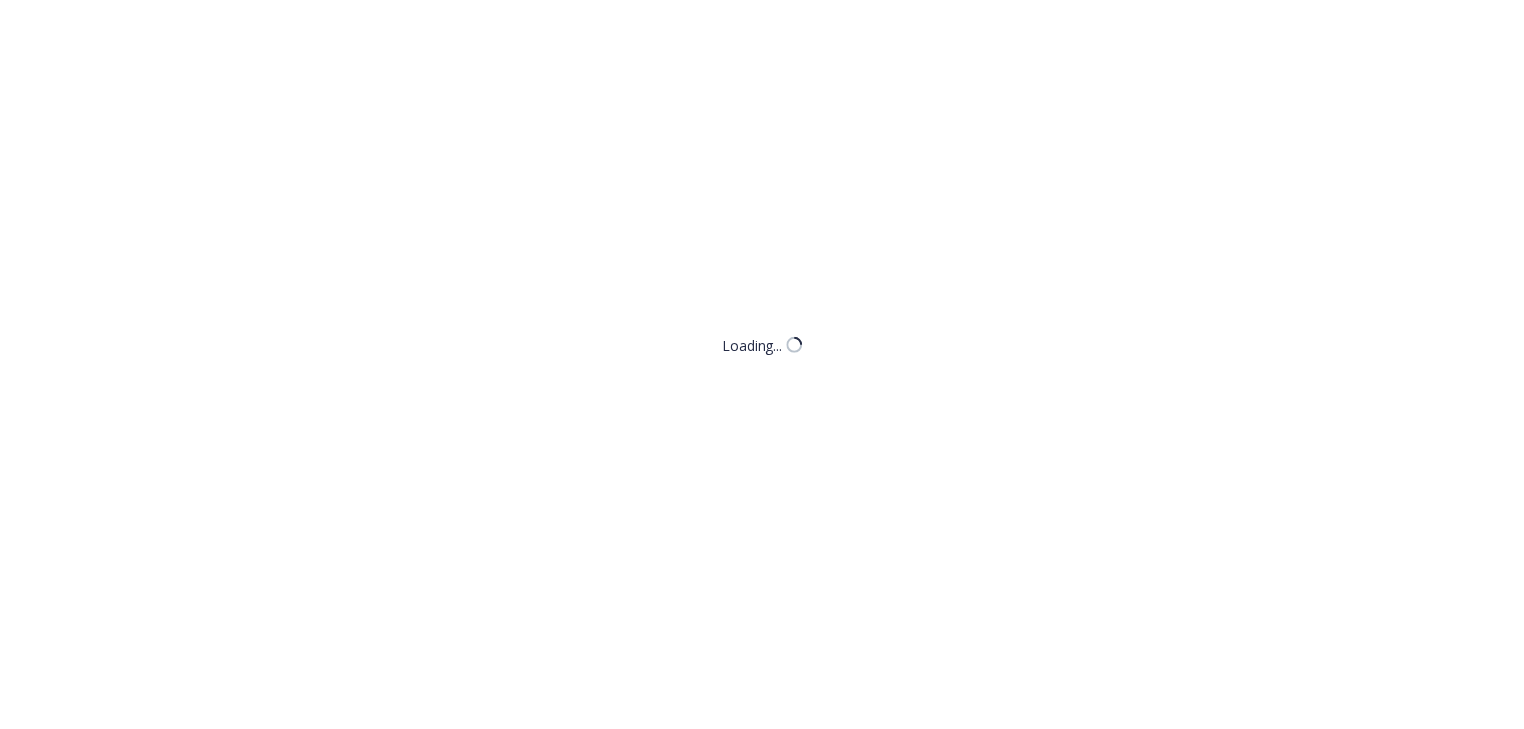 scroll, scrollTop: 0, scrollLeft: 0, axis: both 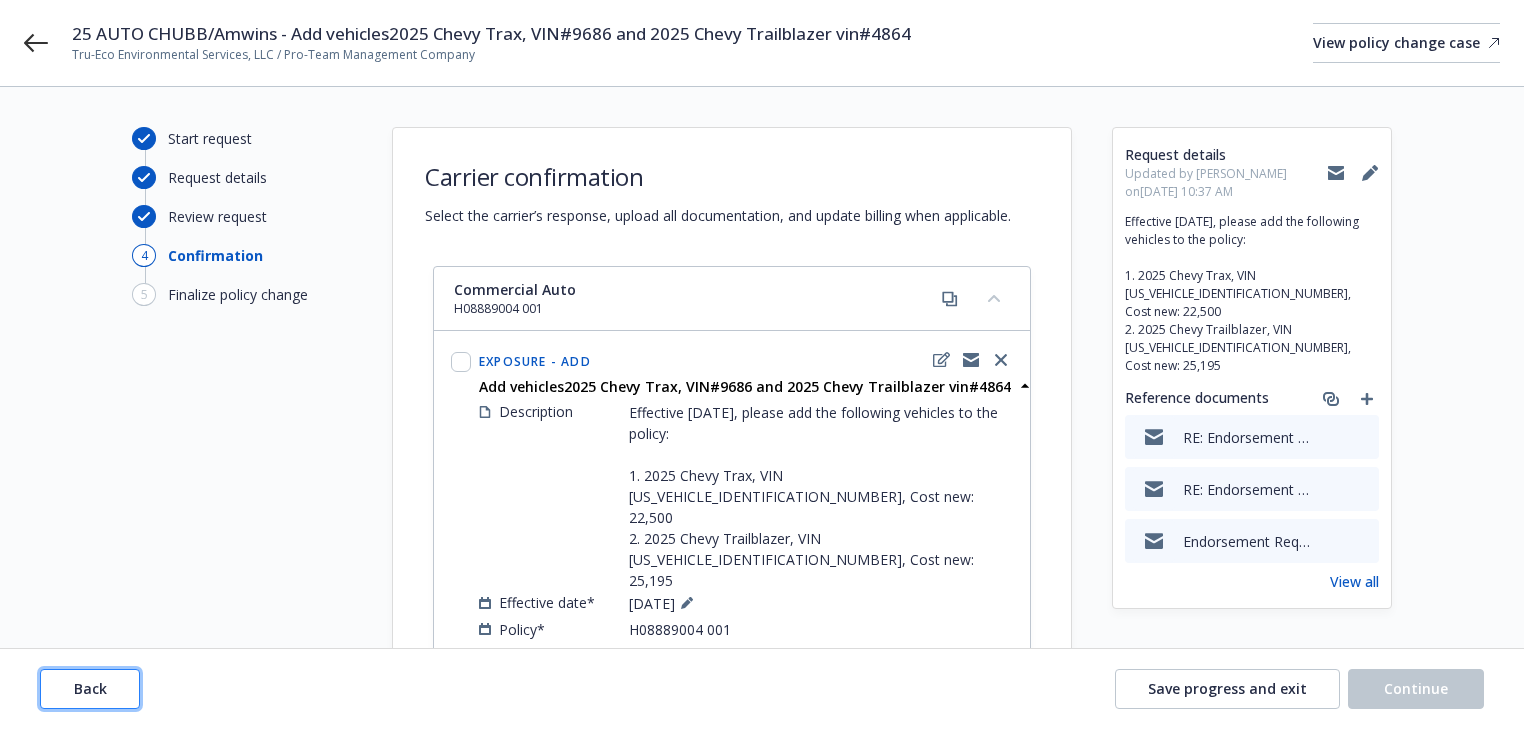 click on "Back" at bounding box center (90, 688) 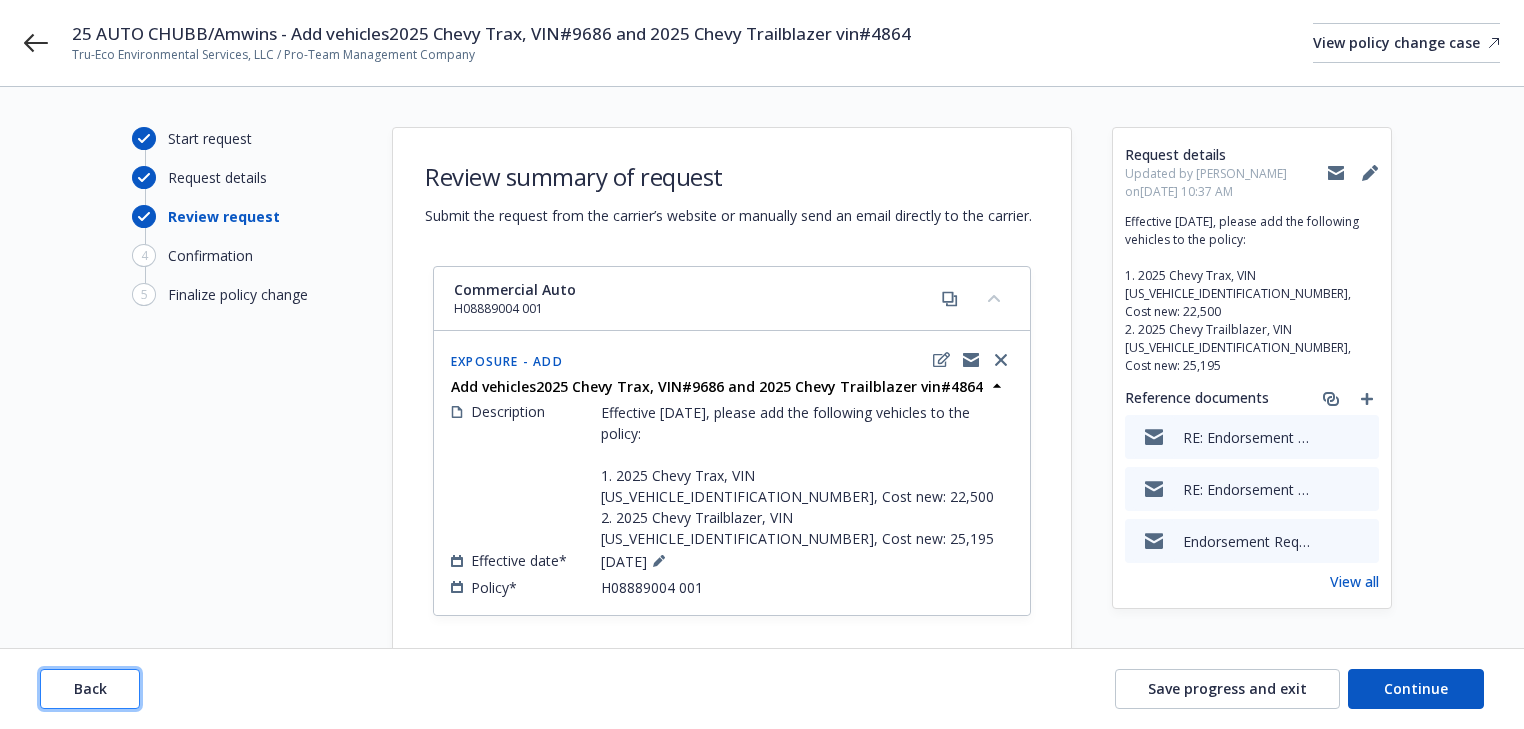 click on "Back" at bounding box center [90, 688] 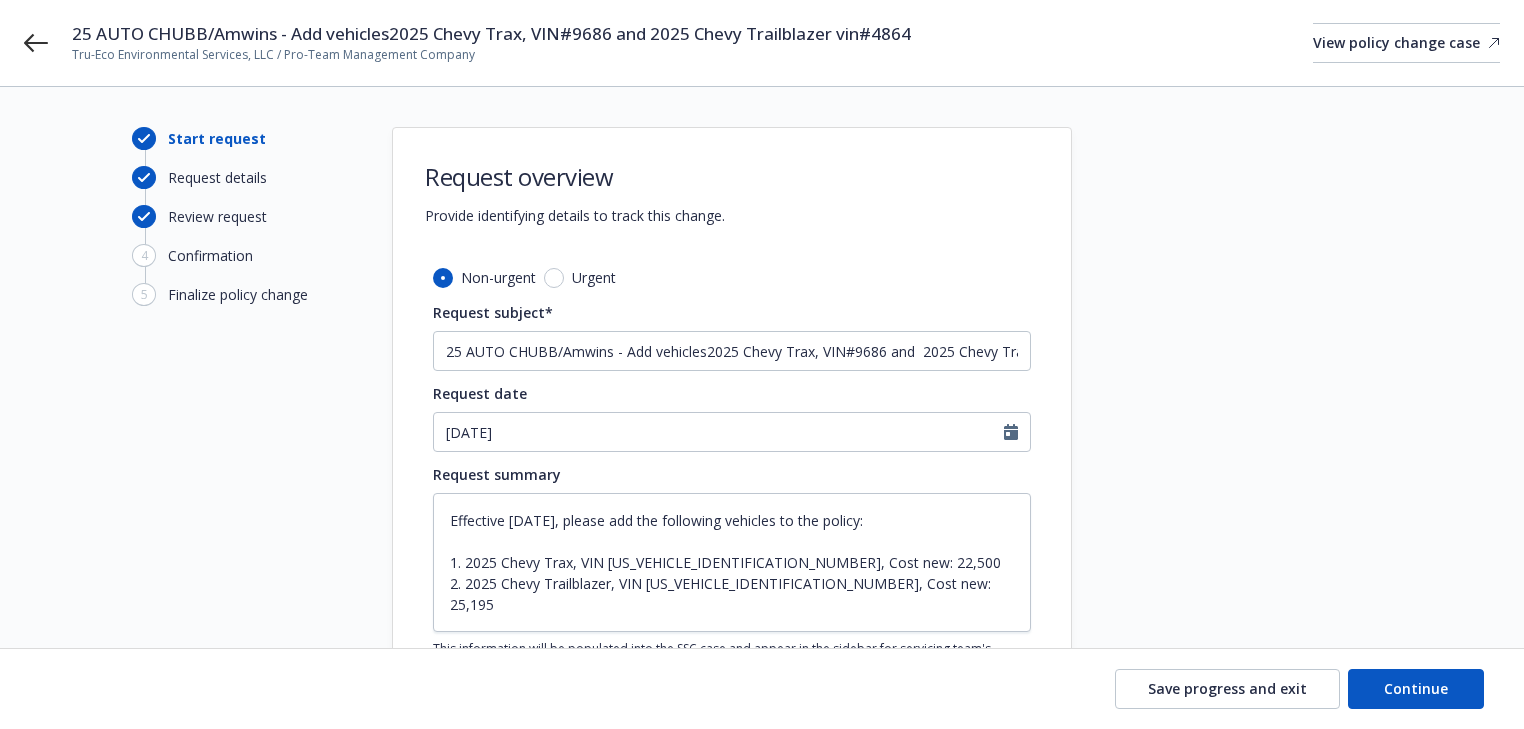 click on "Save progress and exit Continue" at bounding box center [762, 689] 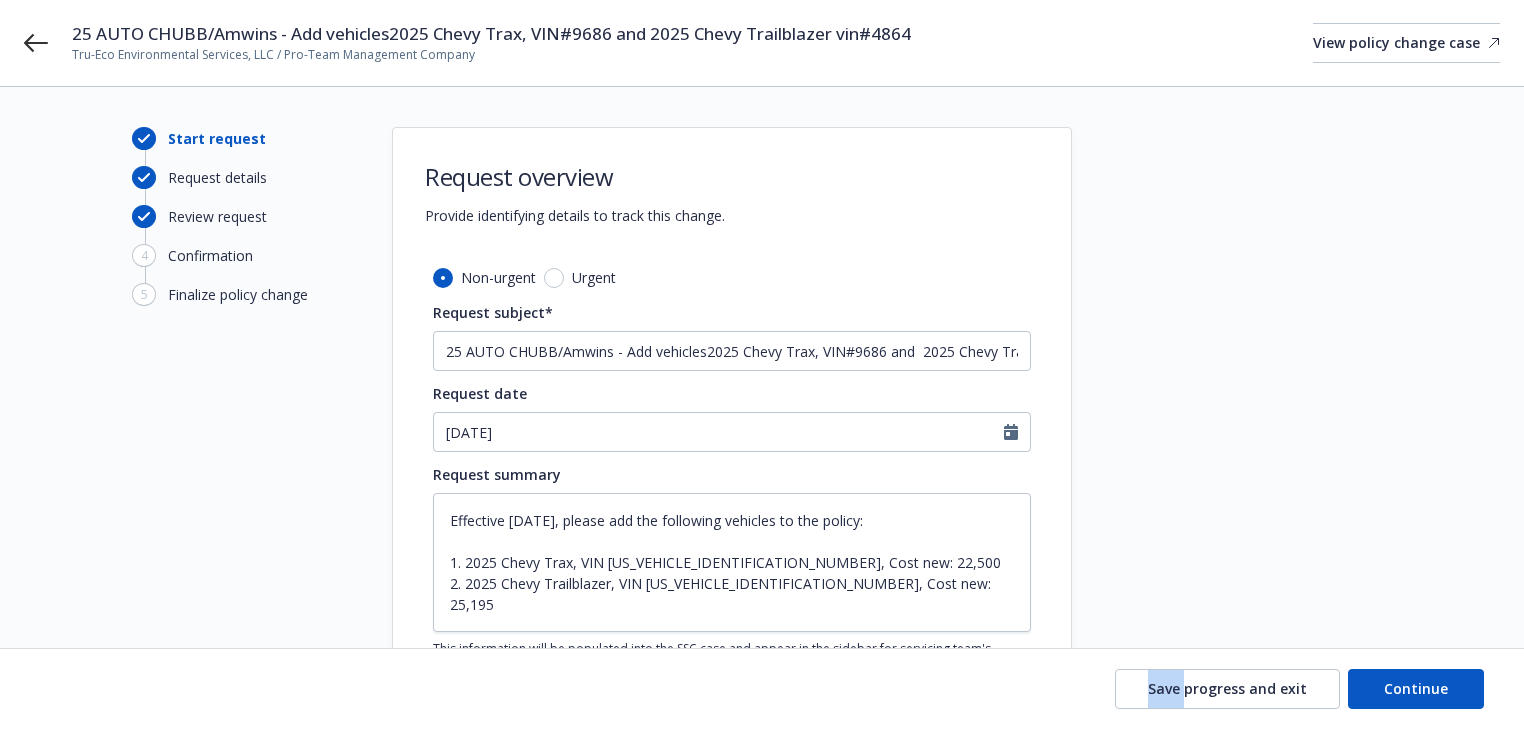 click on "Save progress and exit Continue" at bounding box center [762, 689] 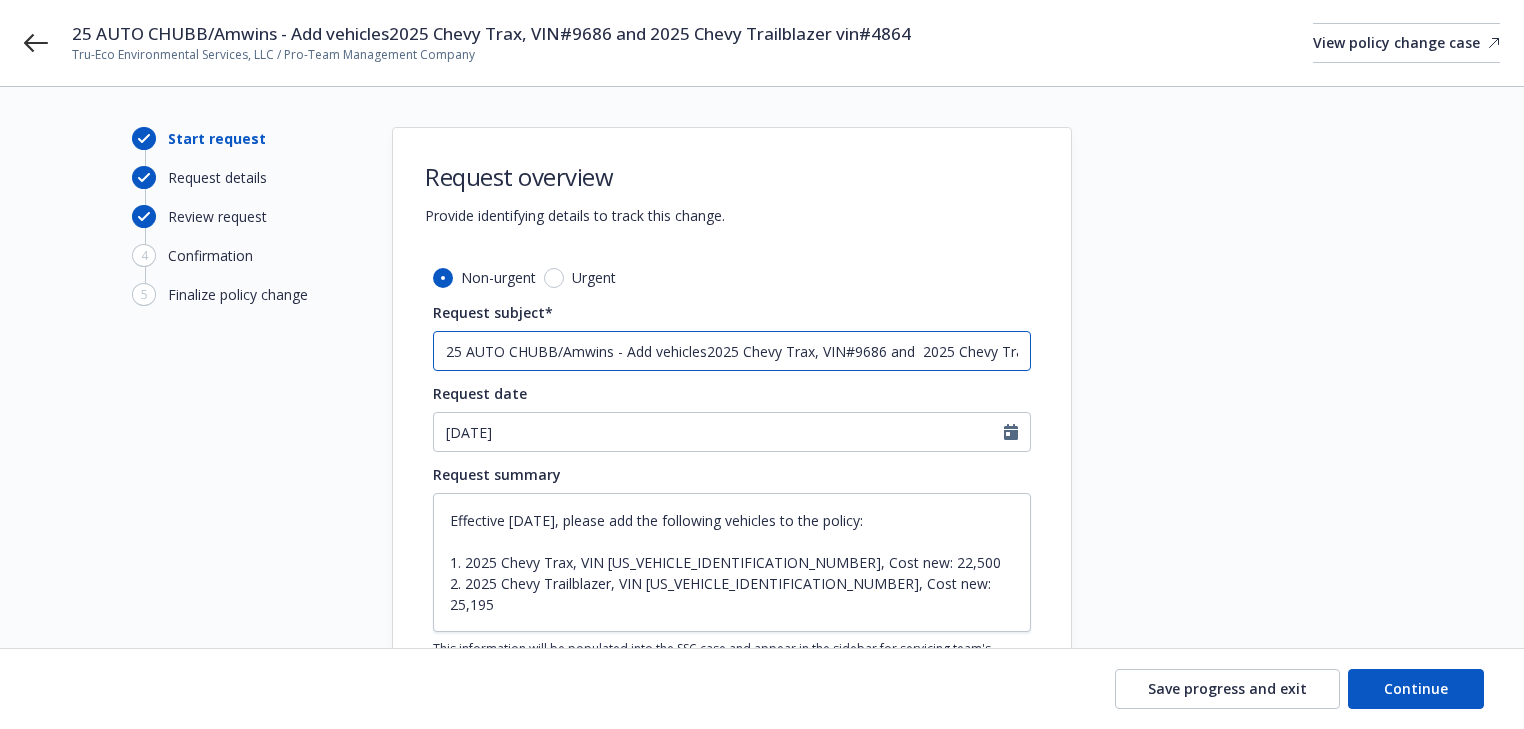 click on "25 AUTO CHUBB/Amwins - Add vehicles2025 Chevy Trax, VIN#9686 and  2025 Chevy Trailblazer vin#4864" at bounding box center (732, 351) 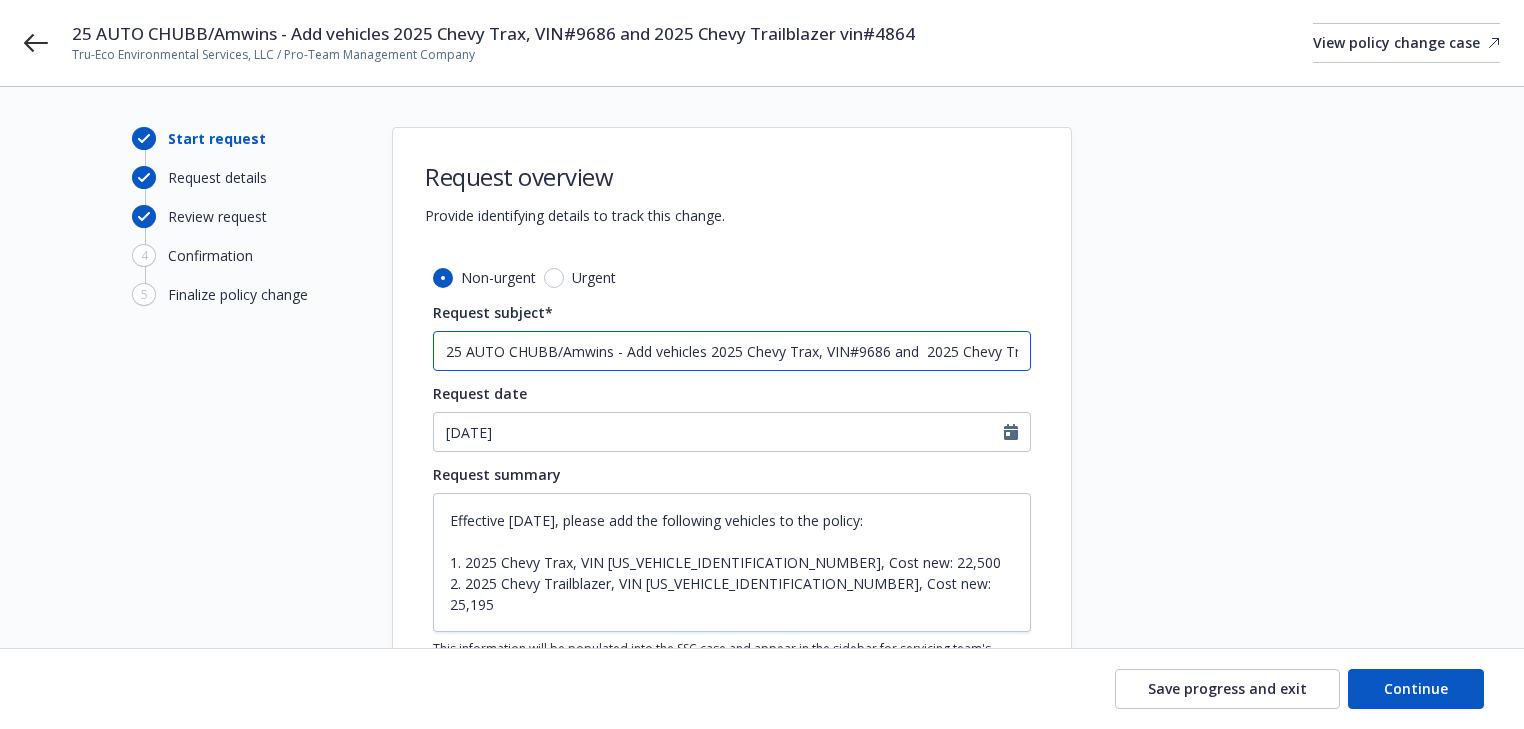 type on "25 AUTO CHUBB/Amwins - Add vehicles 2025 Chevy Trax, VIN#9686 and  2025 Chevy Trailblazer vin#4864" 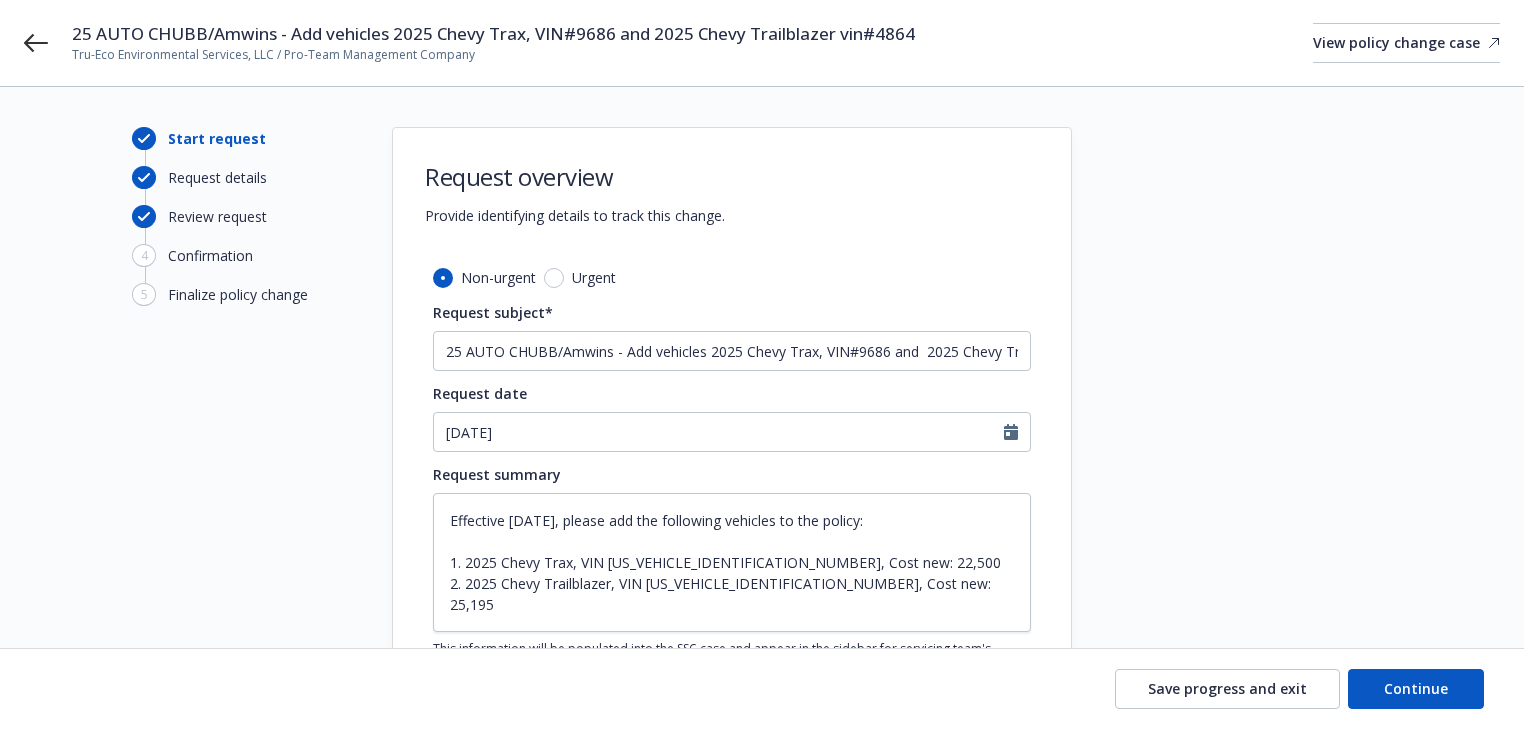 click at bounding box center [1252, 514] 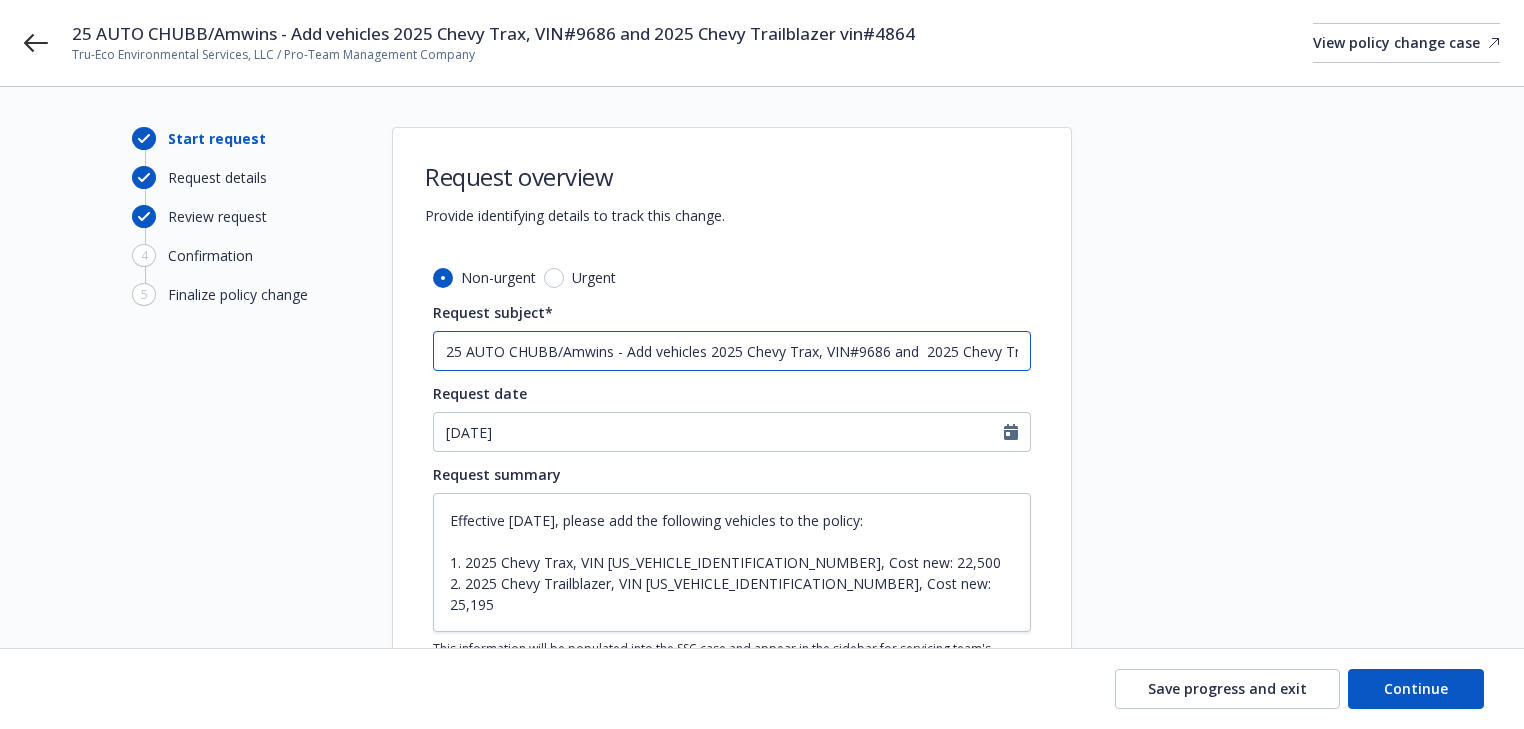 click on "25 AUTO CHUBB/Amwins - Add vehicles 2025 Chevy Trax, VIN#9686 and  2025 Chevy Trailblazer vin#4864" at bounding box center [732, 351] 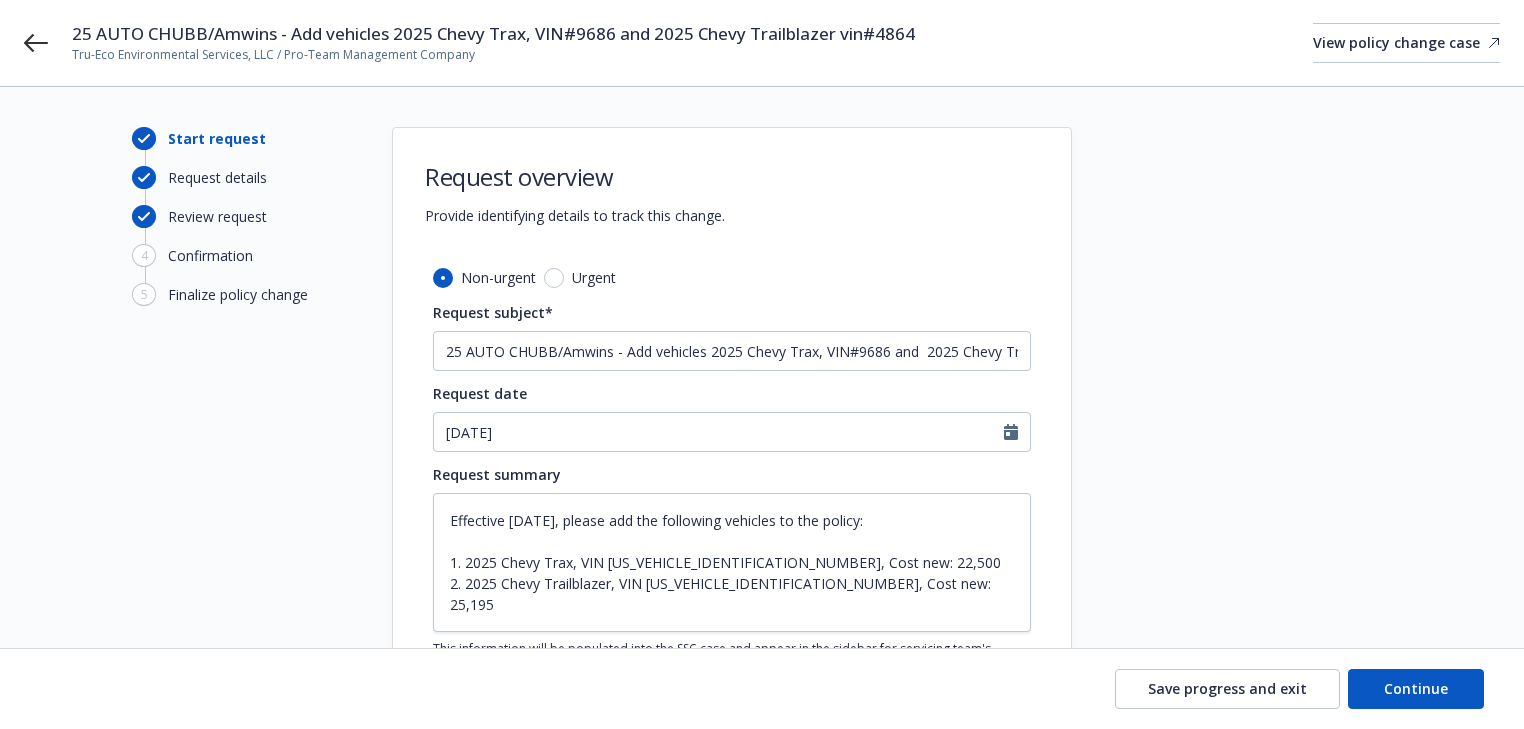 click at bounding box center [1252, 514] 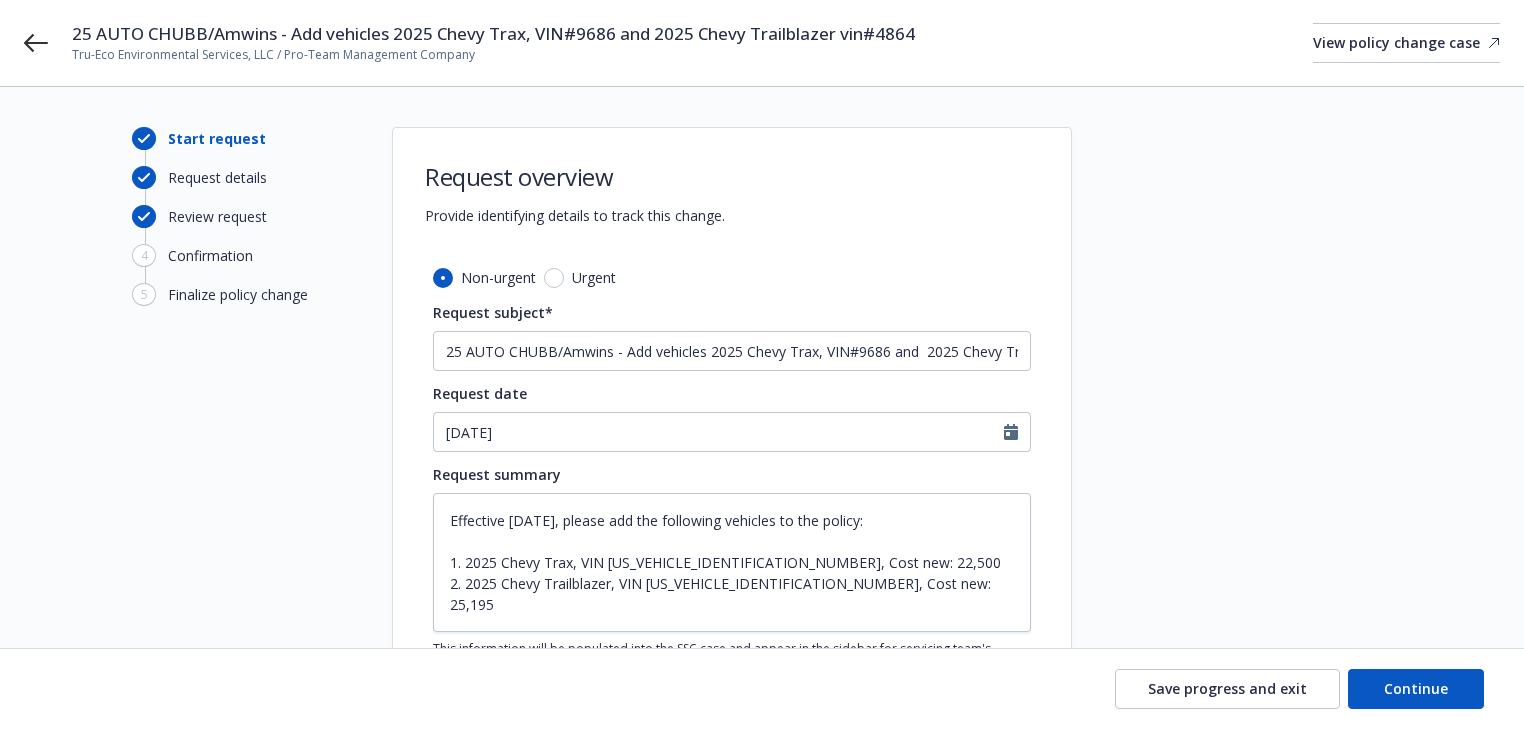 click at bounding box center [1252, 514] 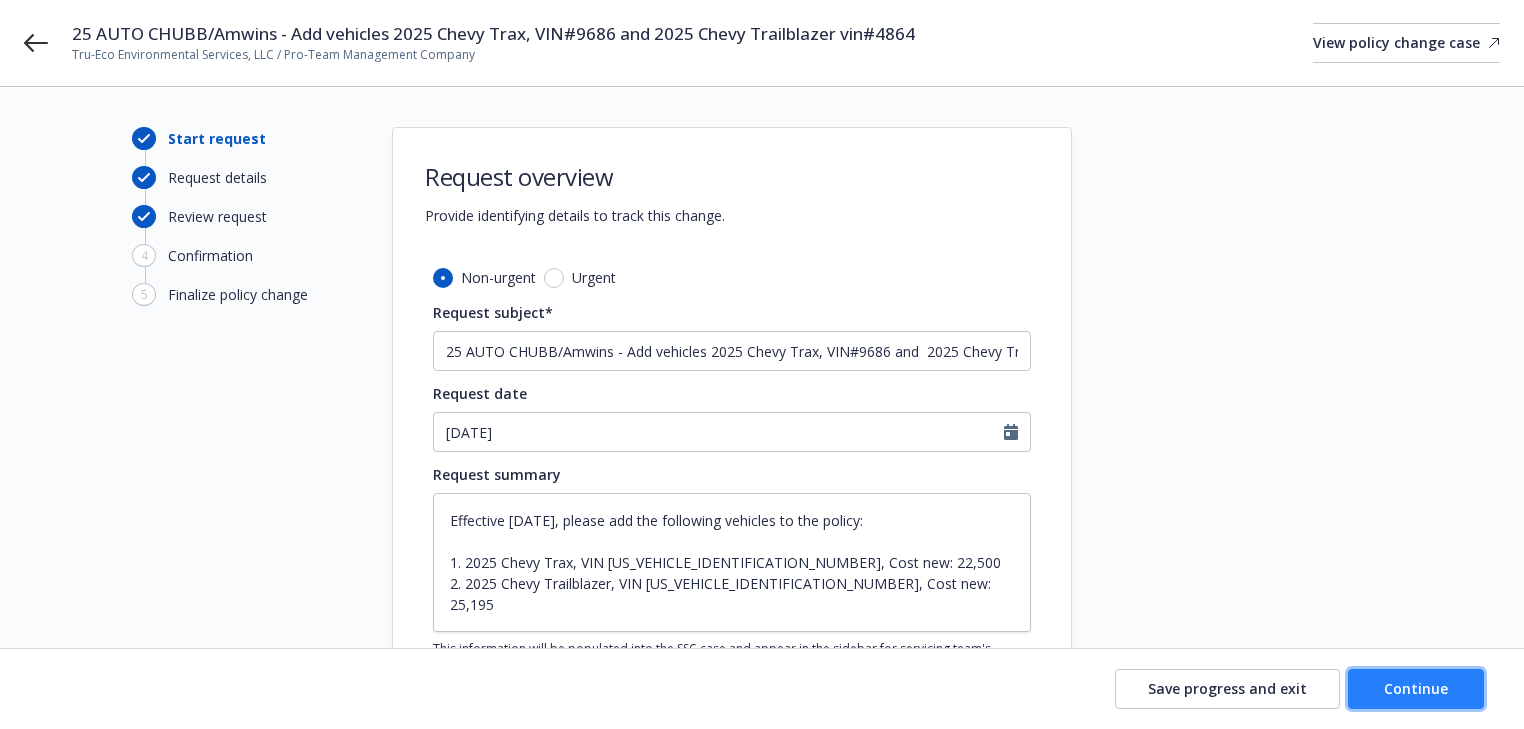 click on "Continue" at bounding box center [1416, 688] 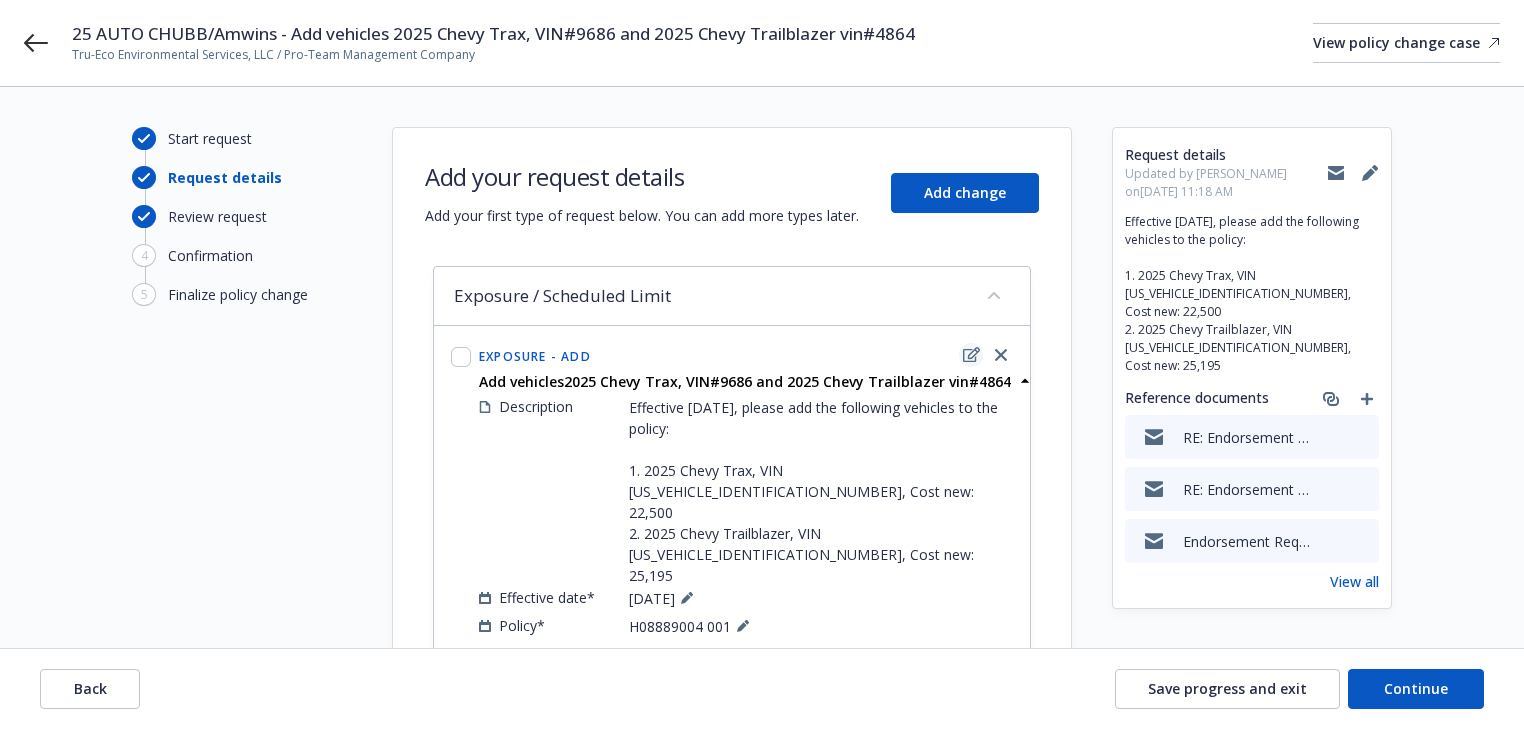 click 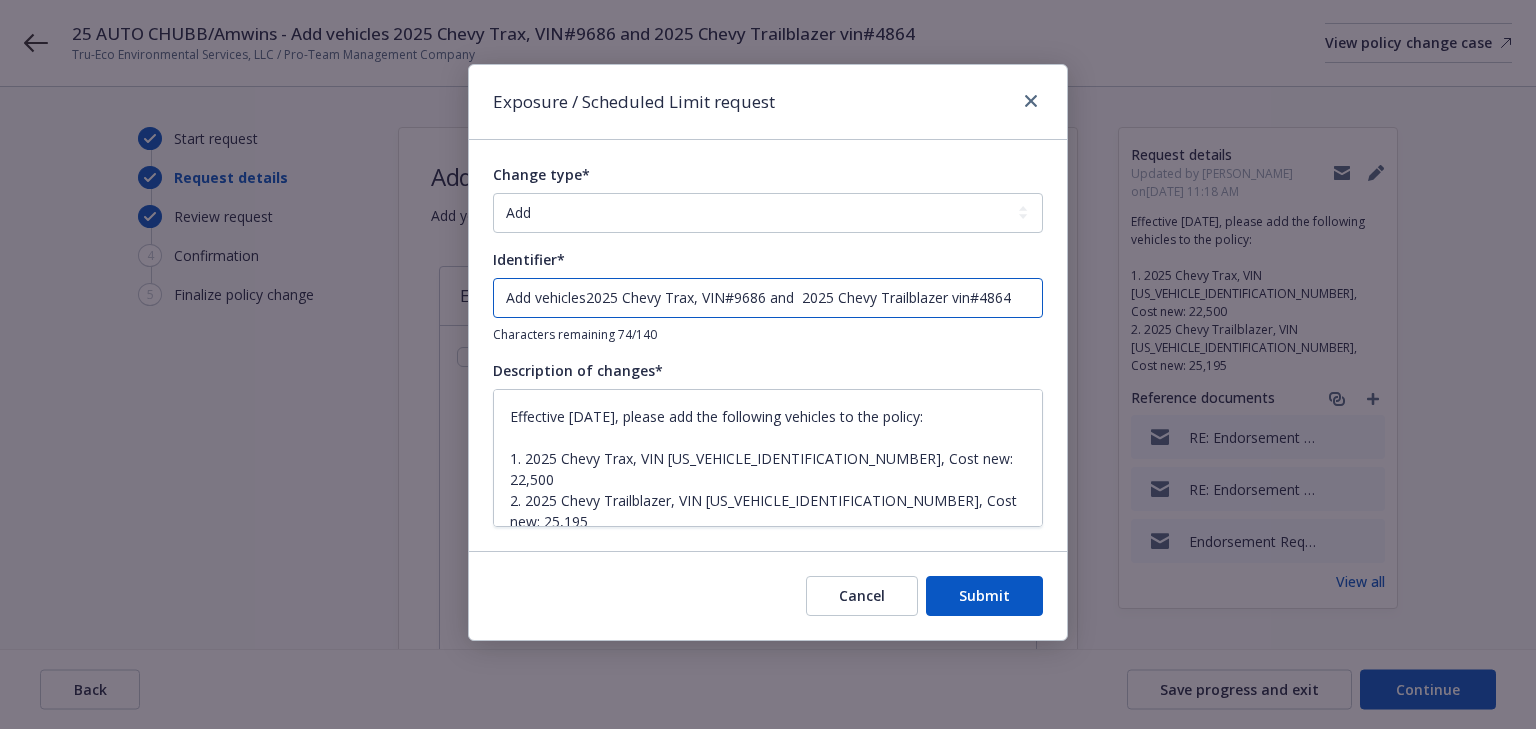 click on "Add vehicles2025 Chevy Trax, VIN#9686 and  2025 Chevy Trailblazer vin#4864" at bounding box center (768, 298) 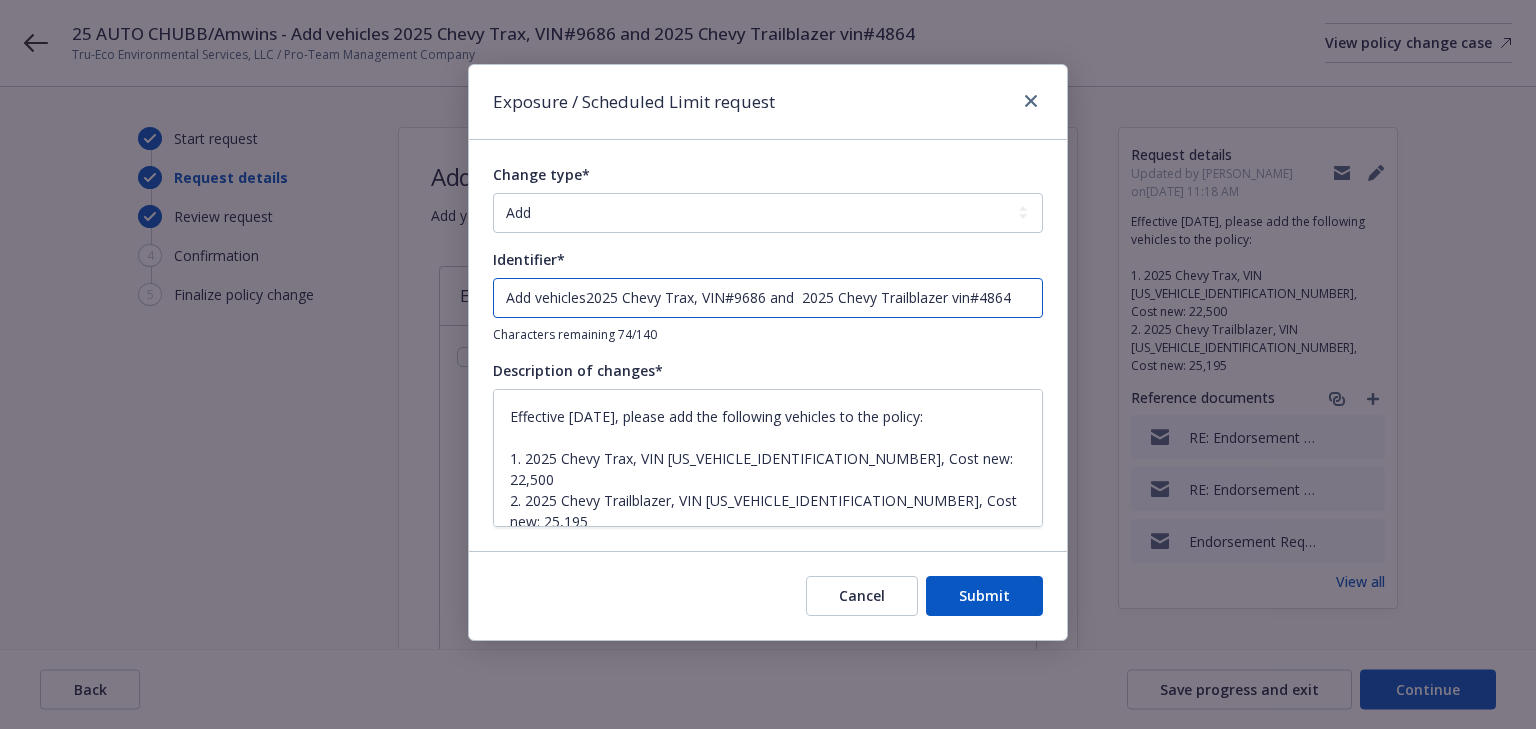 type on "x" 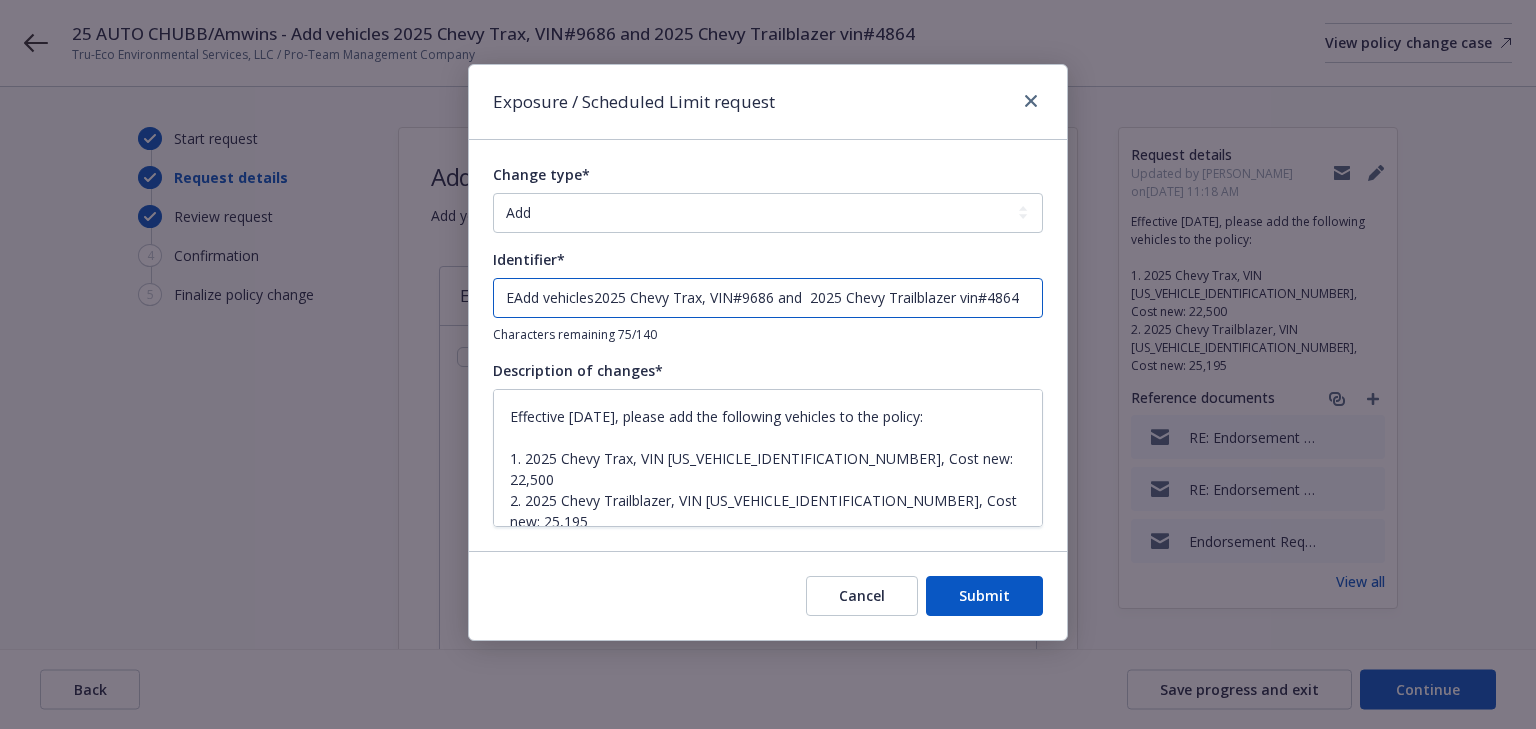 type on "x" 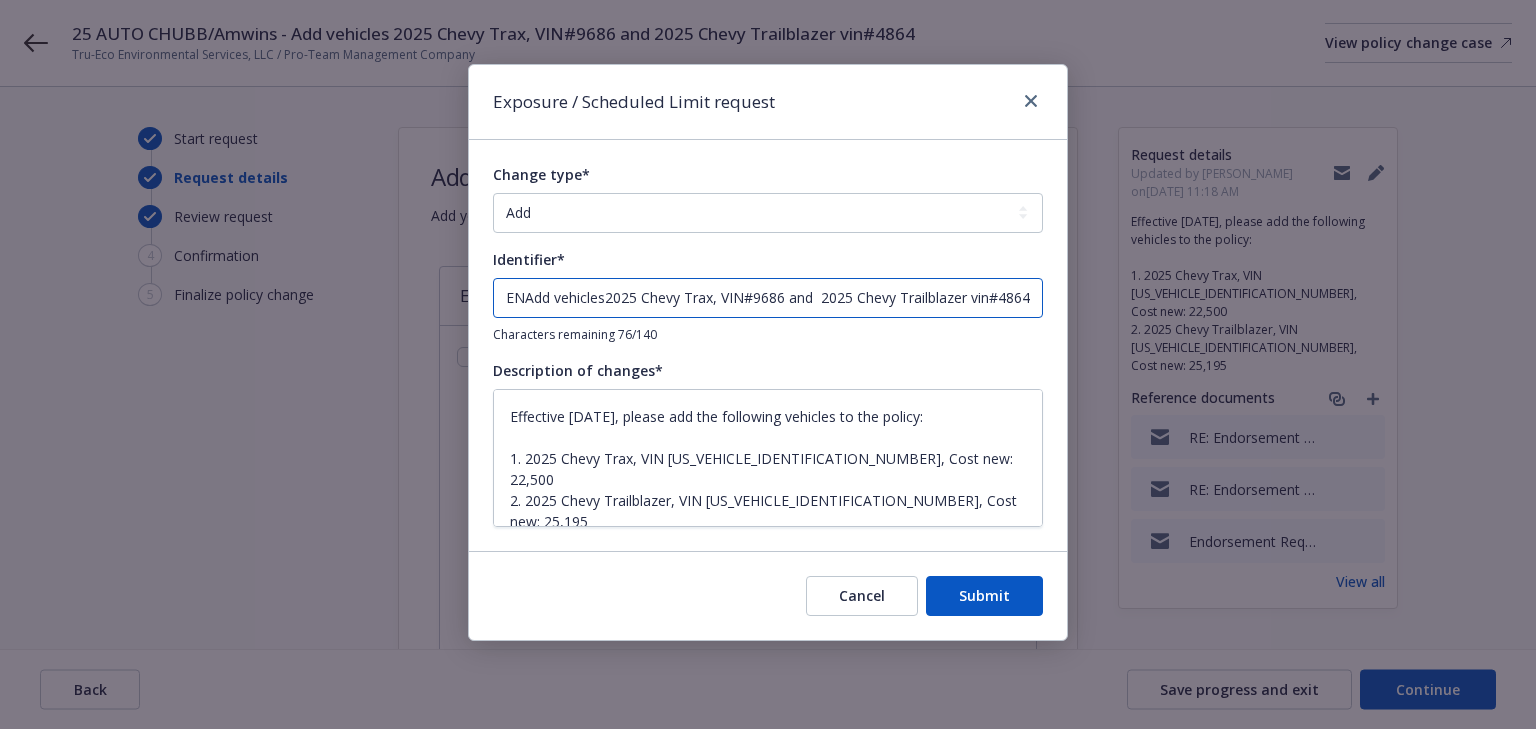 type on "x" 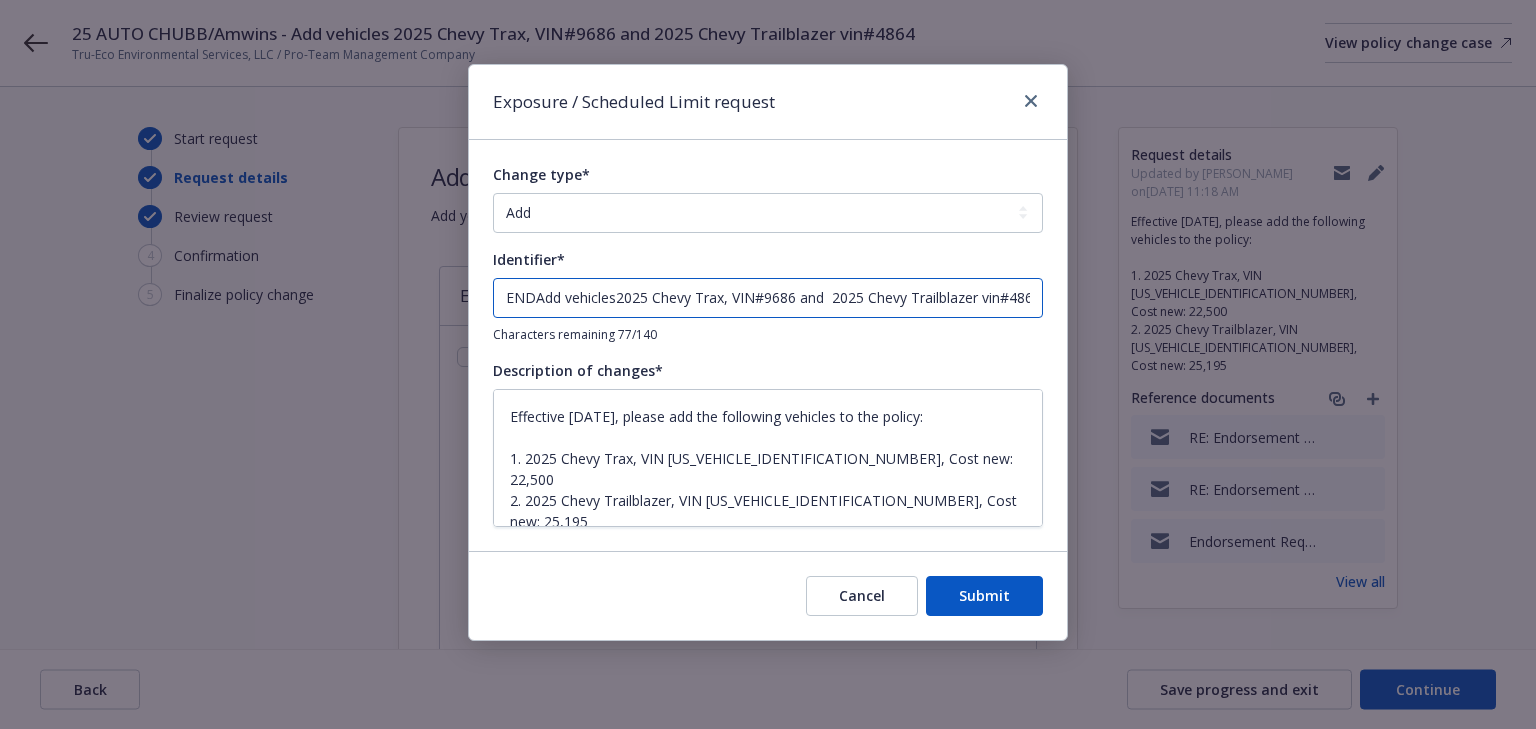type on "x" 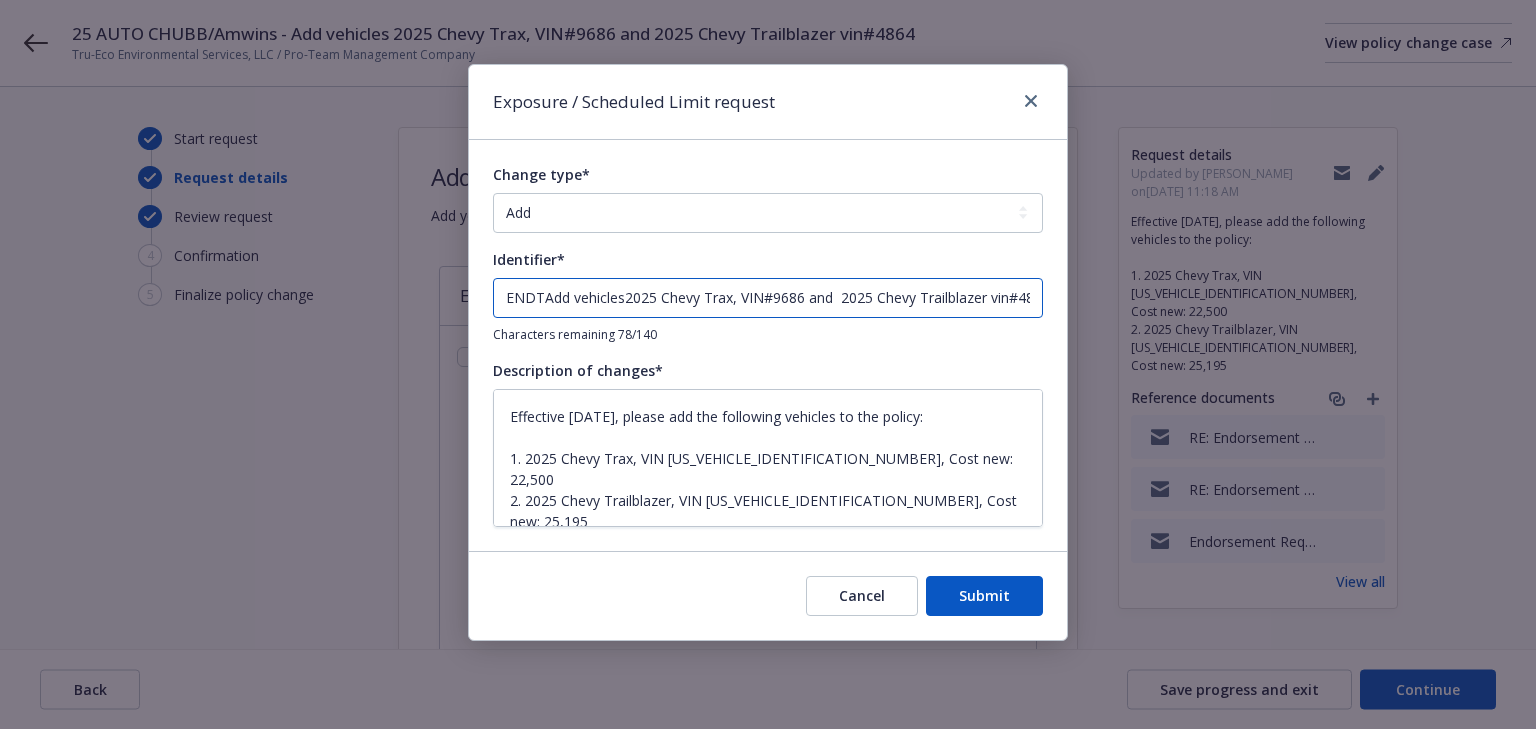 type on "x" 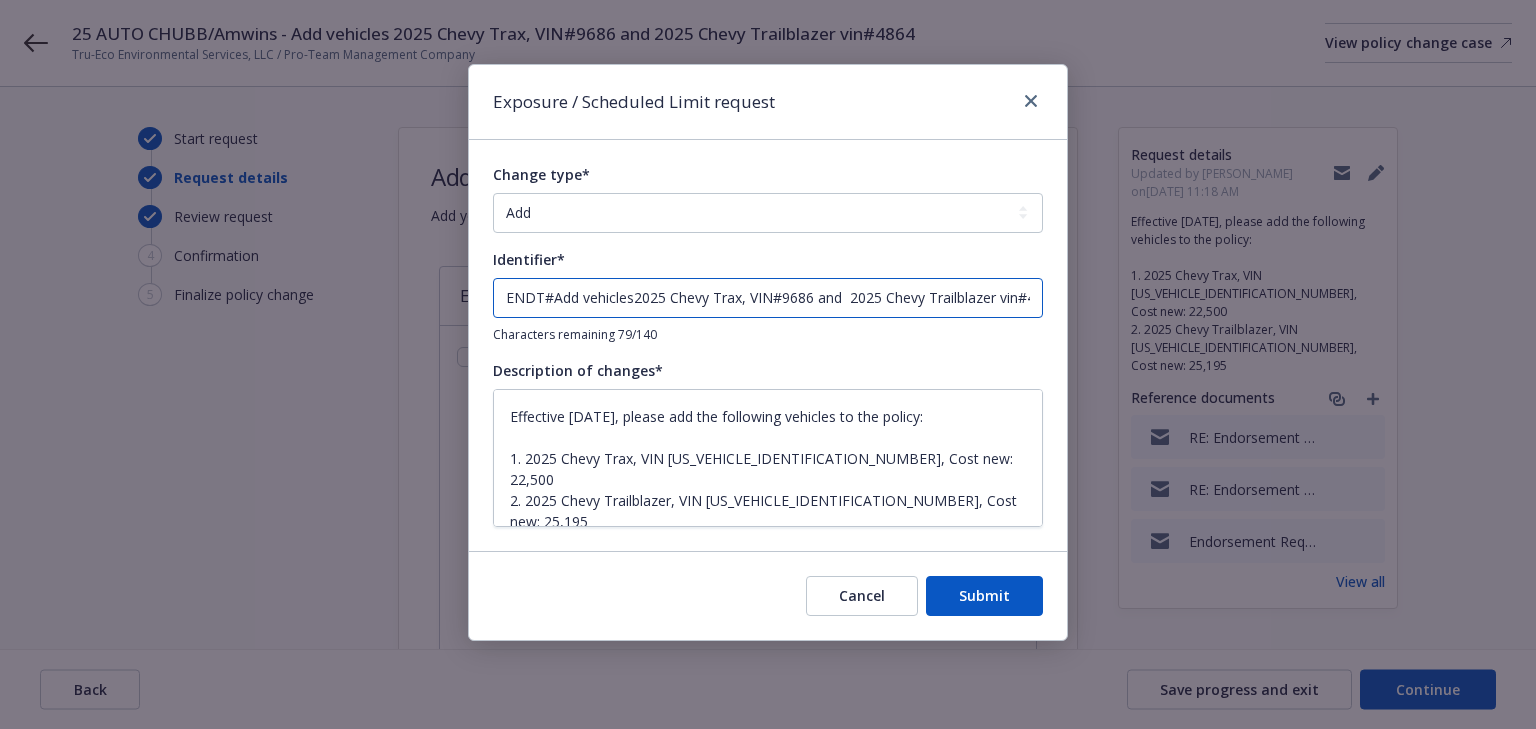 type on "x" 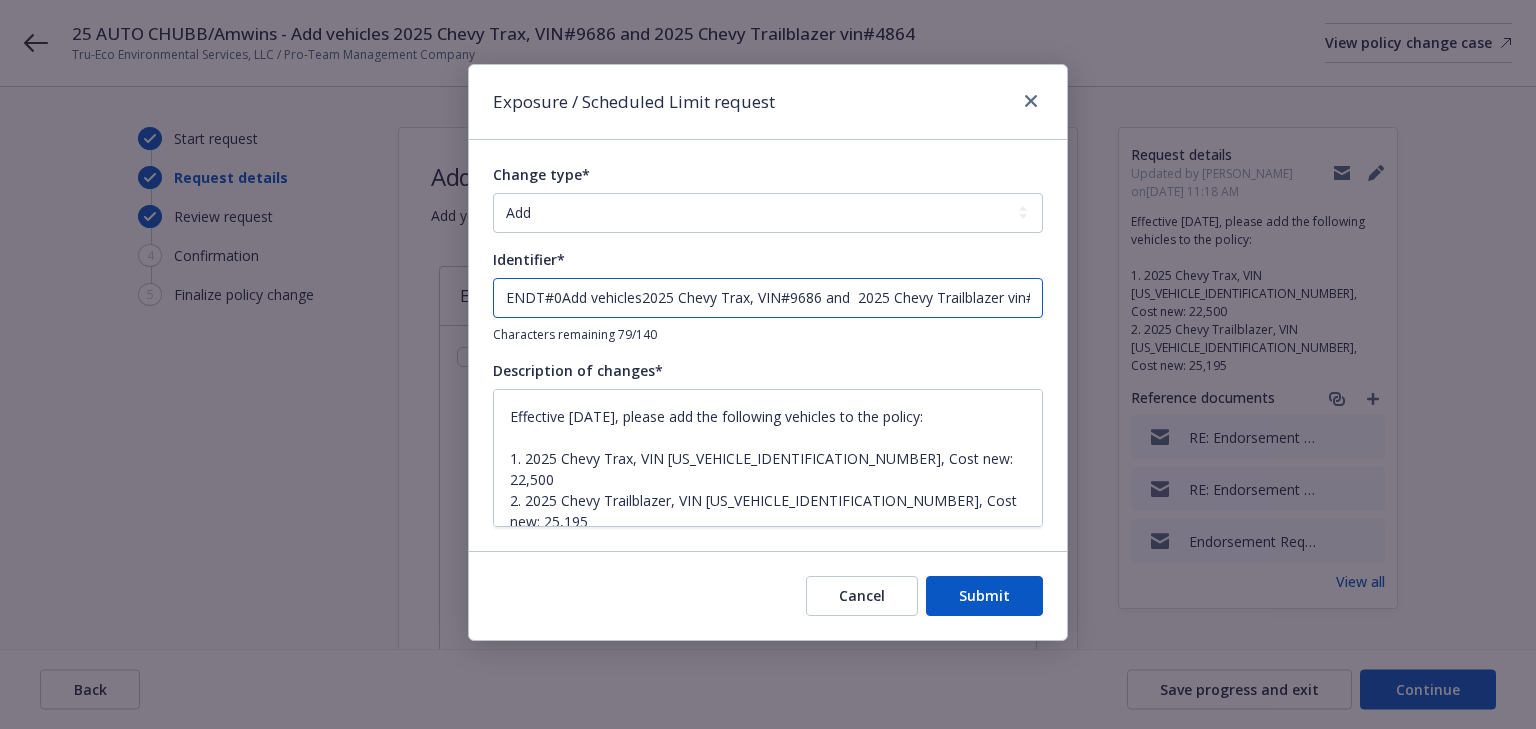 type on "x" 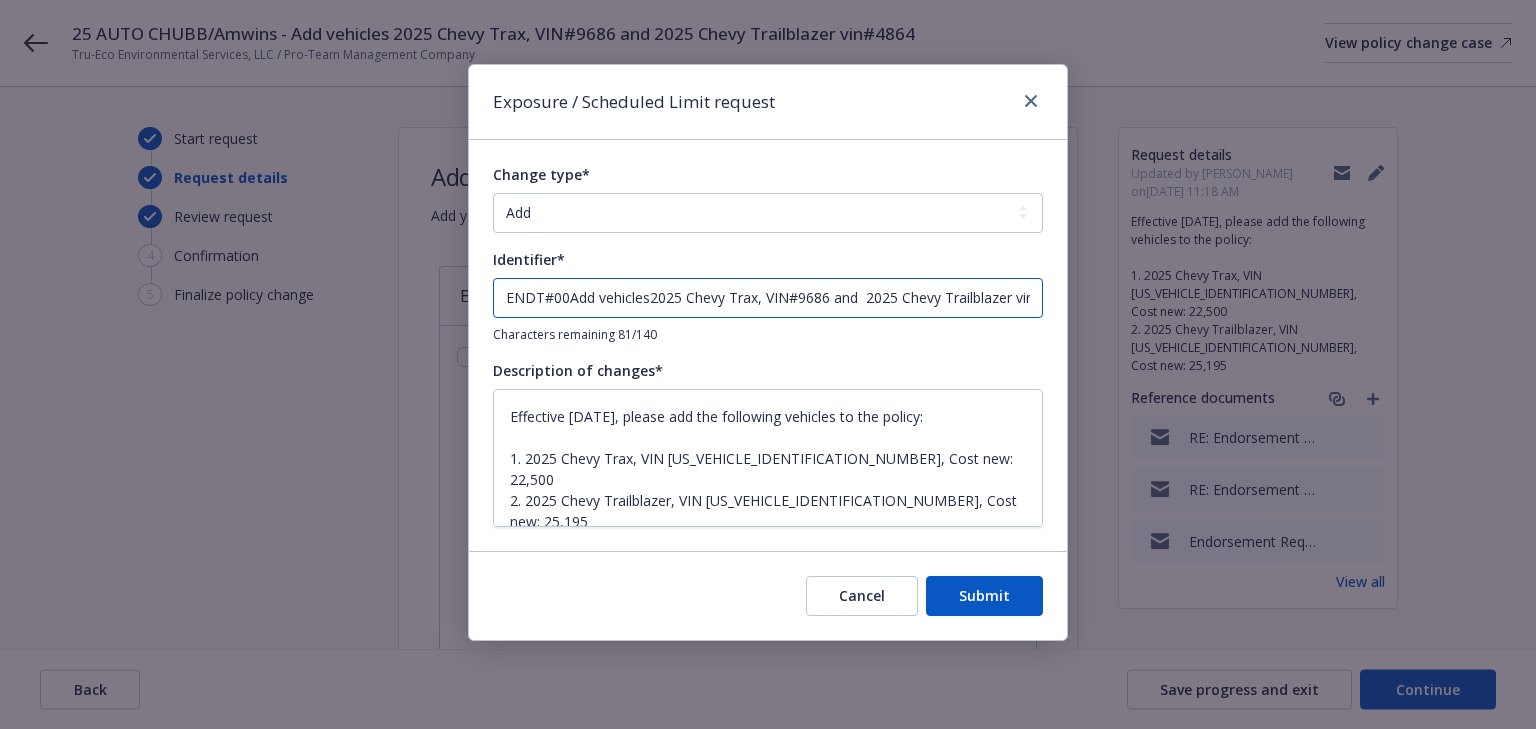 type on "x" 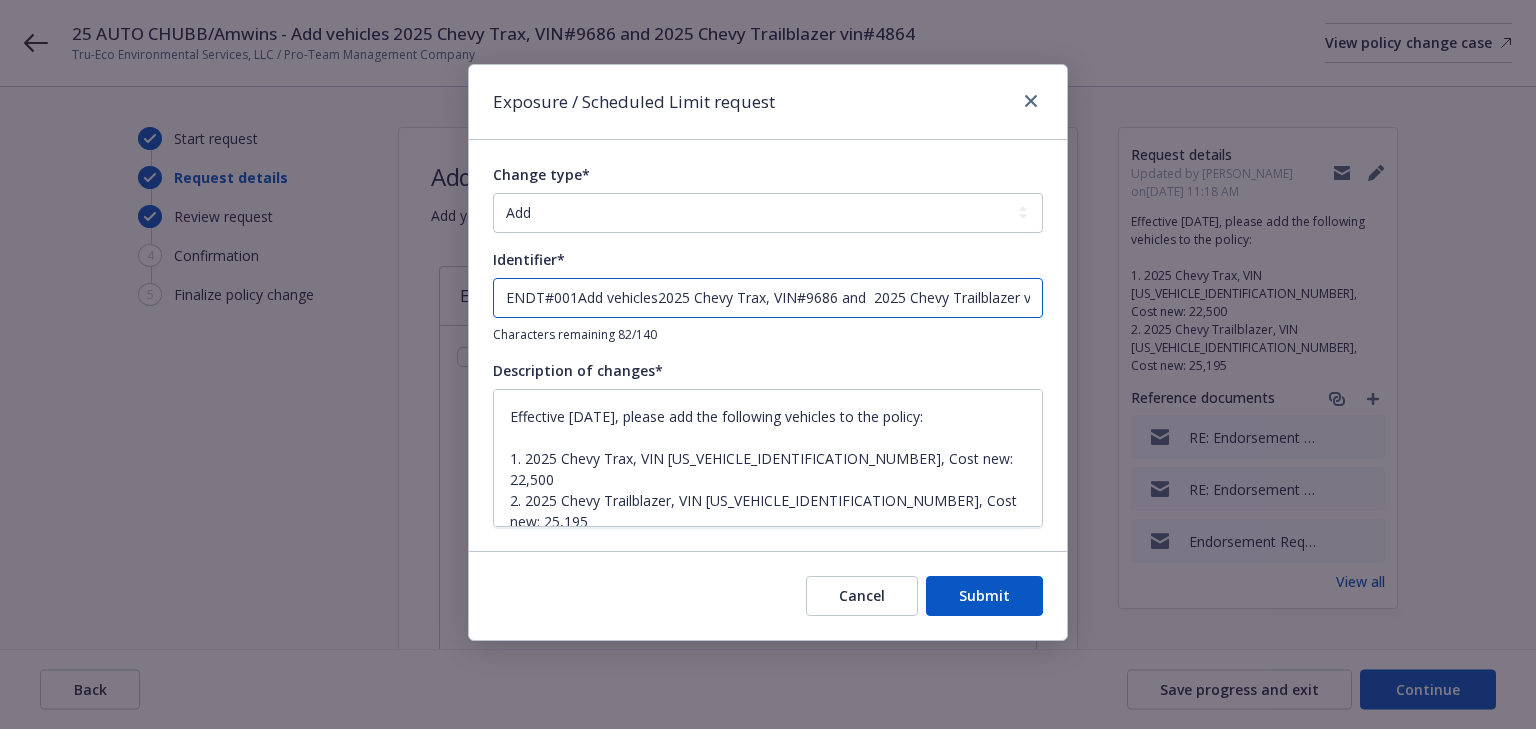type on "x" 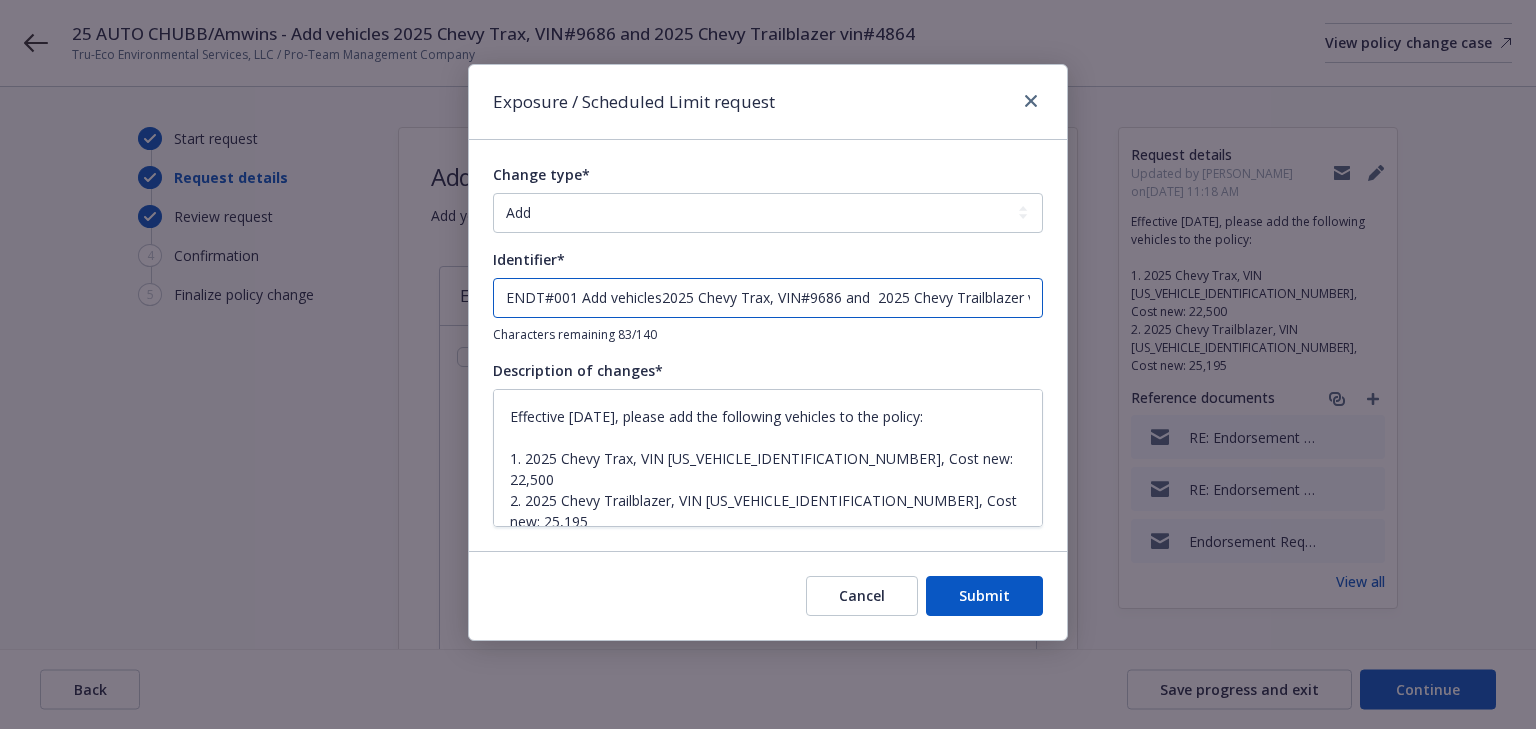 type on "x" 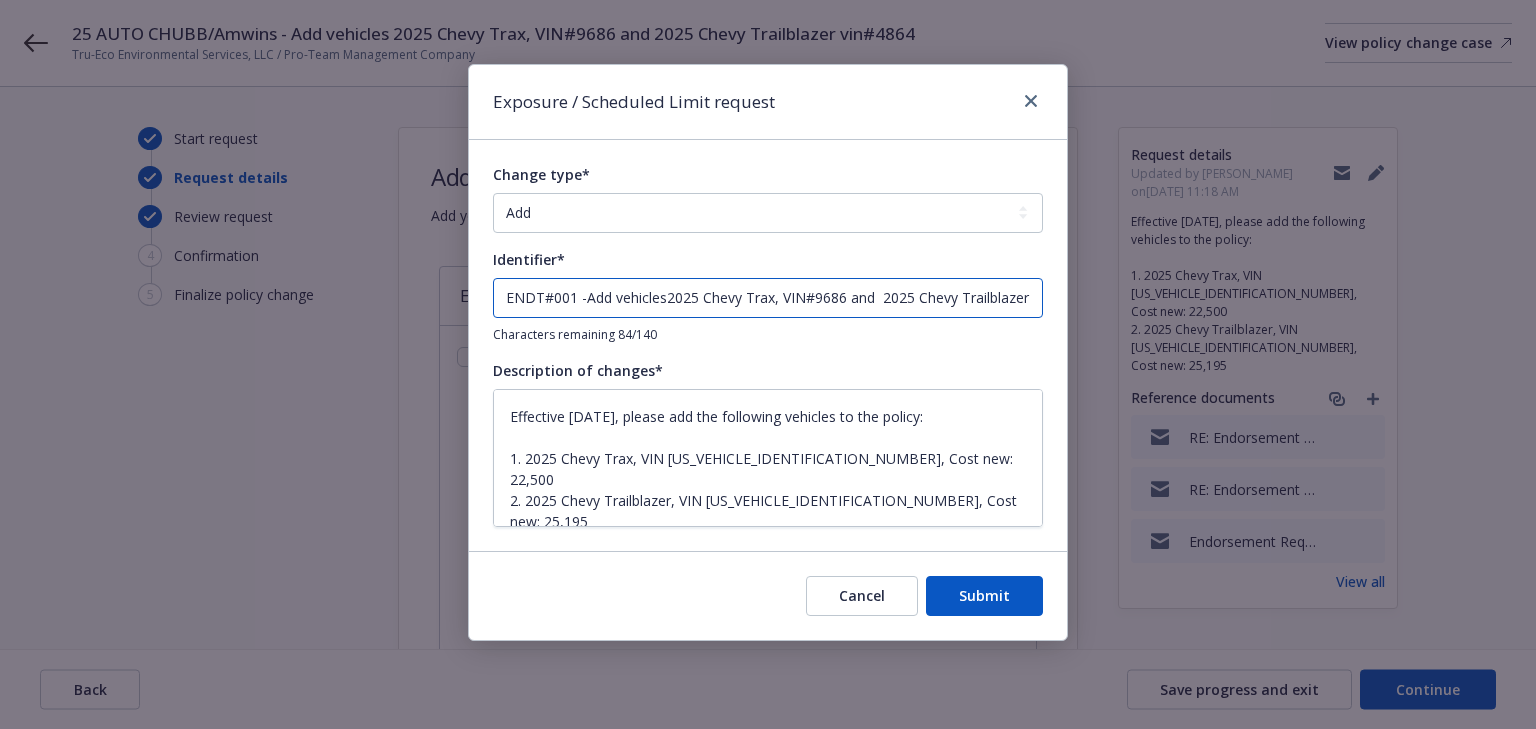 type on "x" 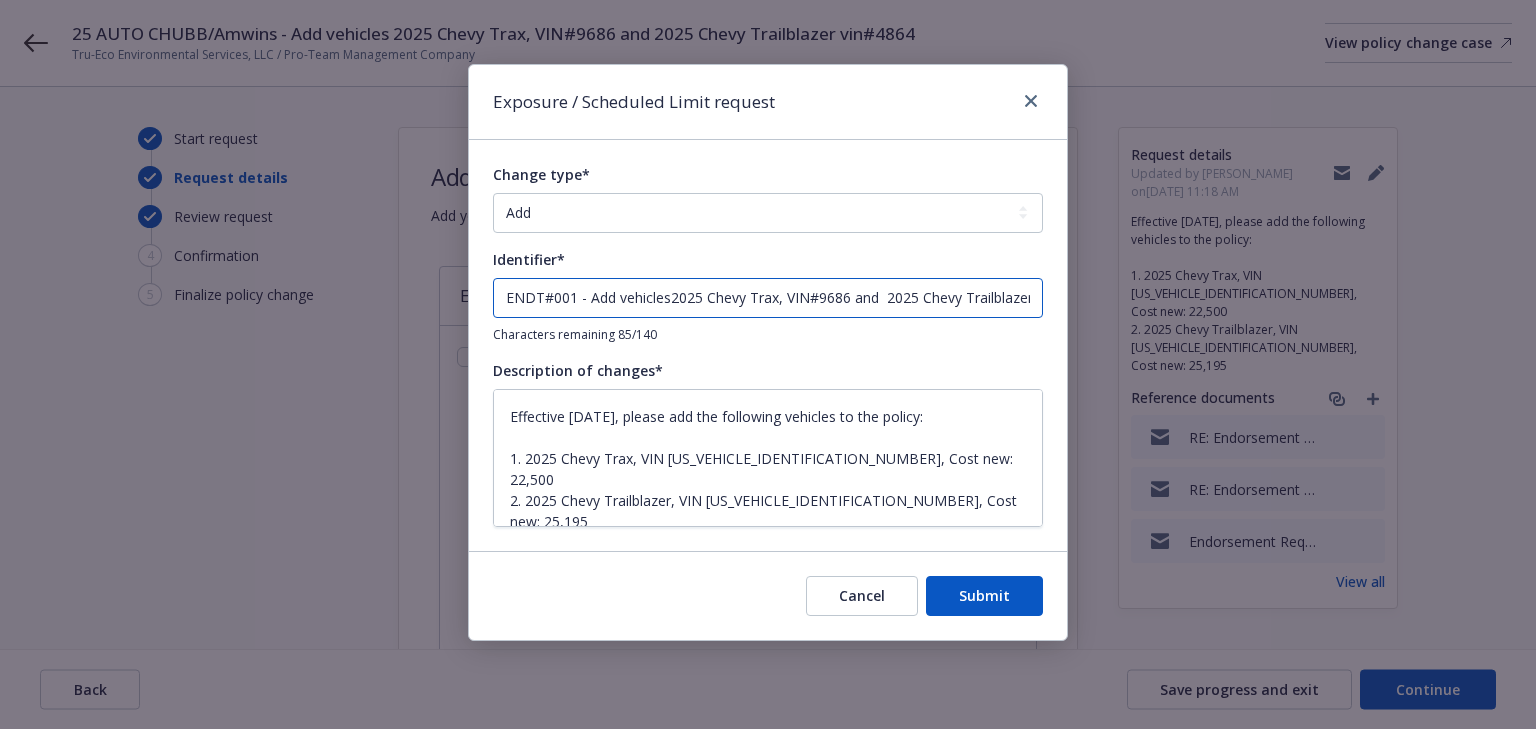 type on "ENDT#001 - Add vehicles2025 Chevy Trax, VIN#9686 and  2025 Chevy Trailblazer vin#4864" 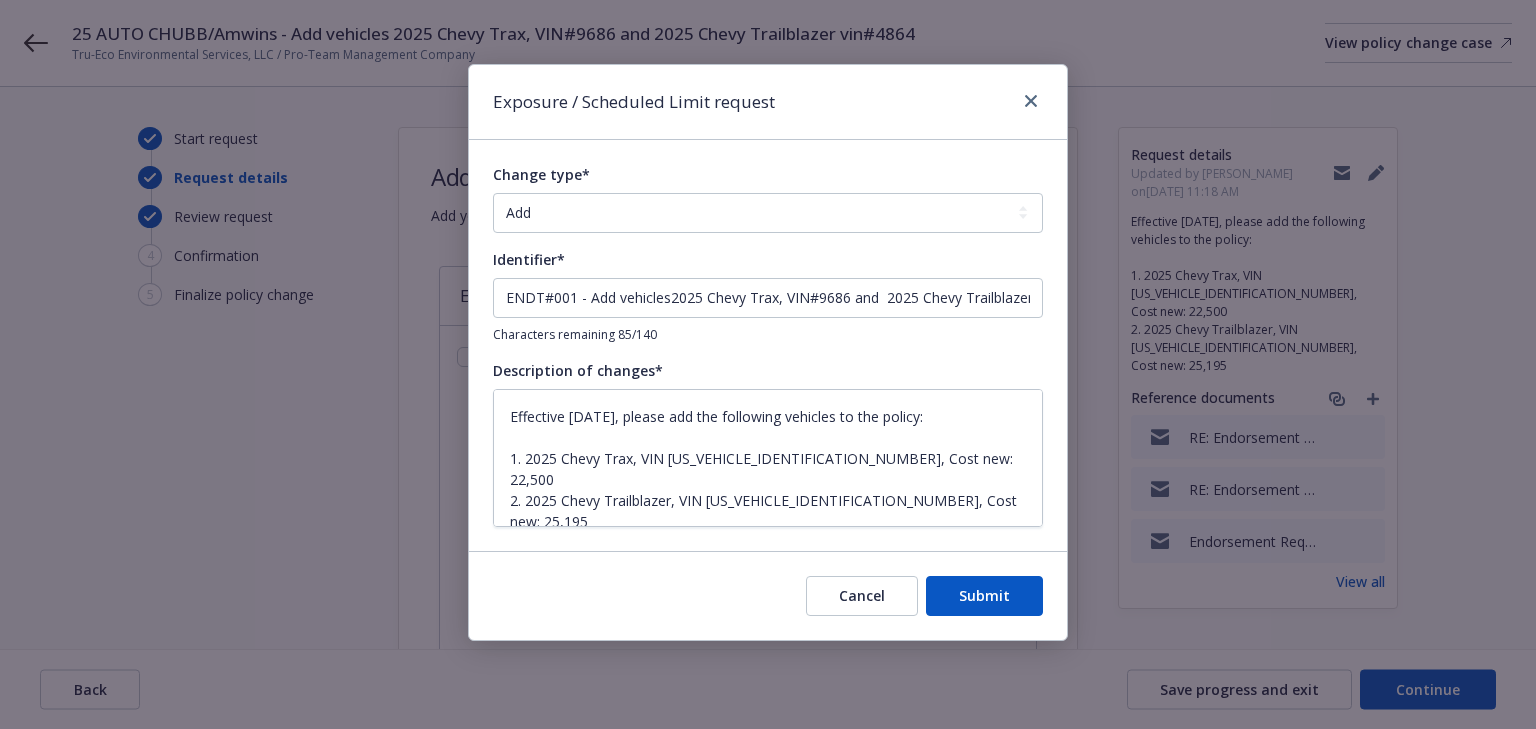click on "Cancel Submit" at bounding box center (768, 595) 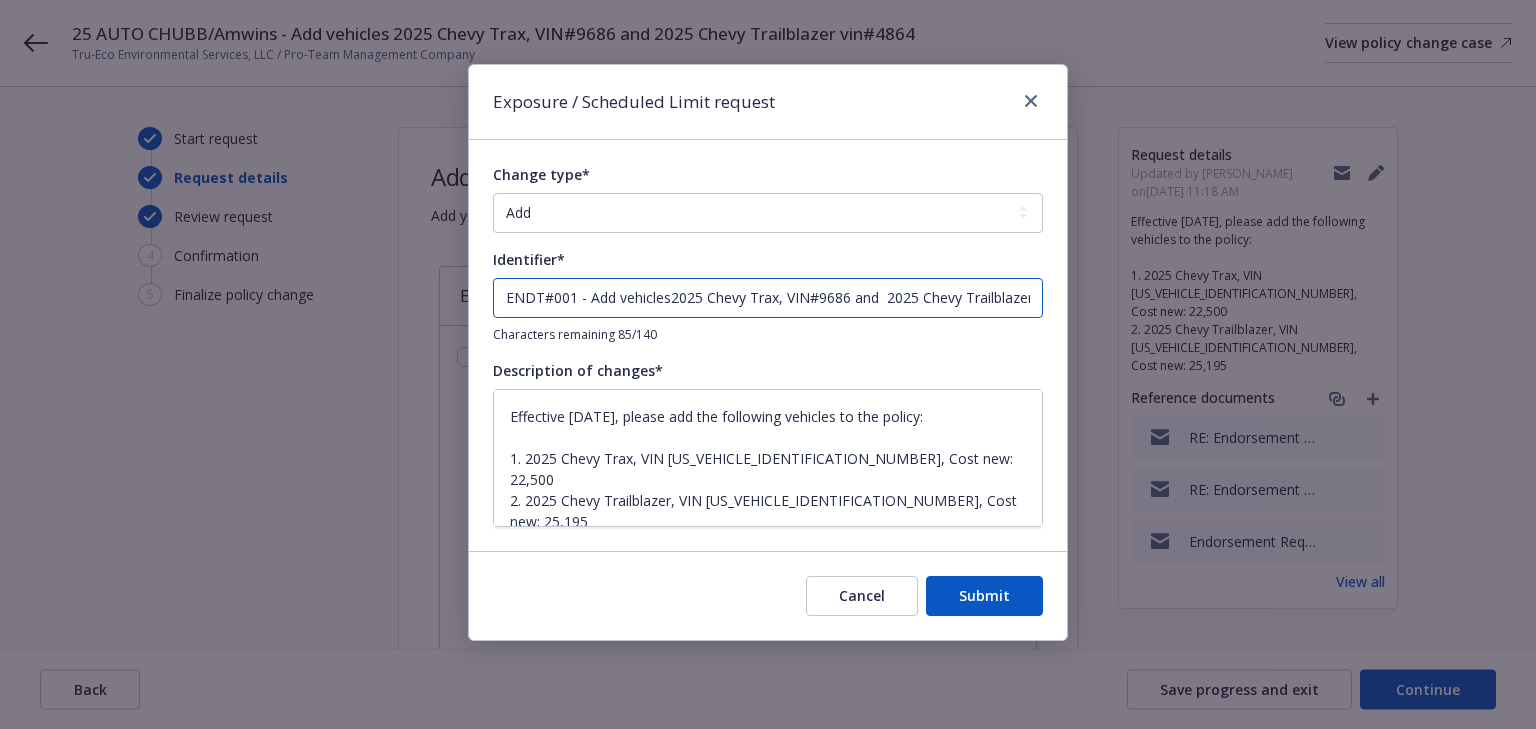 drag, startPoint x: 884, startPoint y: 288, endPoint x: 906, endPoint y: 308, distance: 29.732138 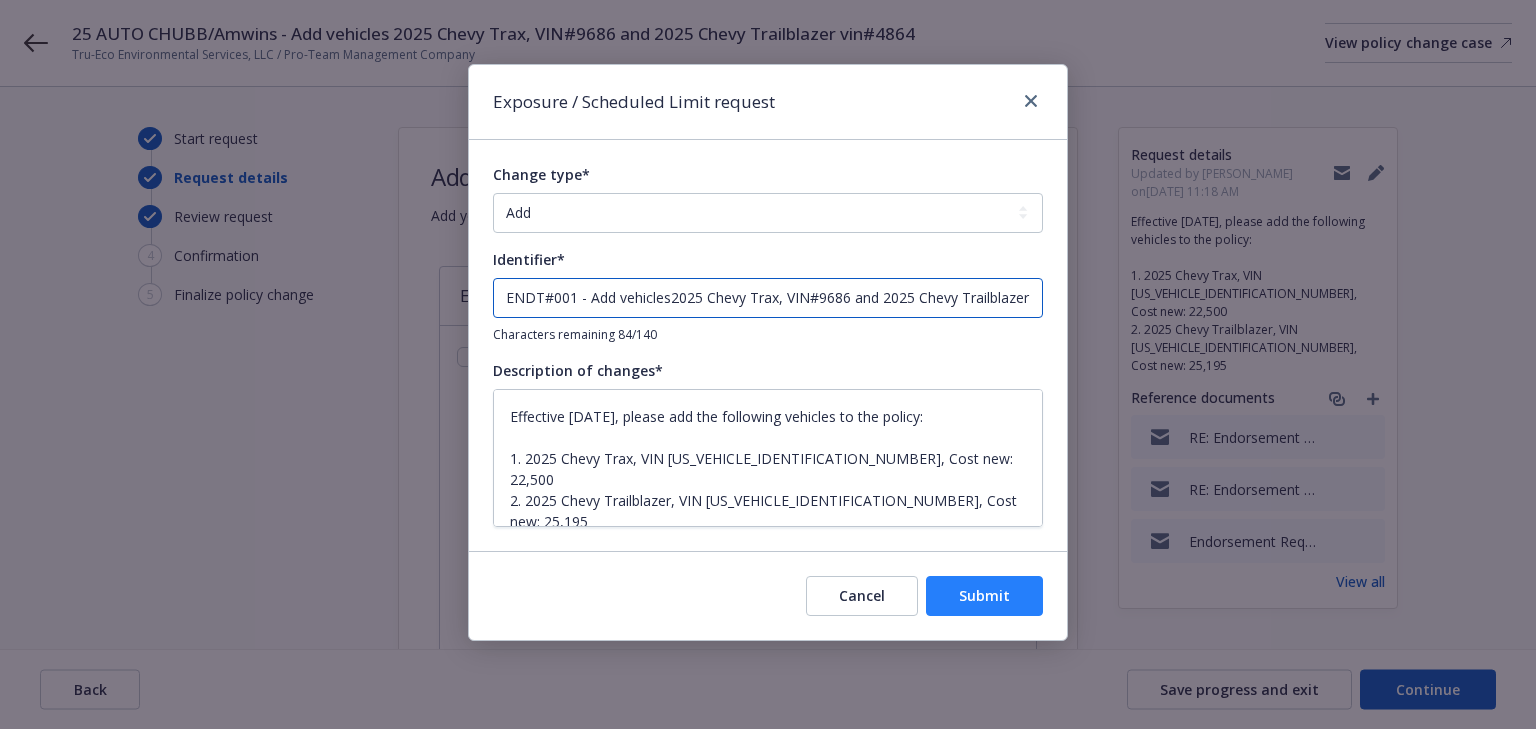 type on "ENDT#001 - Add vehicles2025 Chevy Trax, VIN#9686 and 2025 Chevy Trailblazer vin#4864" 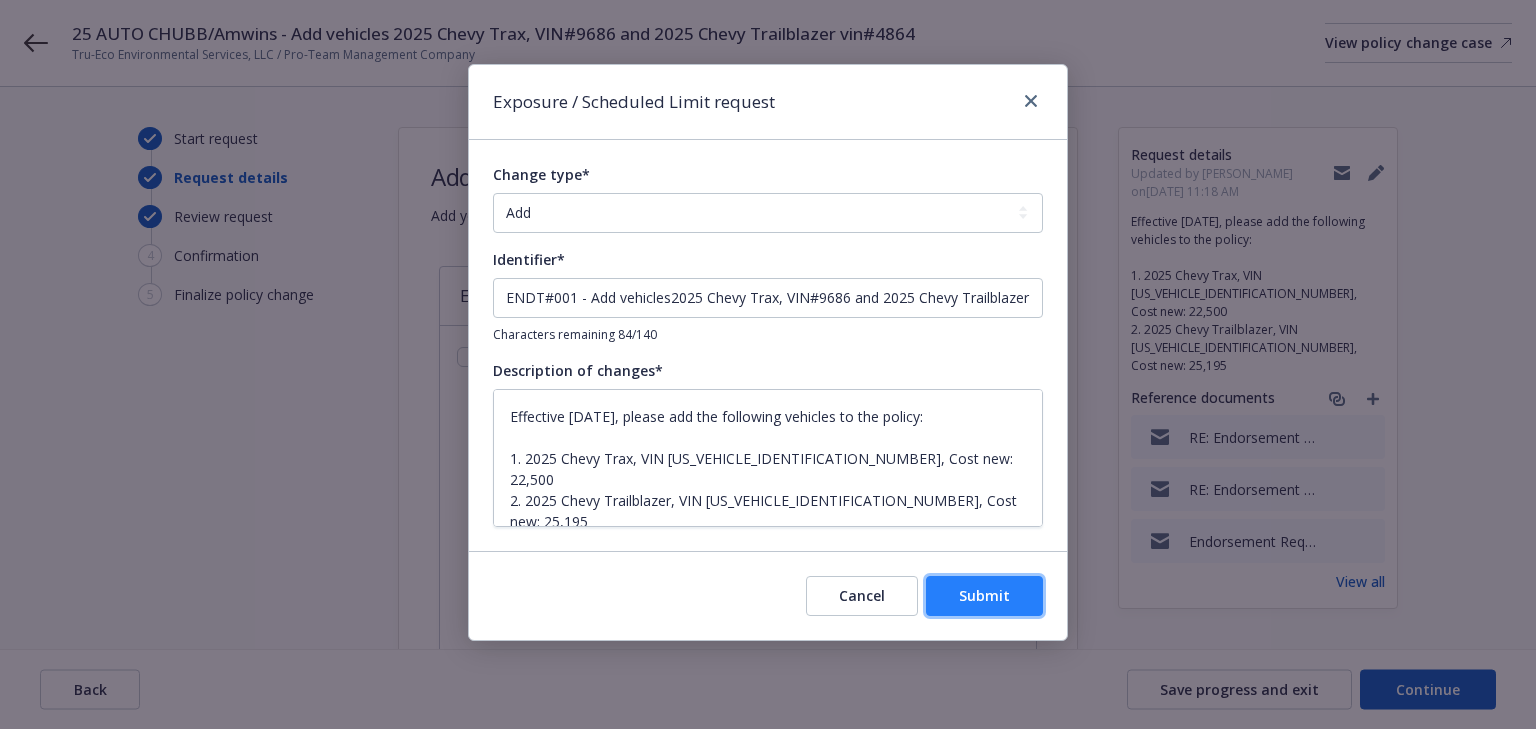 click on "Submit" at bounding box center (984, 595) 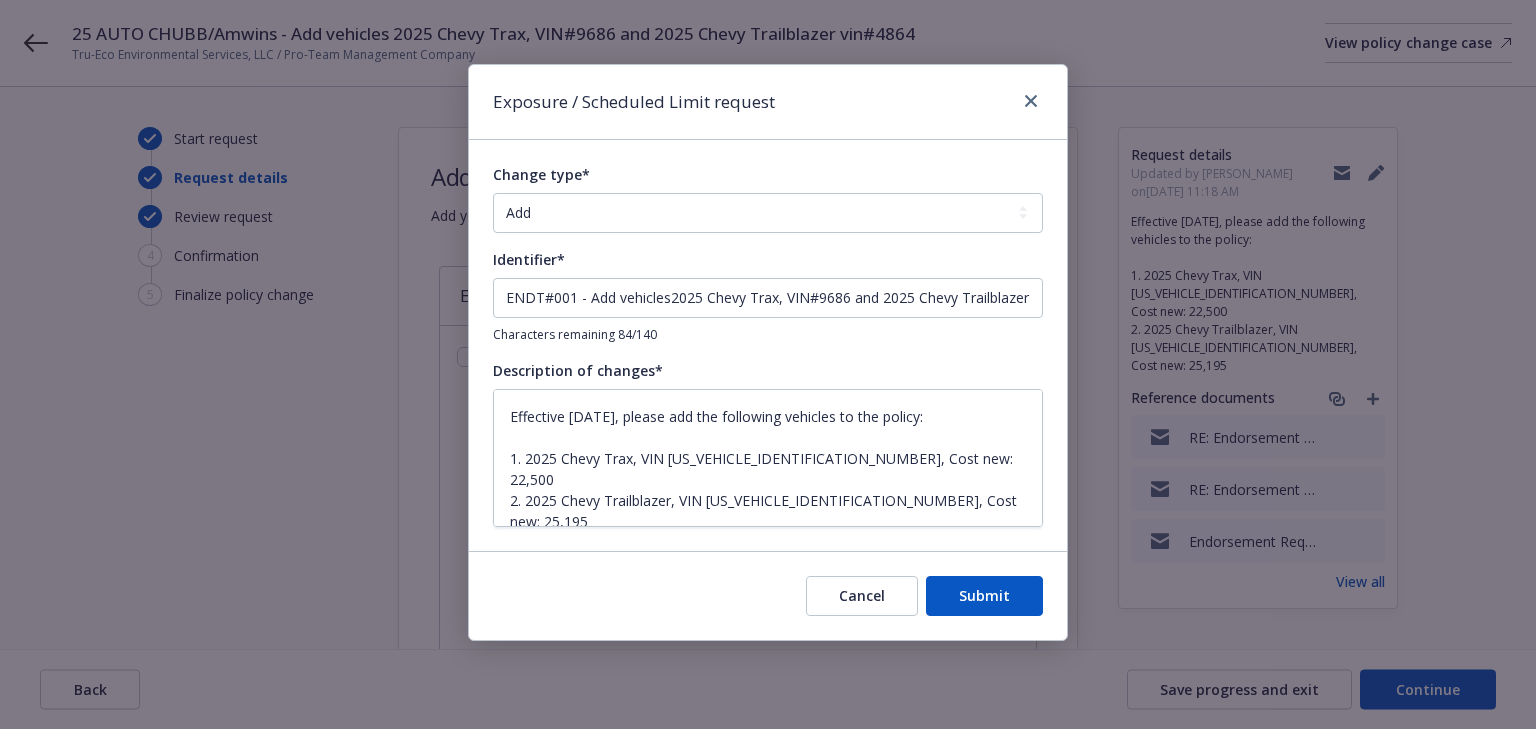 type on "x" 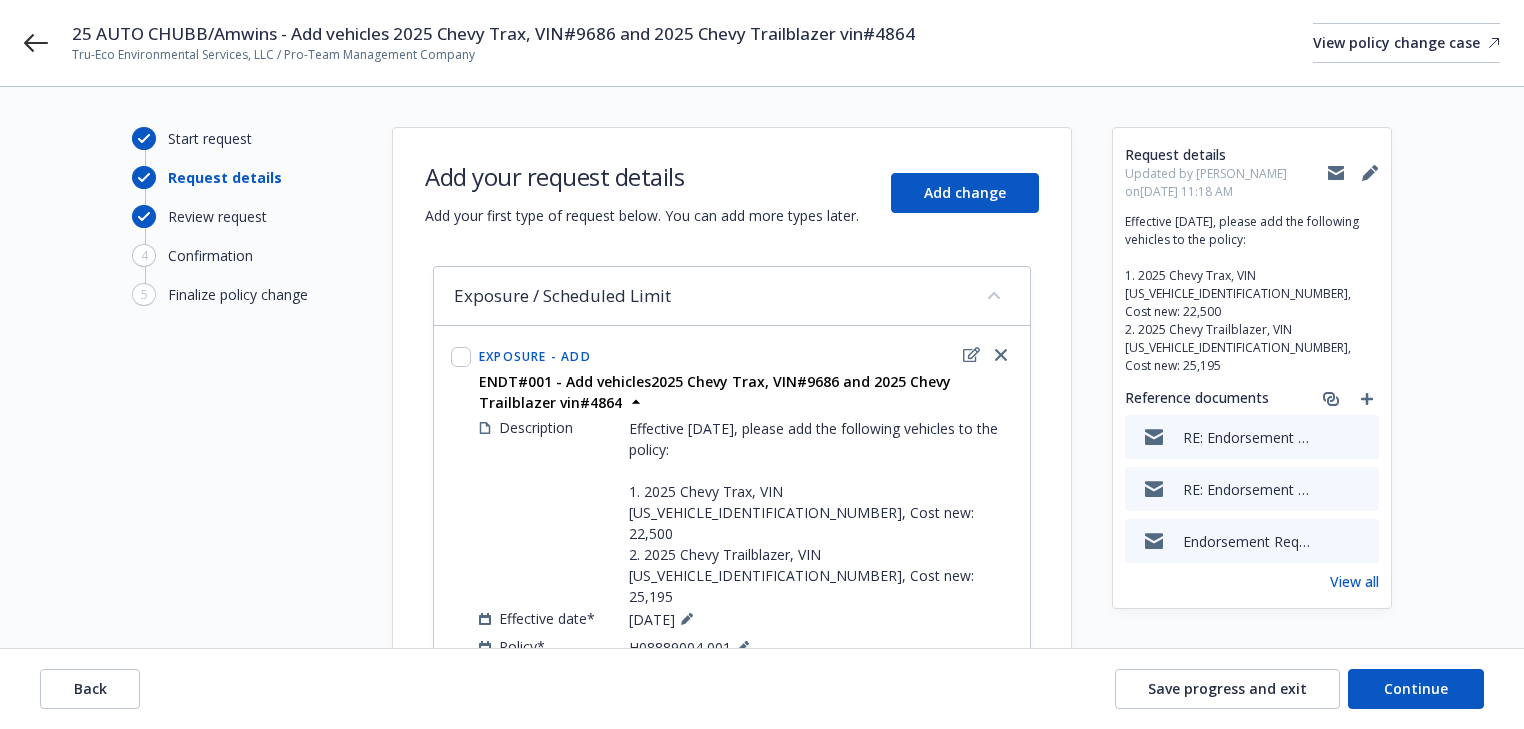 scroll, scrollTop: 73, scrollLeft: 0, axis: vertical 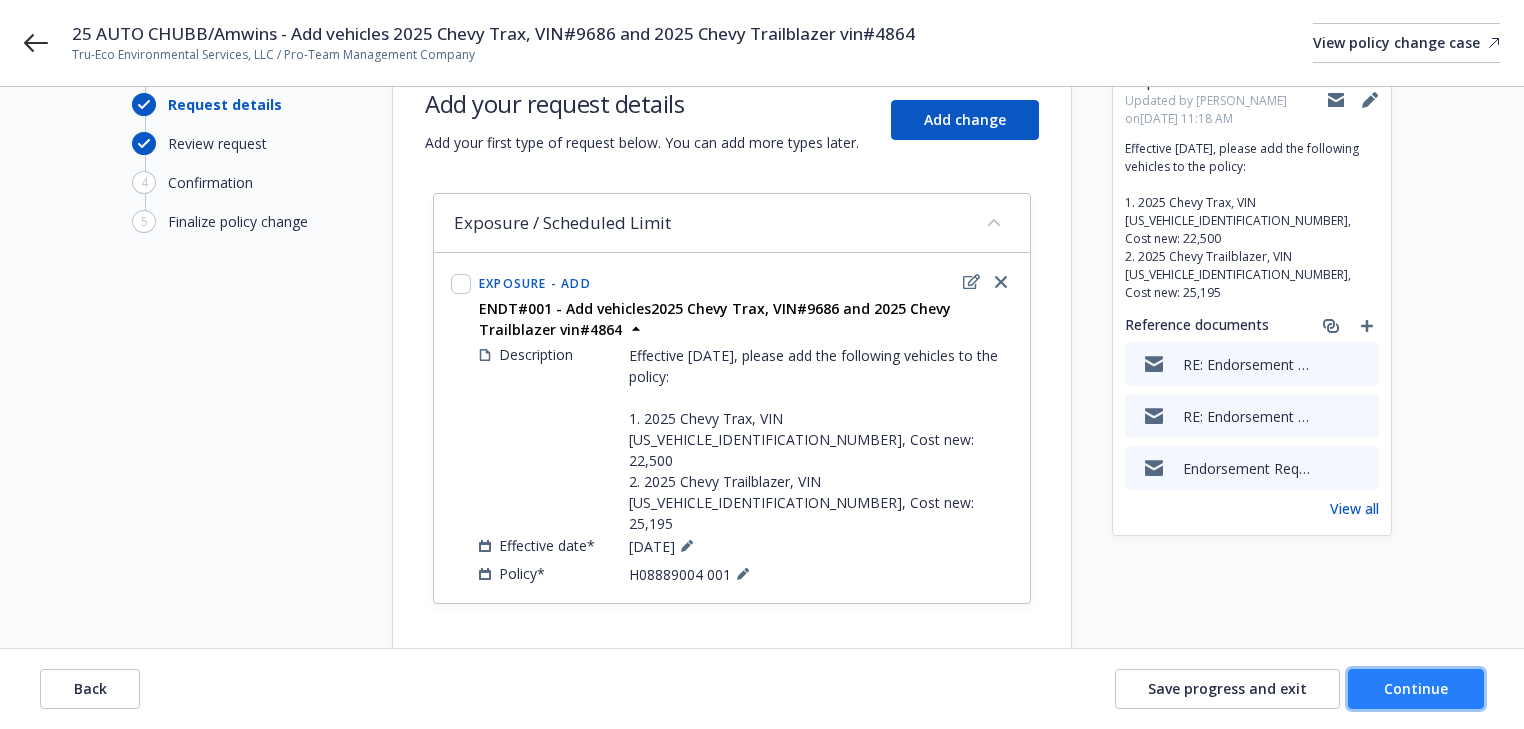 click on "Continue" at bounding box center (1416, 688) 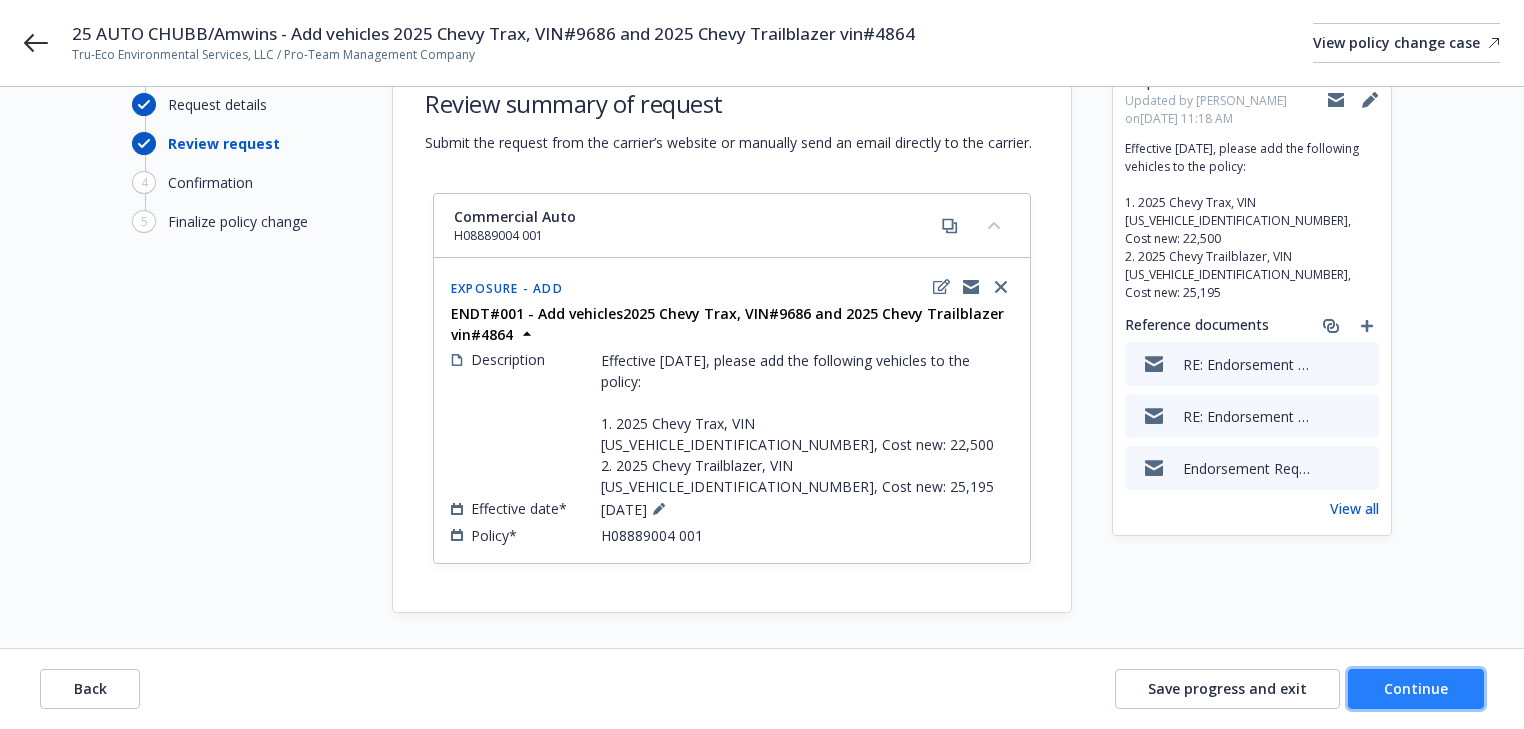 click on "Continue" at bounding box center (1416, 688) 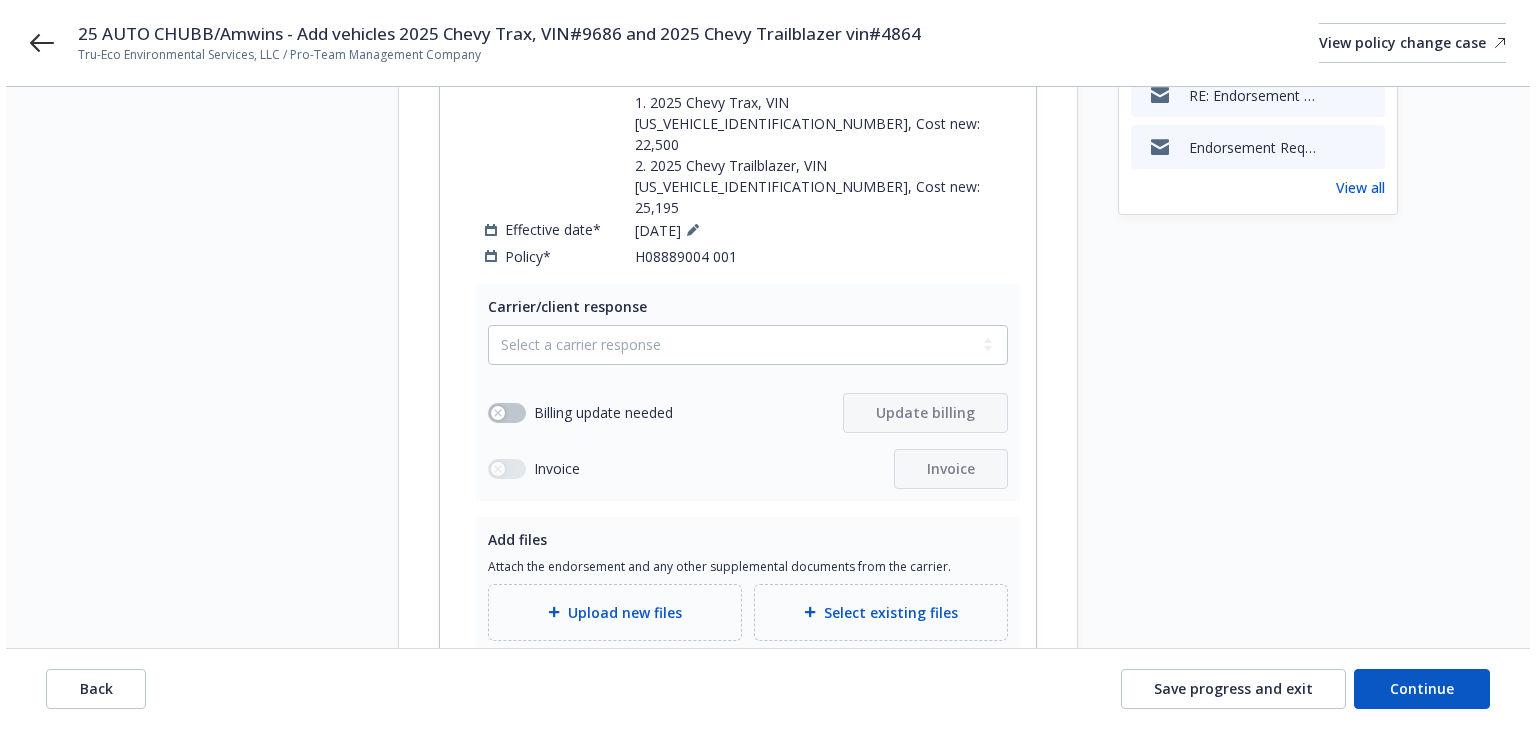 scroll, scrollTop: 396, scrollLeft: 0, axis: vertical 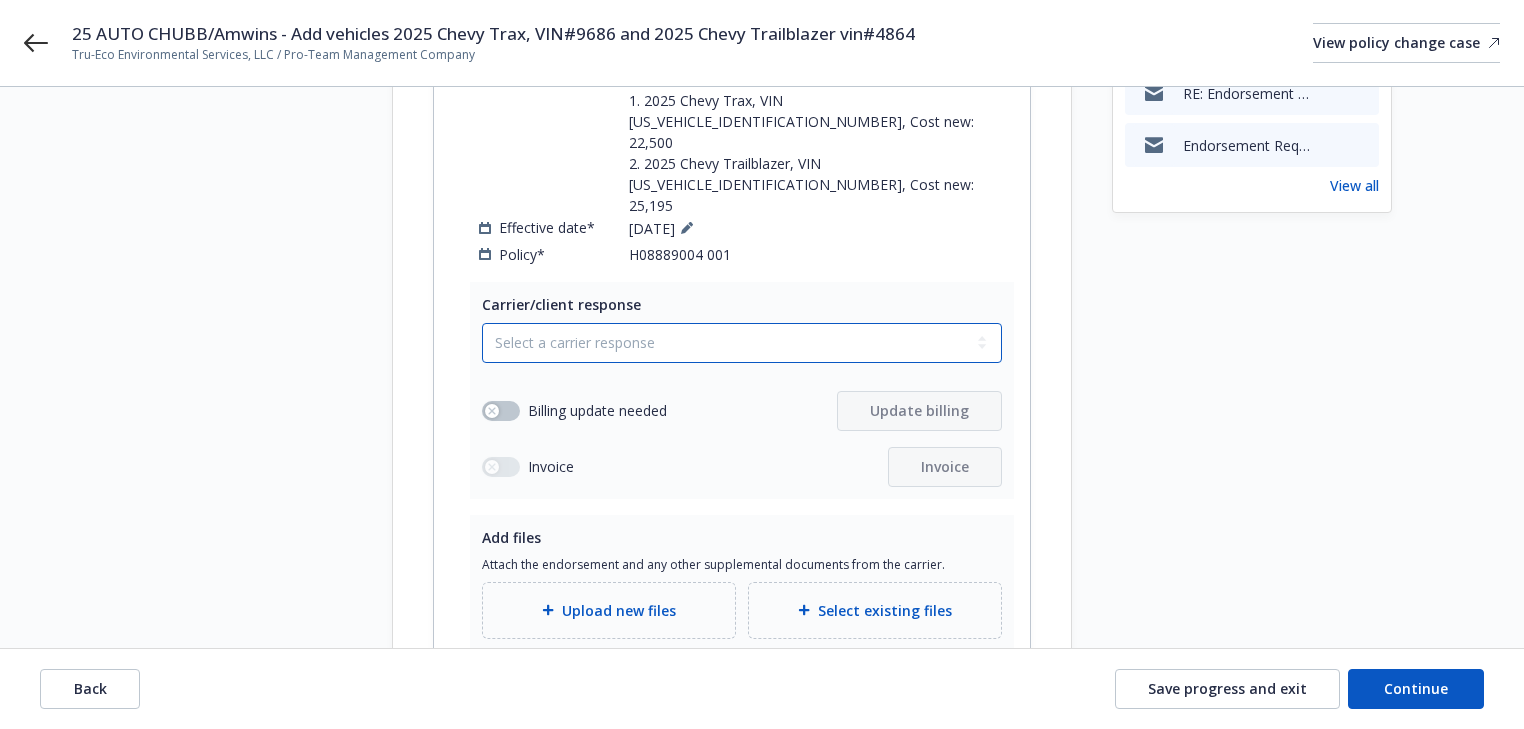 drag, startPoint x: 647, startPoint y: 303, endPoint x: 642, endPoint y: 316, distance: 13.928389 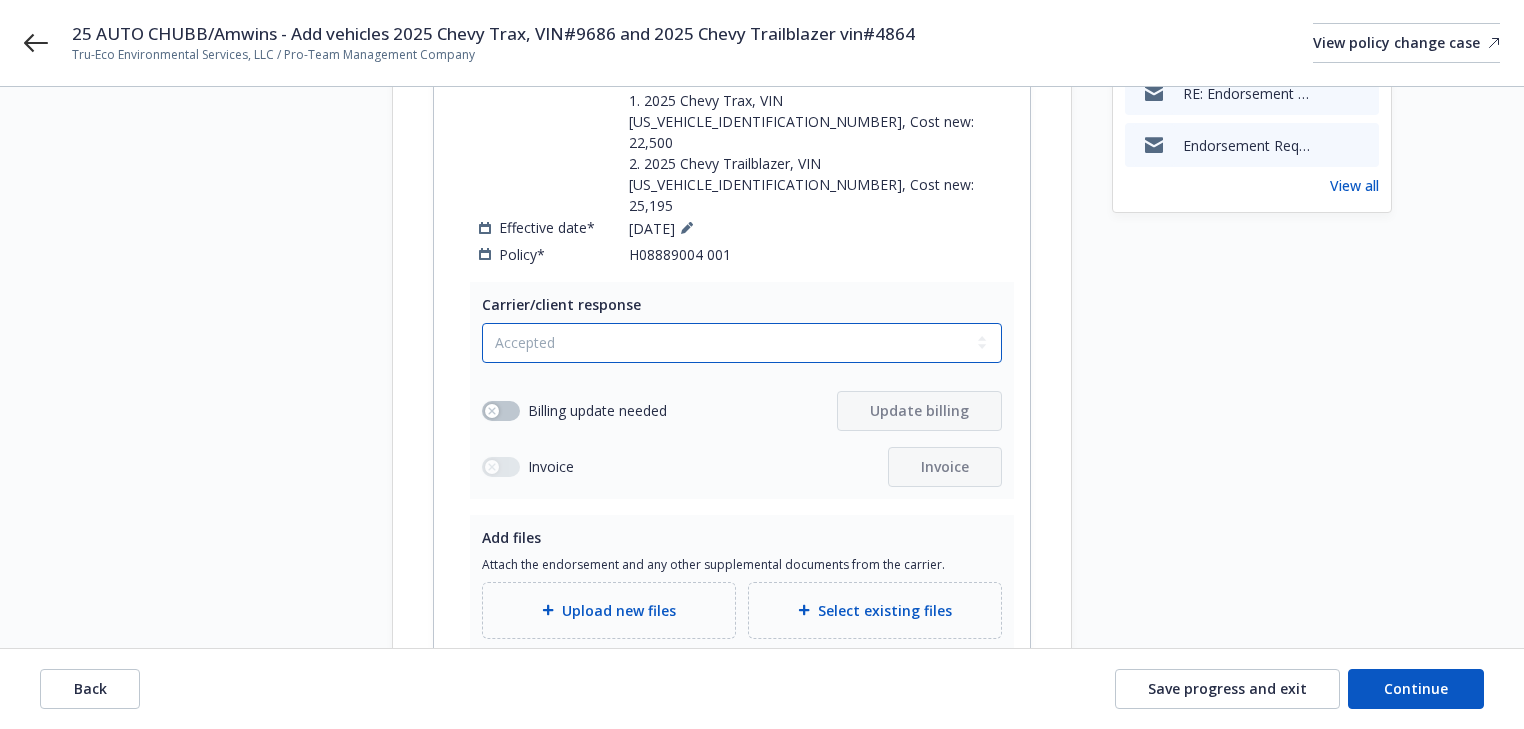 click on "Select a carrier response Accepted Accepted with revision No endorsement needed Declined by carrier Rejected by client" at bounding box center (742, 343) 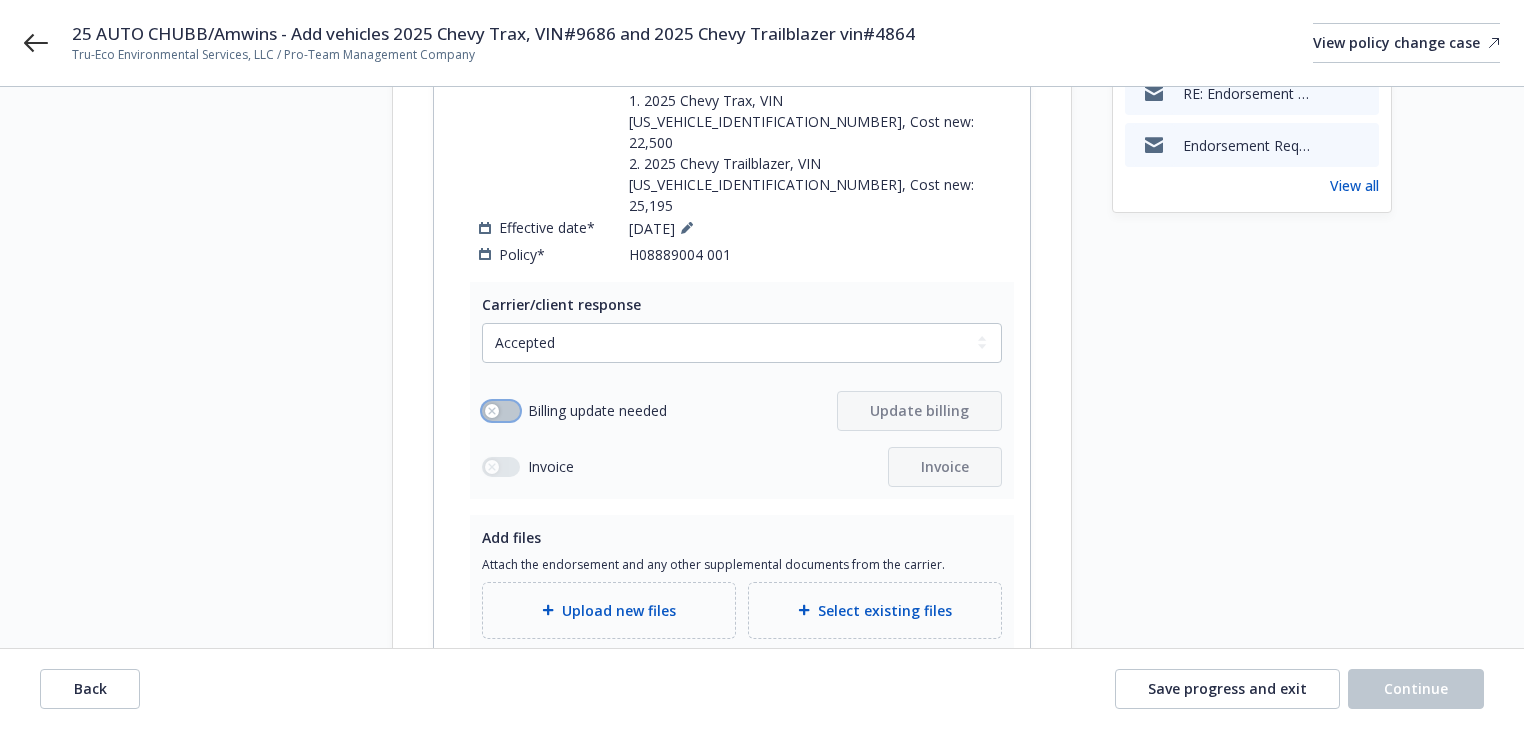 click at bounding box center [501, 411] 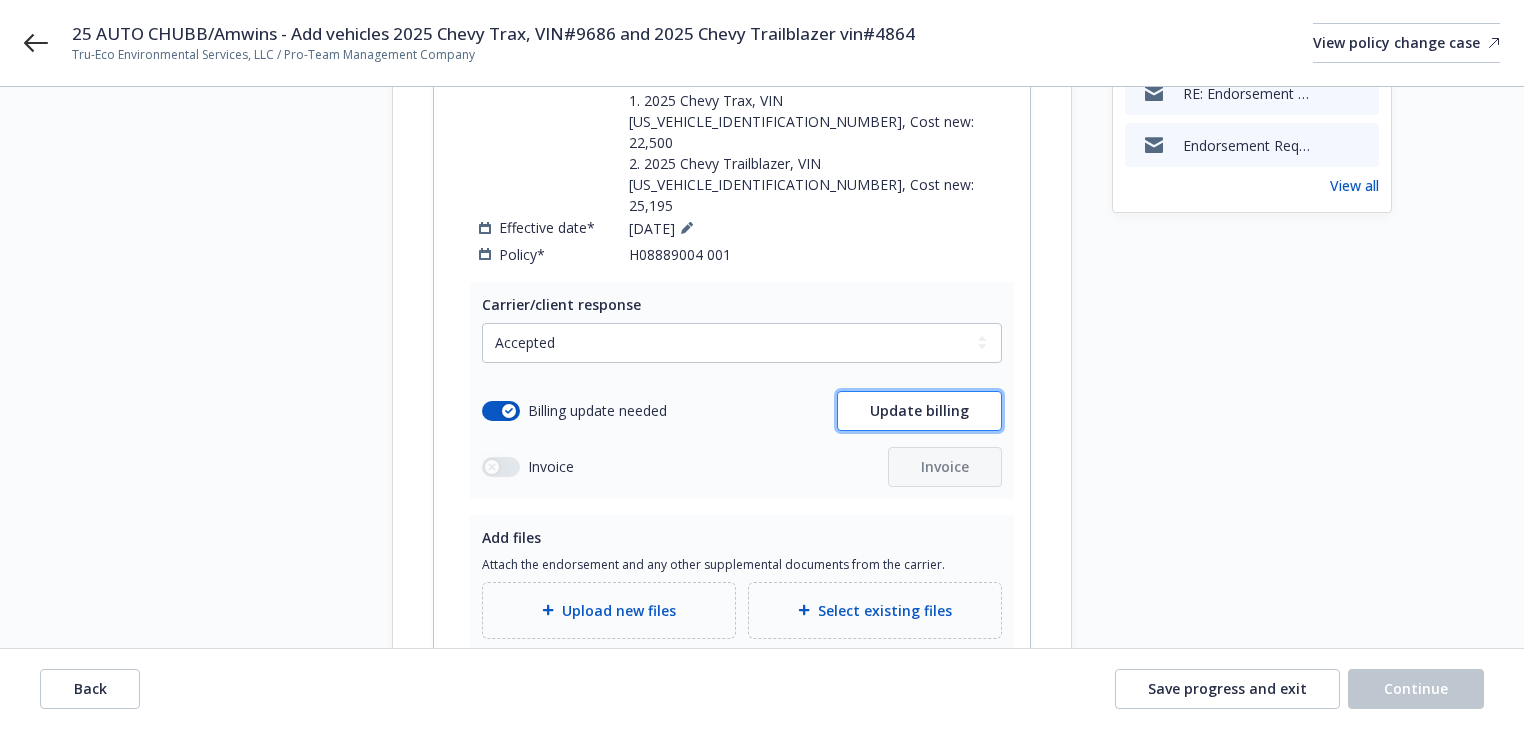 click on "Update billing" at bounding box center [919, 410] 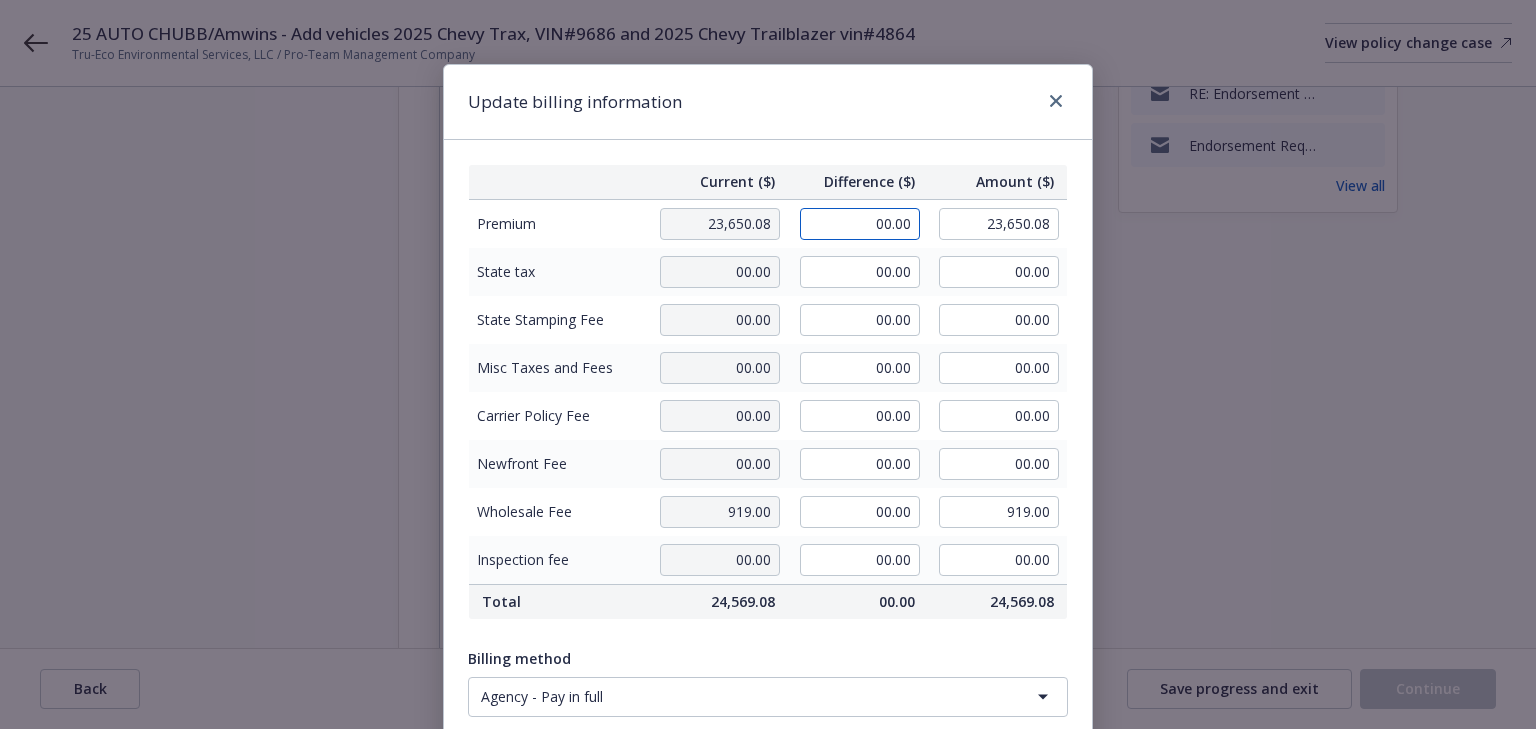 click on "00.00" at bounding box center (860, 224) 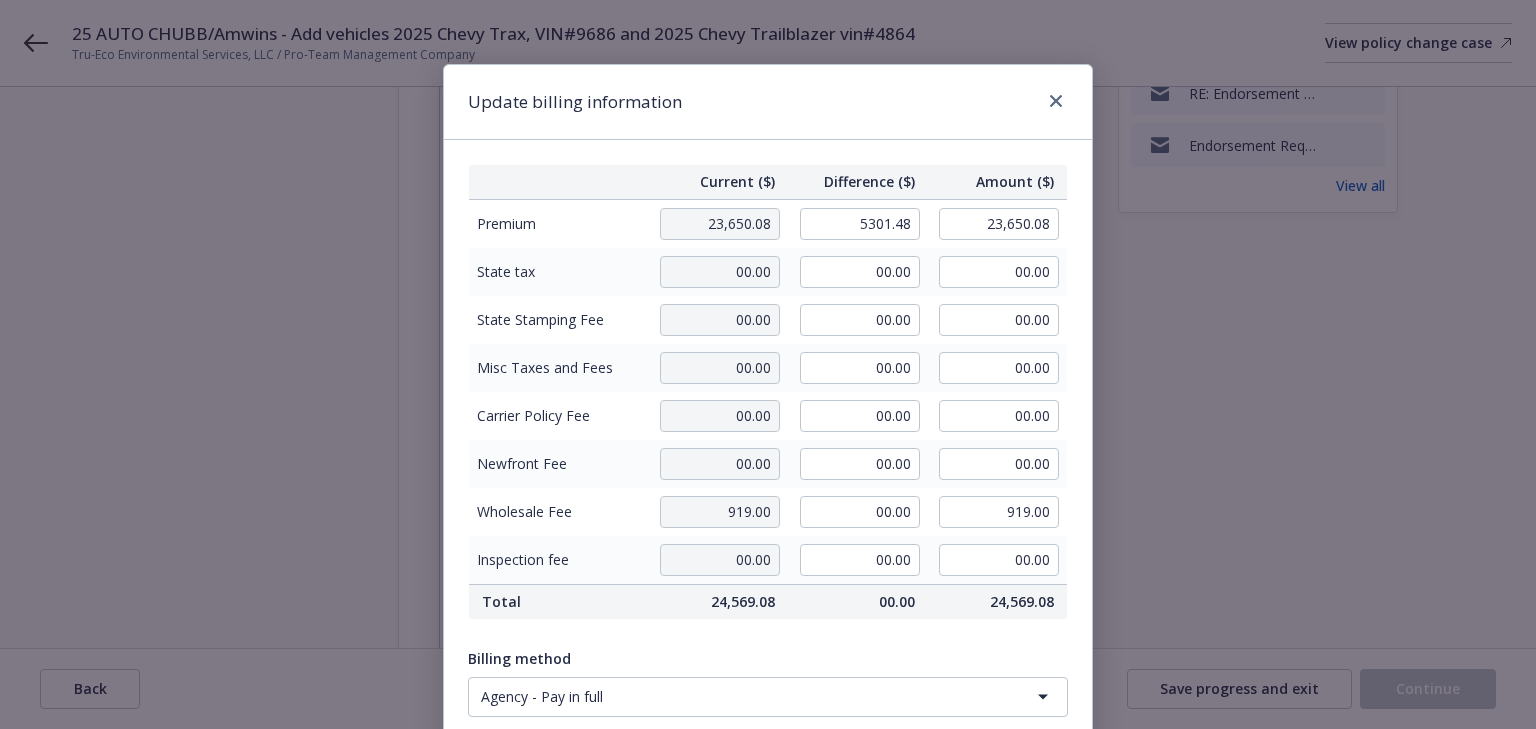 type on "5,301.48" 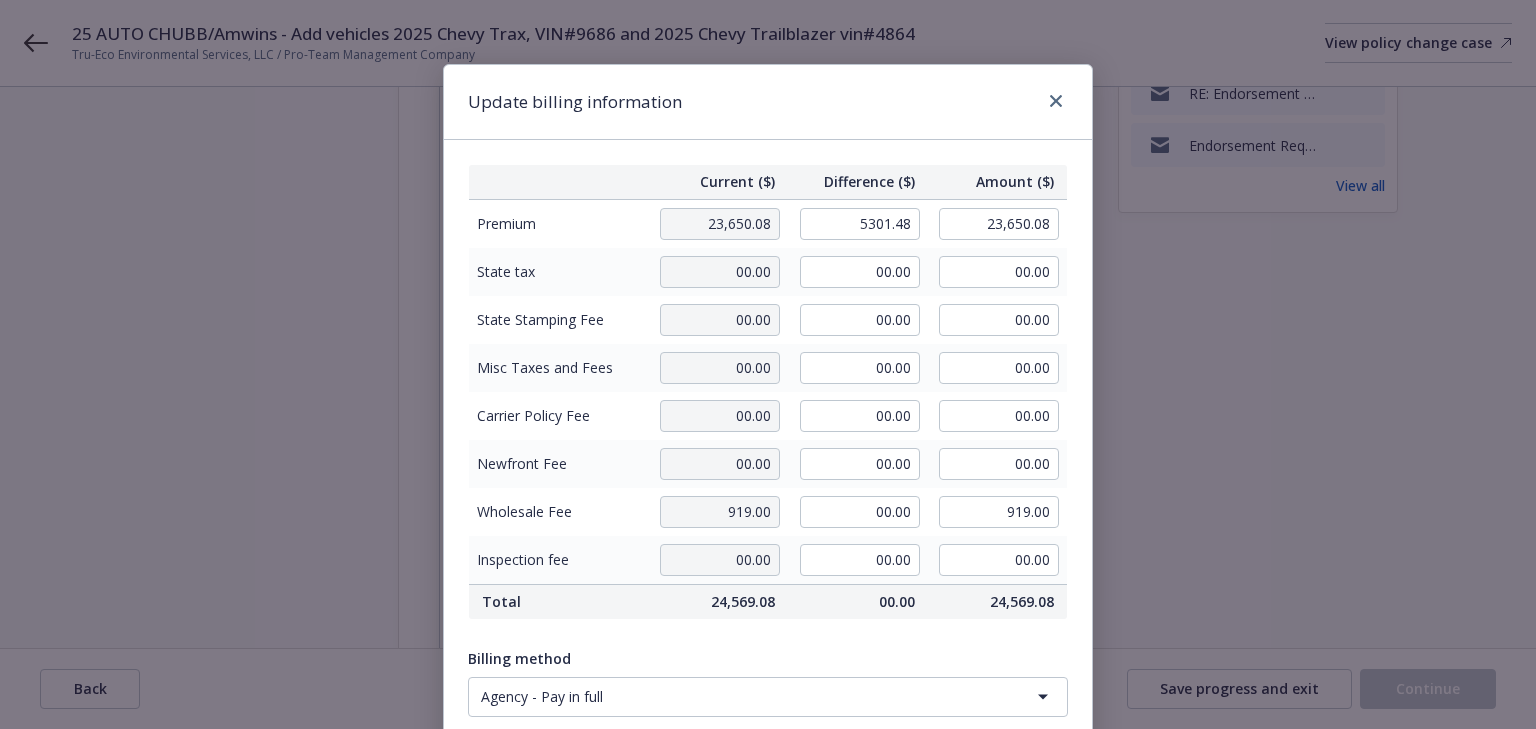type on "28,951.56" 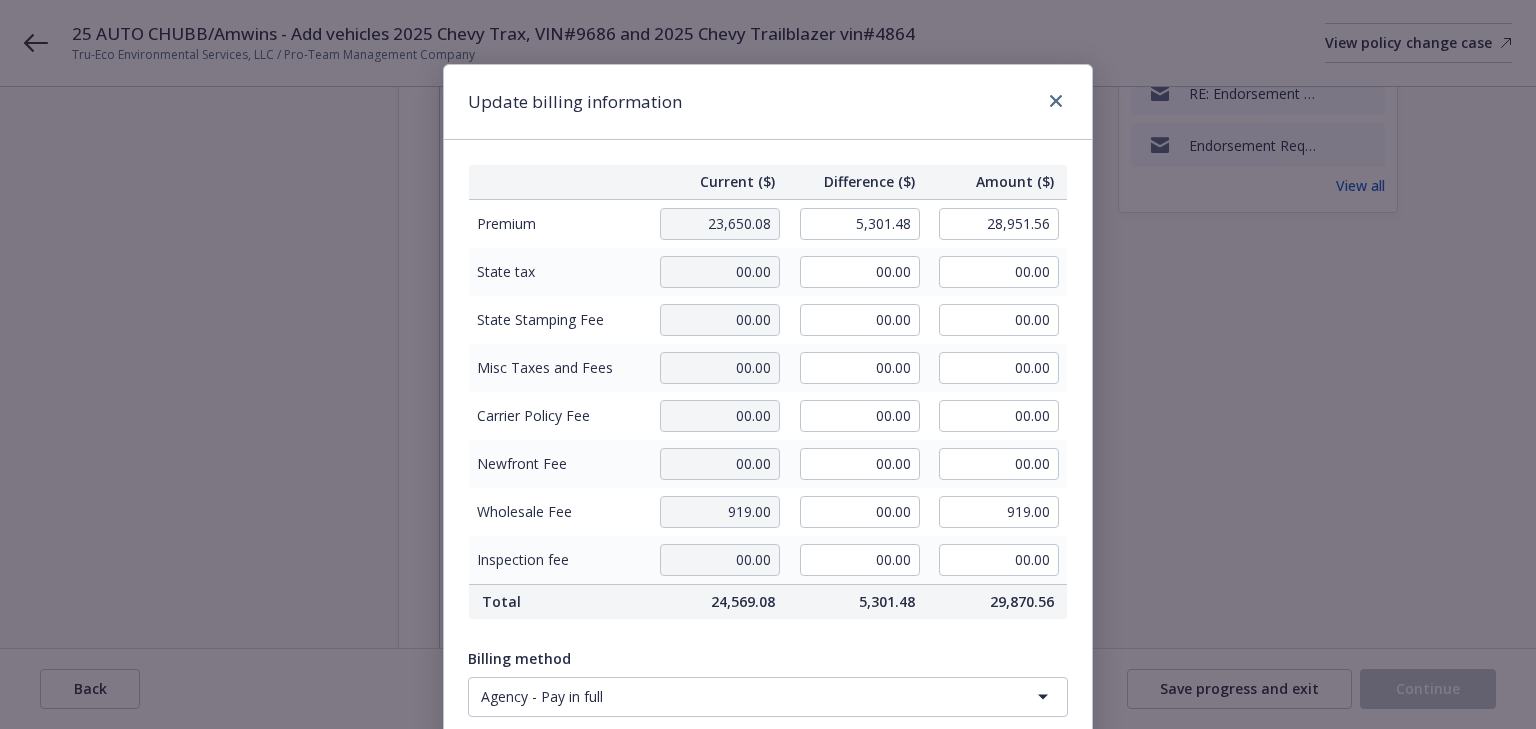click on "Current ($) Difference ($) Amount ($) Premium 23,650.08 5,301.48 28,951.56 State tax 00.00 00.00 00.00 State Stamping Fee 00.00 00.00 00.00 Misc Taxes and Fees 00.00 00.00 00.00 Carrier Policy Fee 00.00 00.00 00.00 Newfront Fee 00.00 00.00 00.00 Wholesale Fee 919.00 00.00 919.00 Inspection fee 00.00 00.00 00.00 Total 24,569.08 5,301.48 29,870.56 Billing method Agency - Pay in full Policy change commission 10 % 530.15 $" at bounding box center (768, 485) 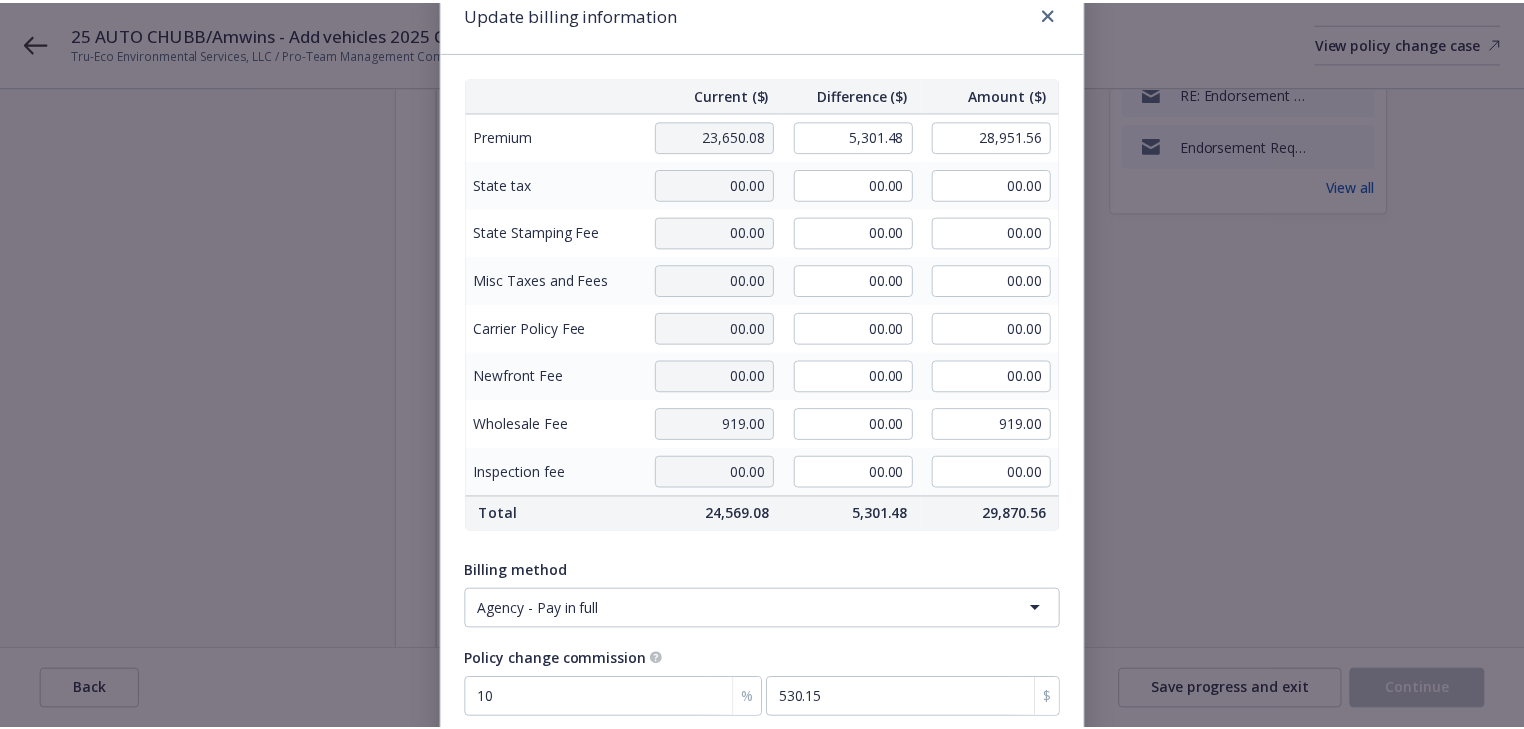 scroll, scrollTop: 253, scrollLeft: 0, axis: vertical 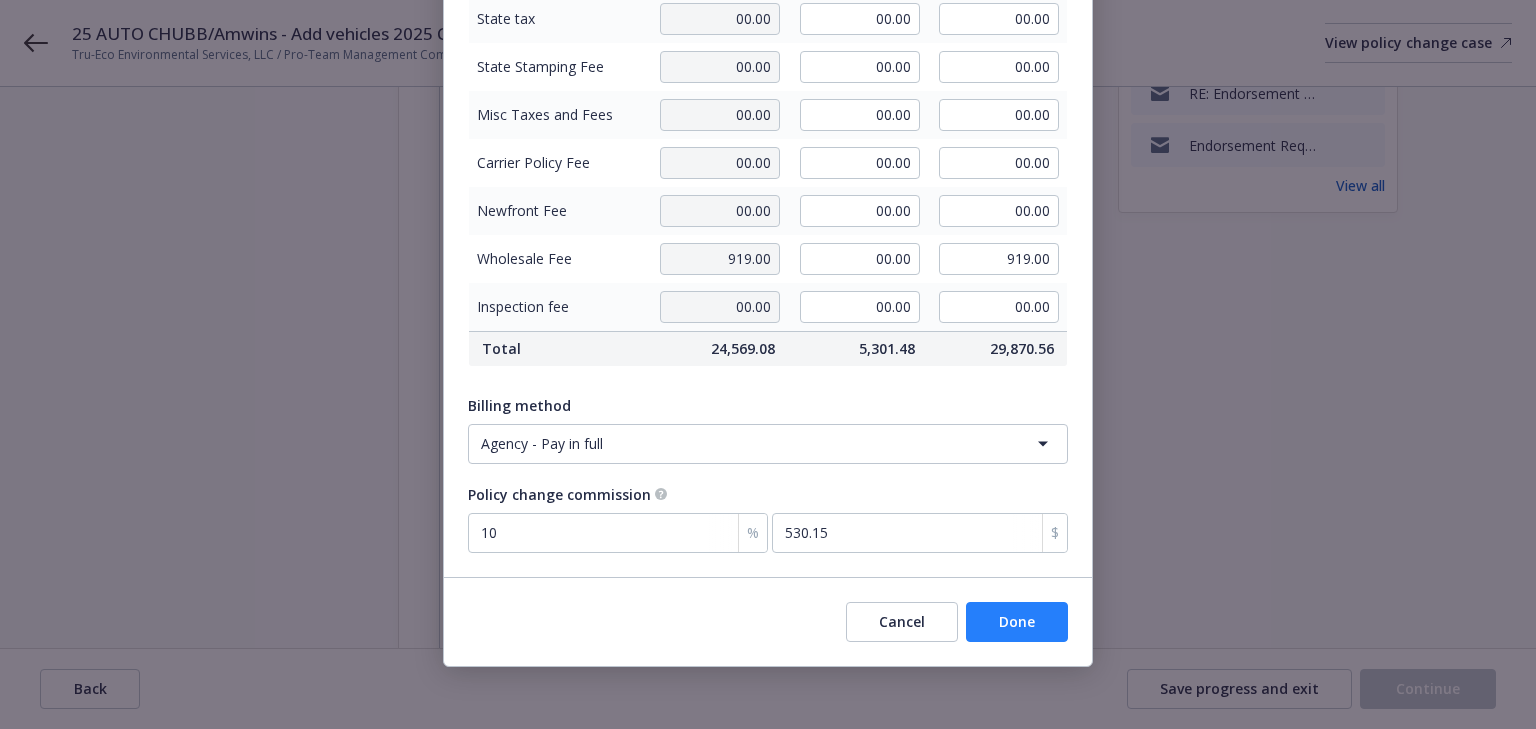 click on "Done" at bounding box center (1017, 622) 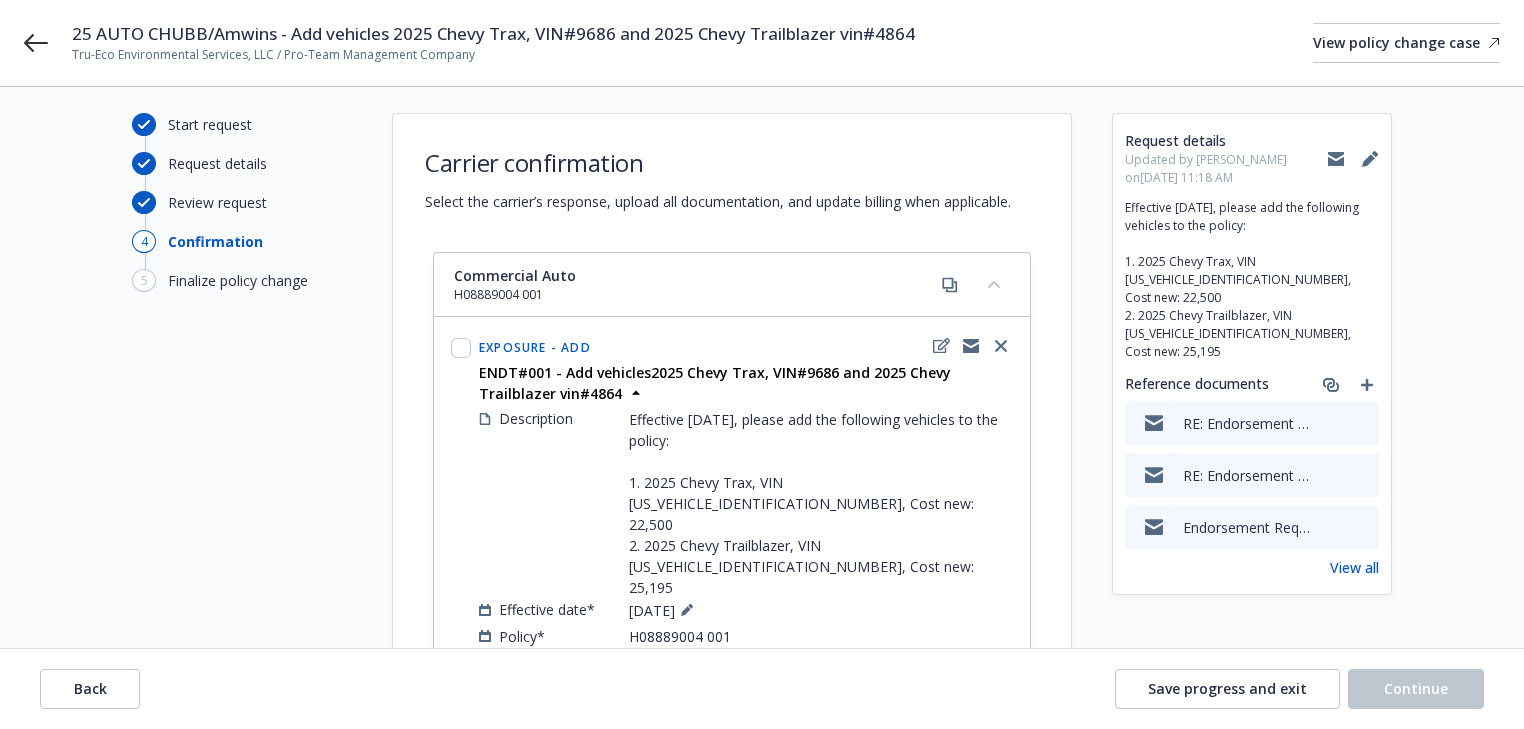 scroll, scrollTop: 0, scrollLeft: 0, axis: both 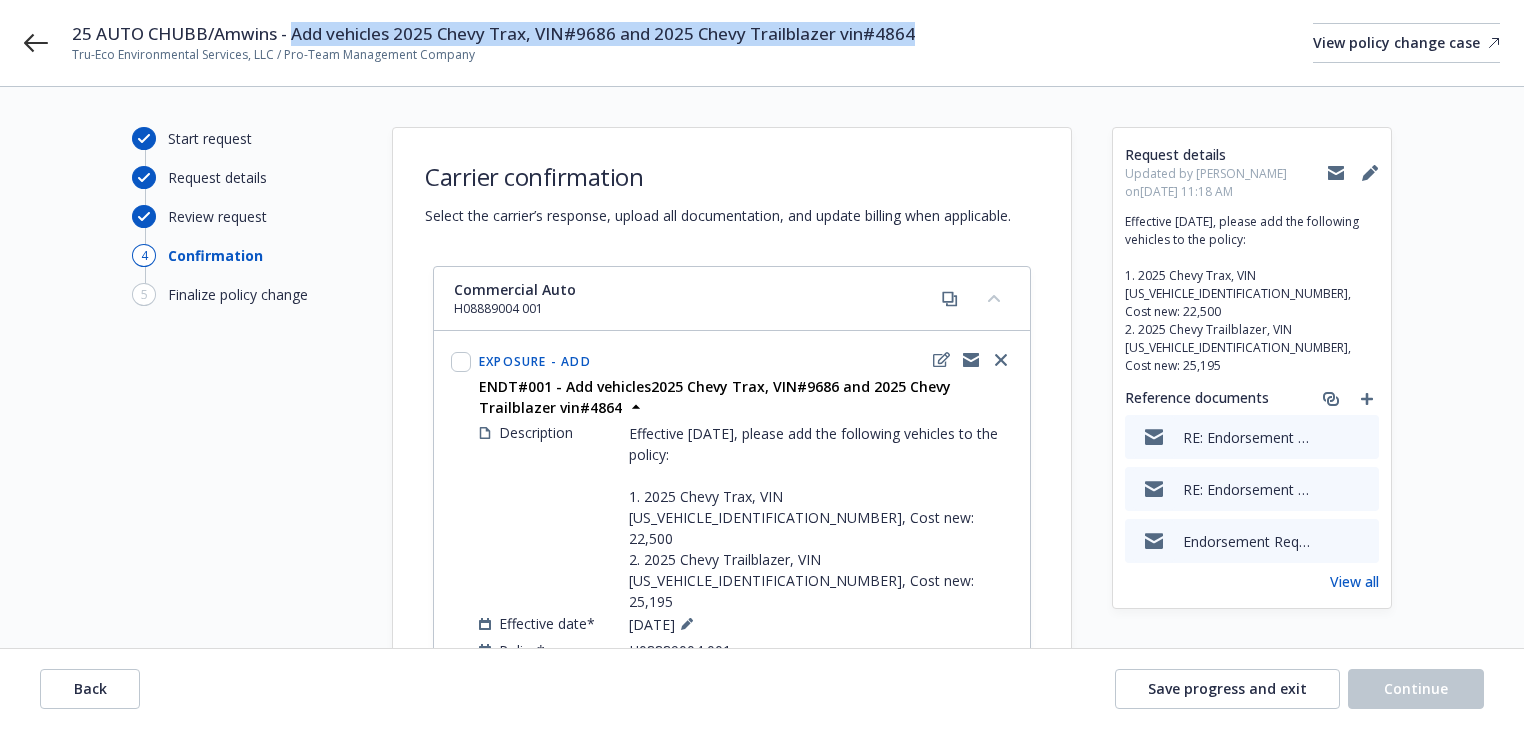 drag, startPoint x: 292, startPoint y: 34, endPoint x: 1008, endPoint y: 22, distance: 716.1005 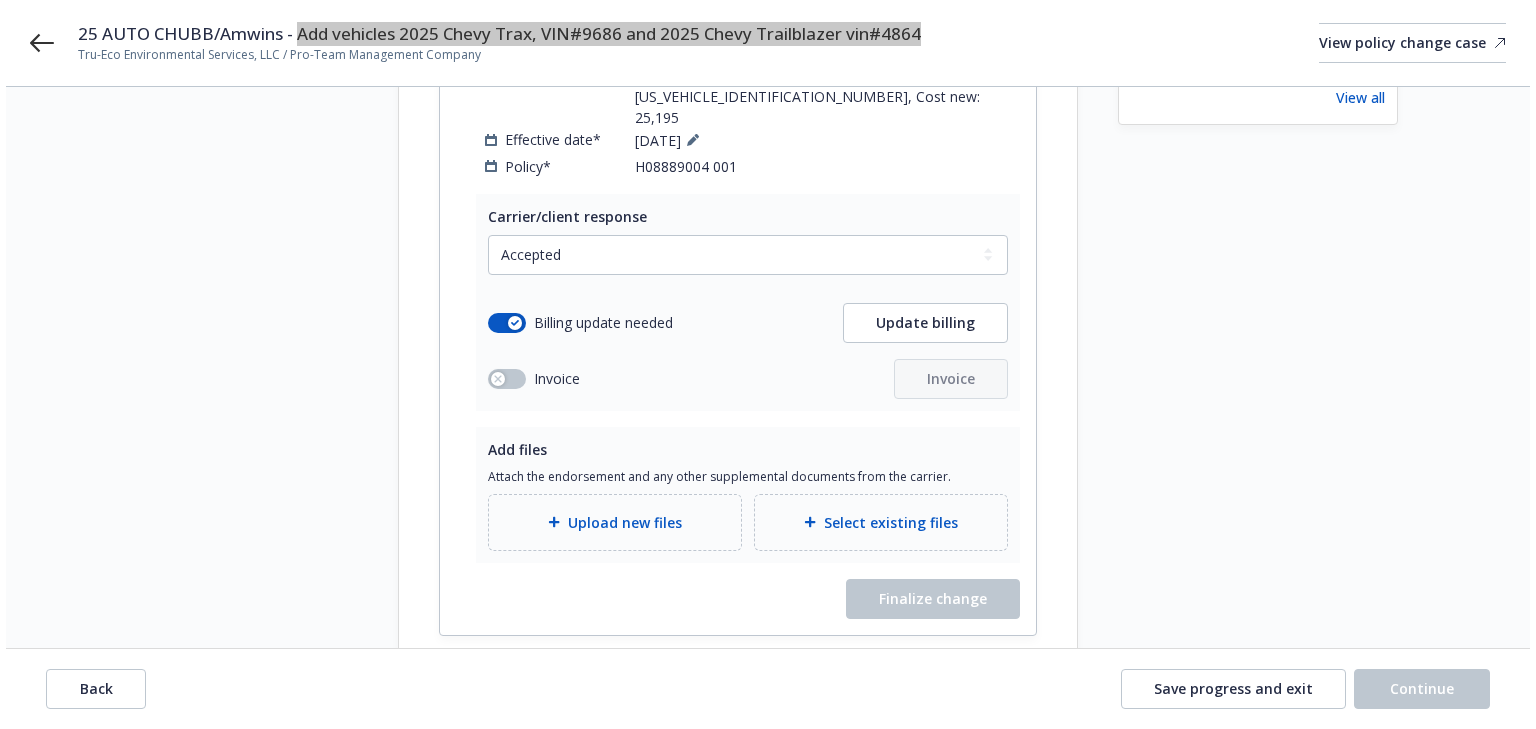 scroll, scrollTop: 516, scrollLeft: 0, axis: vertical 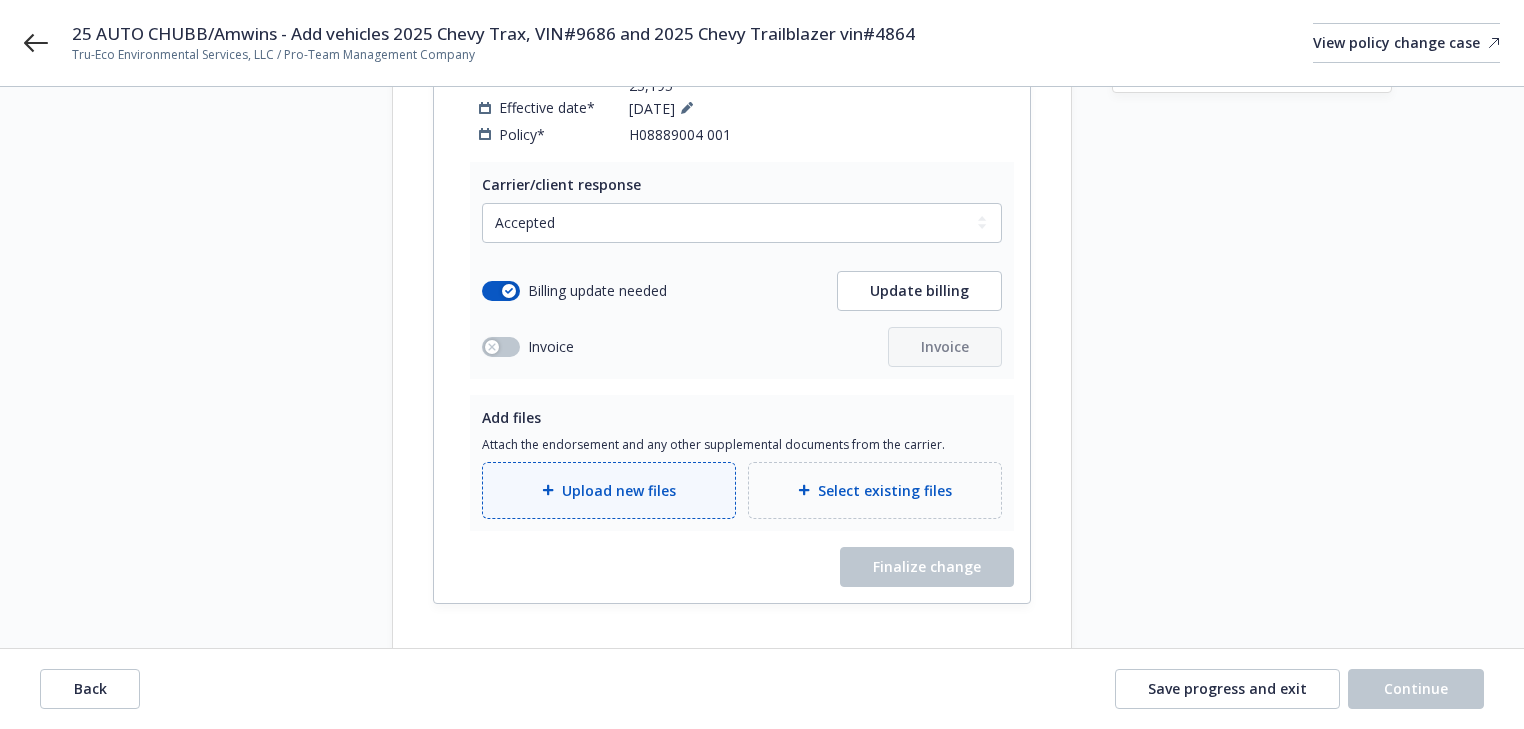 click on "Upload new files" at bounding box center [609, 490] 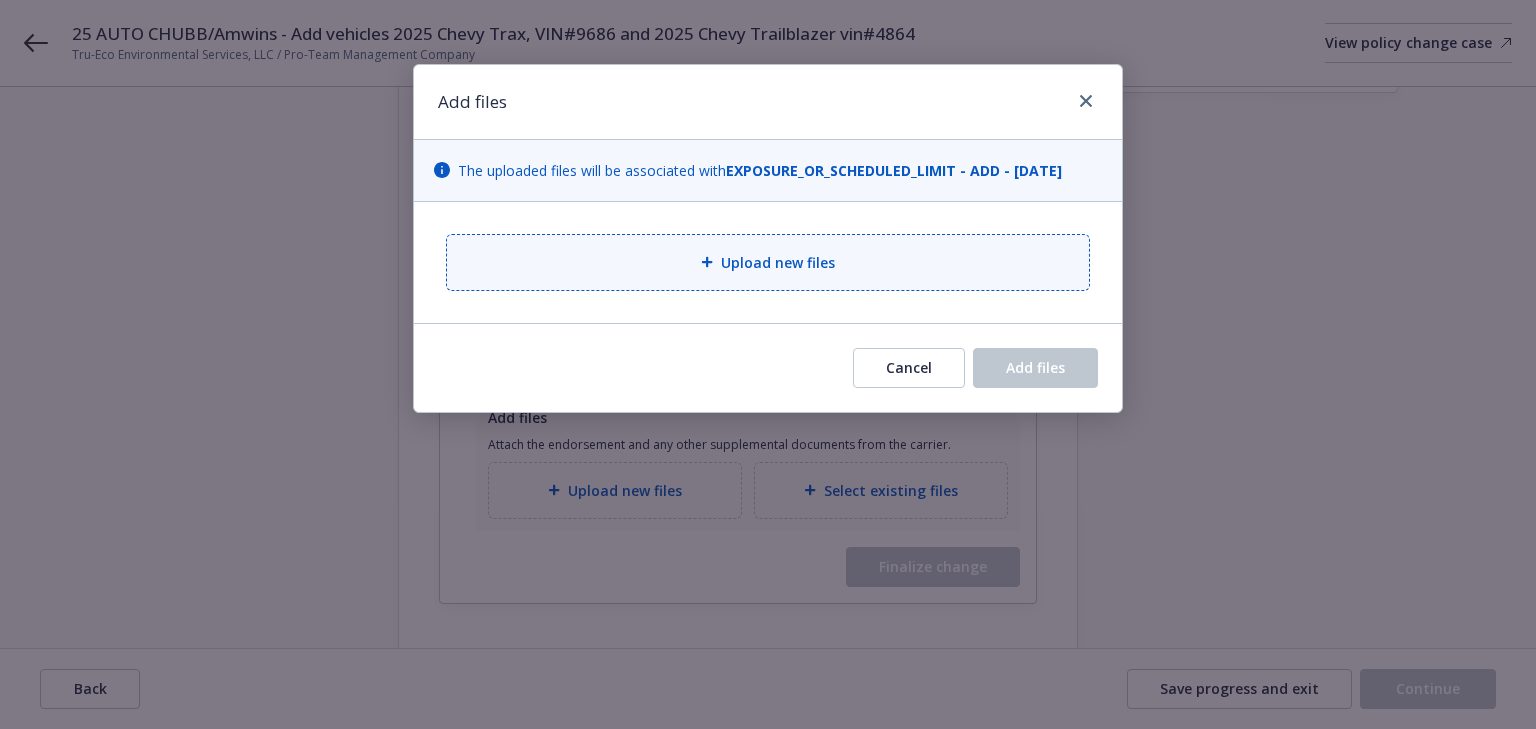 click on "Upload new files" at bounding box center [768, 262] 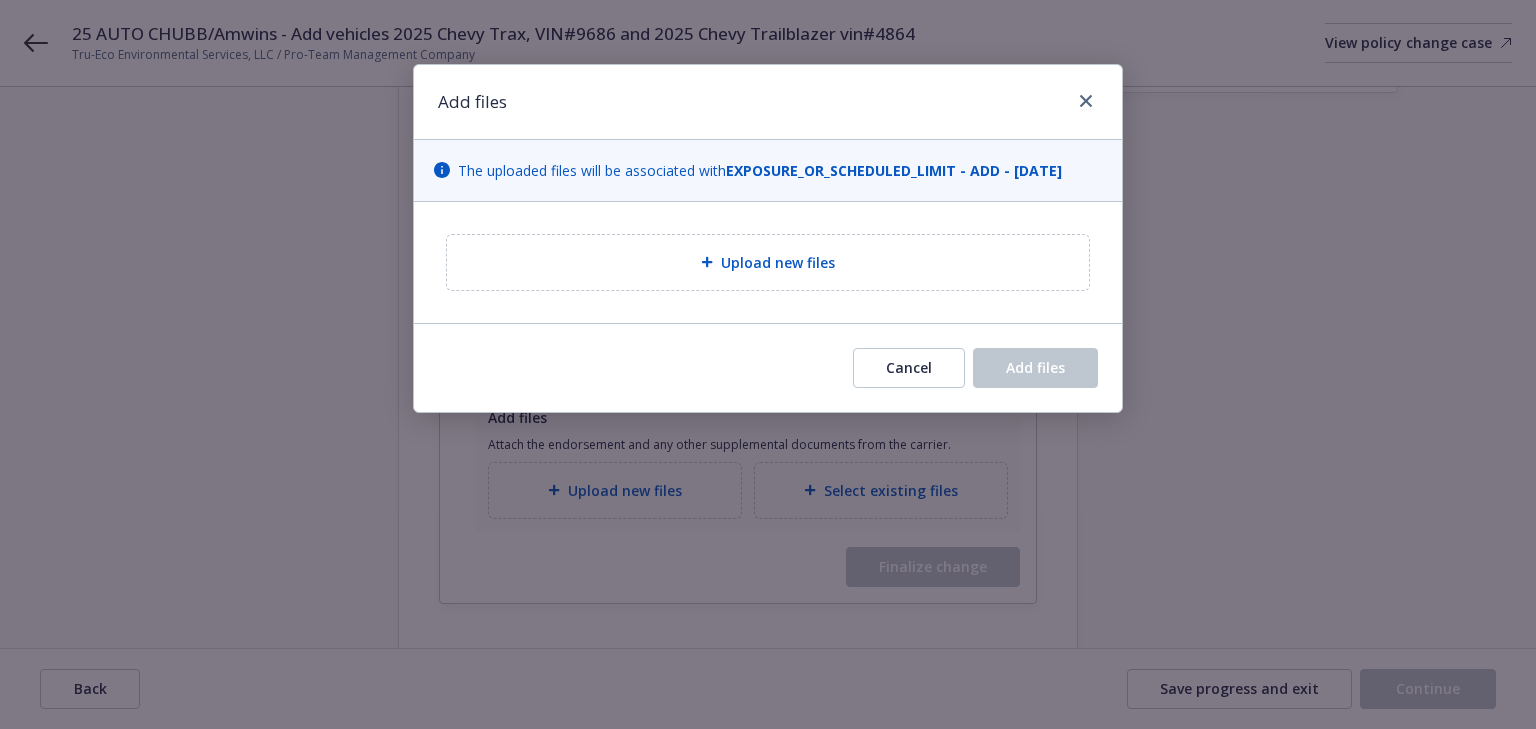 type on "x" 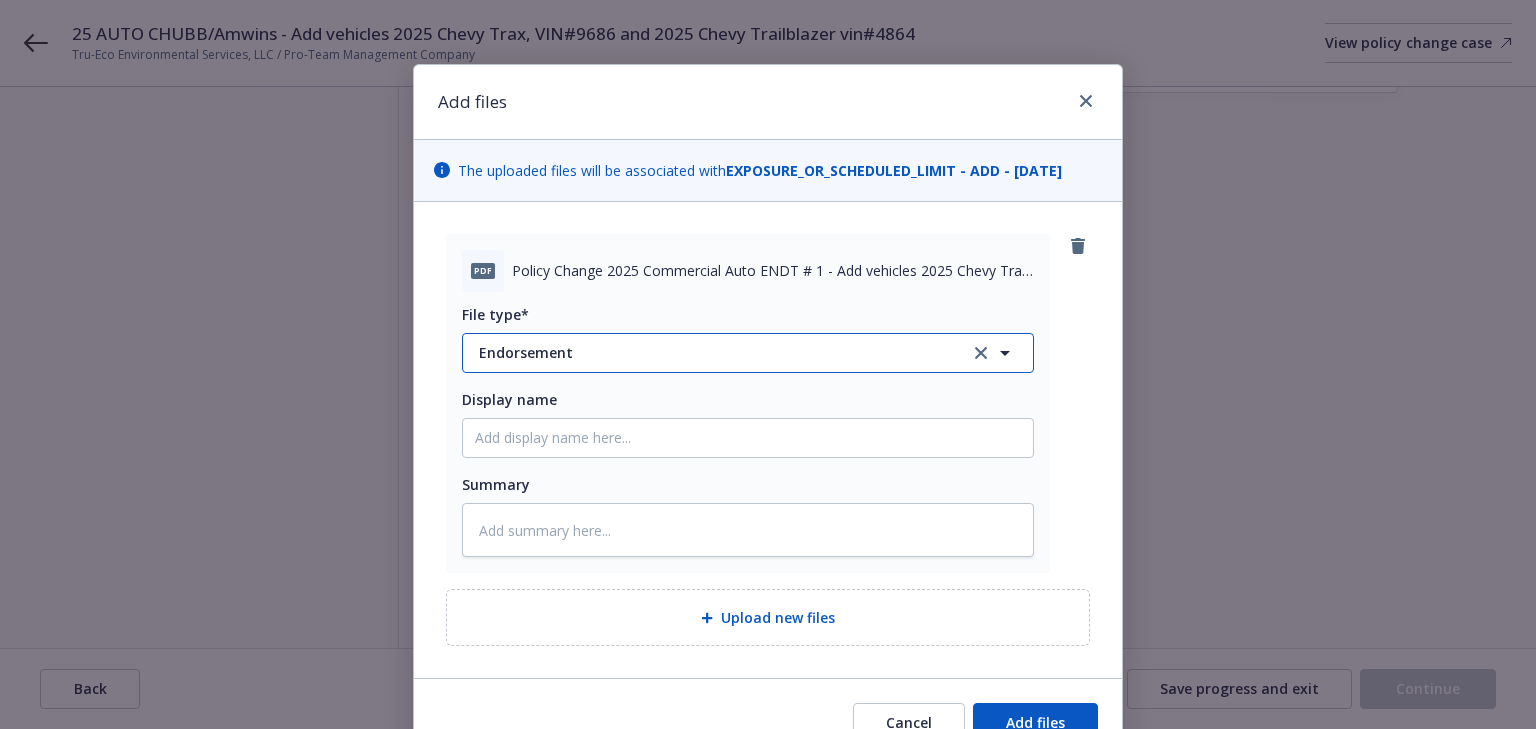click on "Endorsement" at bounding box center (710, 352) 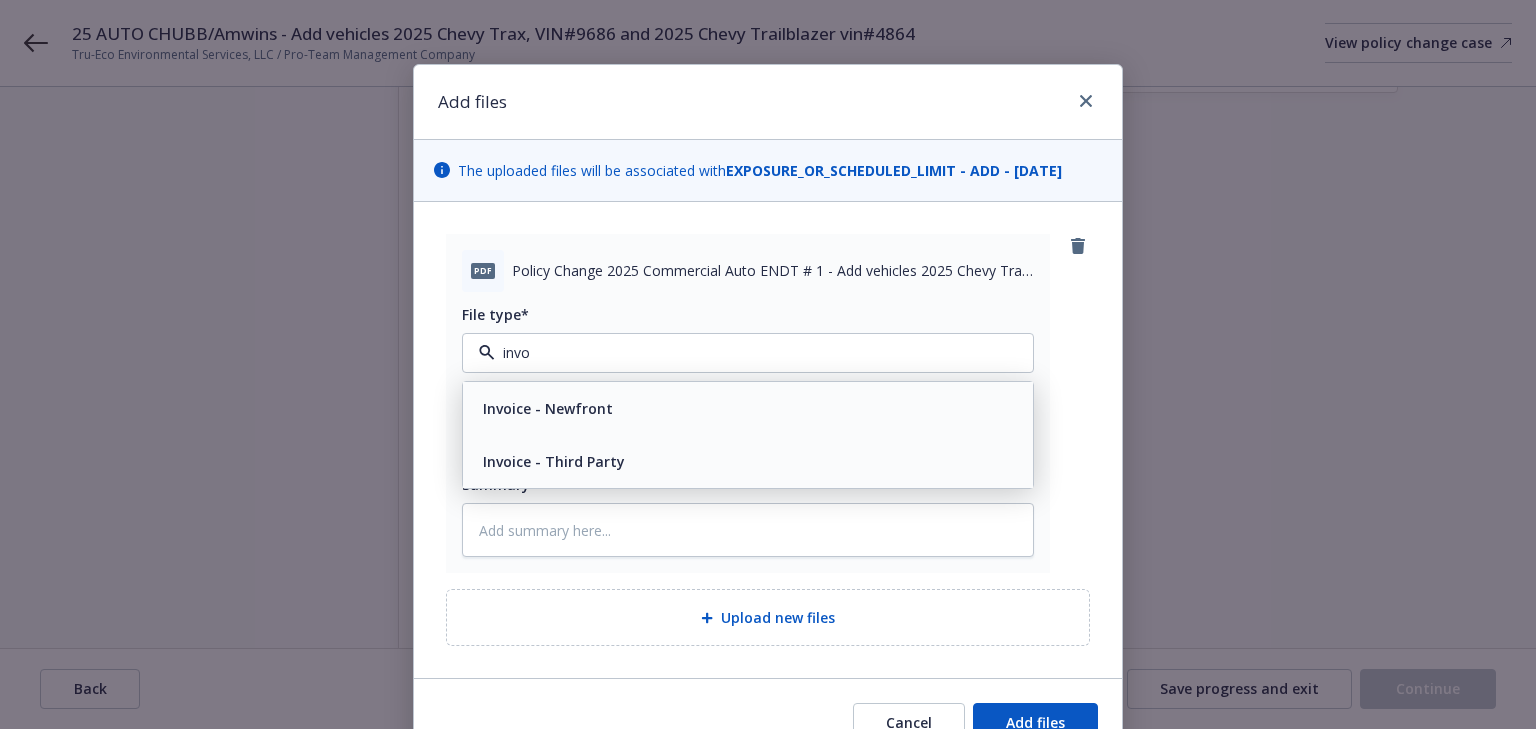 type on "invoi" 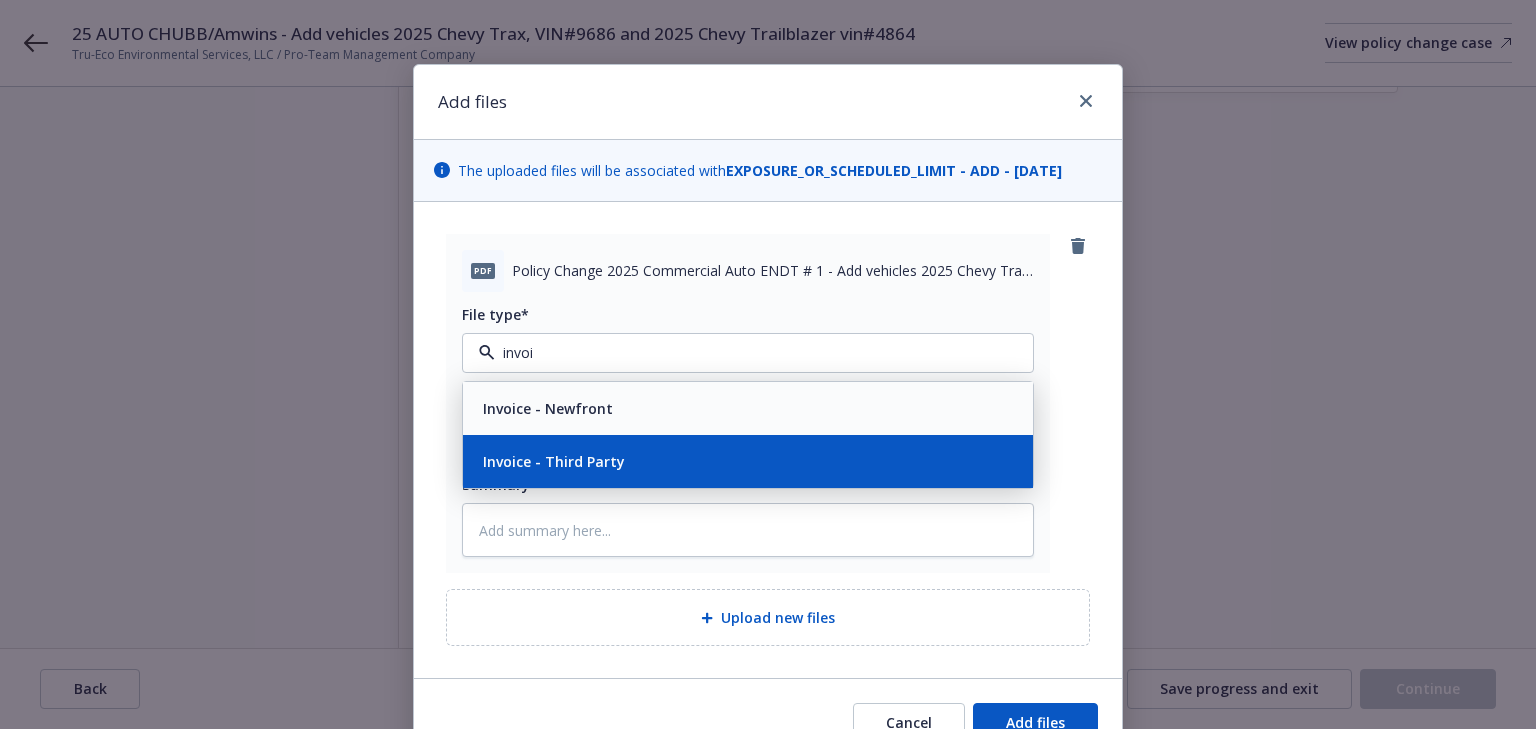 click on "Invoice - Third Party" at bounding box center (554, 461) 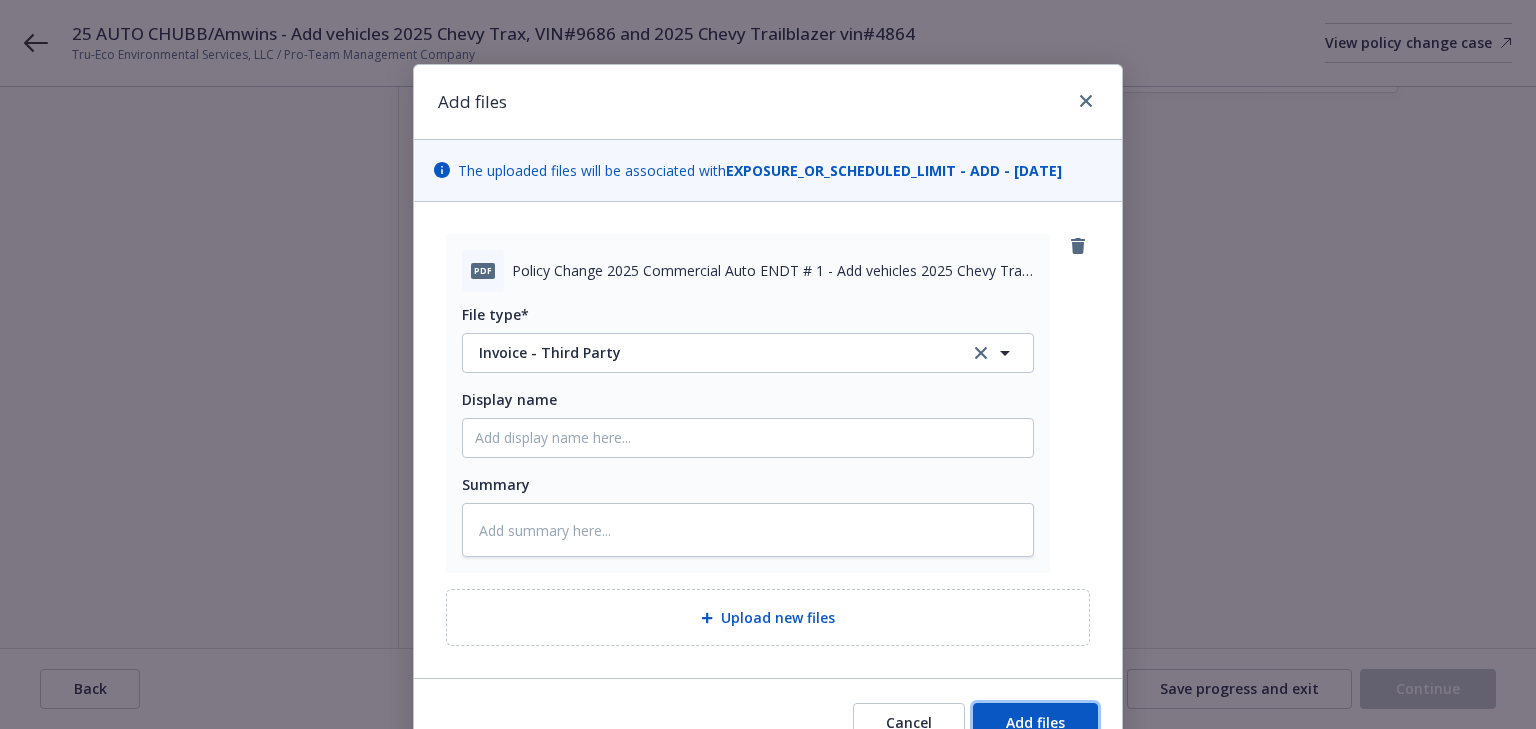 click on "Add files" at bounding box center [1035, 723] 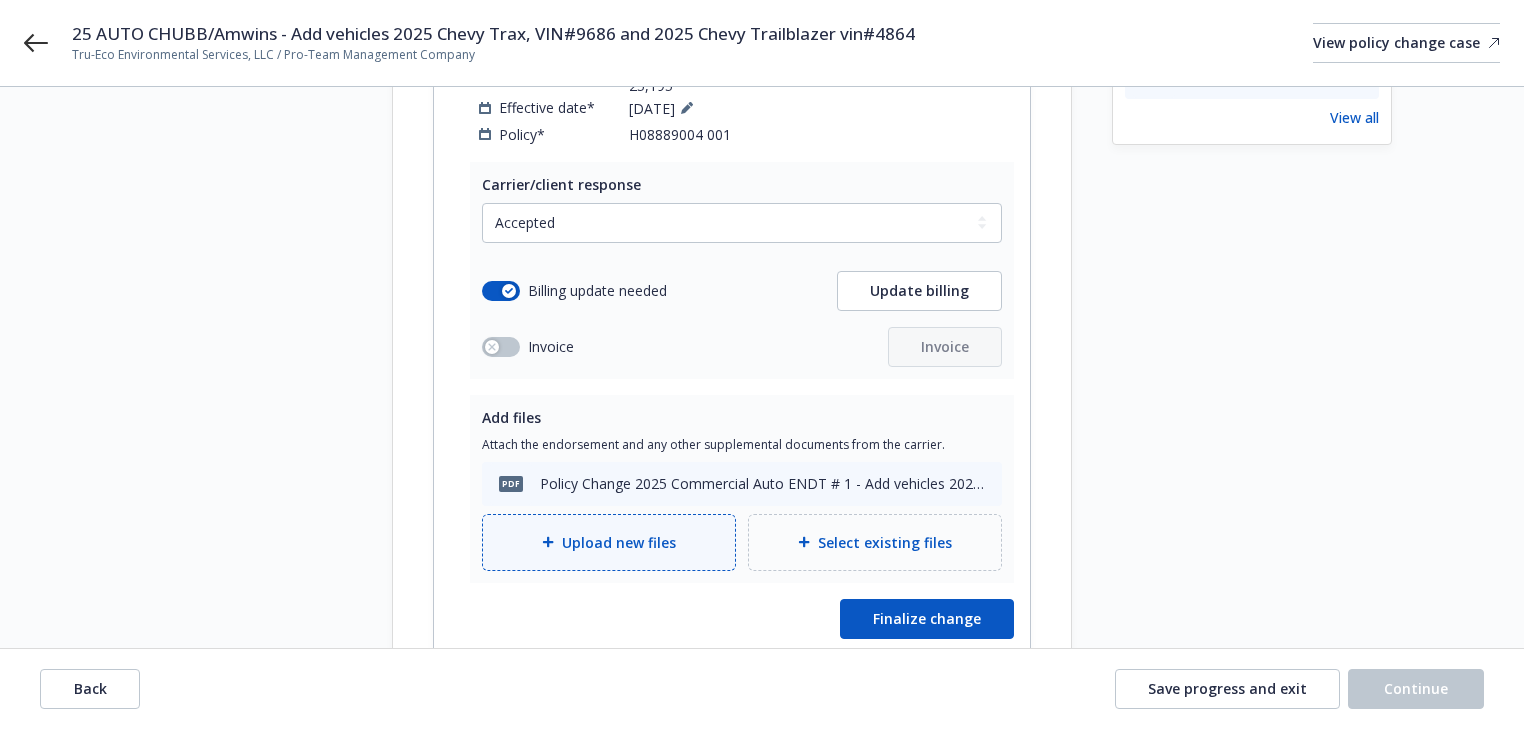 click on "Upload new files" at bounding box center [609, 542] 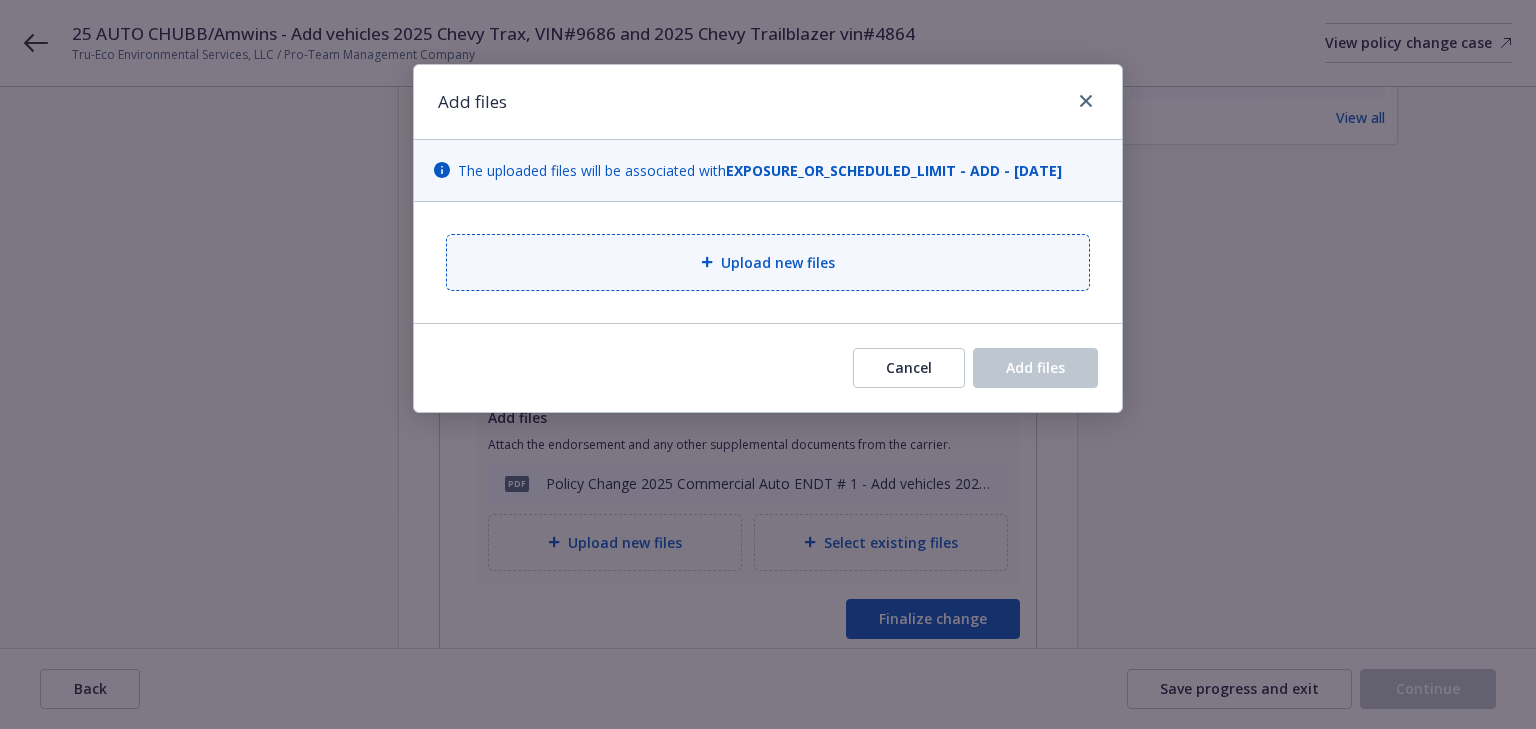 click on "Upload new files" at bounding box center (778, 262) 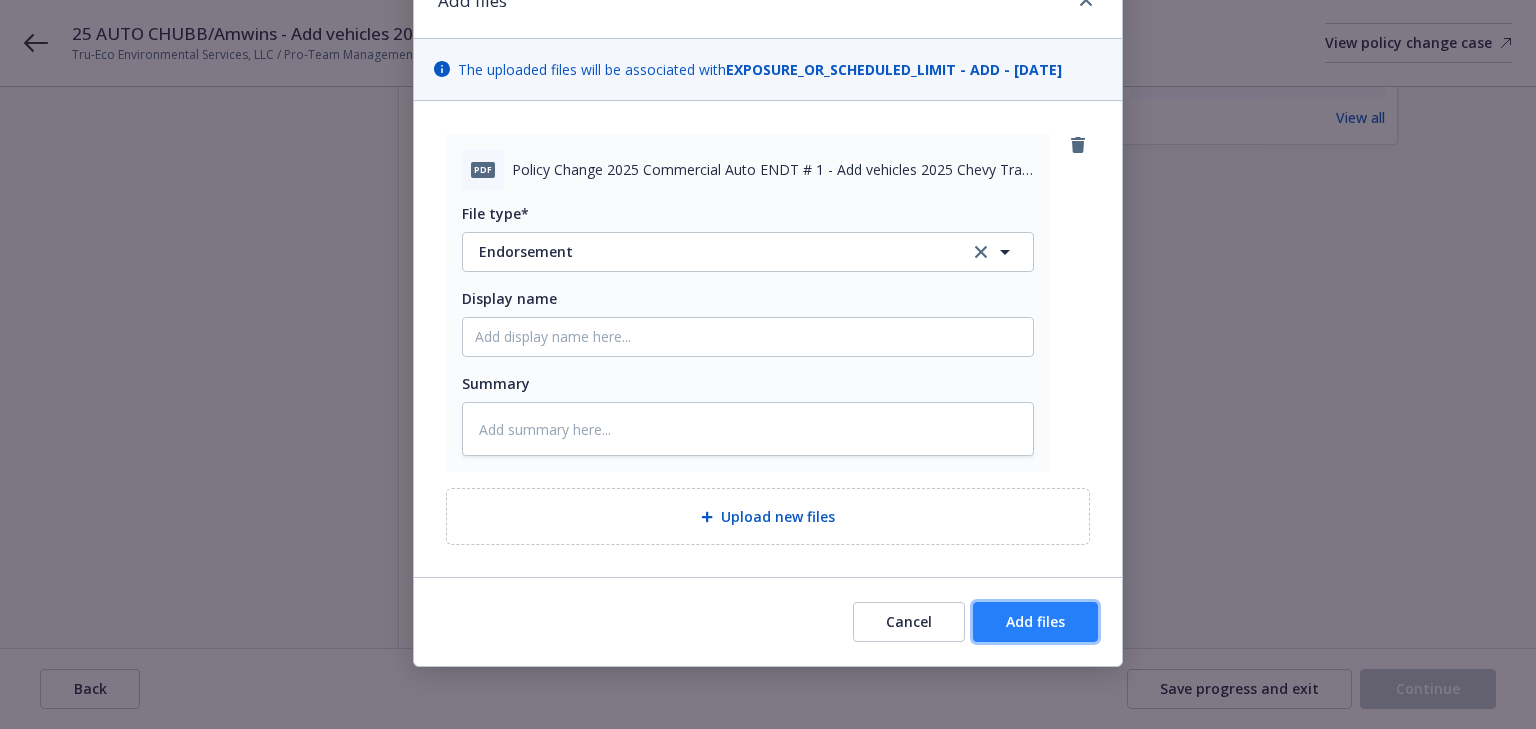 click on "Add files" at bounding box center (1035, 622) 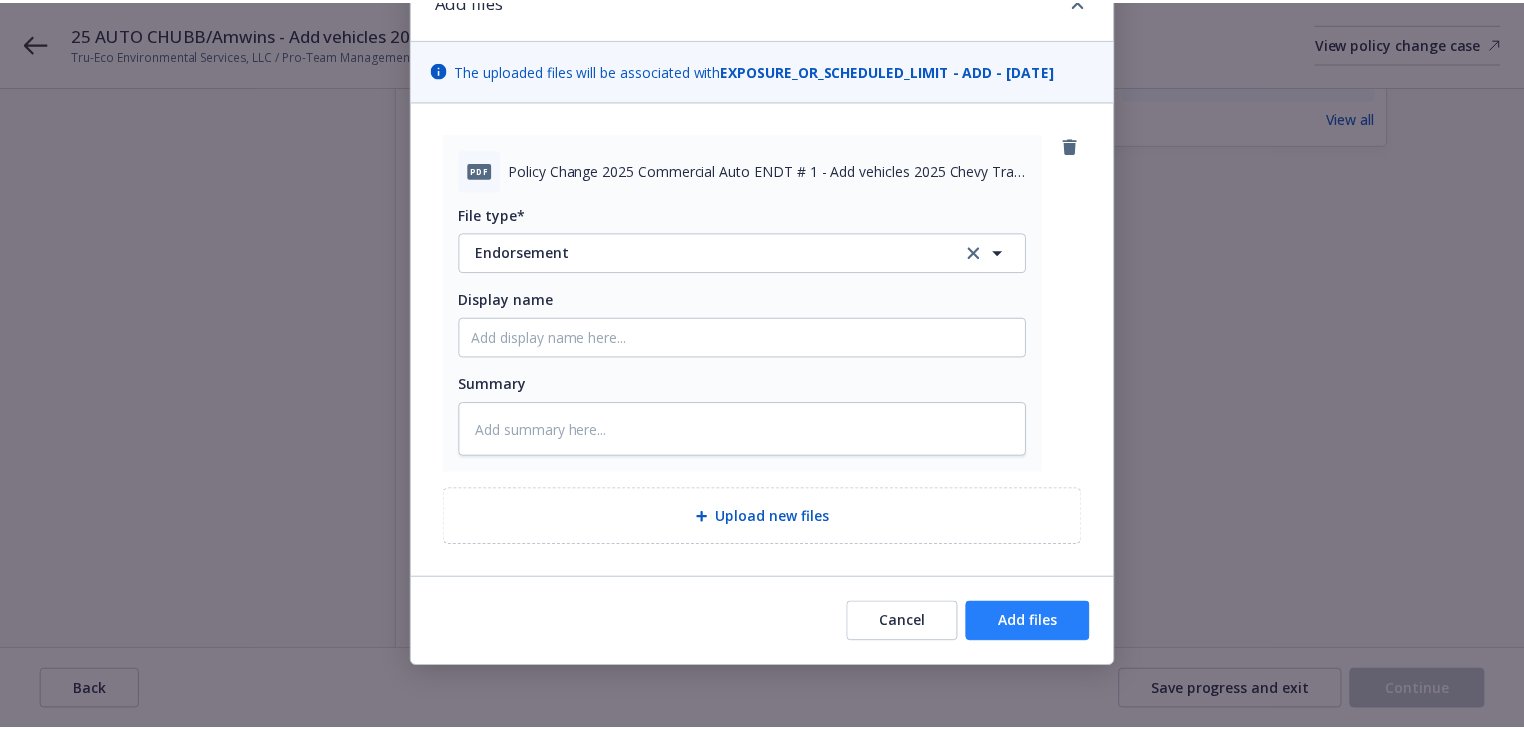 scroll, scrollTop: 29, scrollLeft: 0, axis: vertical 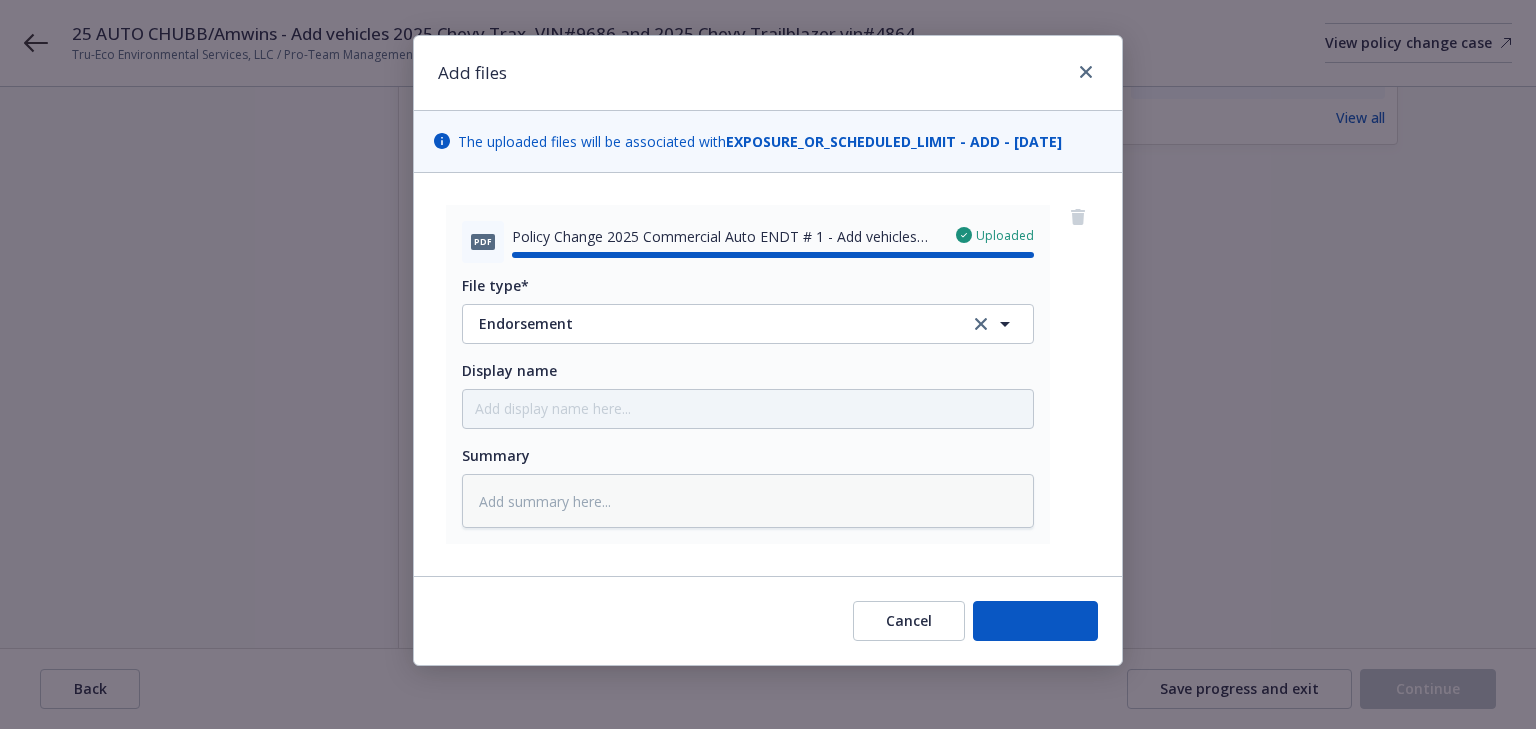 type on "x" 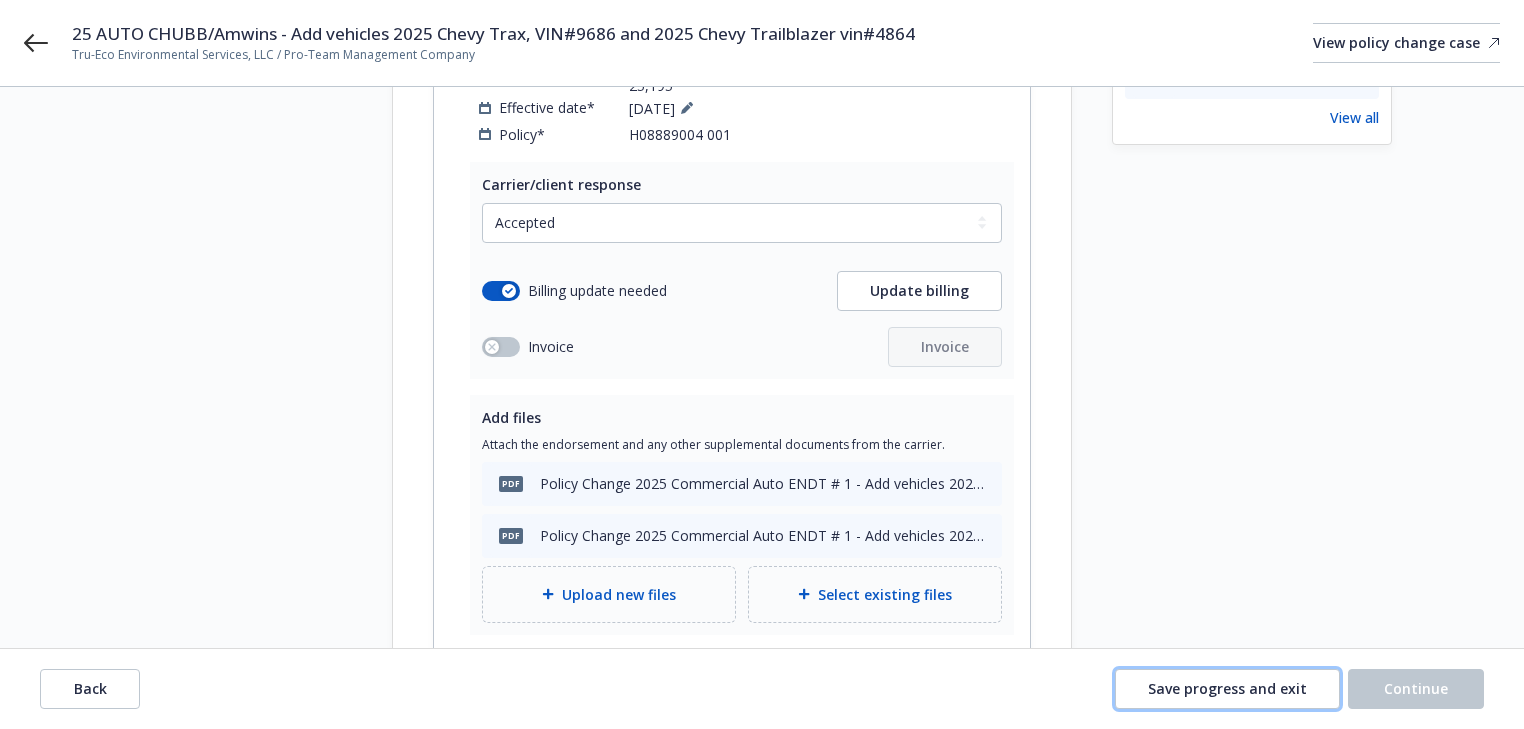 click on "Save progress and exit" at bounding box center [1227, 688] 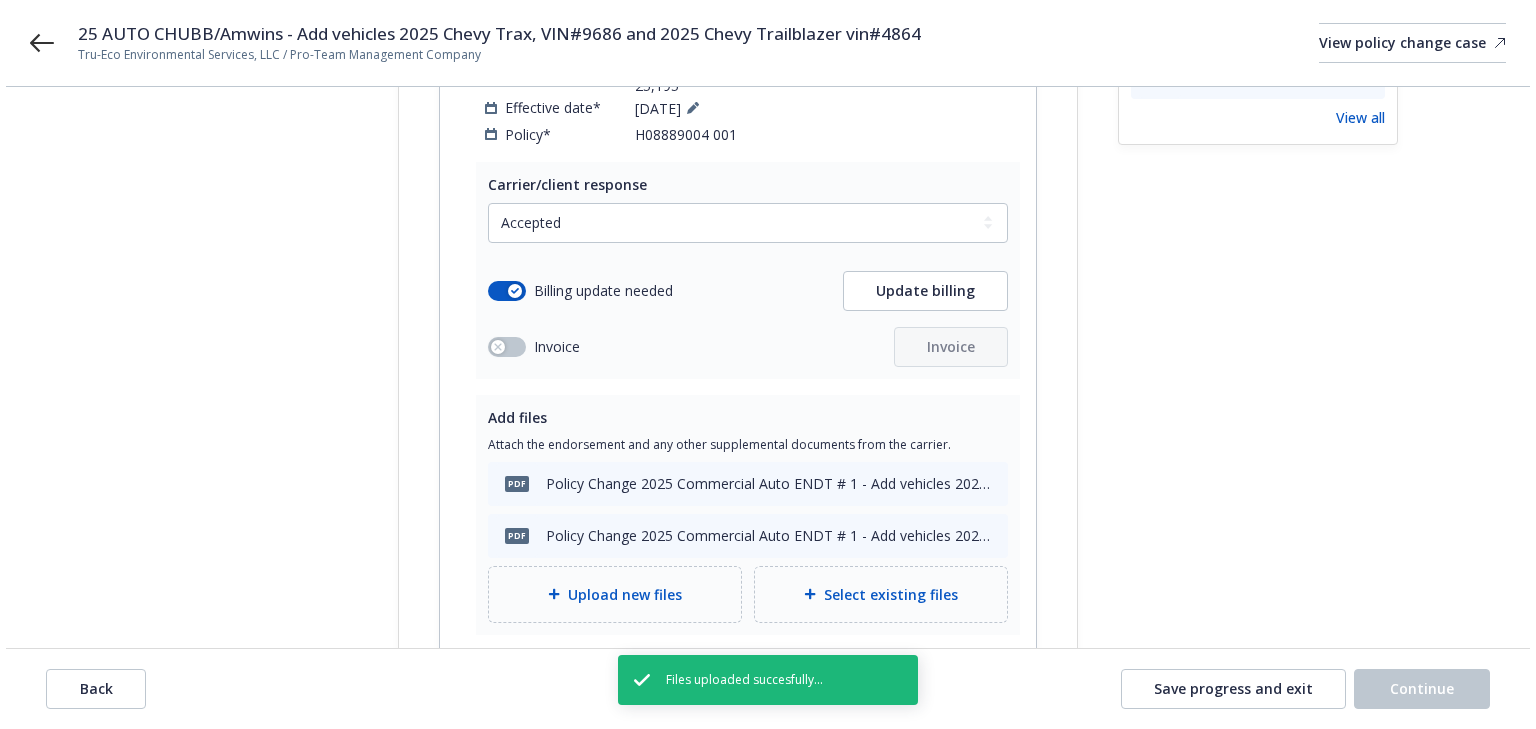 scroll, scrollTop: 0, scrollLeft: 0, axis: both 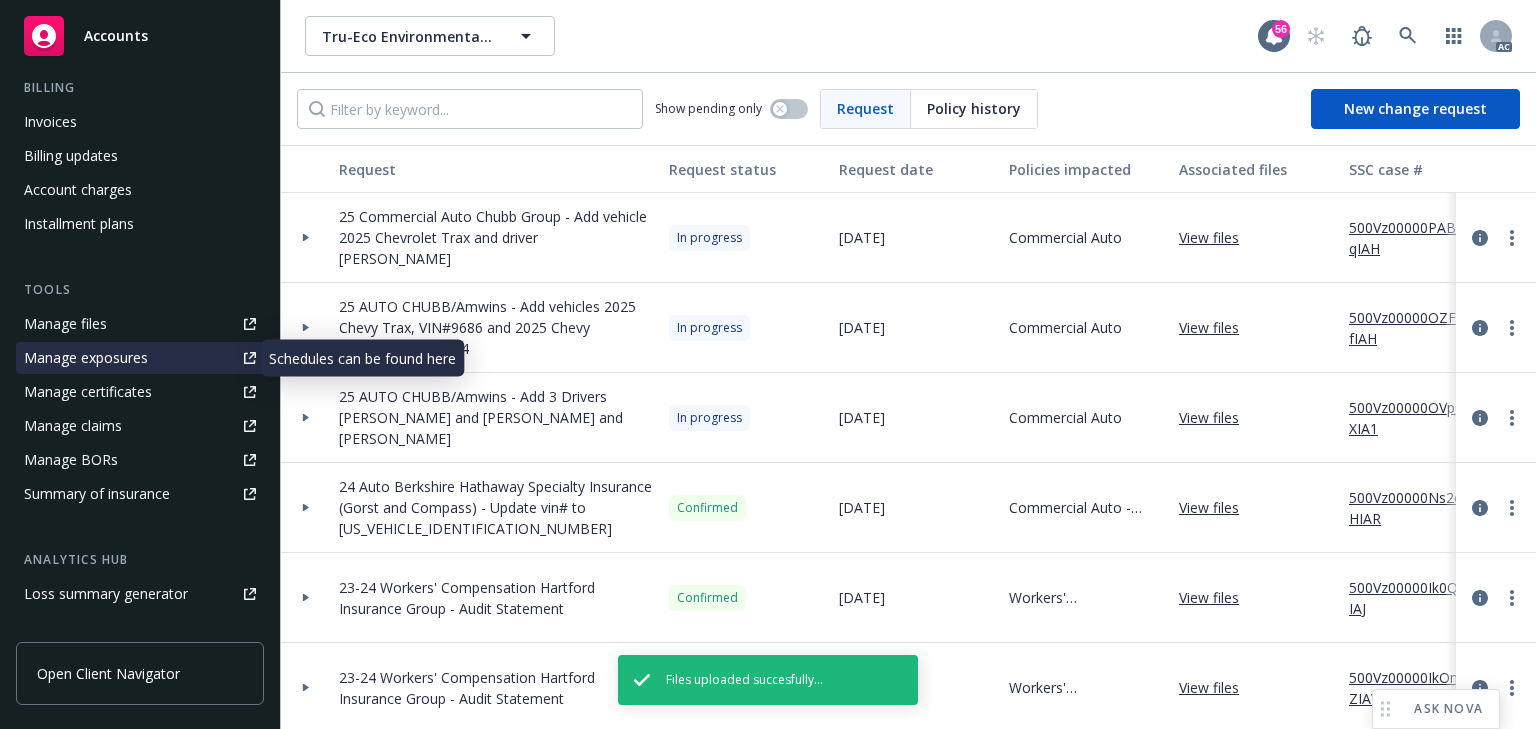 click on "Manage exposures" at bounding box center (86, 358) 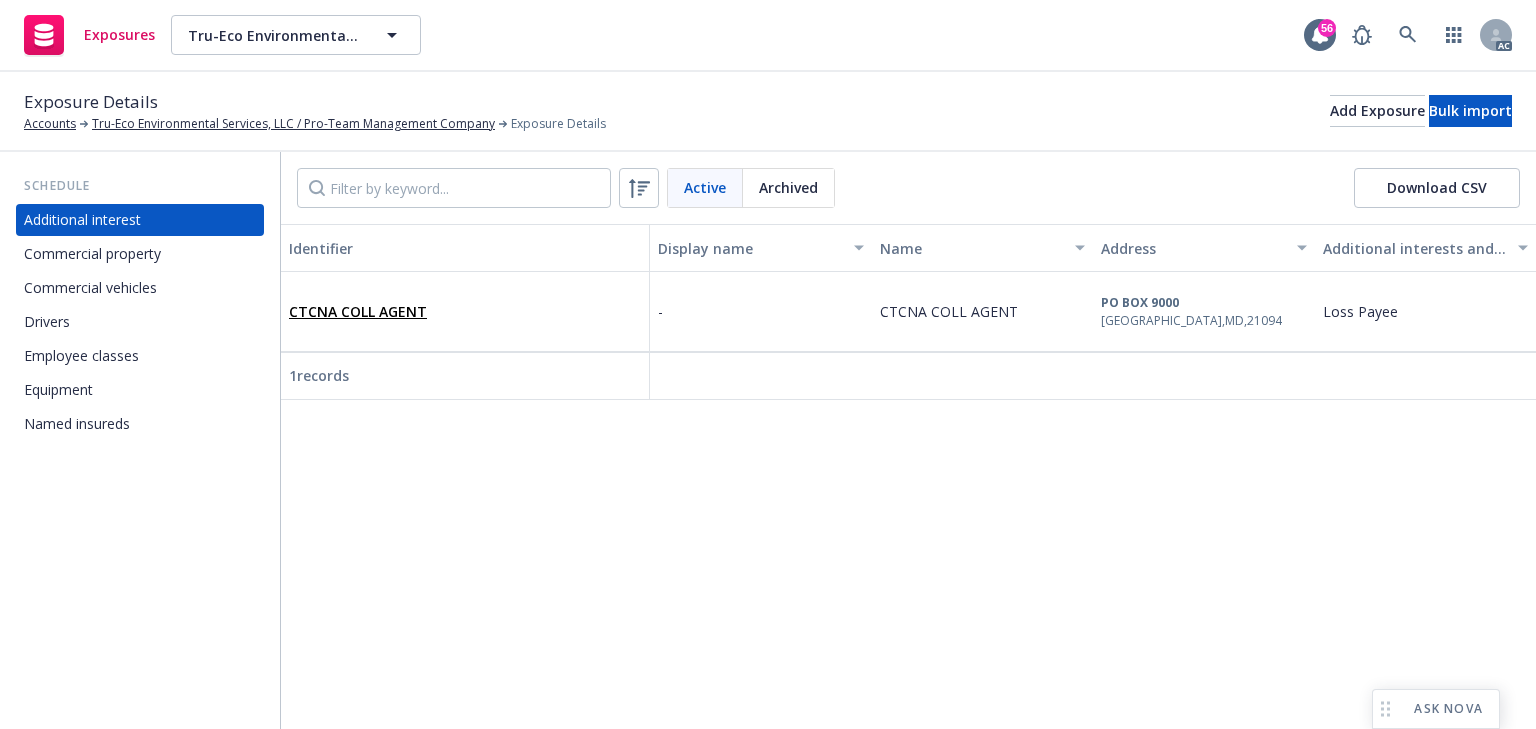 scroll, scrollTop: 0, scrollLeft: 0, axis: both 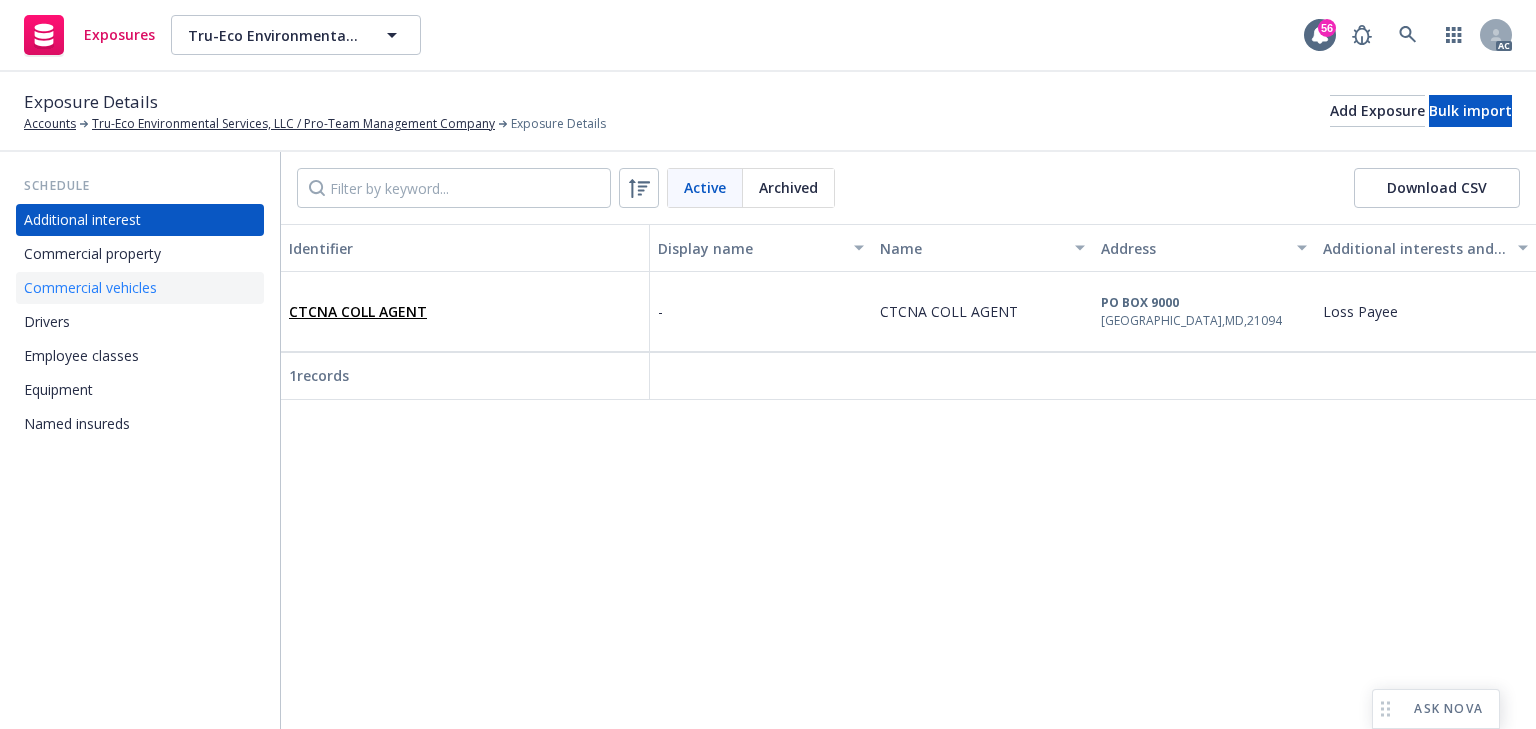 click on "Commercial vehicles" at bounding box center [90, 288] 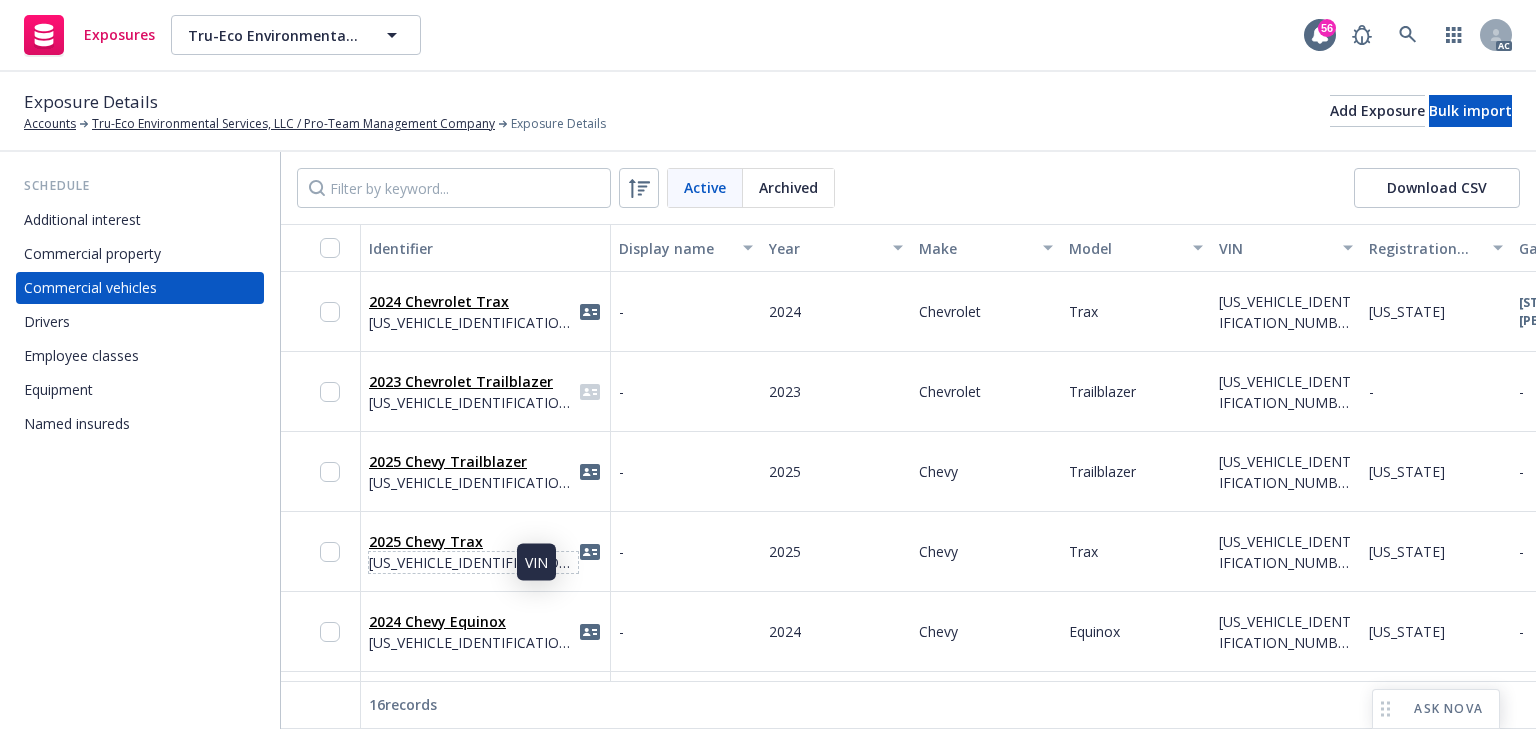 click on "[US_VEHICLE_IDENTIFICATION_NUMBER]" at bounding box center [473, 562] 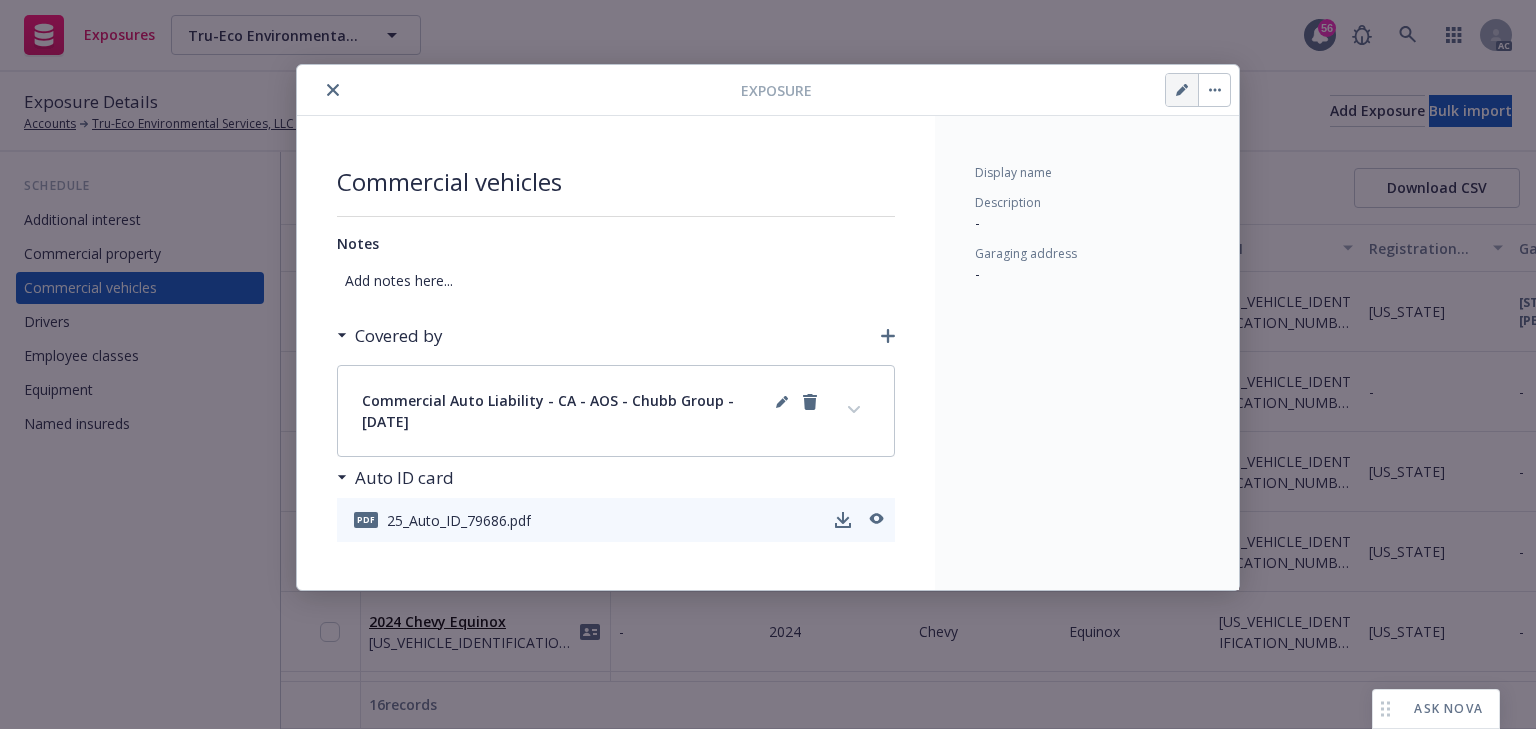 click at bounding box center (1182, 90) 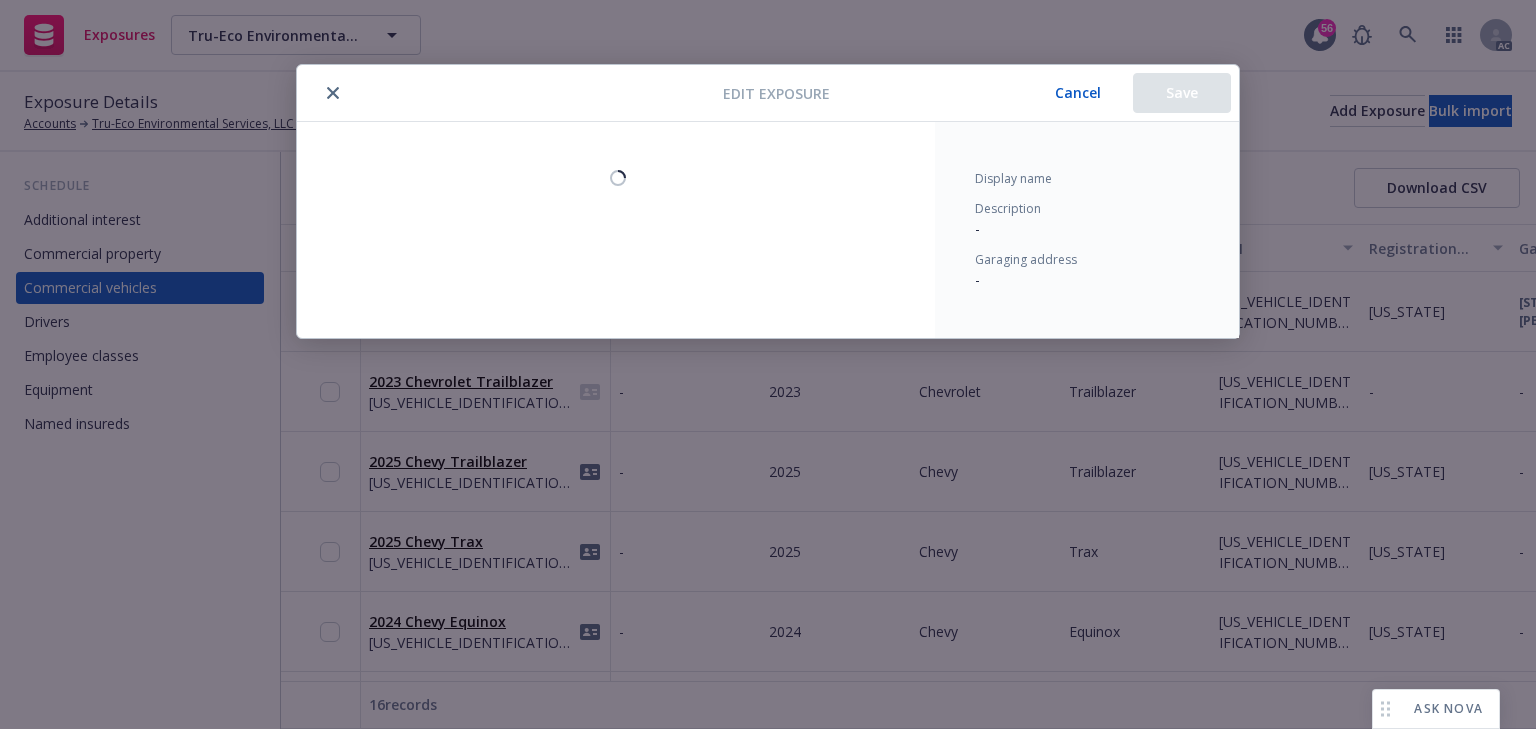 select on "CA" 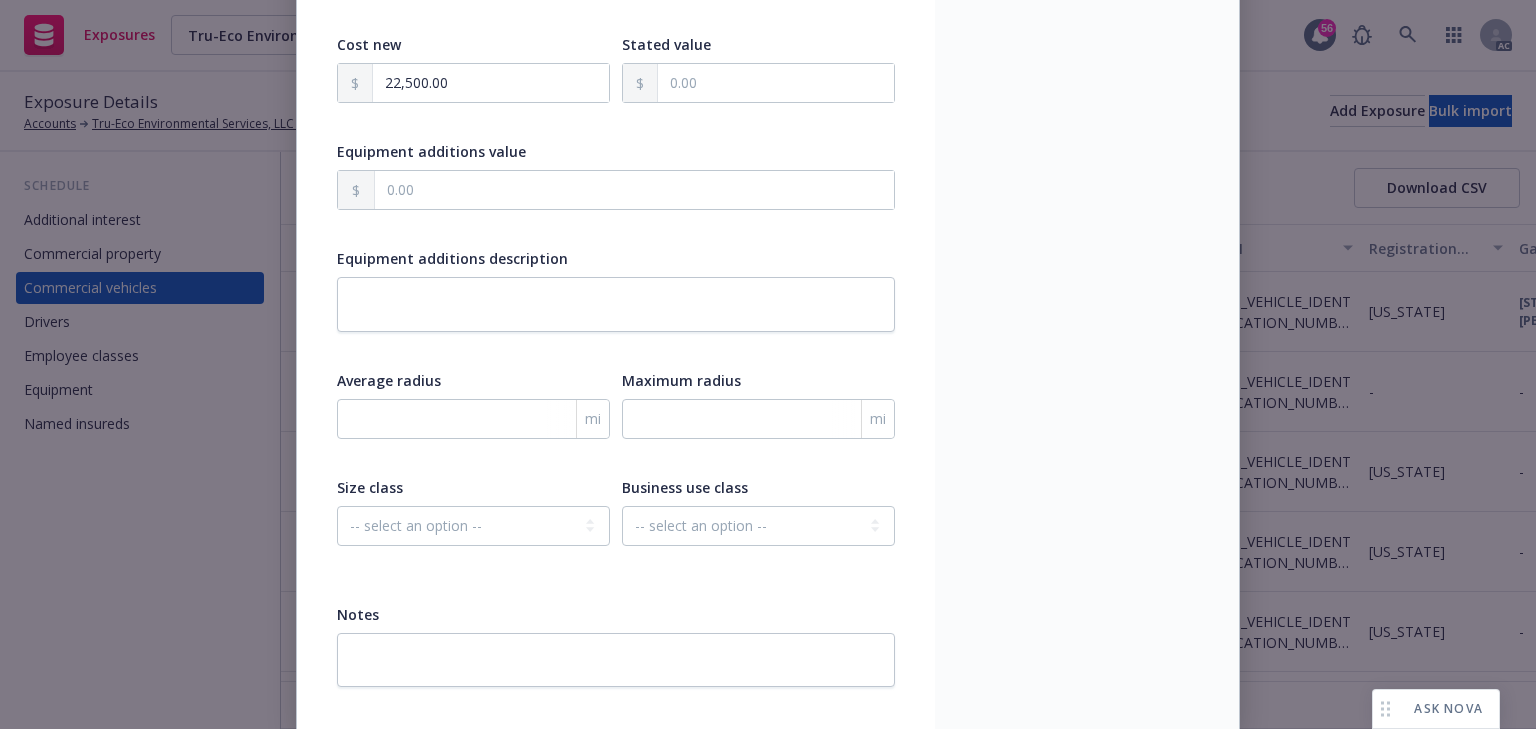 scroll, scrollTop: 560, scrollLeft: 0, axis: vertical 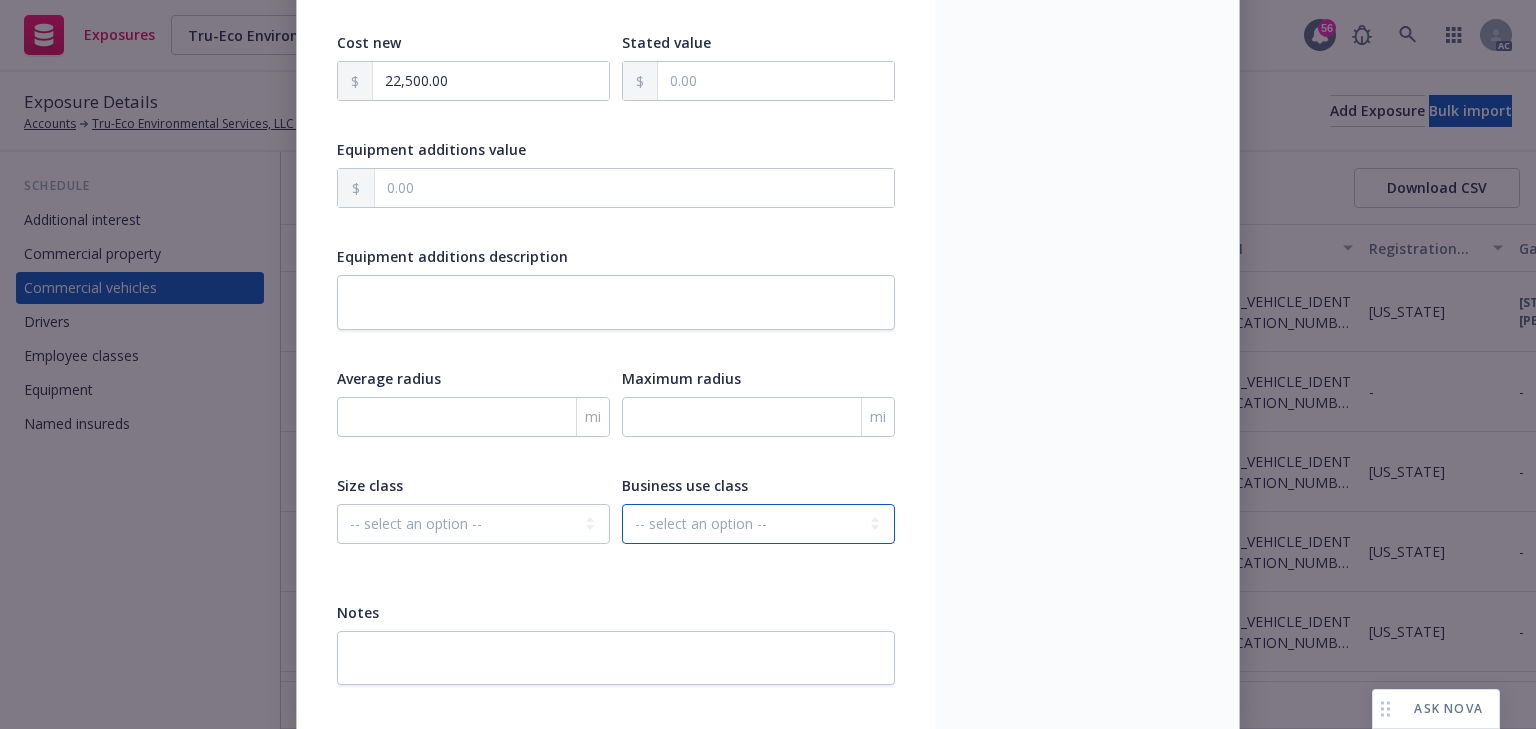 click on "-- select an option -- Service Retail Commercial" at bounding box center (758, 524) 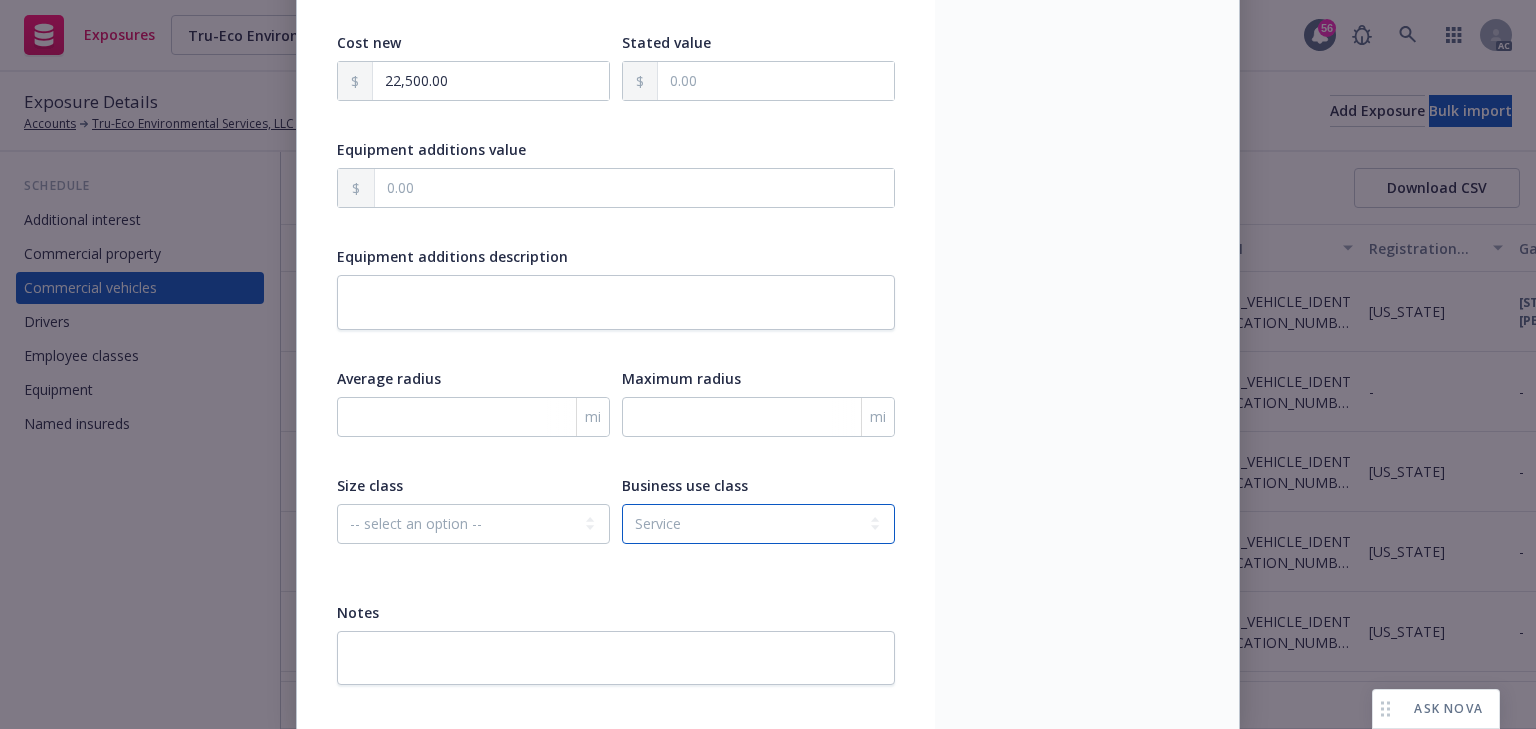 click on "-- select an option -- Service Retail Commercial" at bounding box center (758, 524) 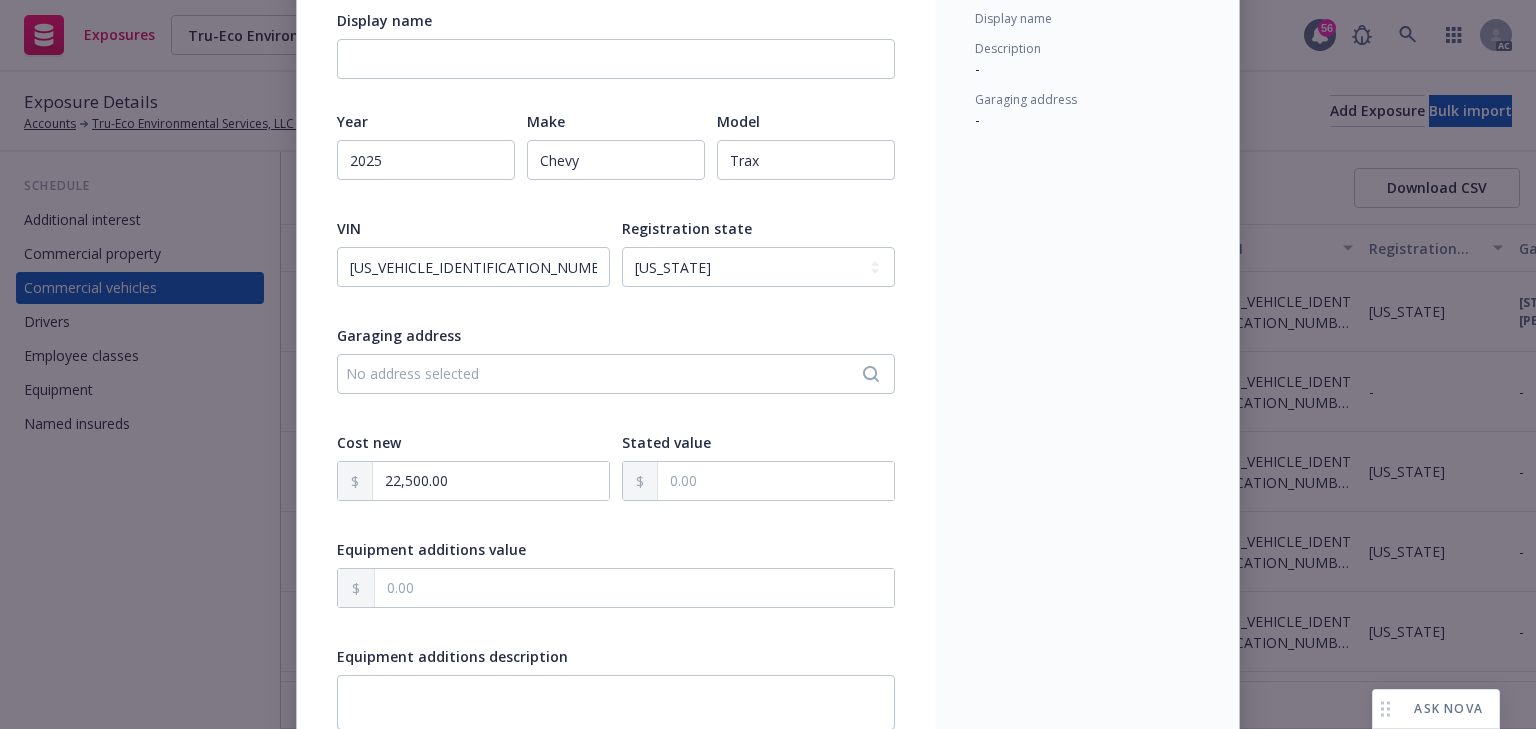 scroll, scrollTop: 0, scrollLeft: 0, axis: both 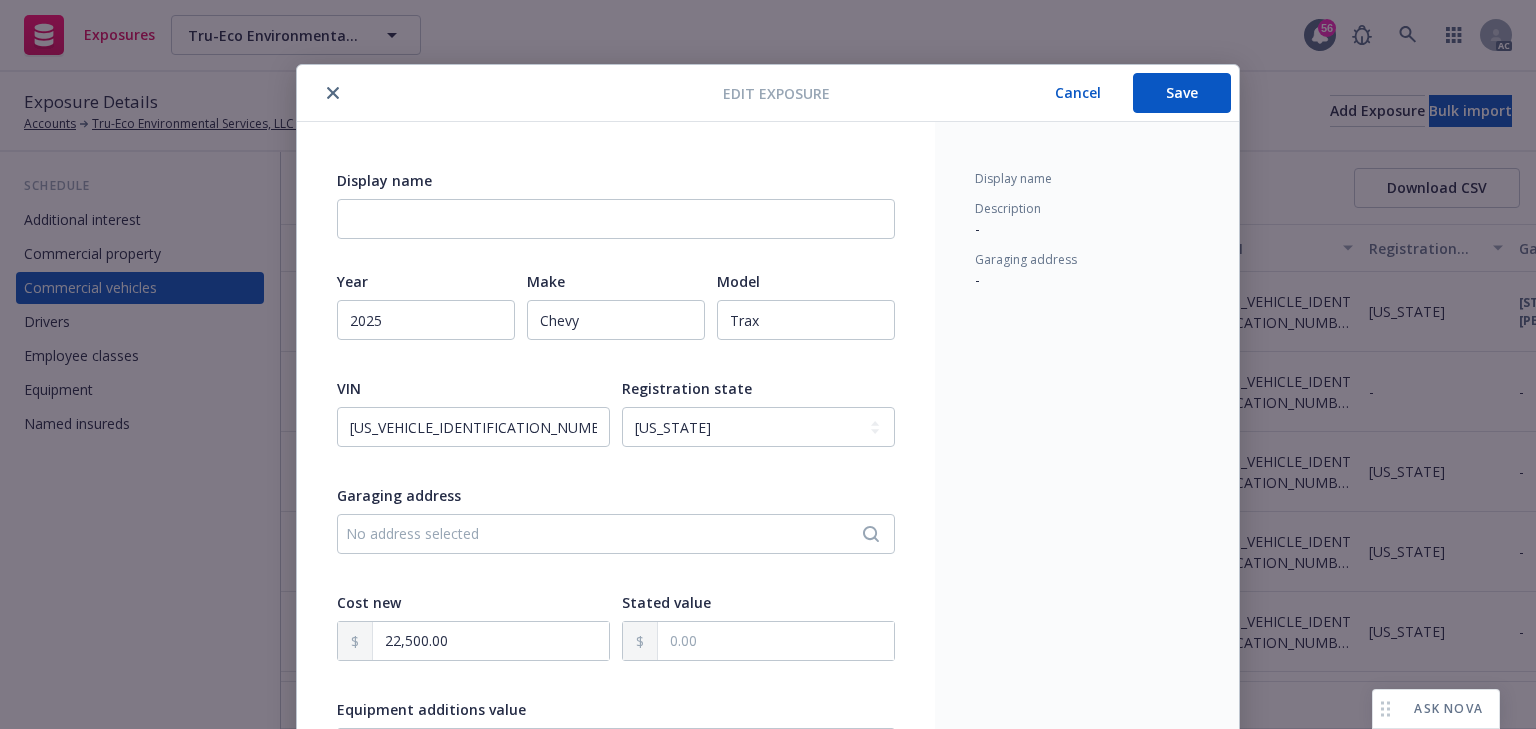 click on "Edit exposure Cancel Save" at bounding box center [768, 93] 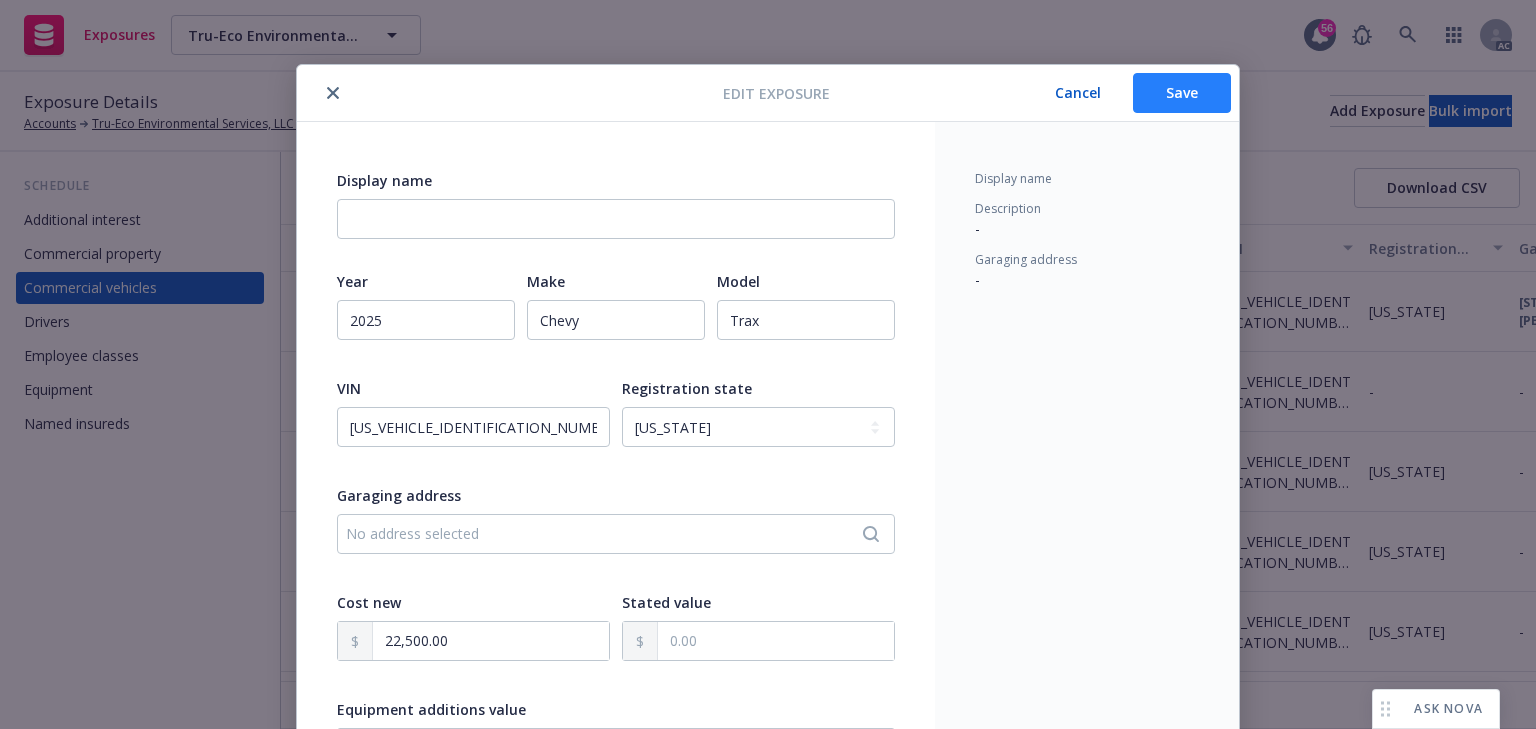 click on "Save" at bounding box center [1182, 93] 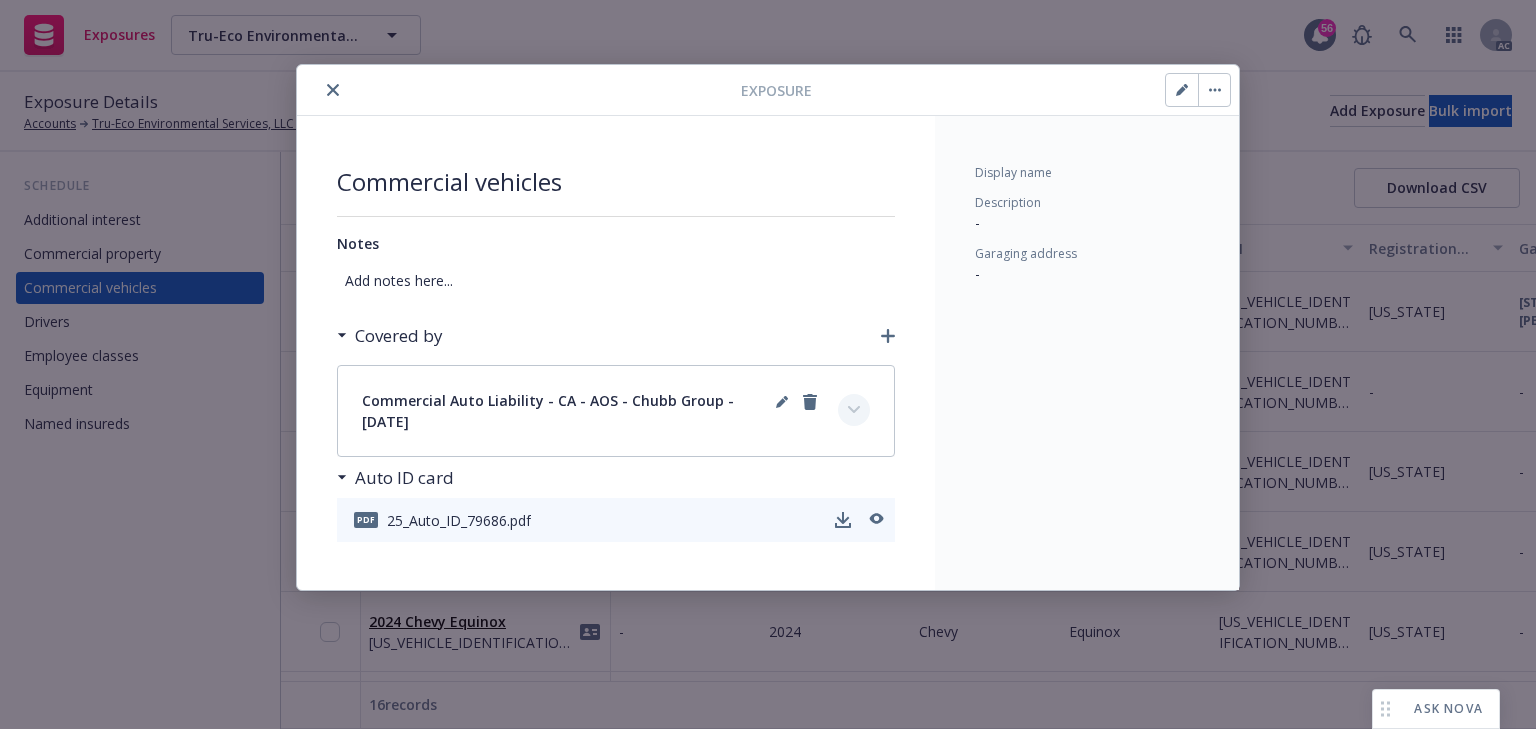 click at bounding box center [854, 410] 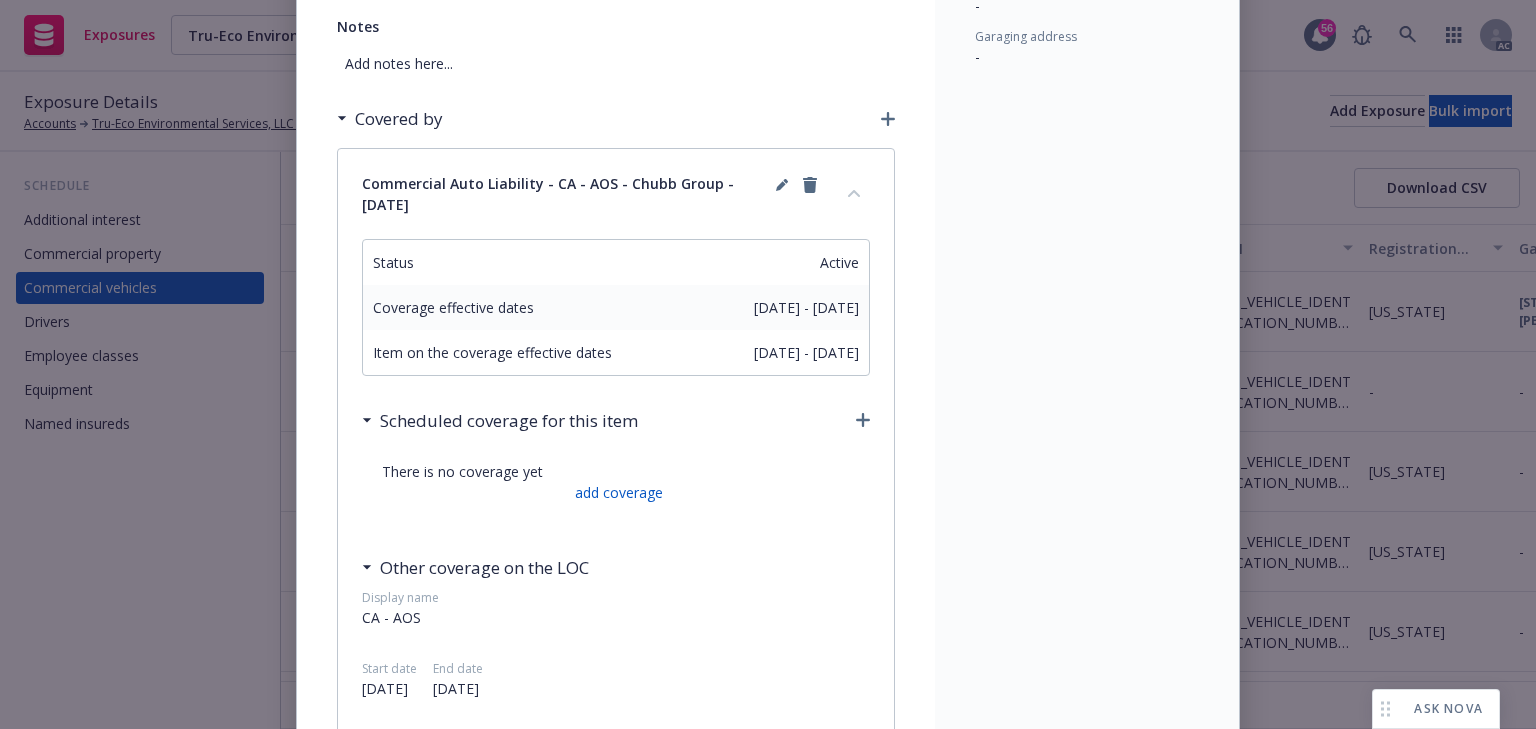 scroll, scrollTop: 240, scrollLeft: 0, axis: vertical 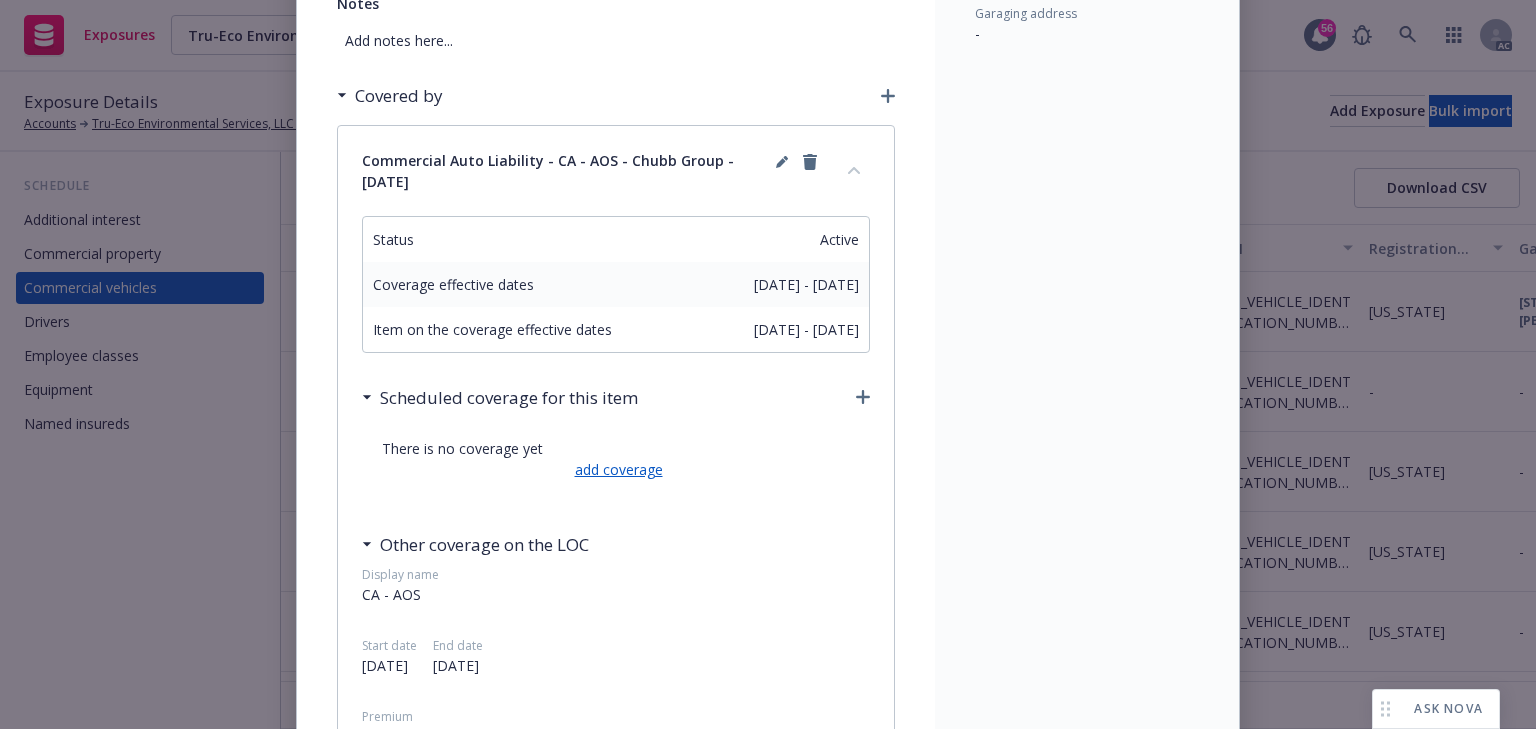 click on "add coverage" at bounding box center (616, 469) 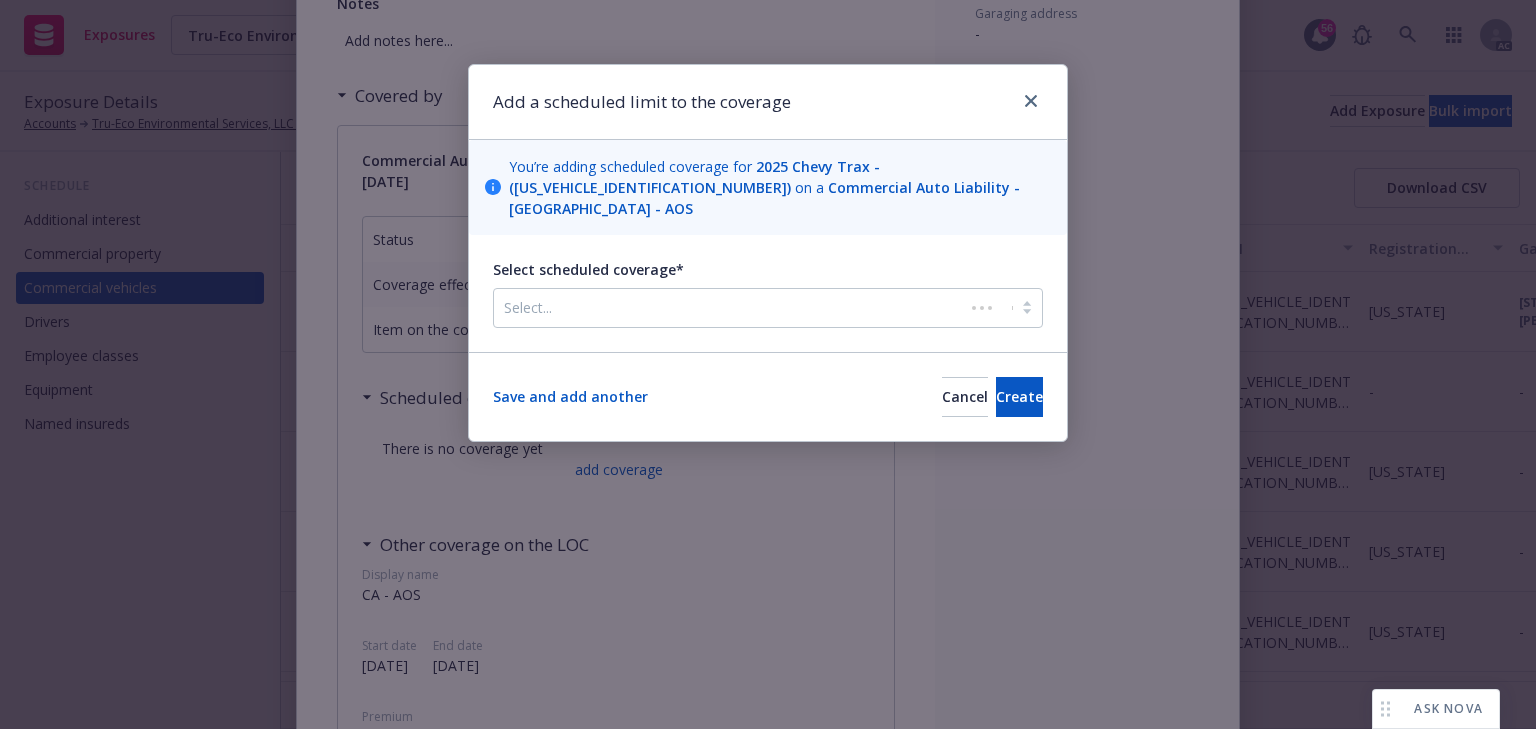 click at bounding box center (729, 308) 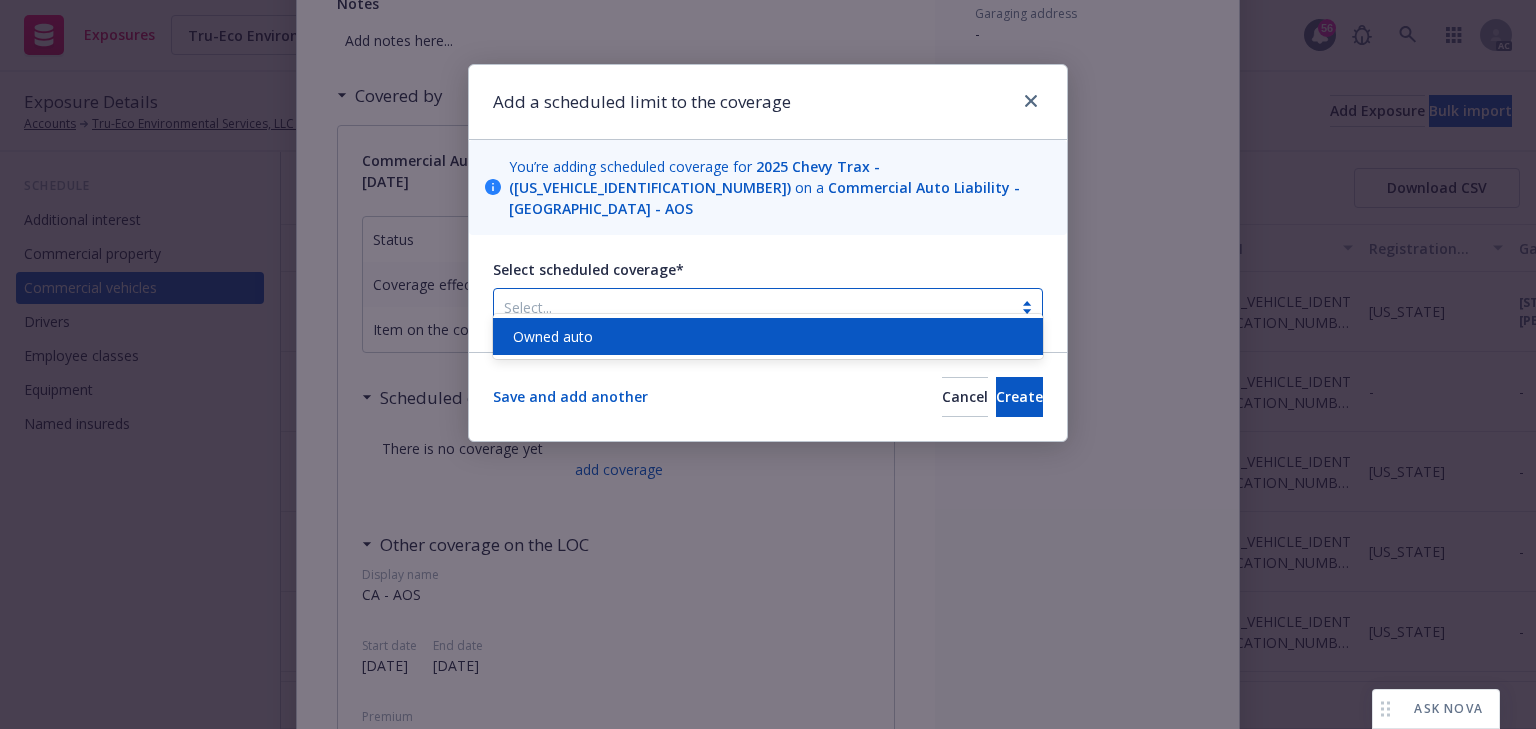 click on "Owned auto" at bounding box center (768, 336) 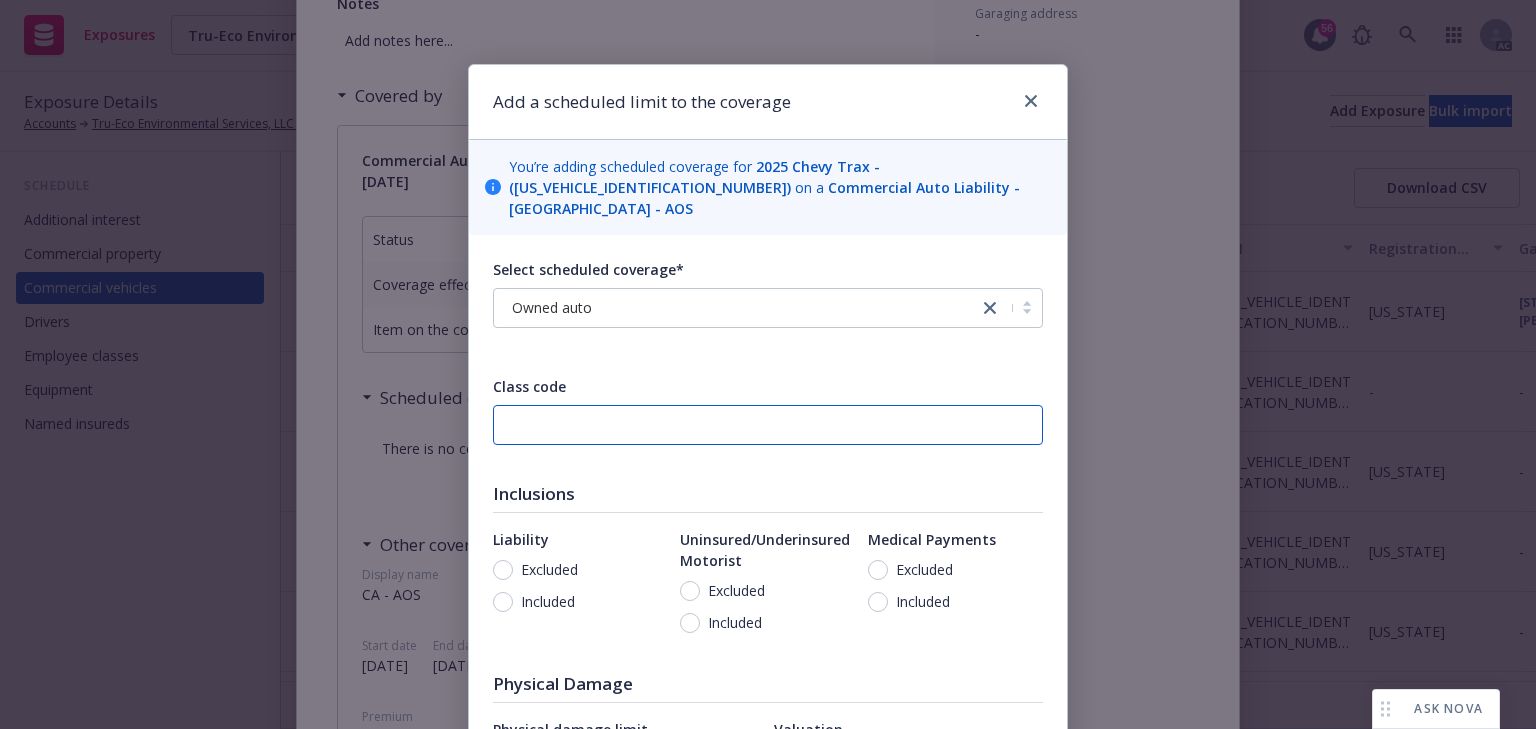 click at bounding box center [768, 425] 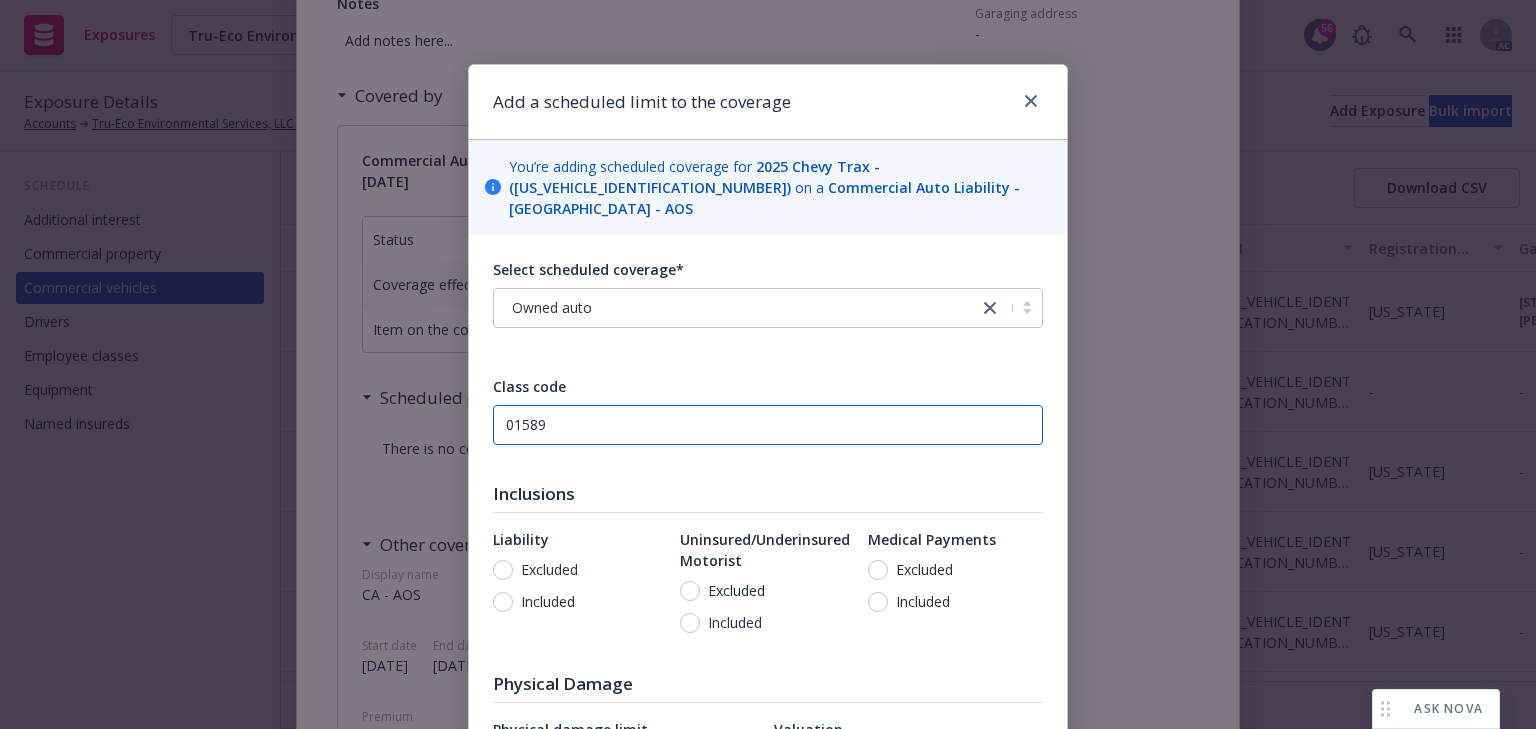 type on "01589" 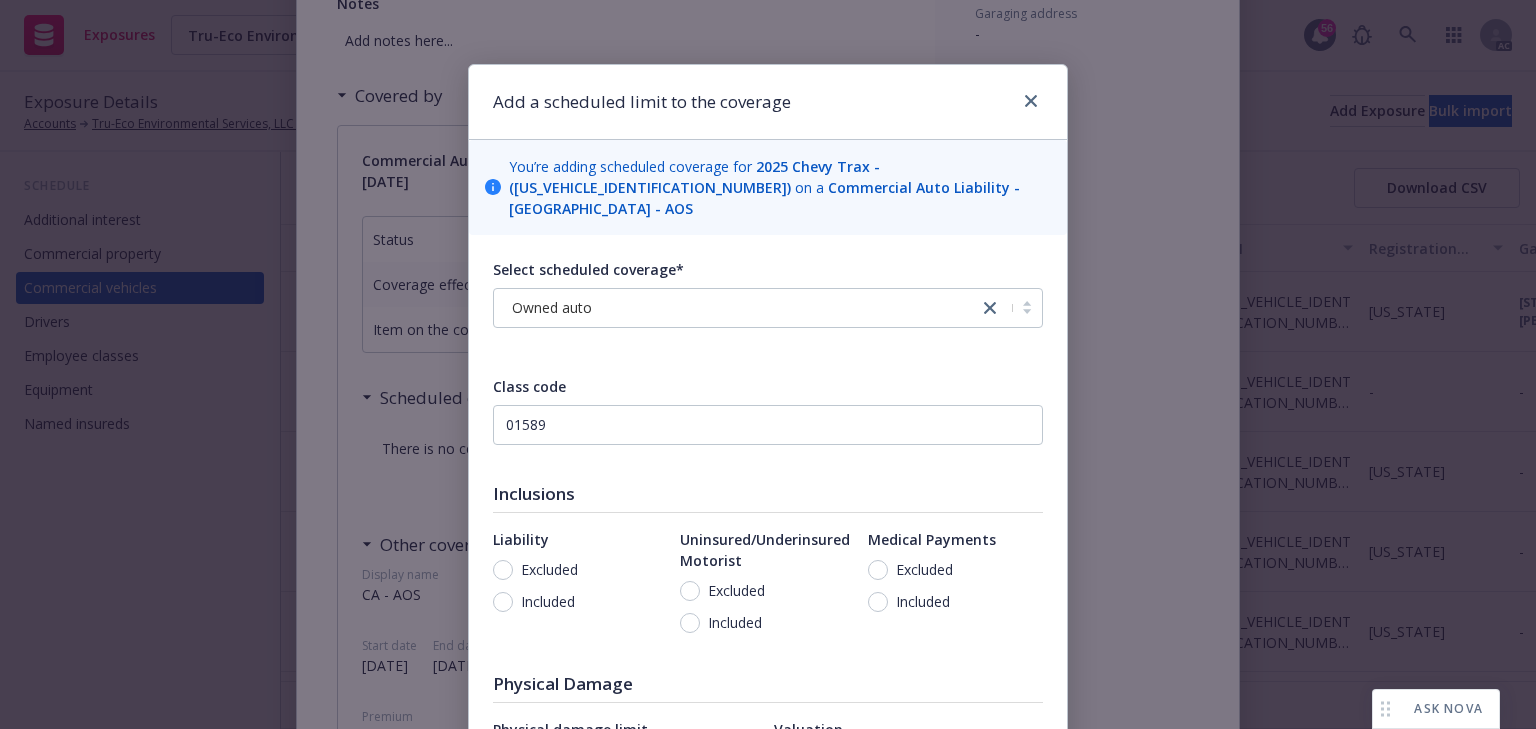 click on "Class code" at bounding box center (768, 386) 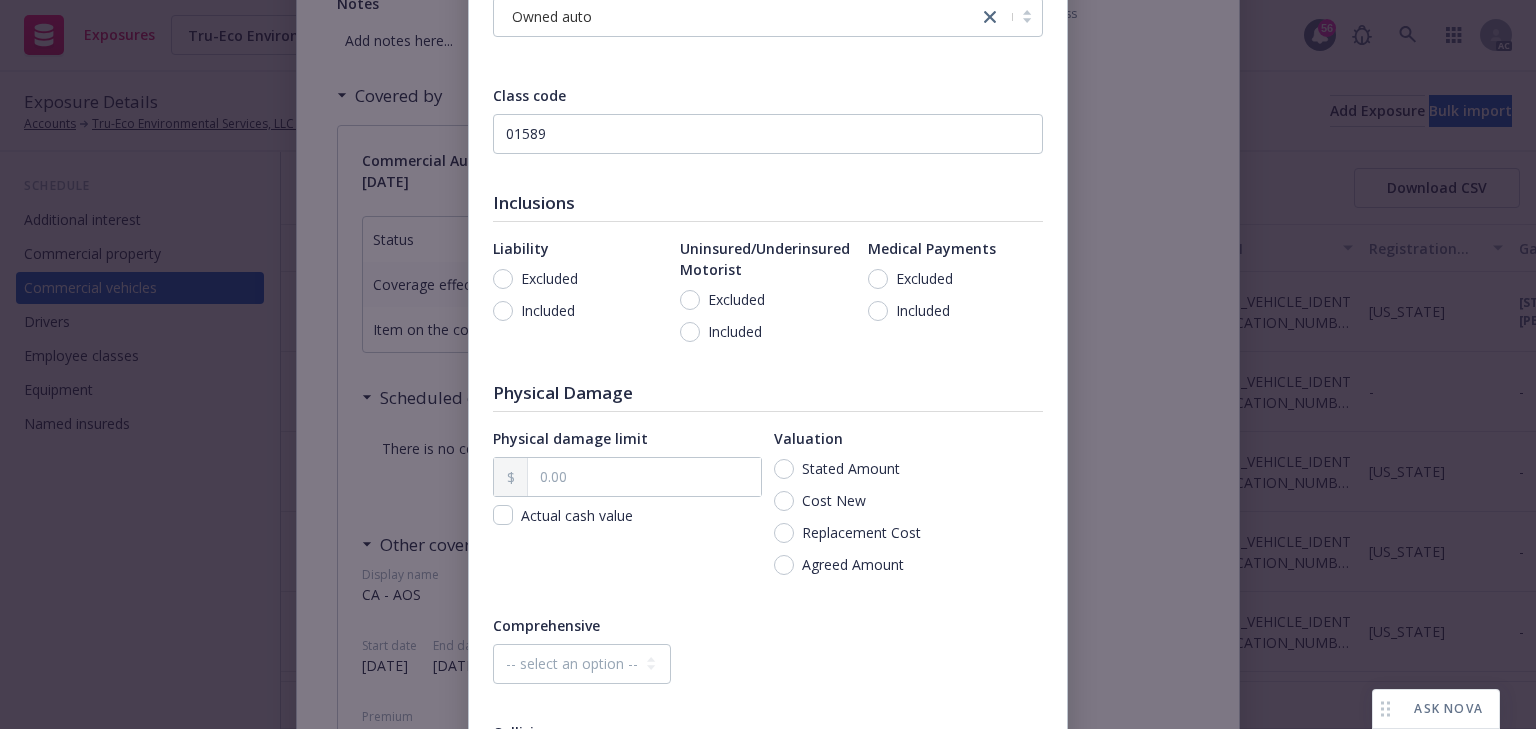 scroll, scrollTop: 320, scrollLeft: 0, axis: vertical 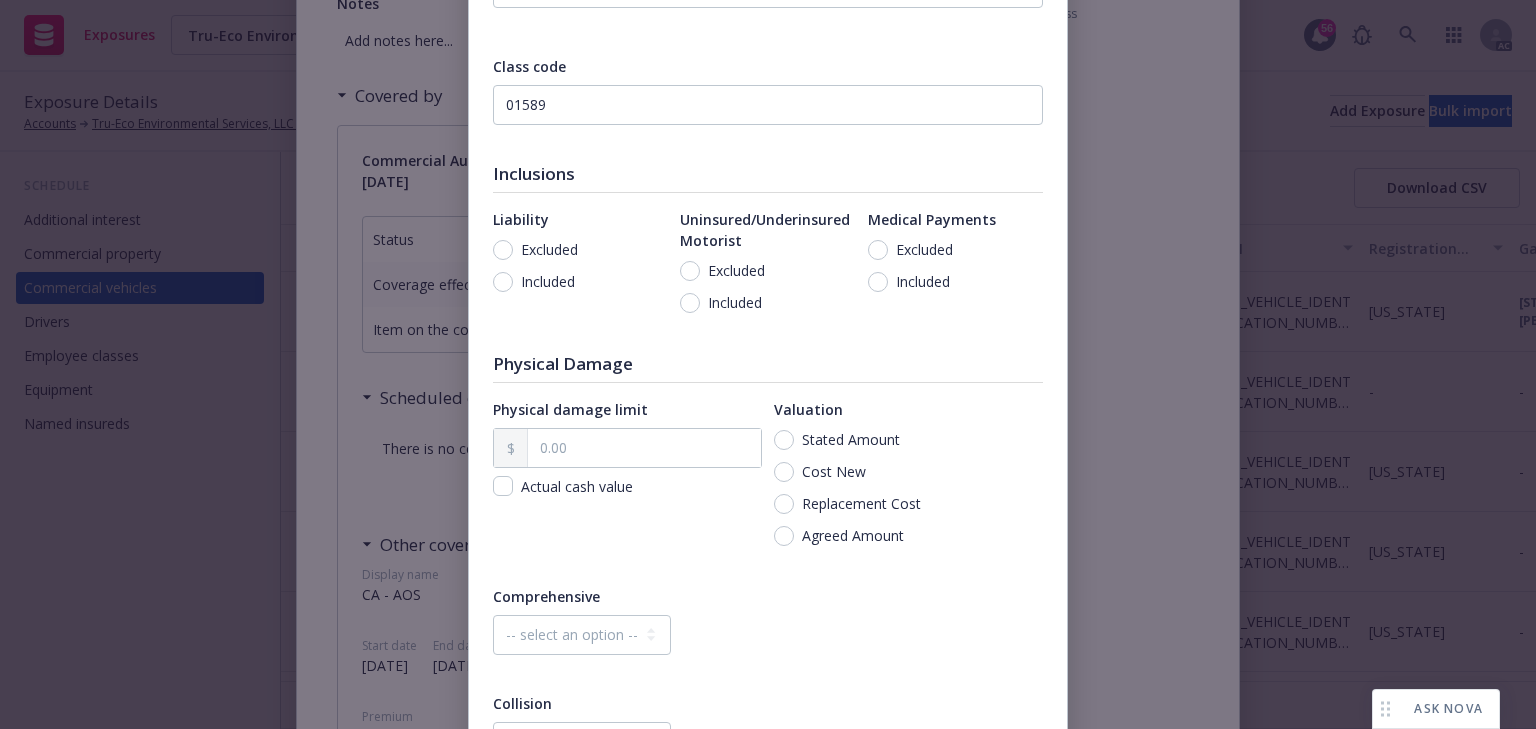 click on "Cost New" at bounding box center [834, 472] 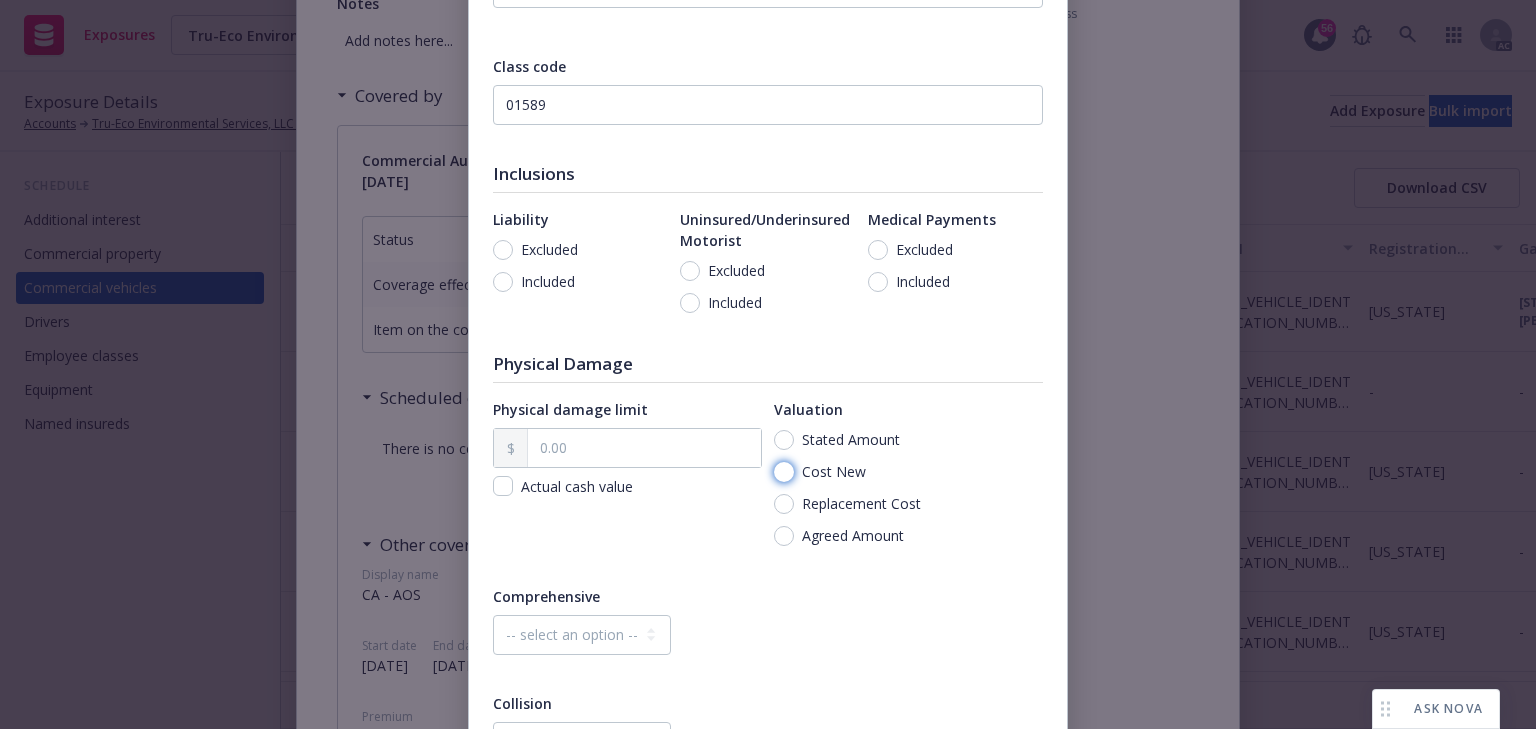 click on "Cost New" at bounding box center (784, 472) 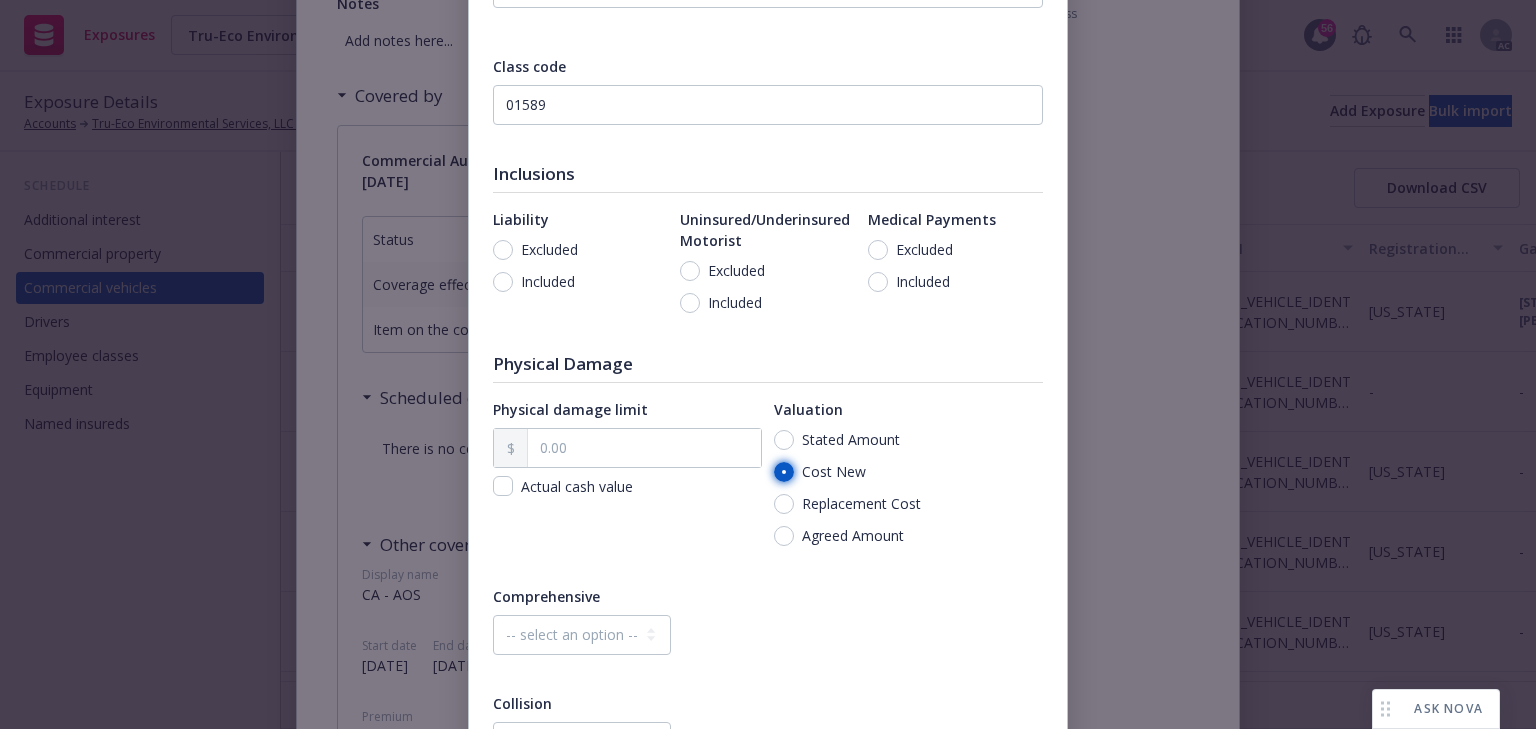 radio on "true" 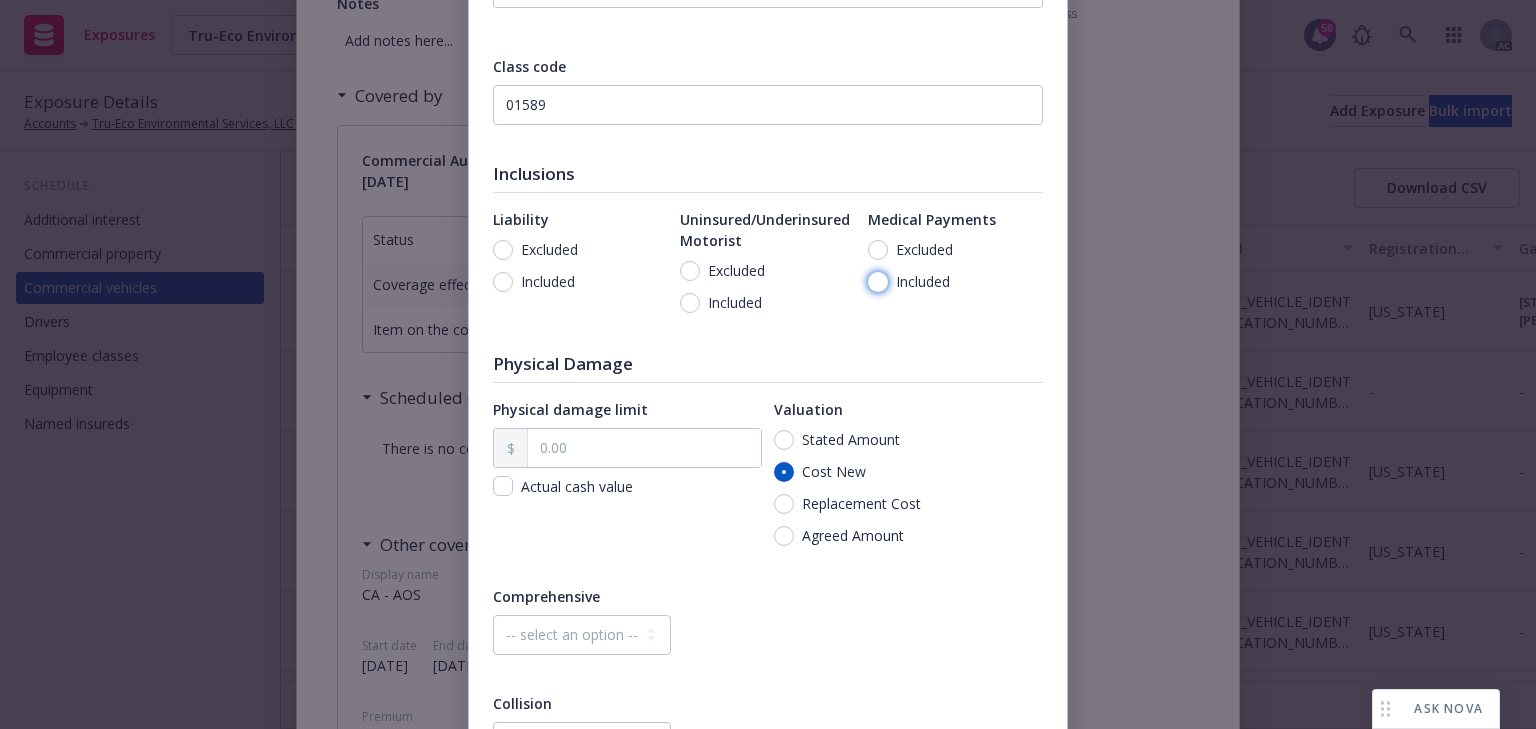 click on "Included" at bounding box center [878, 282] 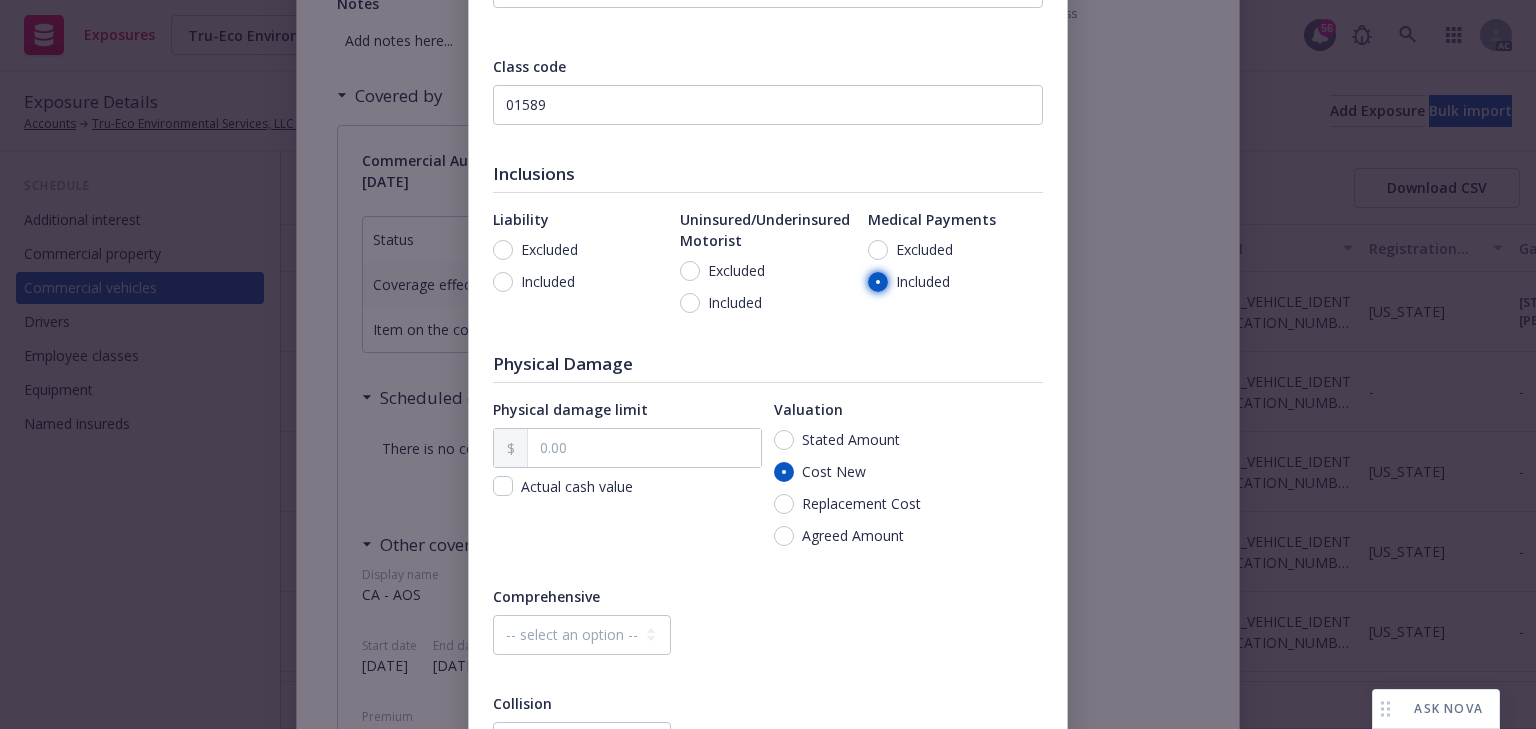 radio on "true" 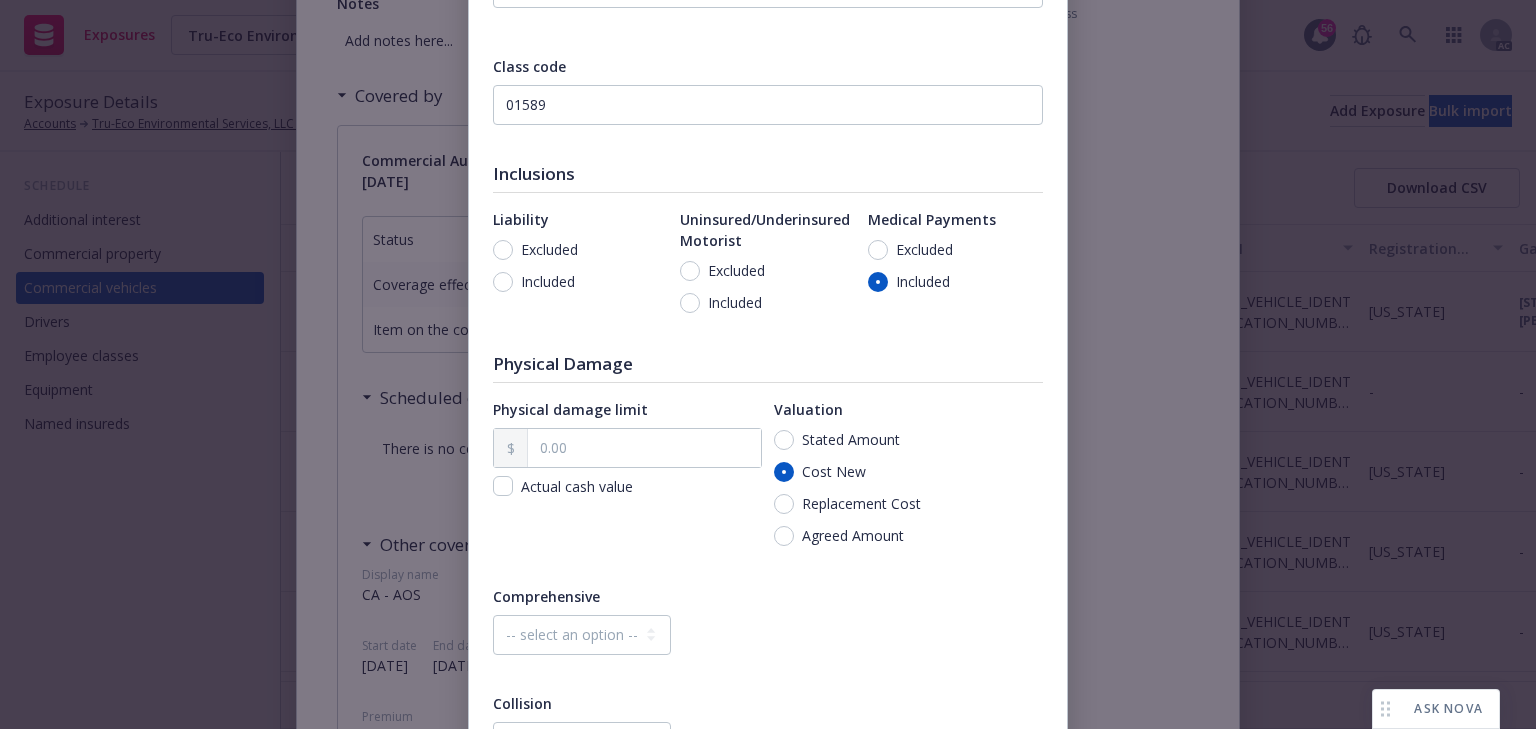 click on "Included" at bounding box center [548, 282] 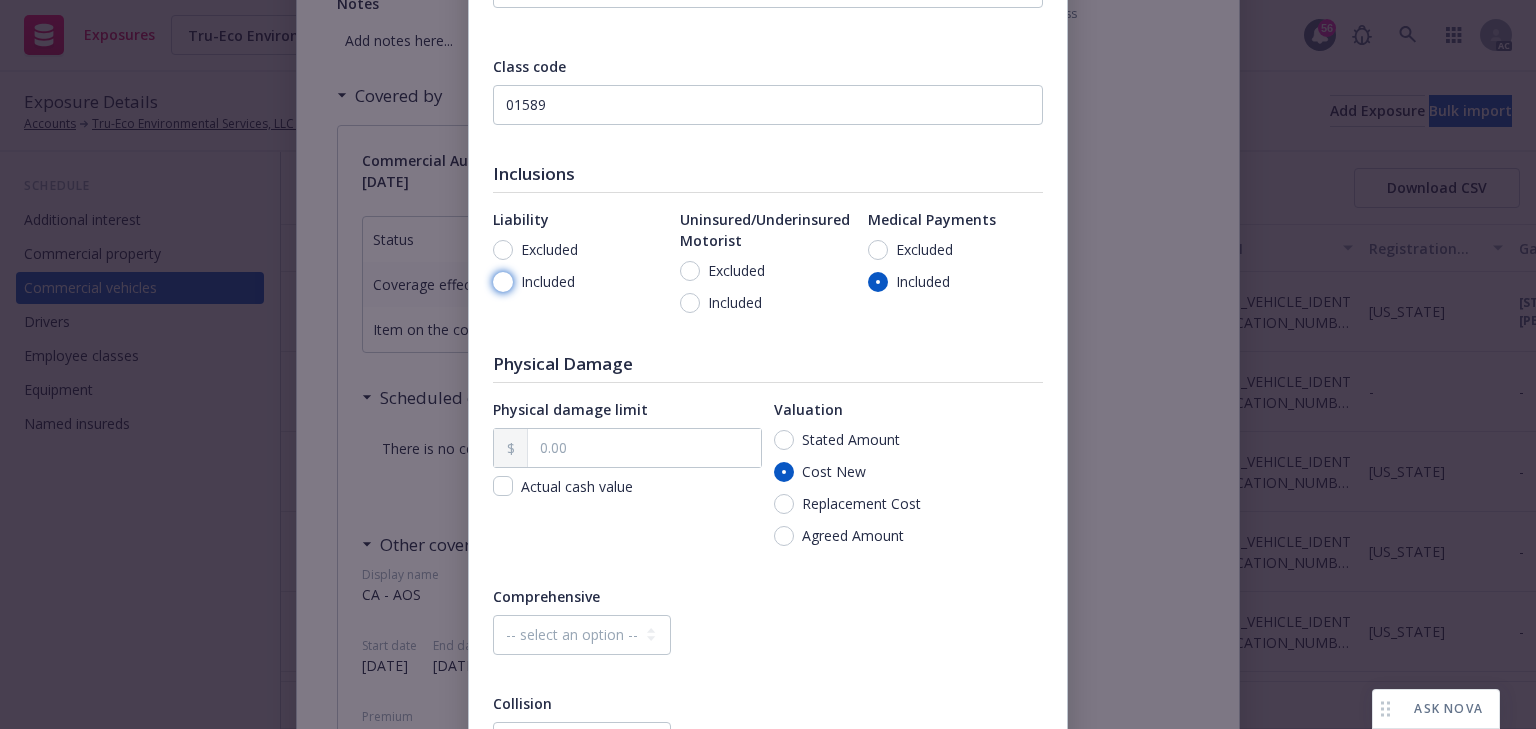 click on "Included" at bounding box center (503, 282) 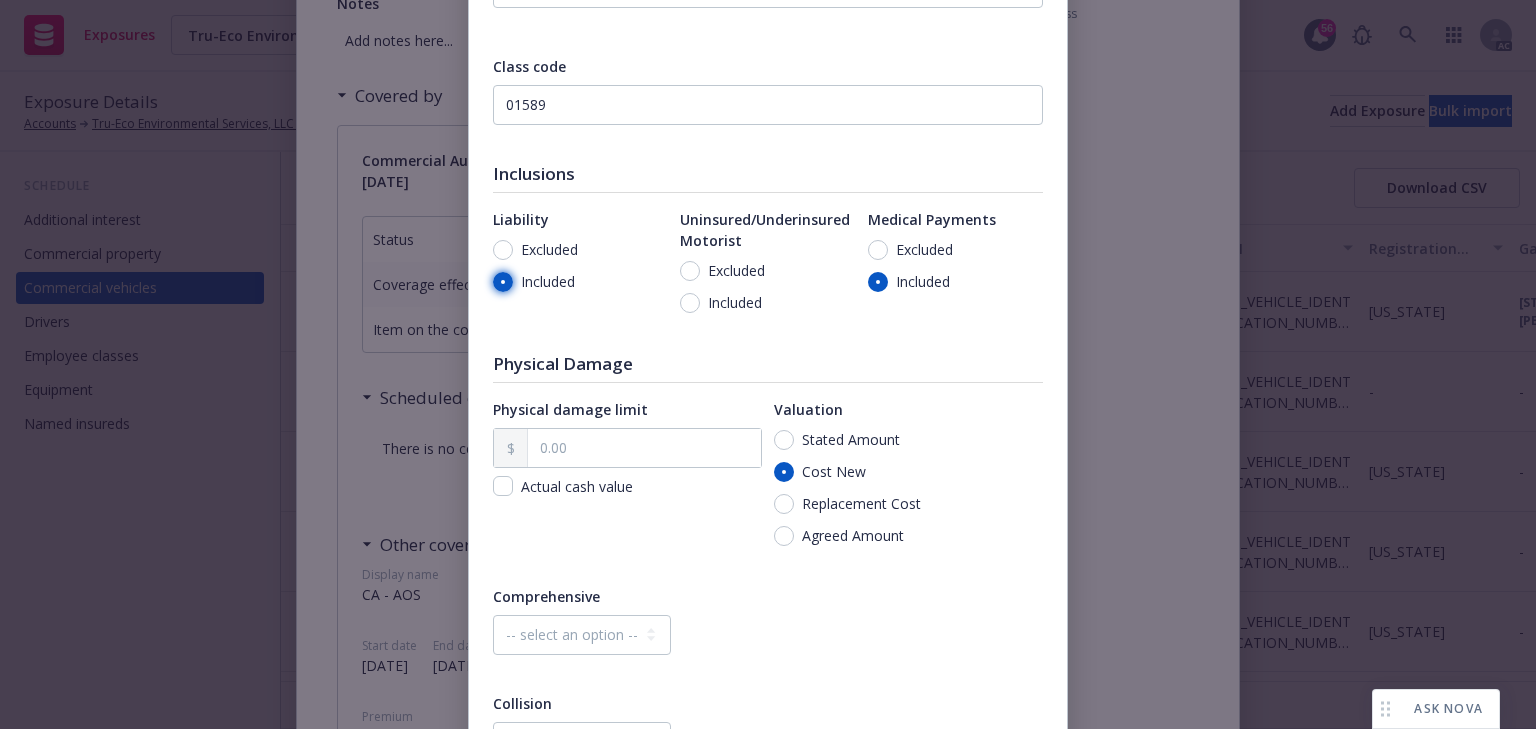 radio on "true" 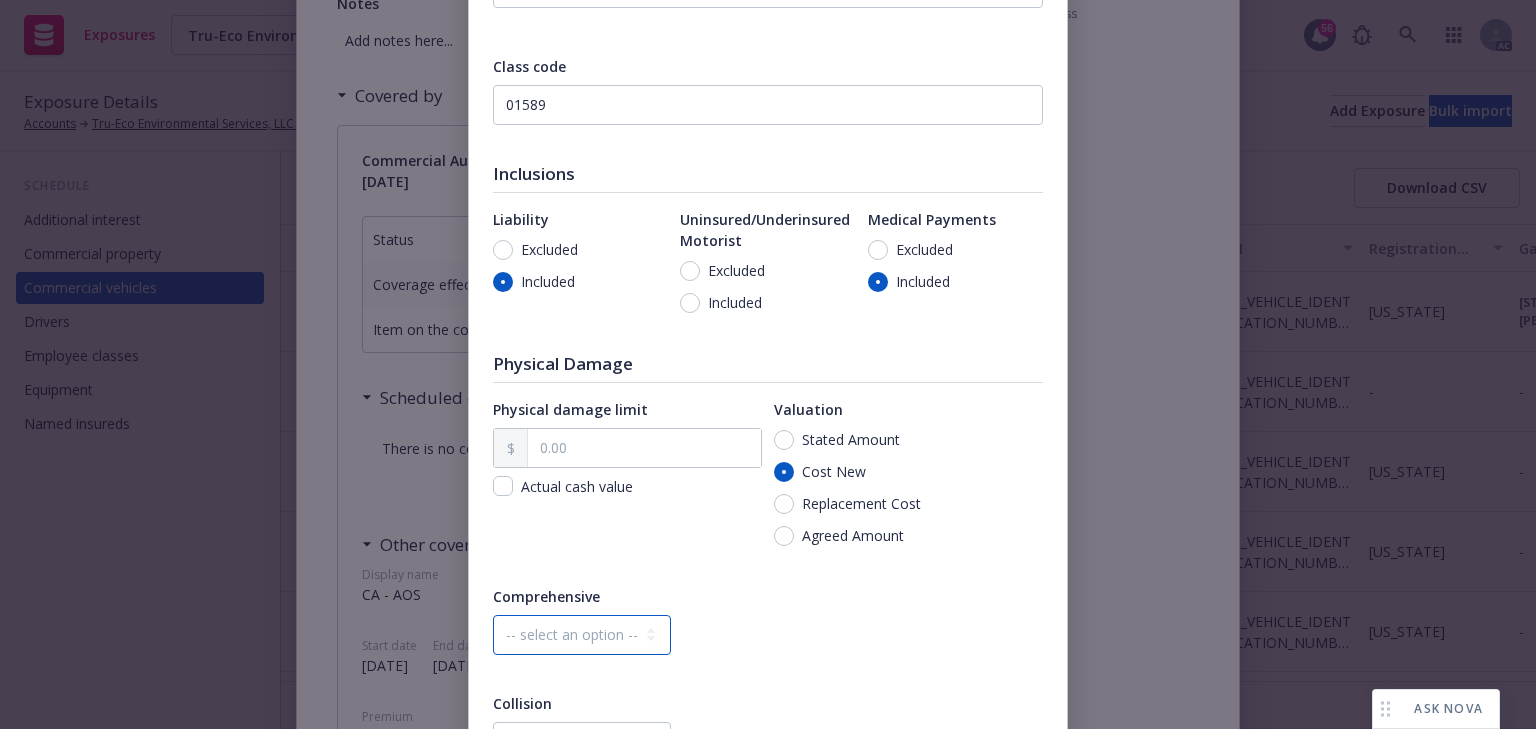 click on "-- select an option -- Dollar amount Percentage" at bounding box center (582, 635) 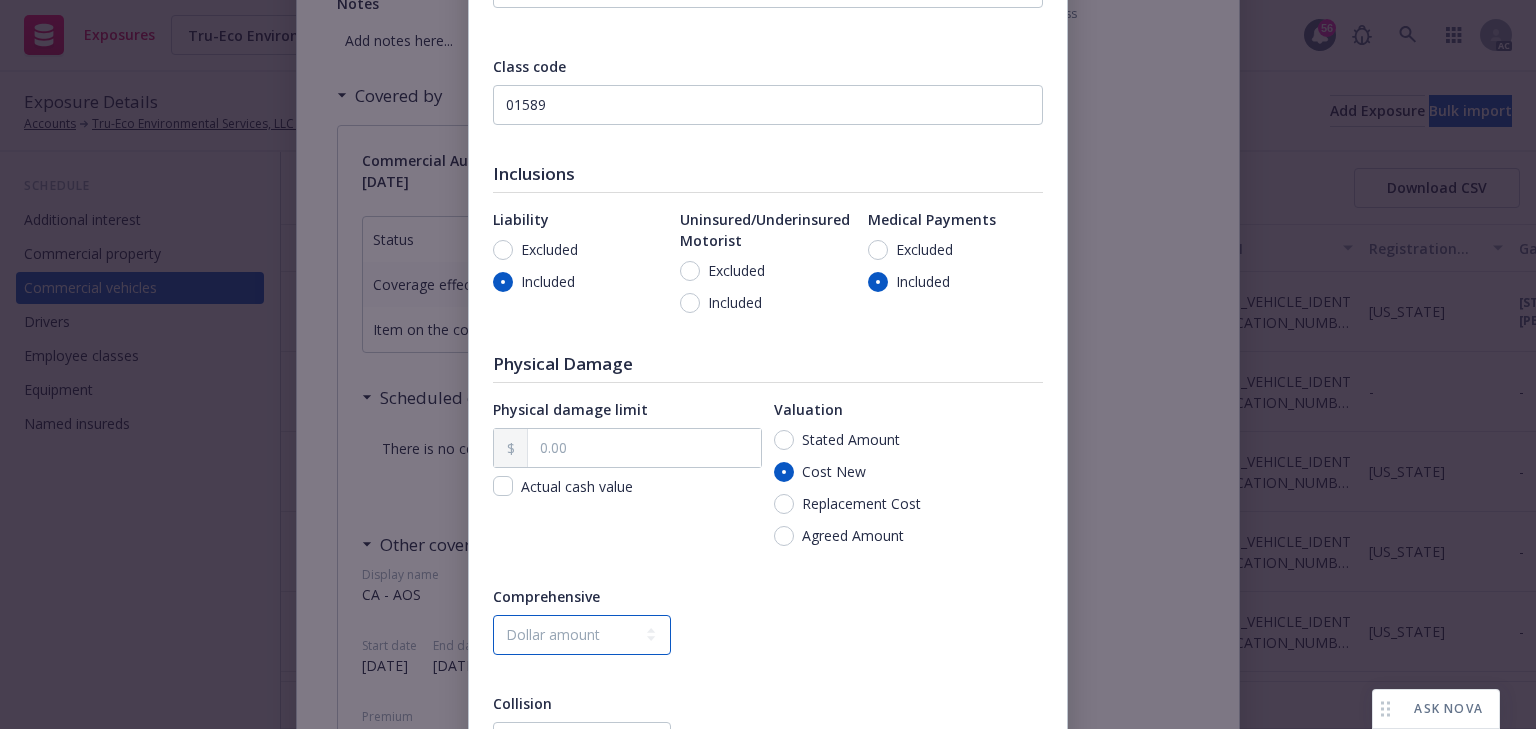 click on "-- select an option -- Dollar amount Percentage" at bounding box center [582, 635] 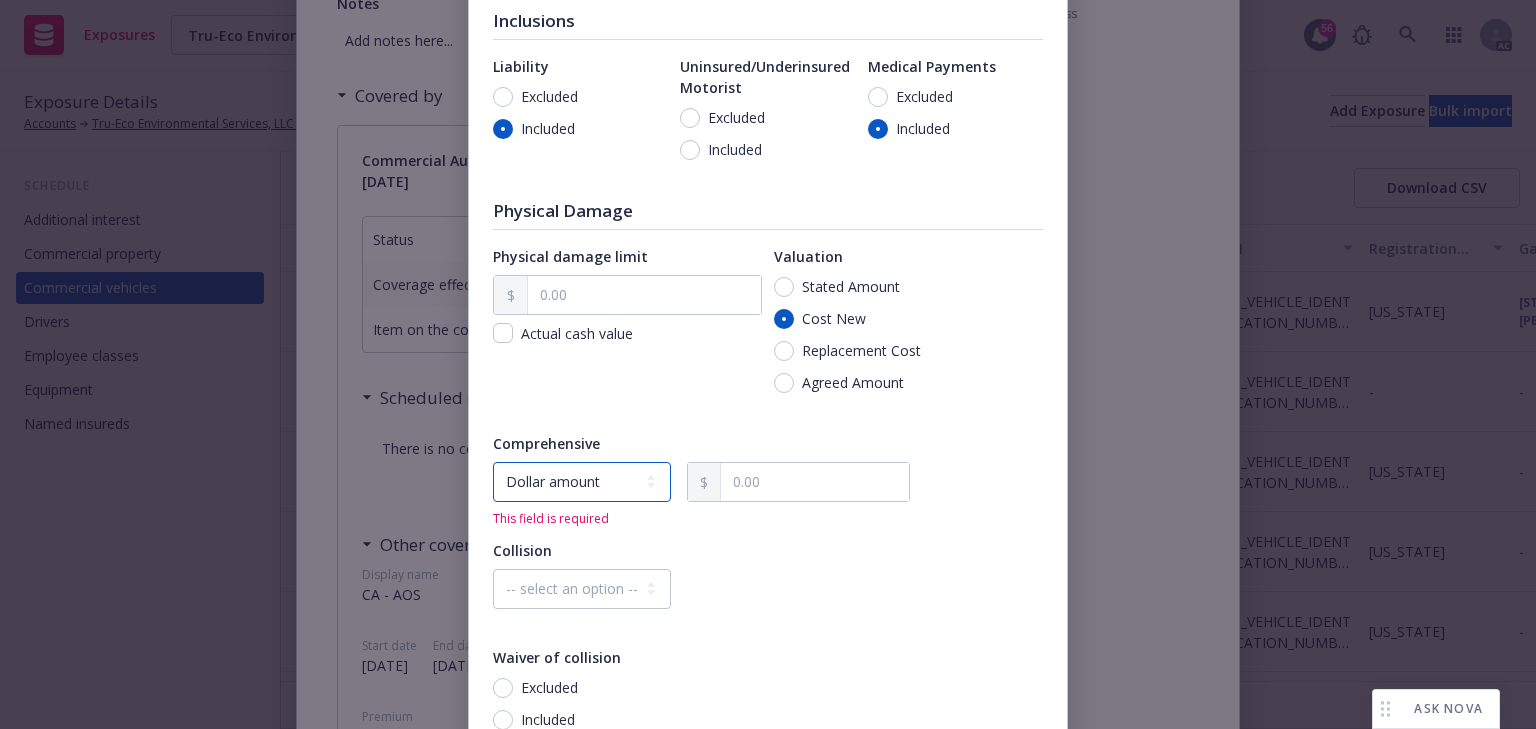scroll, scrollTop: 480, scrollLeft: 0, axis: vertical 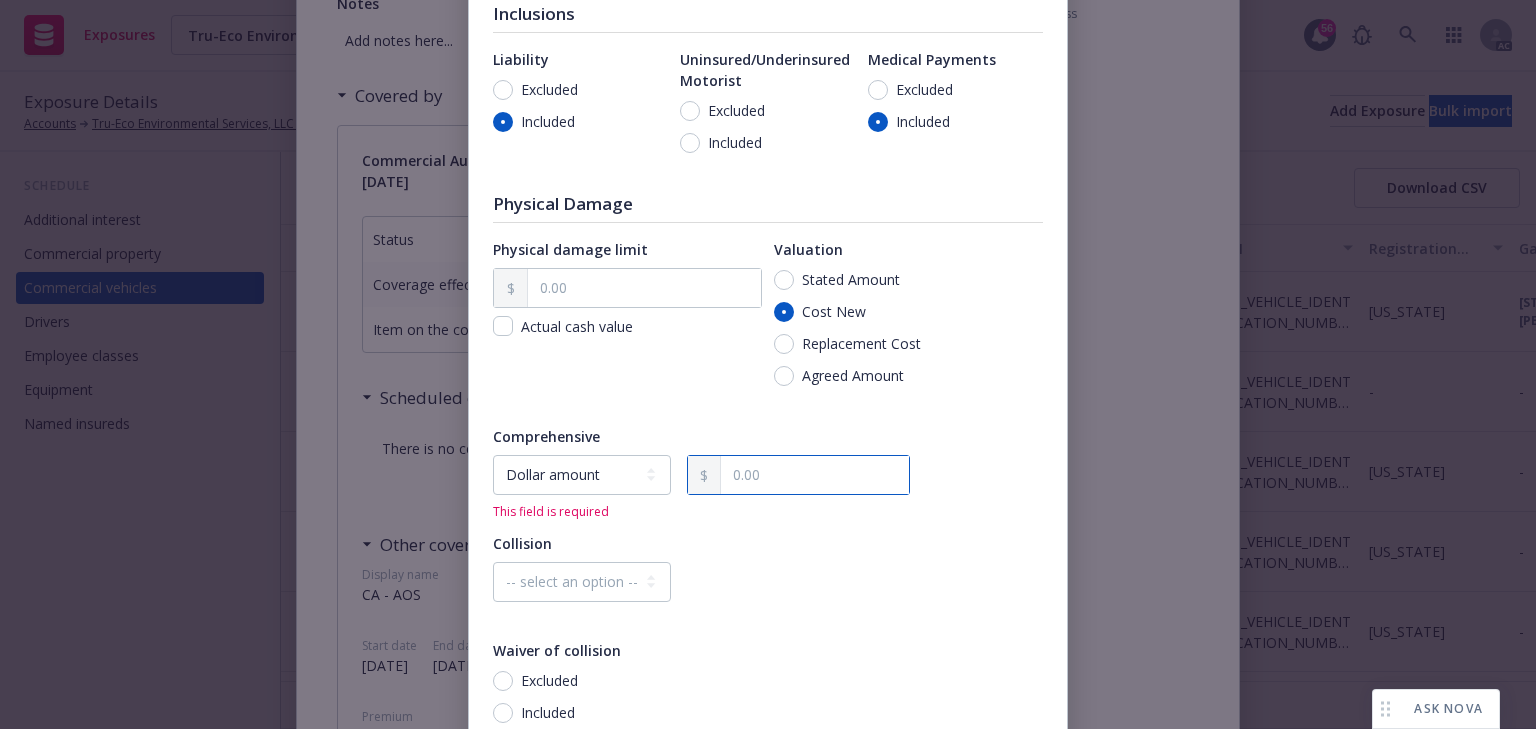 click at bounding box center (815, 475) 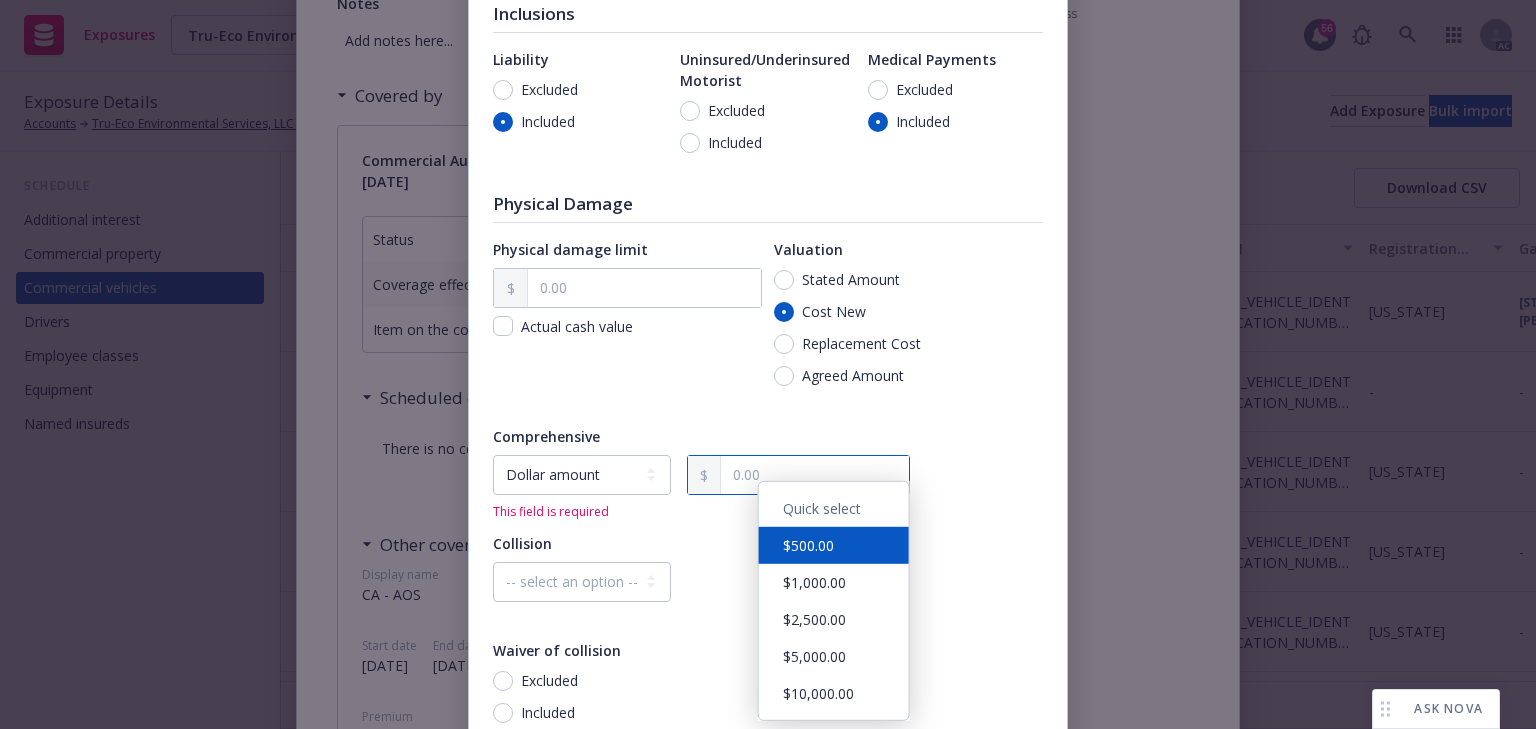 type on "1,000.00" 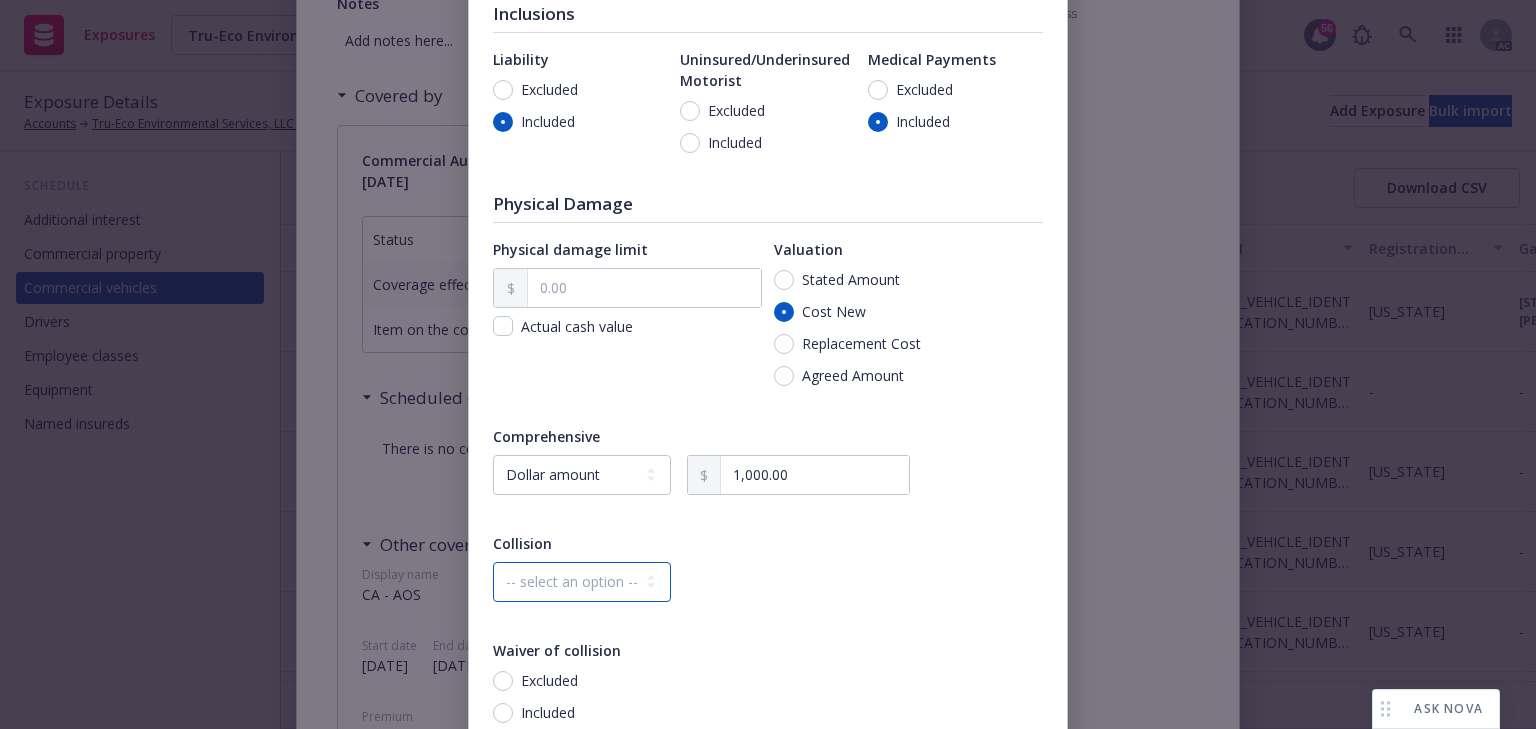 click on "-- select an option -- Dollar amount Percentage" at bounding box center (582, 582) 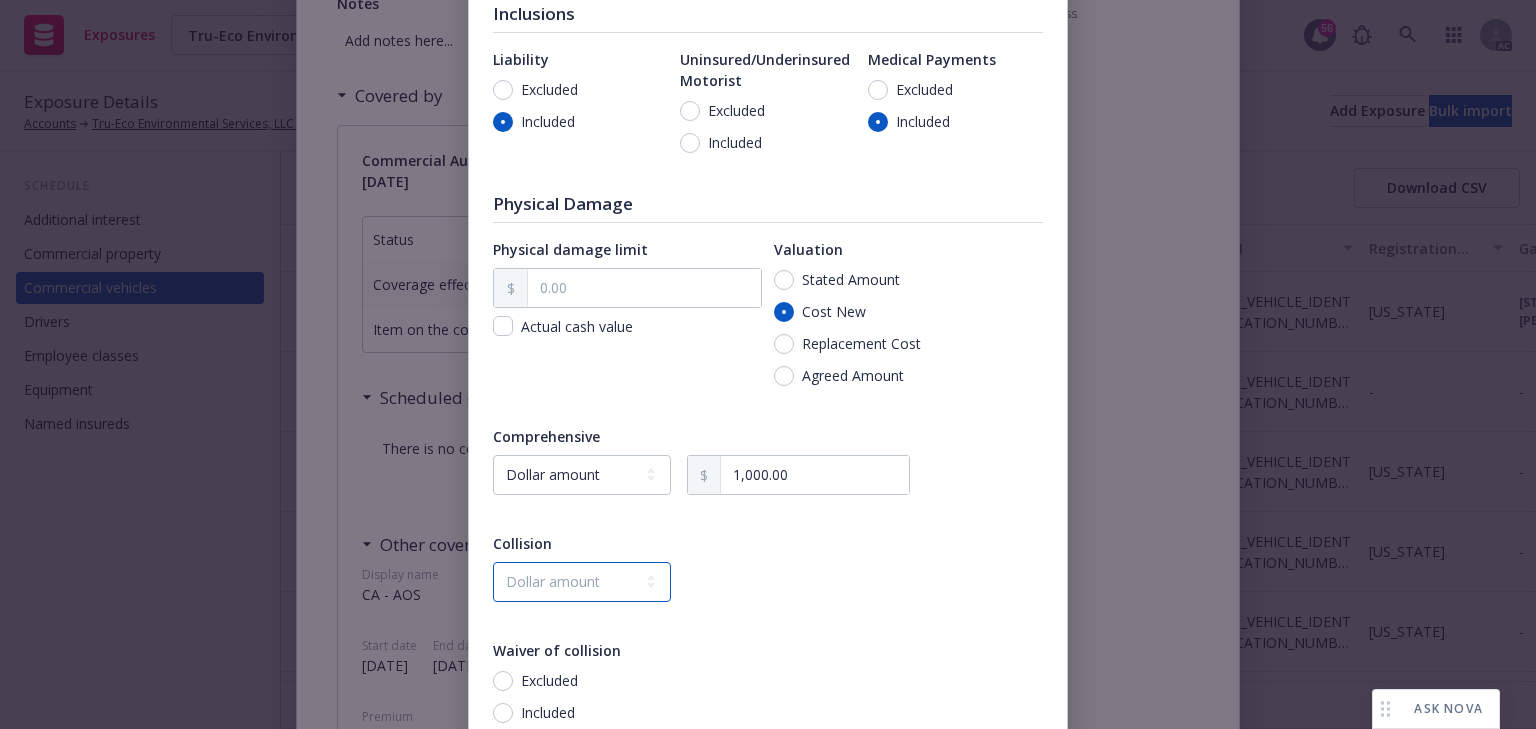 click on "-- select an option -- Dollar amount Percentage" at bounding box center (582, 582) 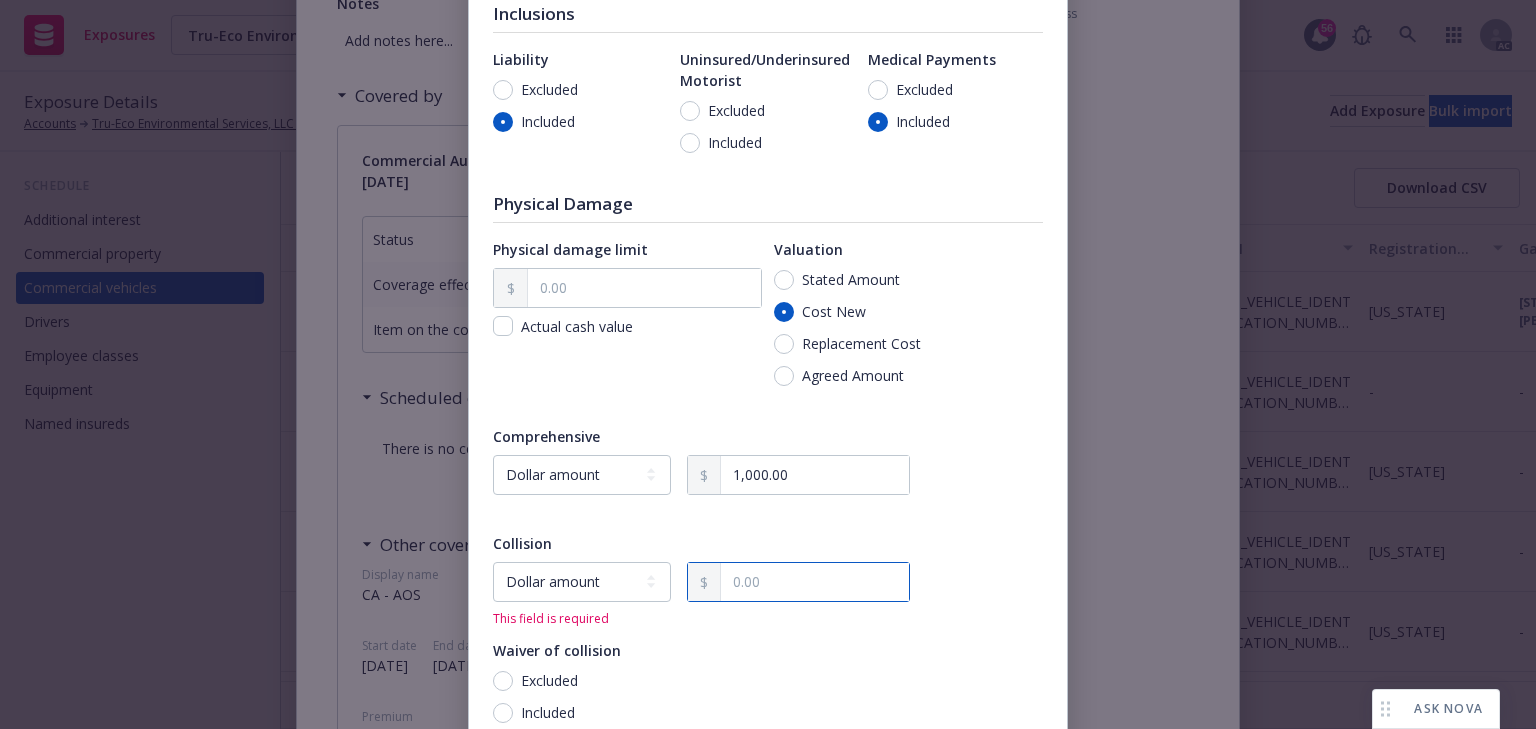 drag, startPoint x: 781, startPoint y: 564, endPoint x: 774, endPoint y: 584, distance: 21.189621 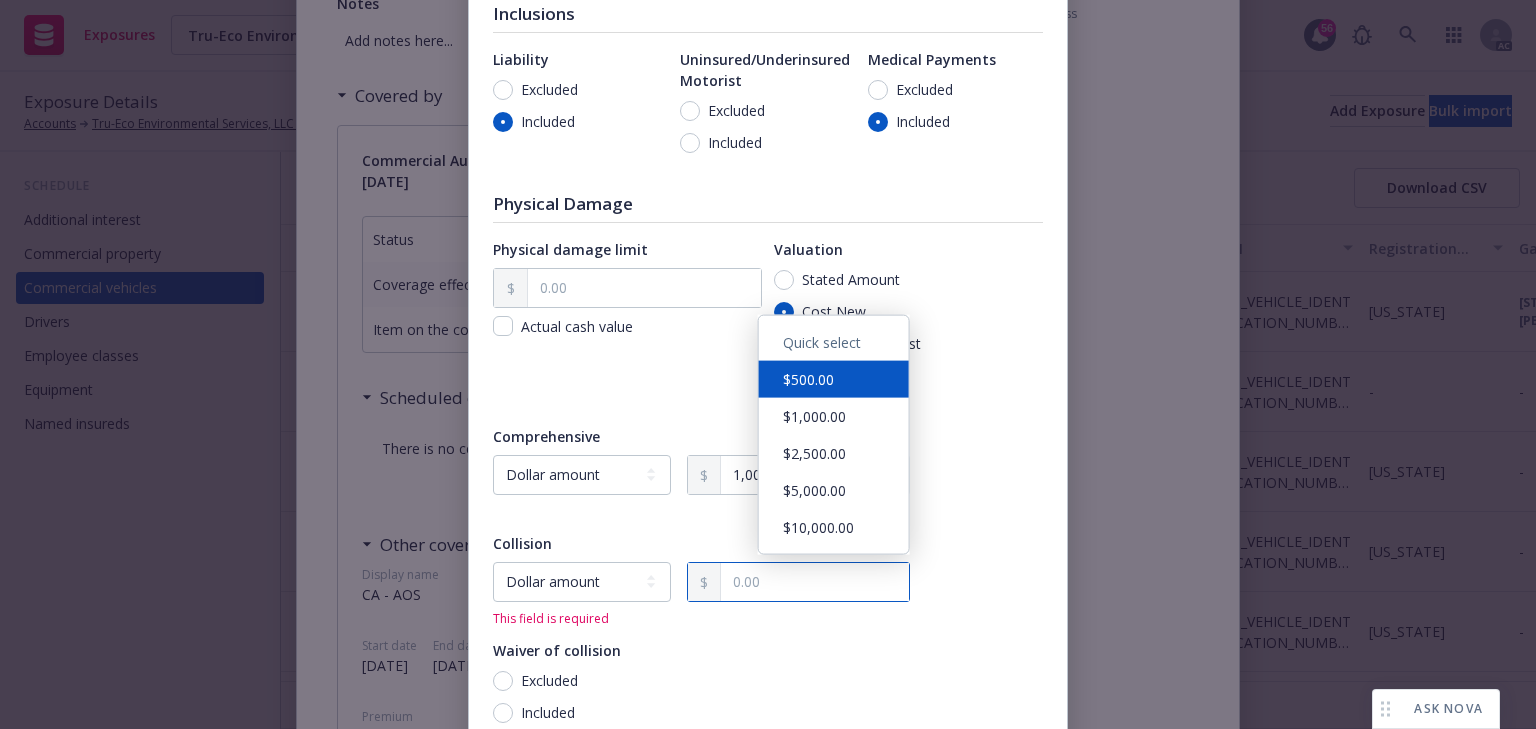 type on "1,000.00" 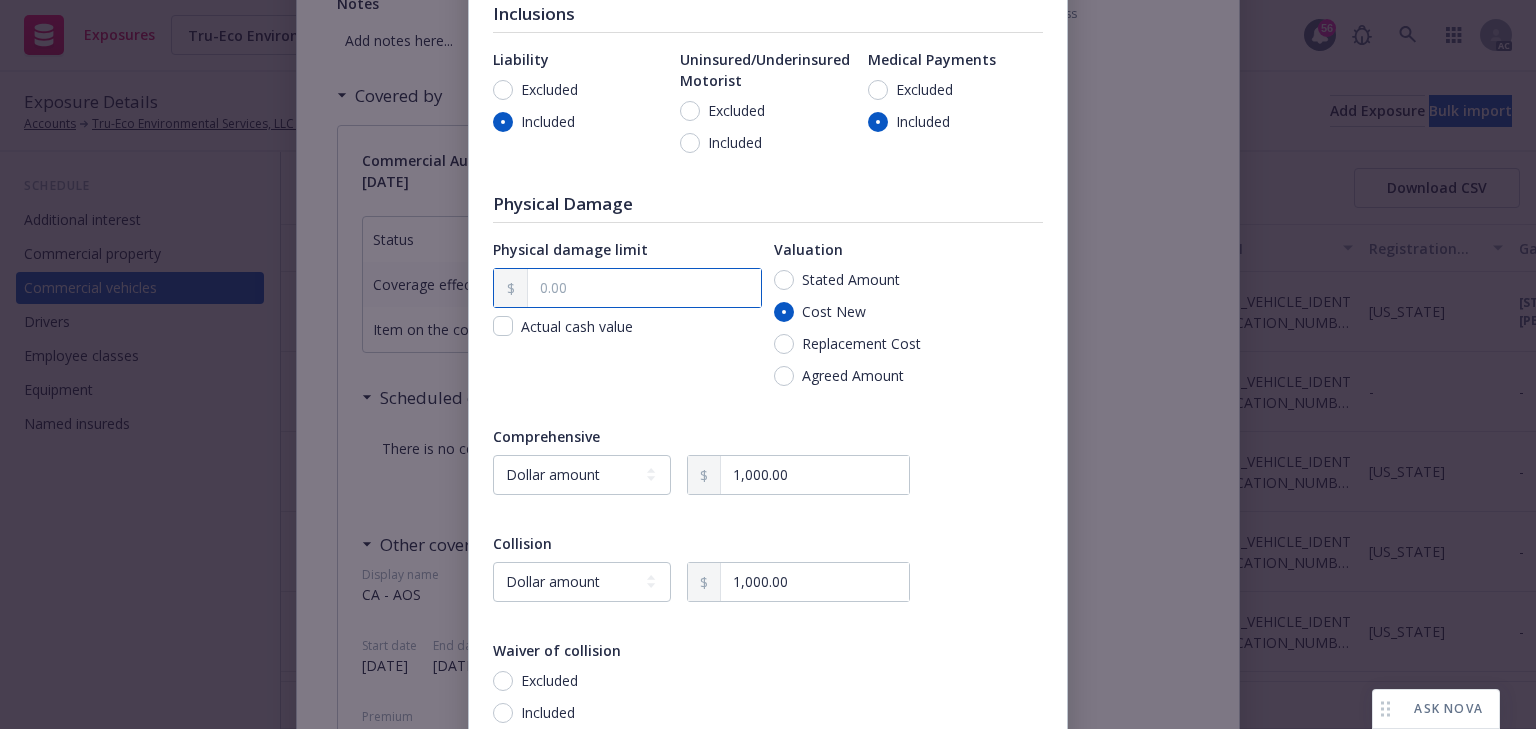 click at bounding box center (644, 288) 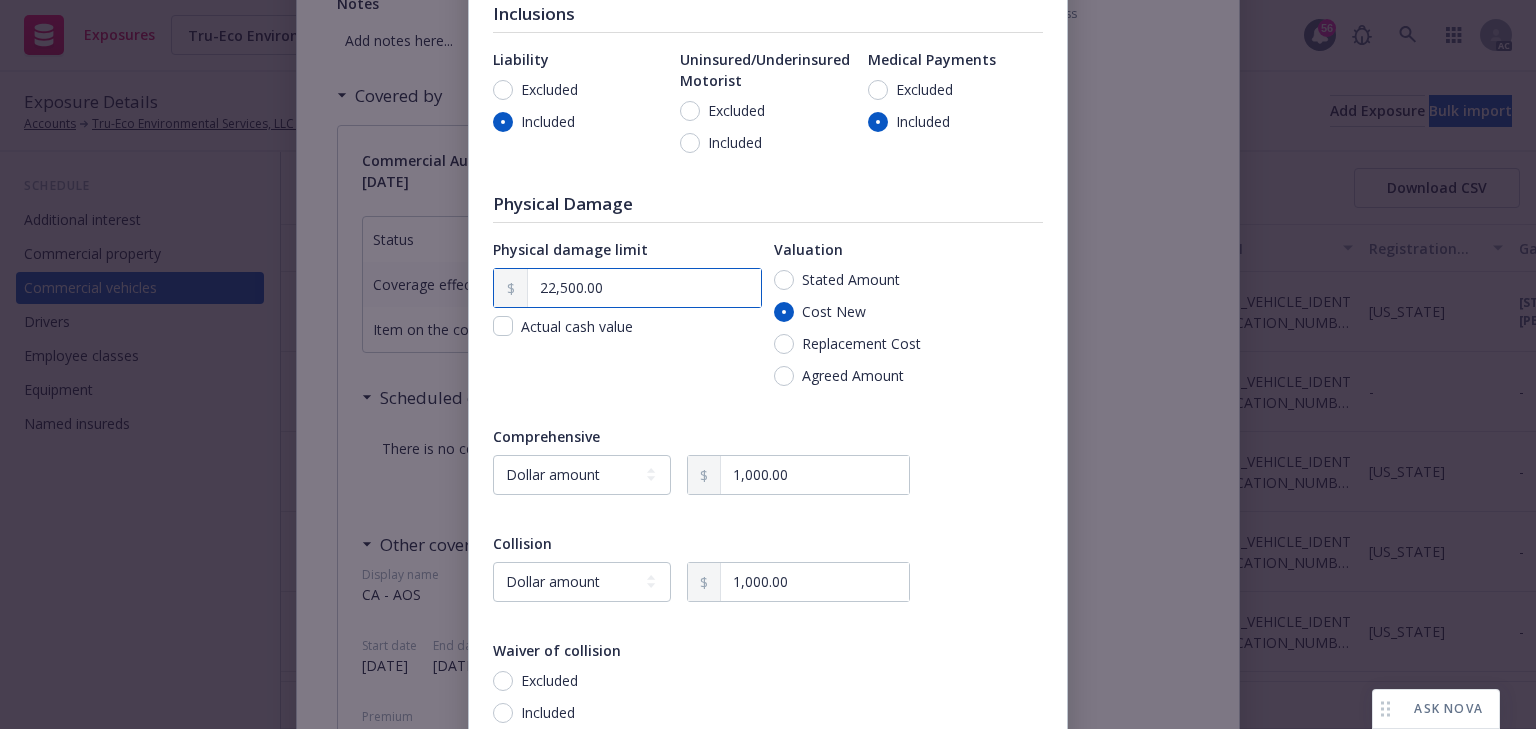 type on "22,500.00" 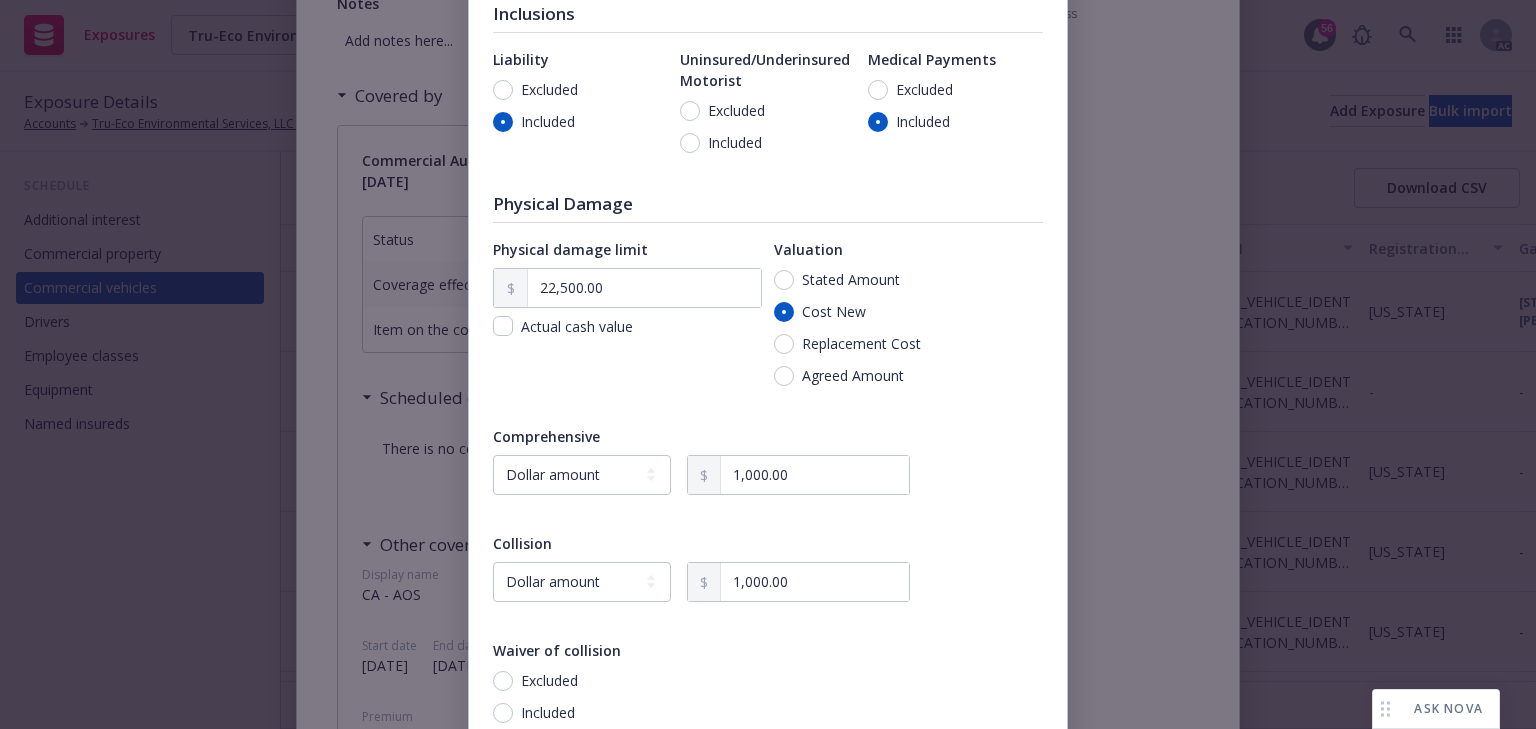 click on "Actual cash value" at bounding box center [575, 326] 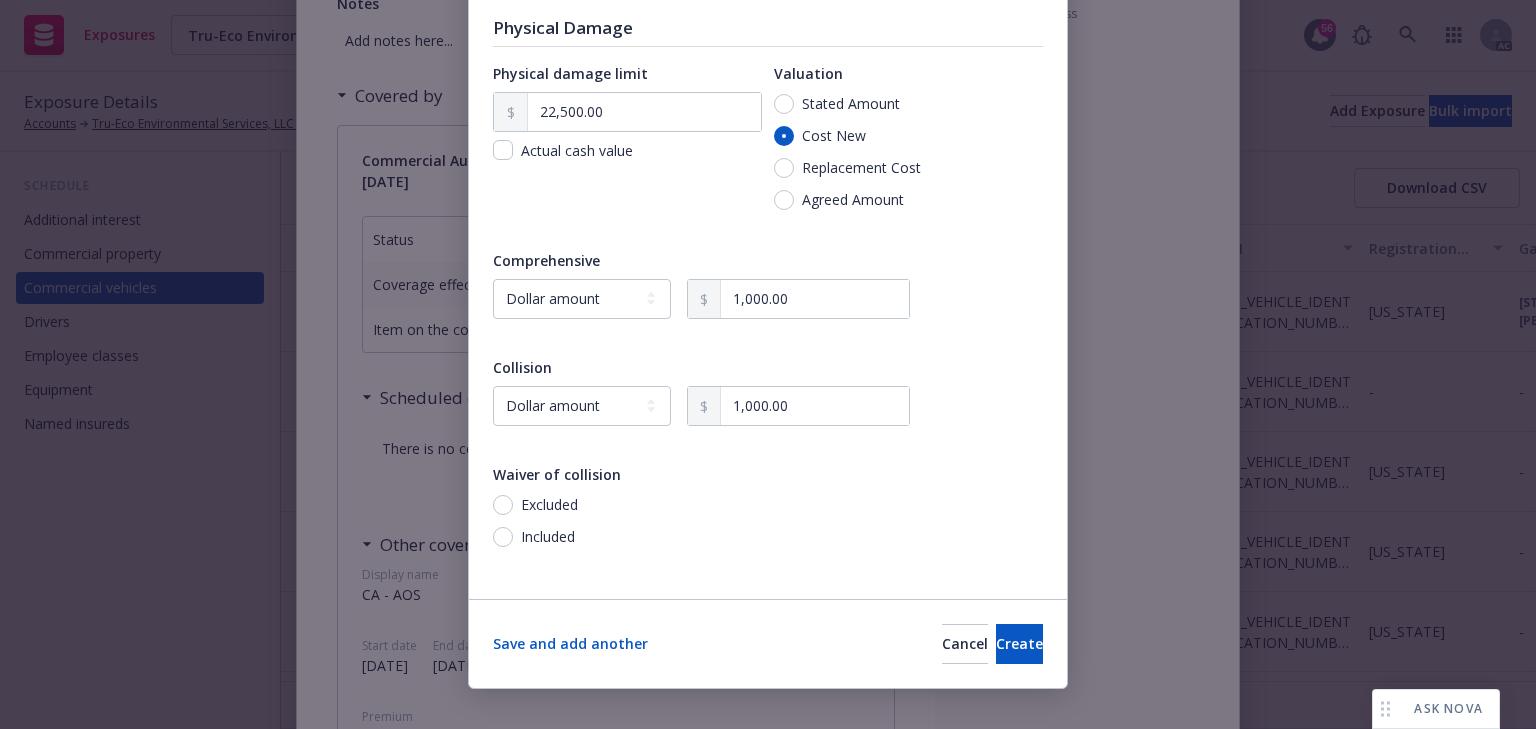 scroll, scrollTop: 657, scrollLeft: 0, axis: vertical 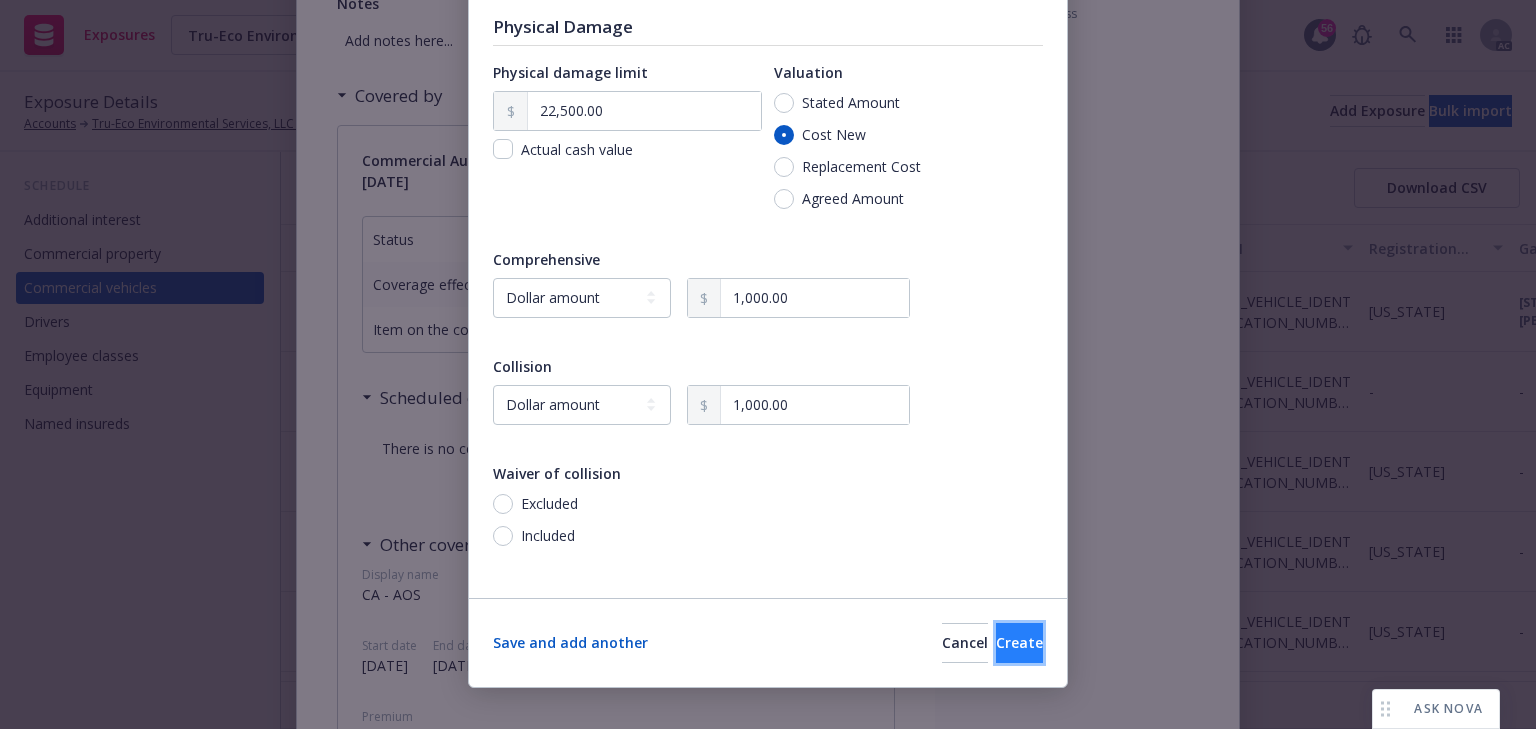 click on "Create" at bounding box center [1019, 643] 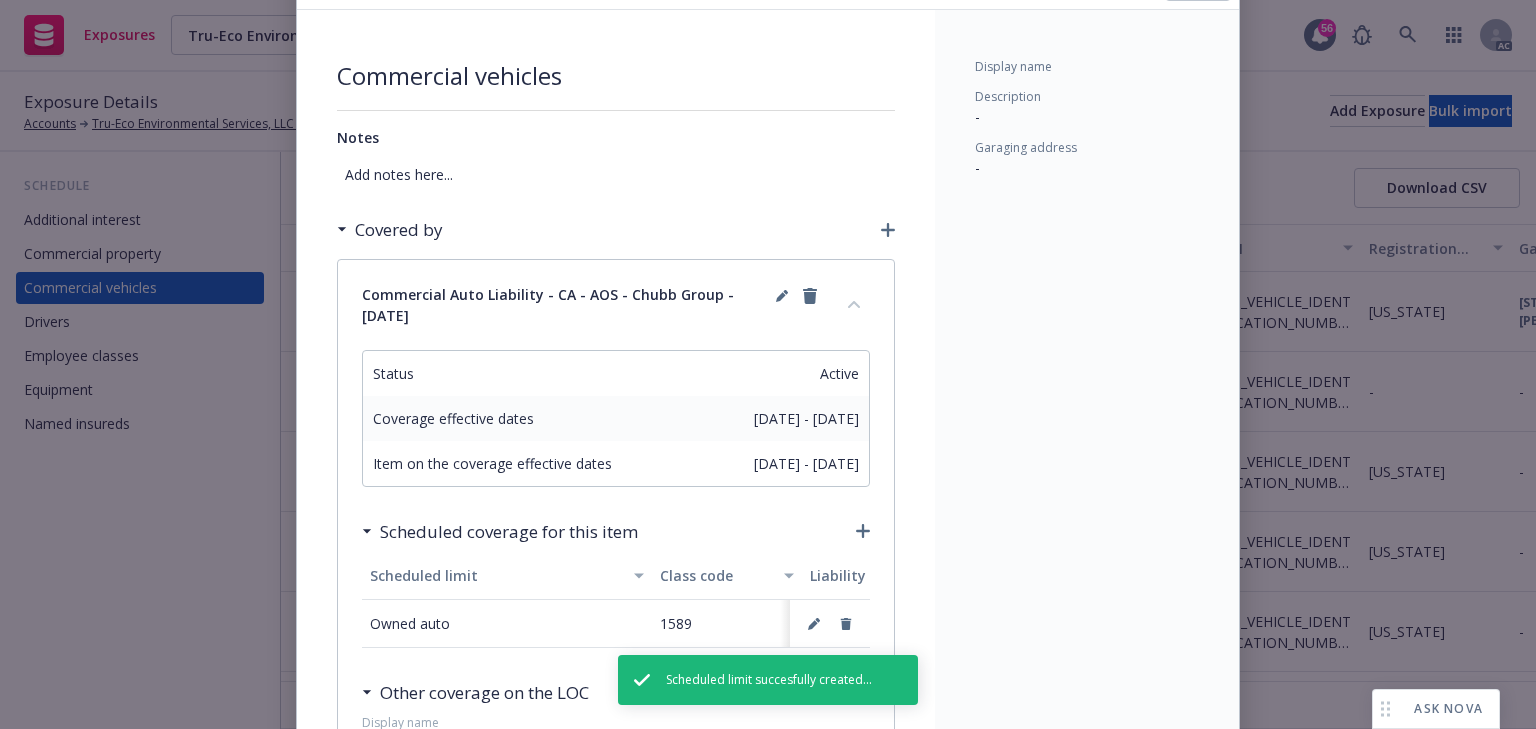 scroll, scrollTop: 0, scrollLeft: 0, axis: both 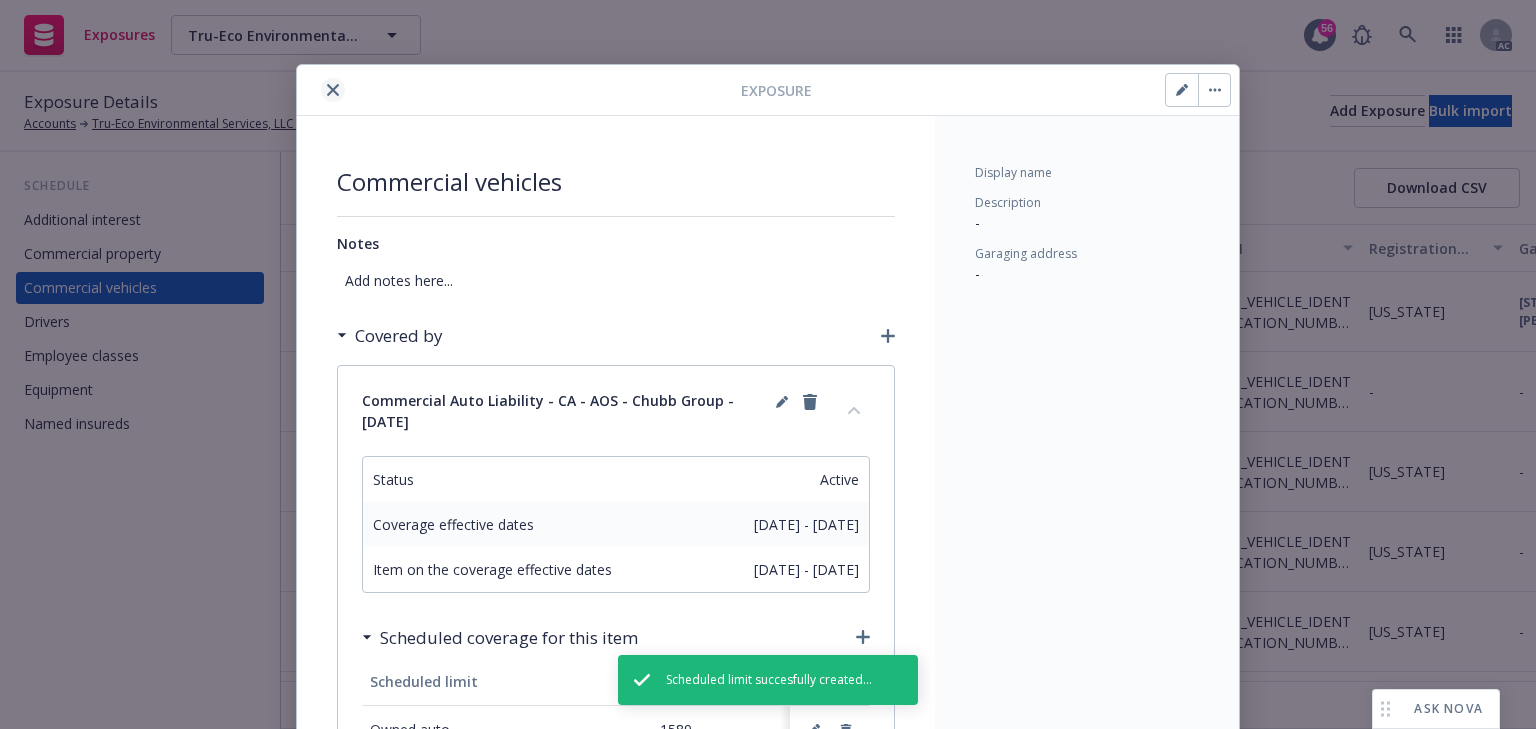 click at bounding box center (333, 90) 